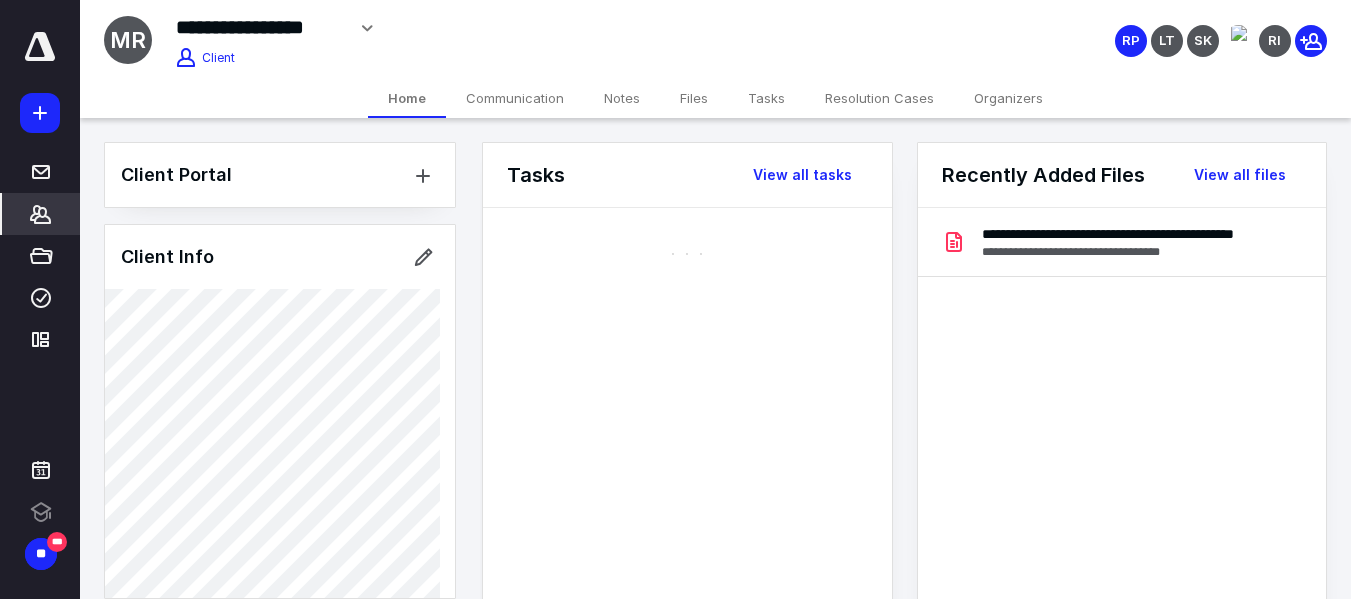 scroll, scrollTop: 0, scrollLeft: 0, axis: both 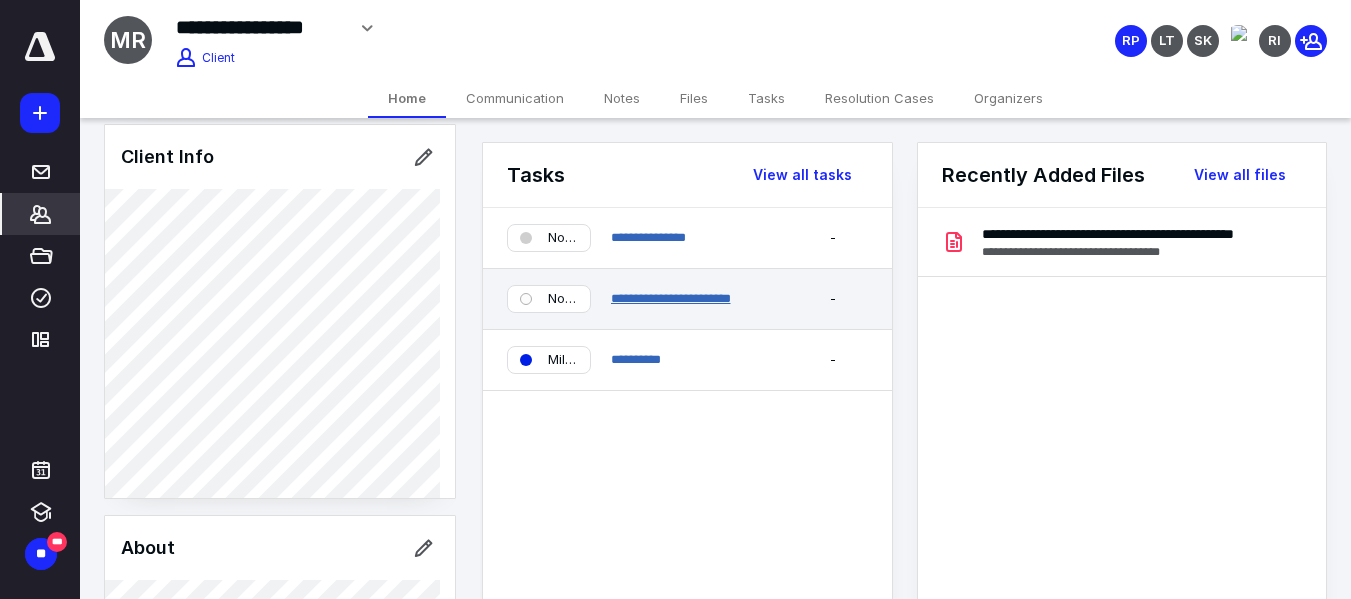 click on "**********" at bounding box center (671, 298) 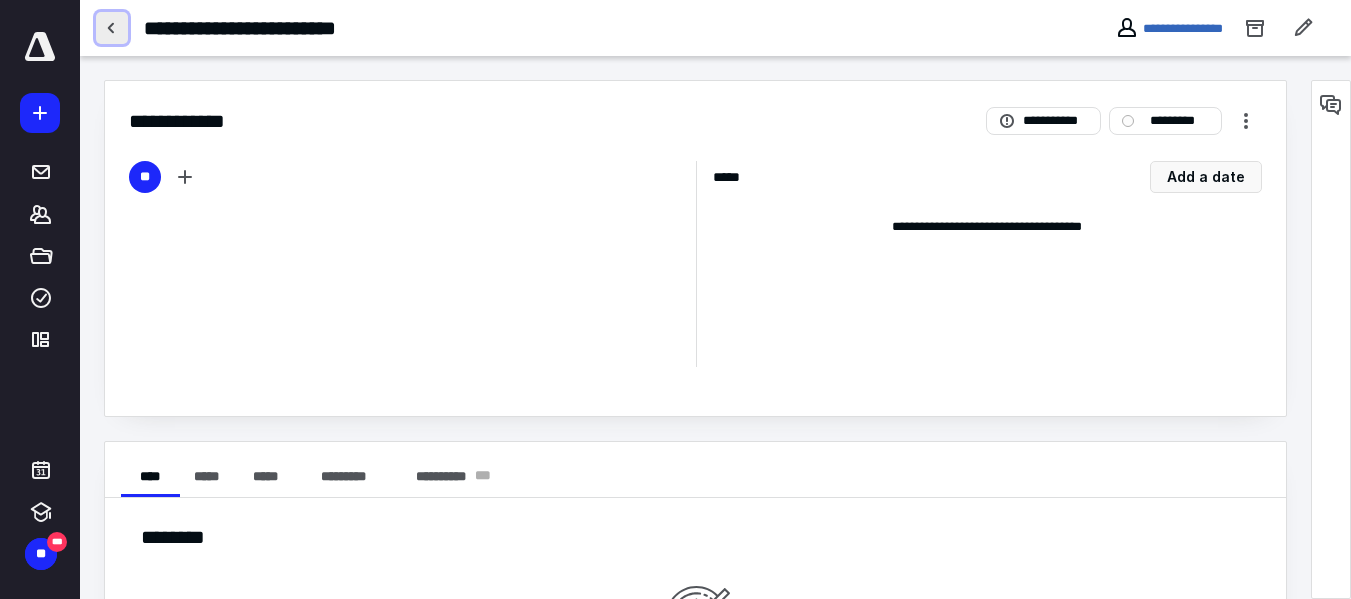 click at bounding box center (112, 28) 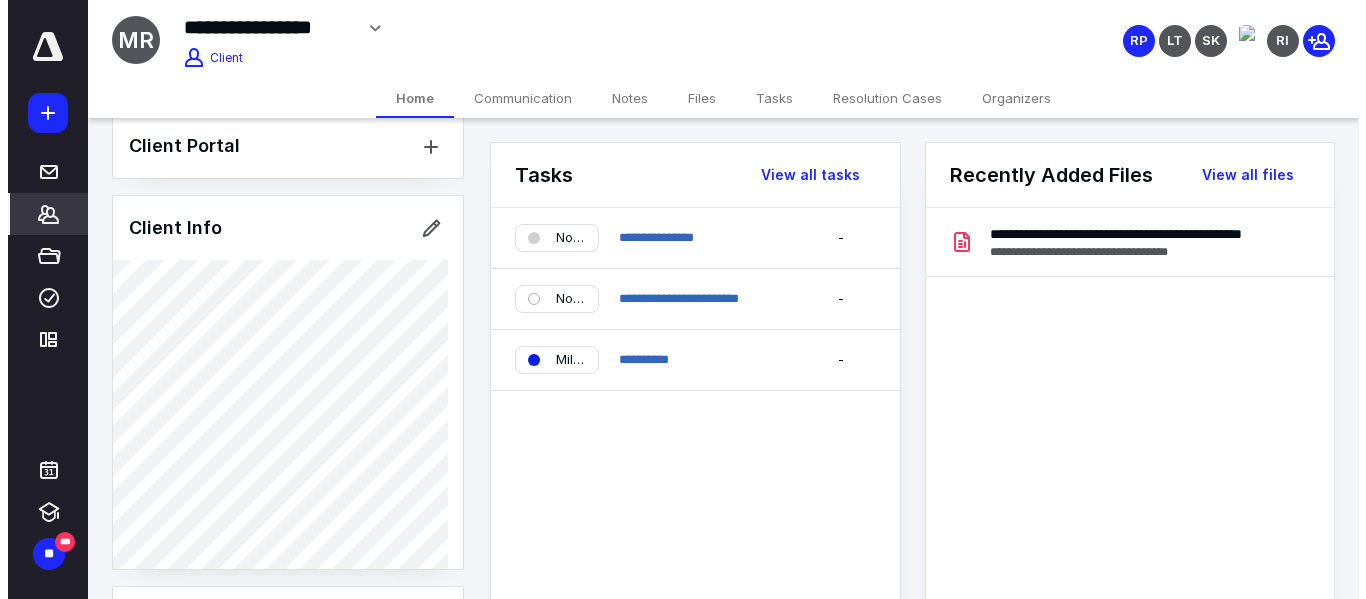 scroll, scrollTop: 0, scrollLeft: 0, axis: both 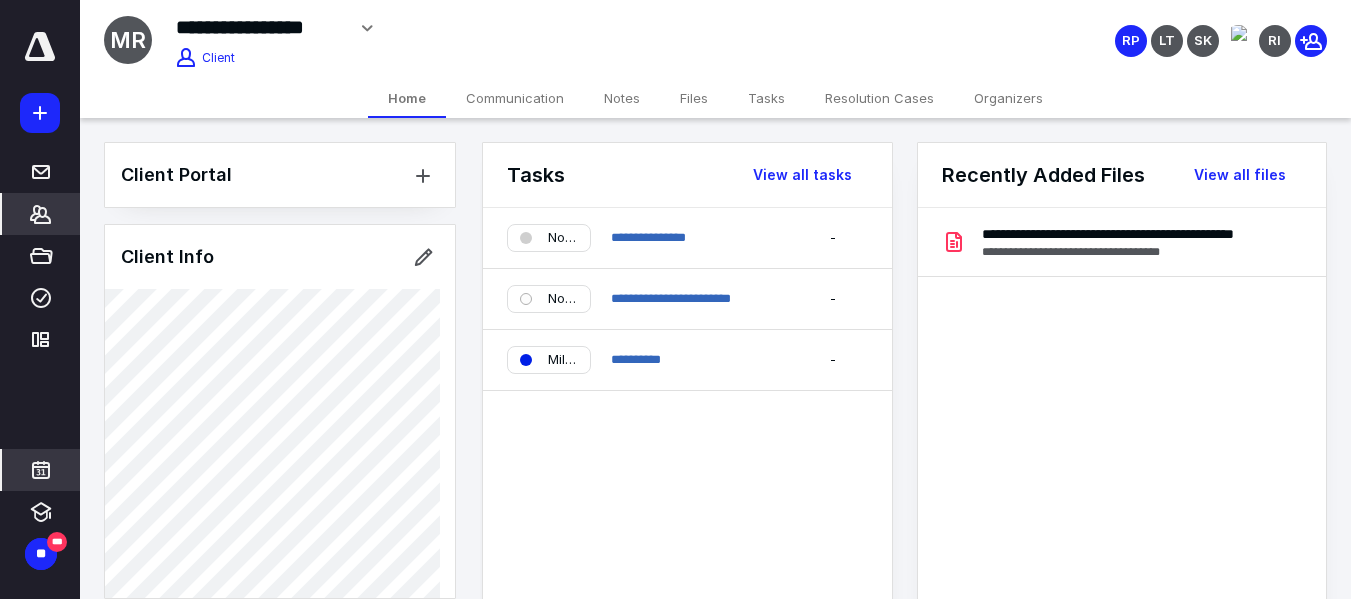 click 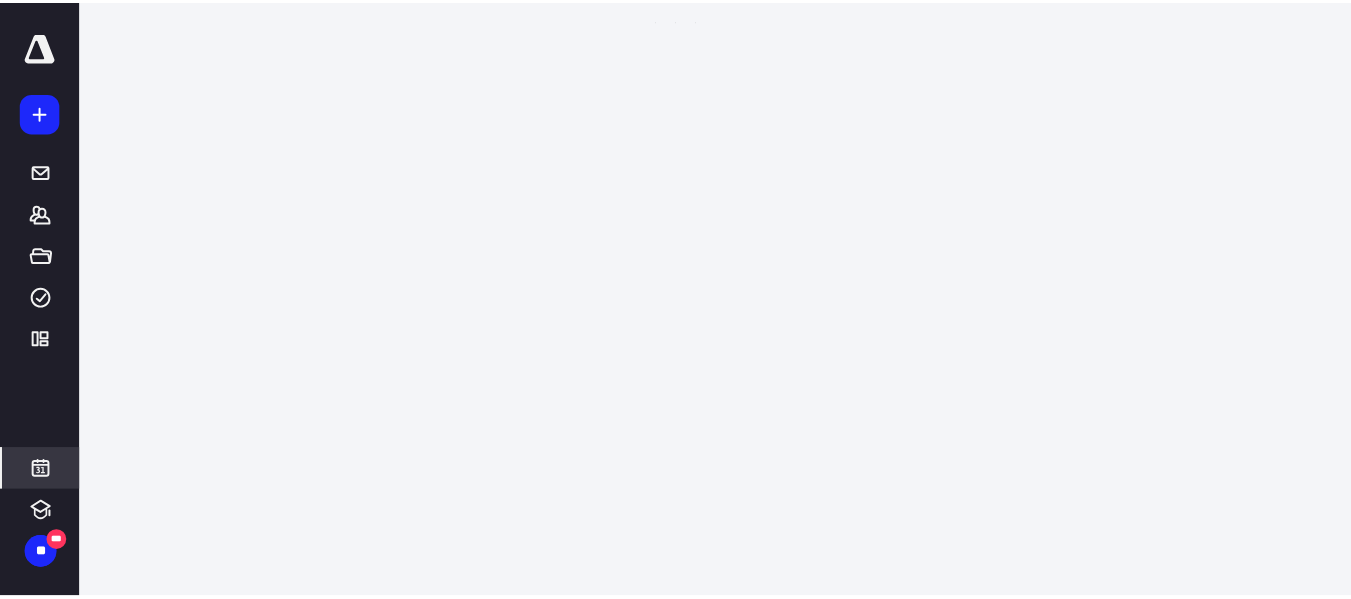 scroll, scrollTop: 385, scrollLeft: 0, axis: vertical 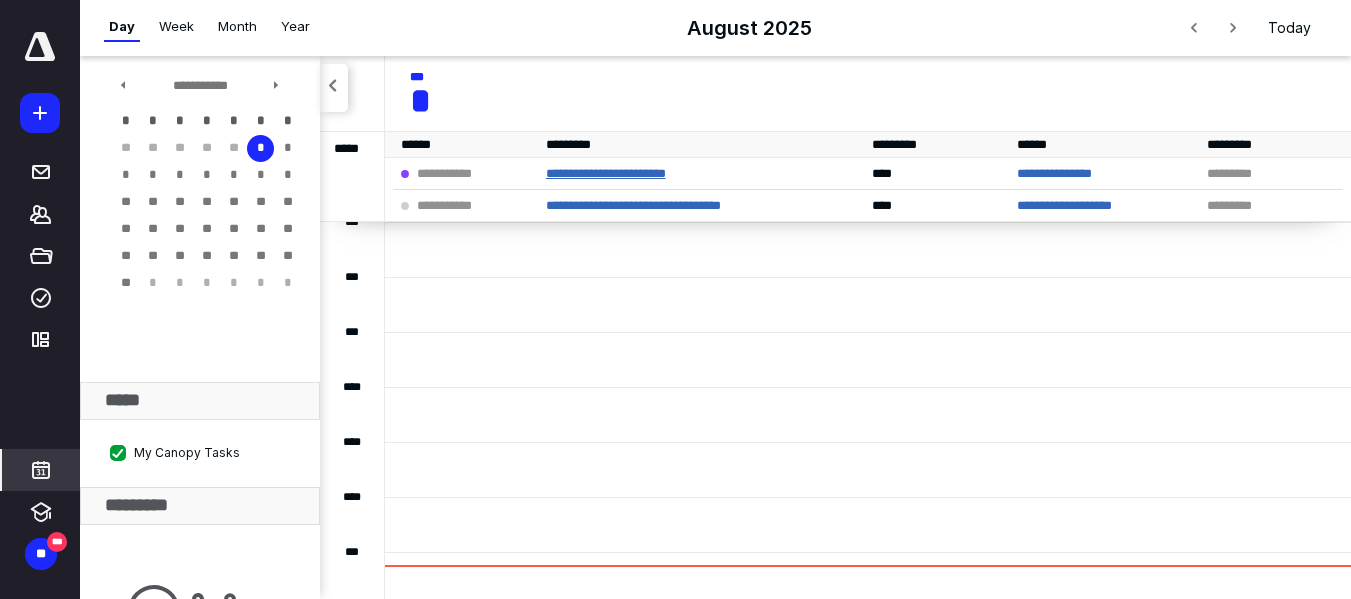 click on "**********" at bounding box center (606, 173) 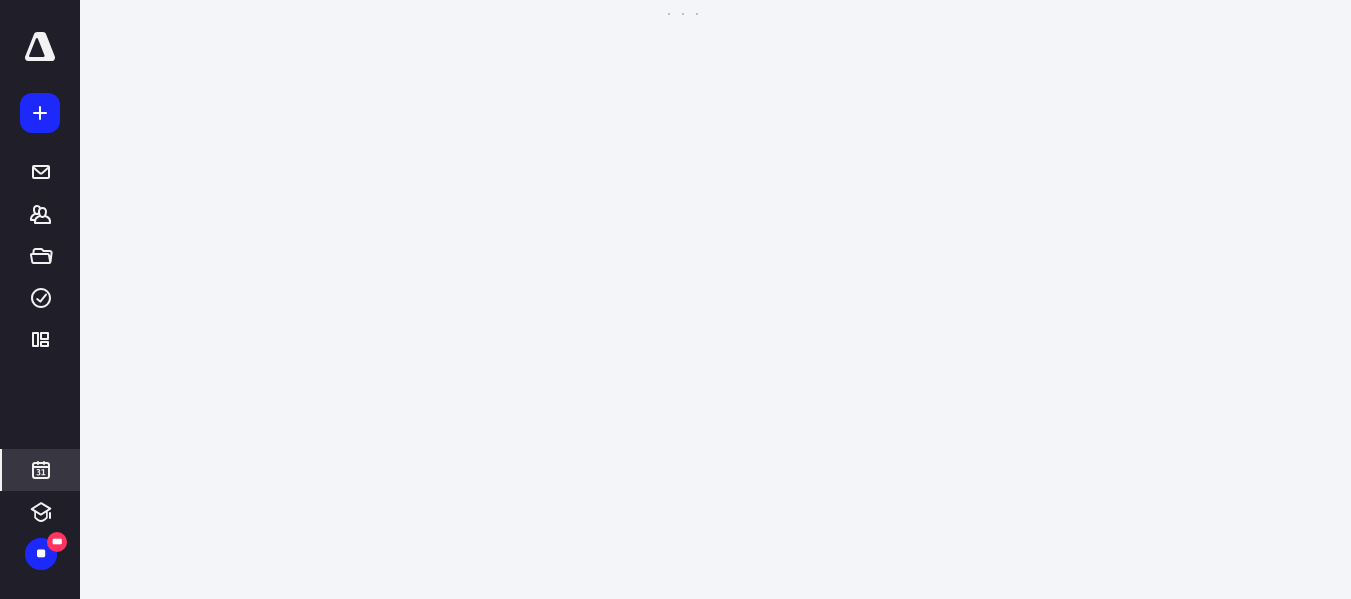 scroll, scrollTop: 0, scrollLeft: 0, axis: both 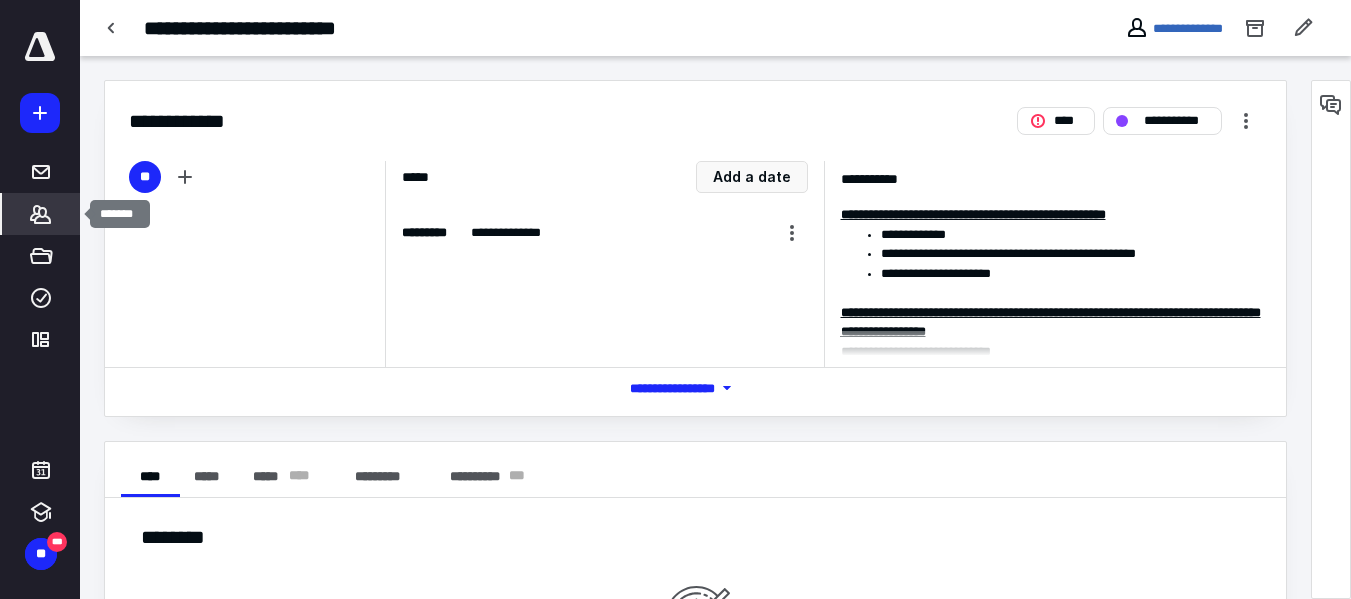 click on "*******" at bounding box center (41, 214) 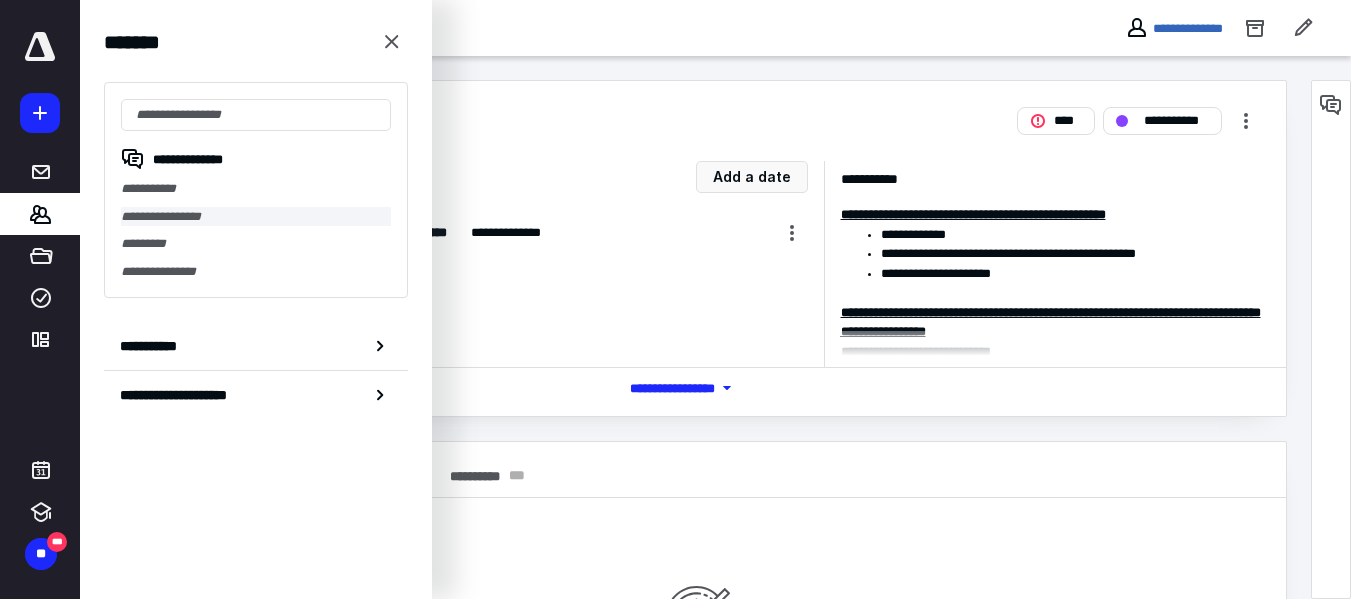 click on "**********" at bounding box center [256, 217] 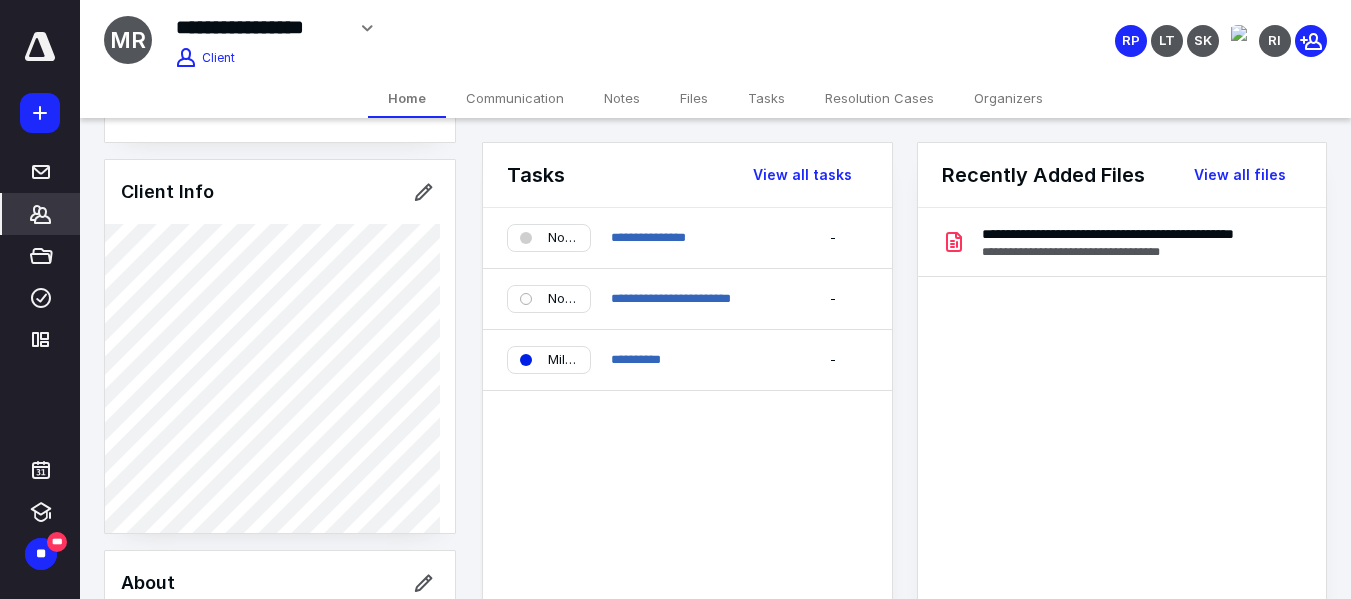 scroll, scrollTop: 100, scrollLeft: 0, axis: vertical 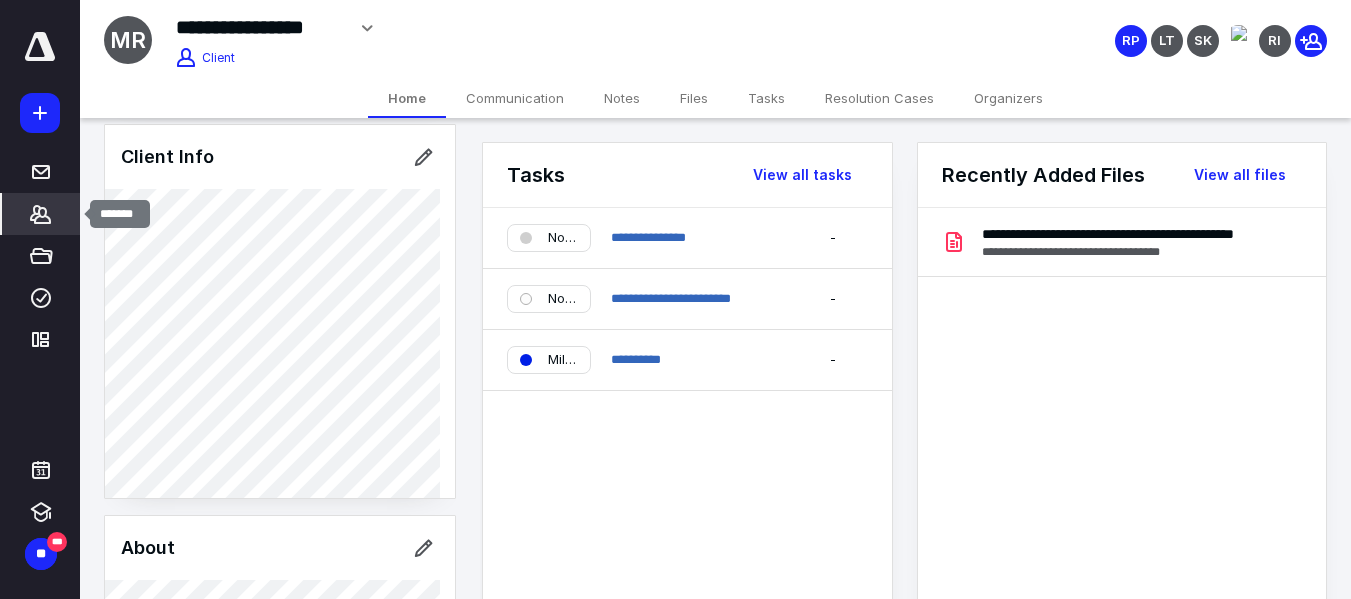 click 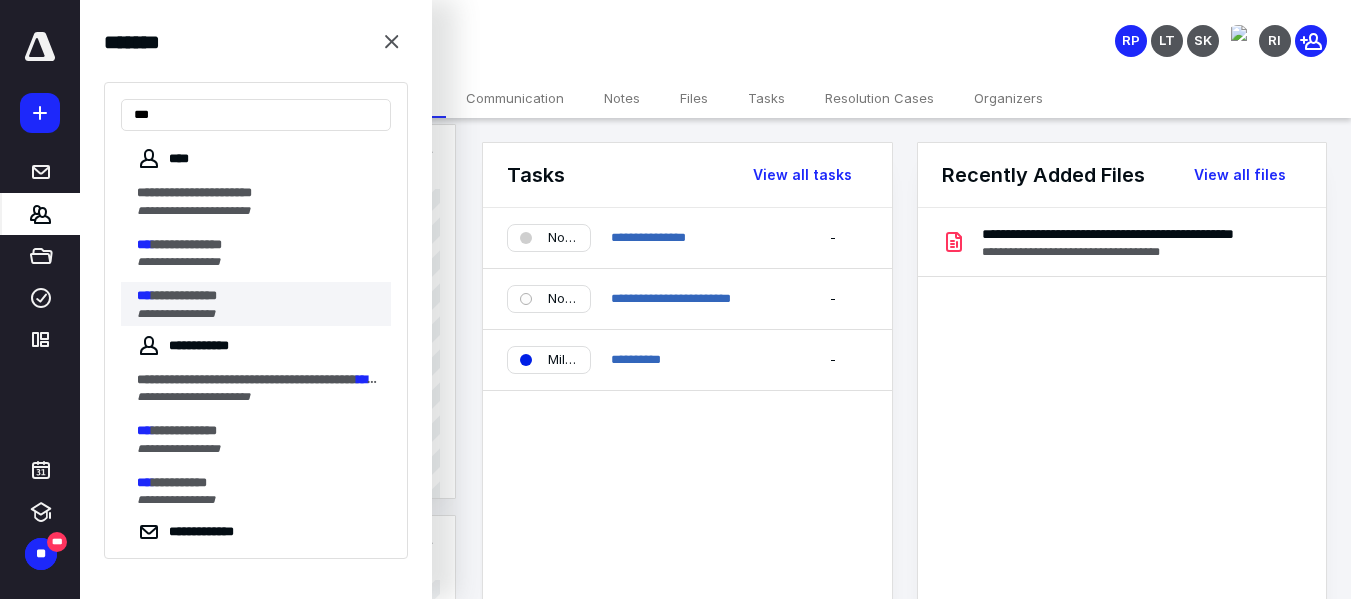 type on "***" 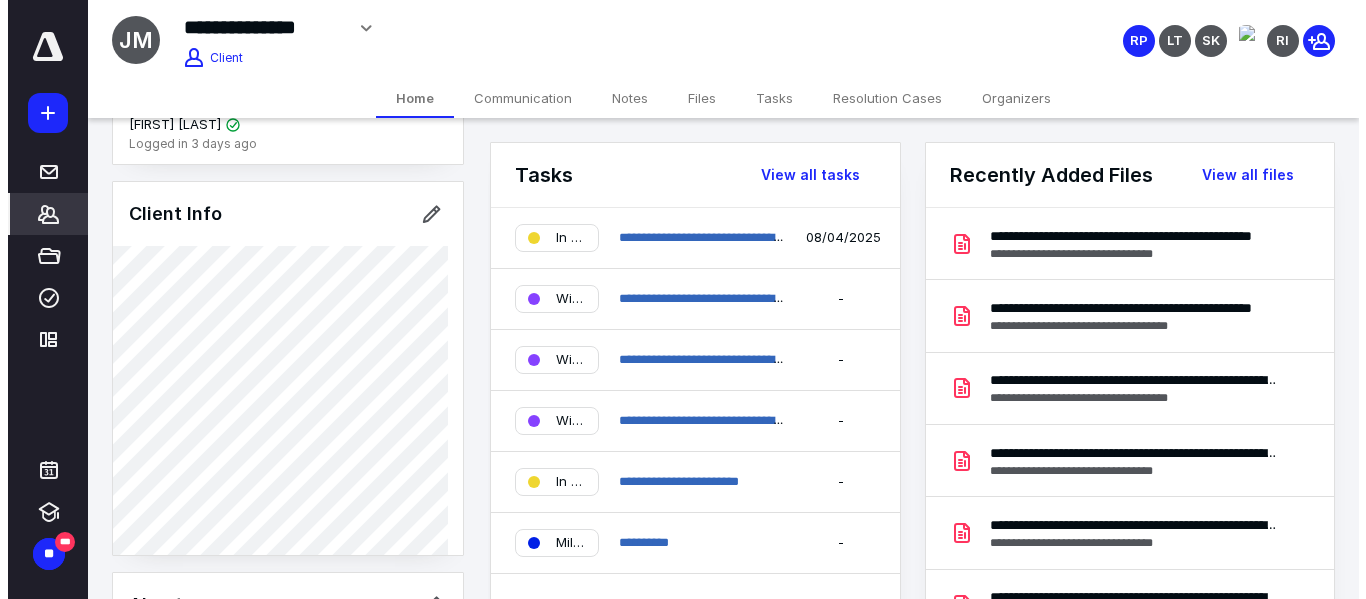 scroll, scrollTop: 300, scrollLeft: 0, axis: vertical 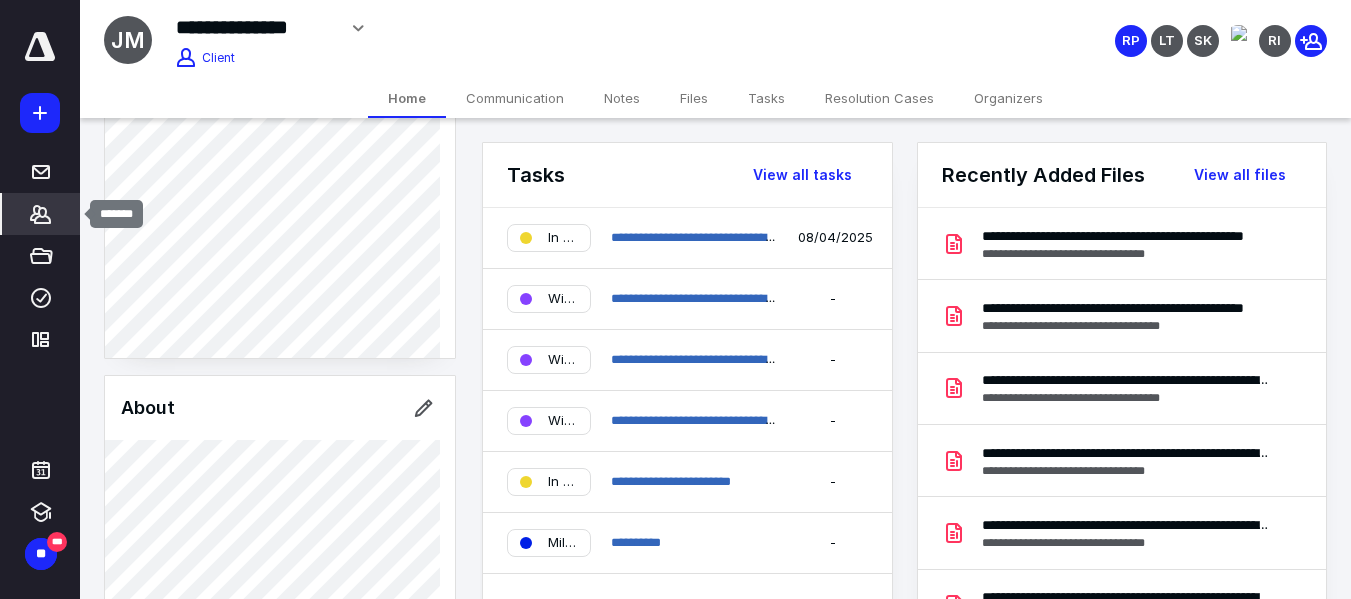 click on "*******" at bounding box center [41, 214] 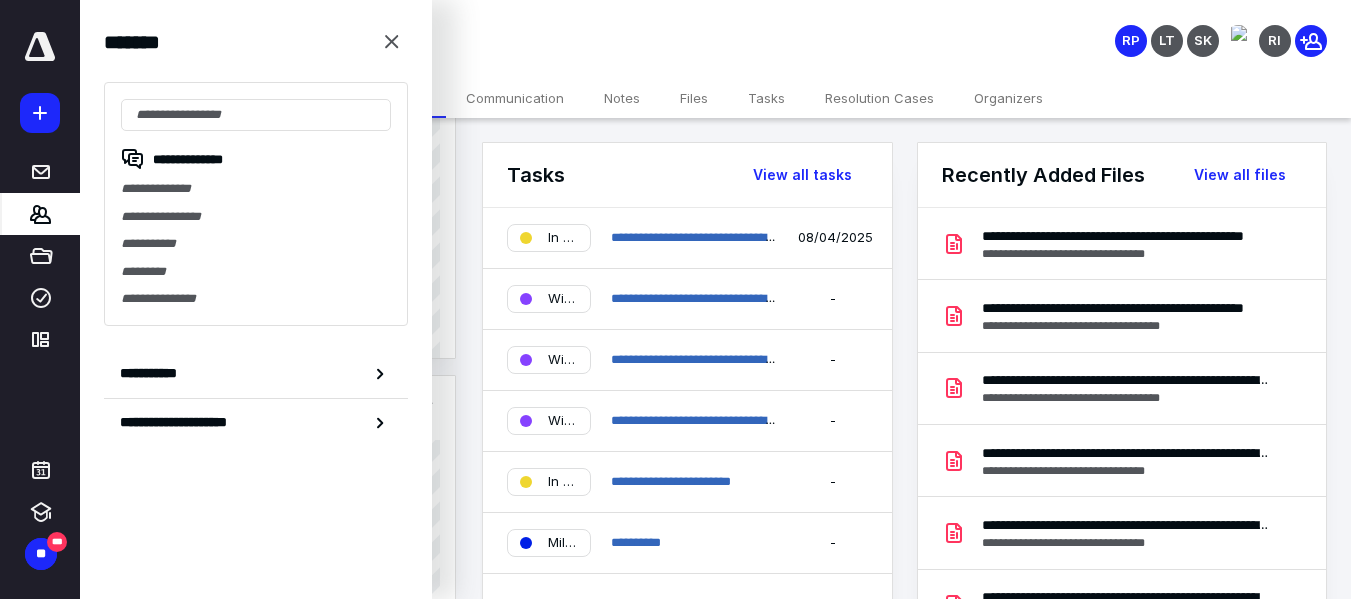 click on "**********" at bounding box center [544, 28] 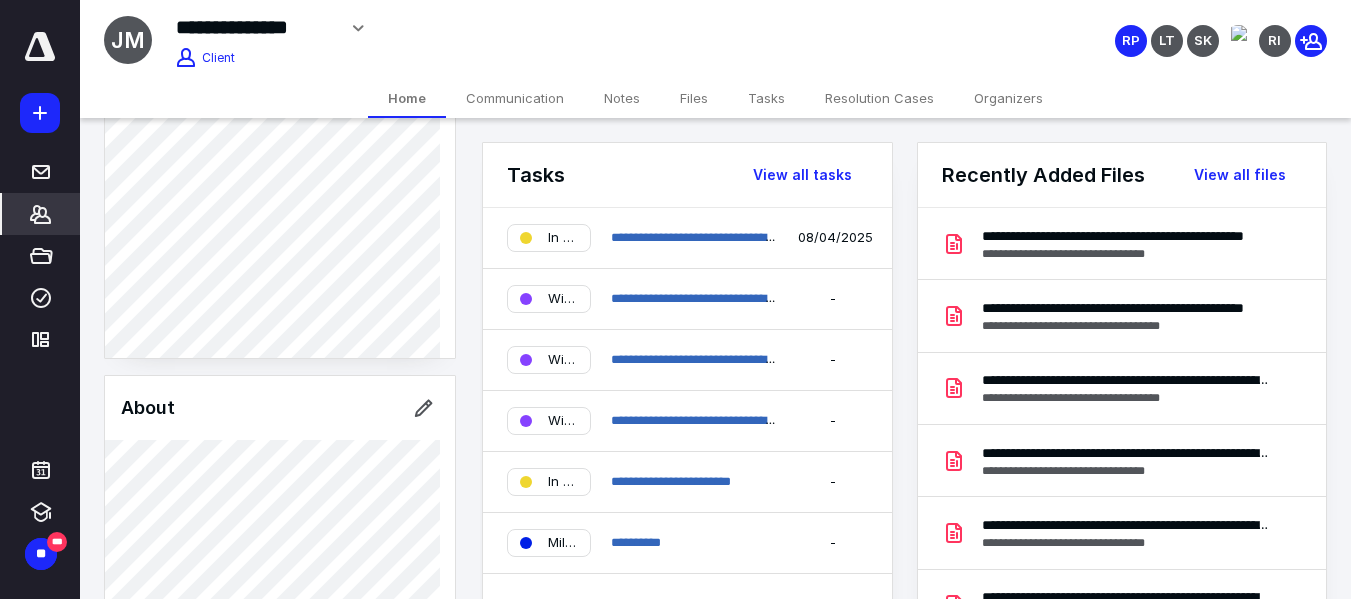 click on "**********" at bounding box center [40, 299] 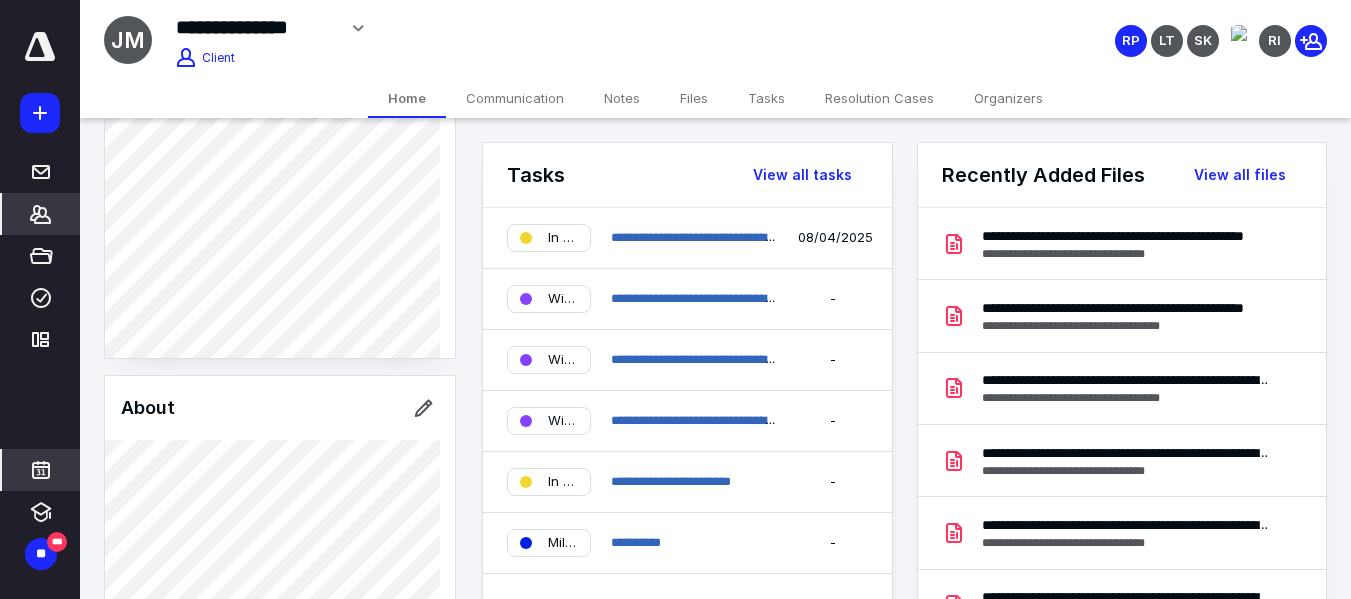 click 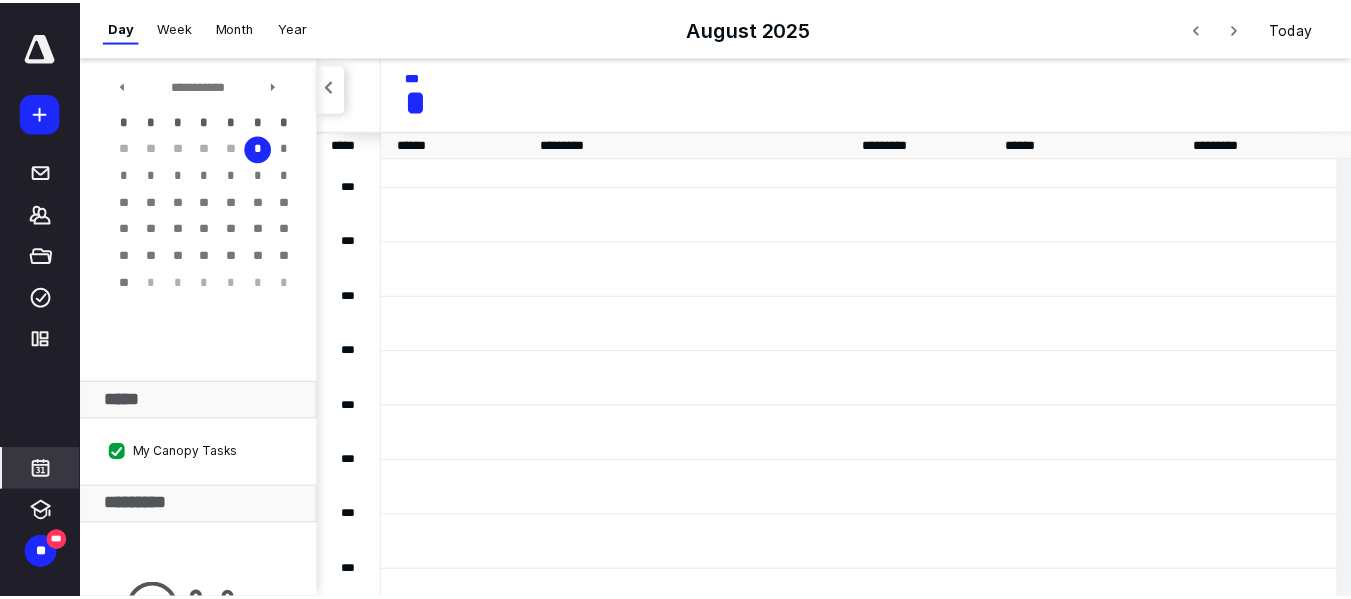 scroll, scrollTop: 385, scrollLeft: 0, axis: vertical 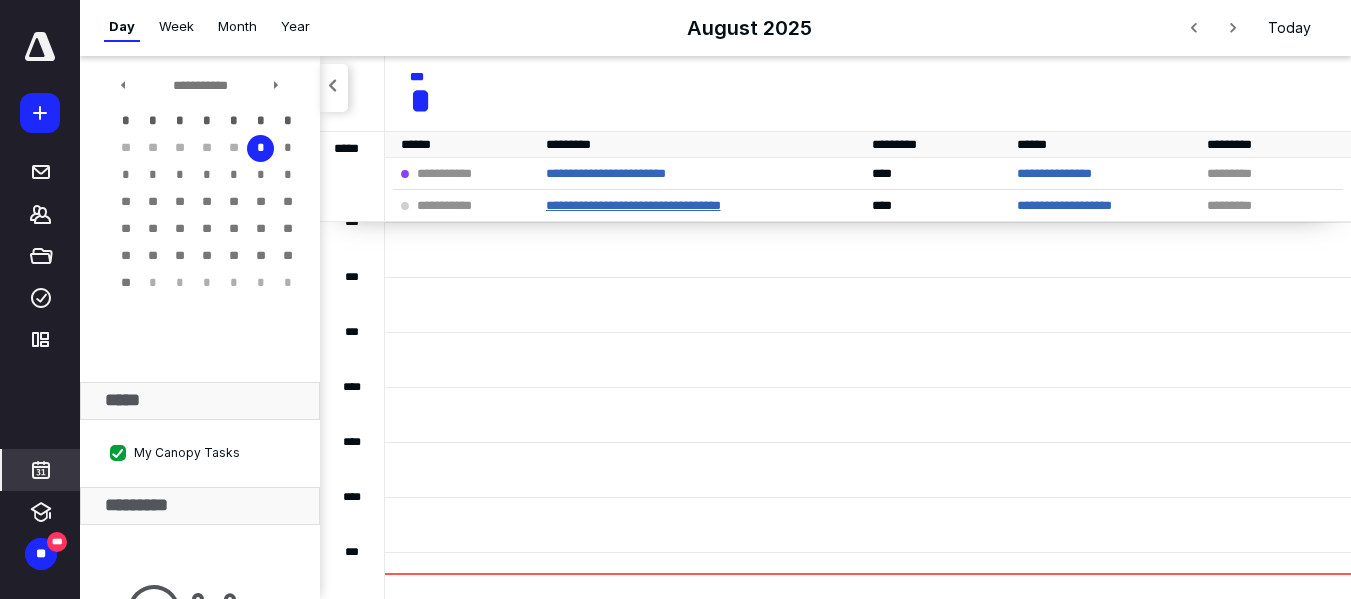 click on "**********" at bounding box center (633, 205) 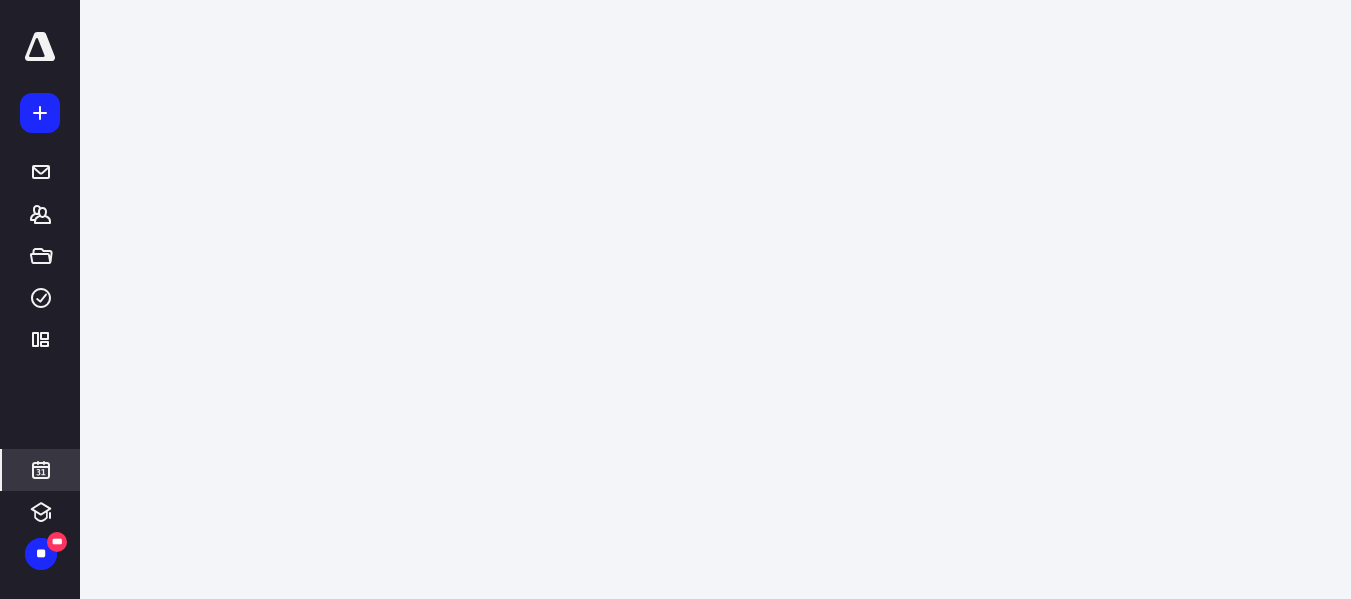 scroll, scrollTop: 0, scrollLeft: 0, axis: both 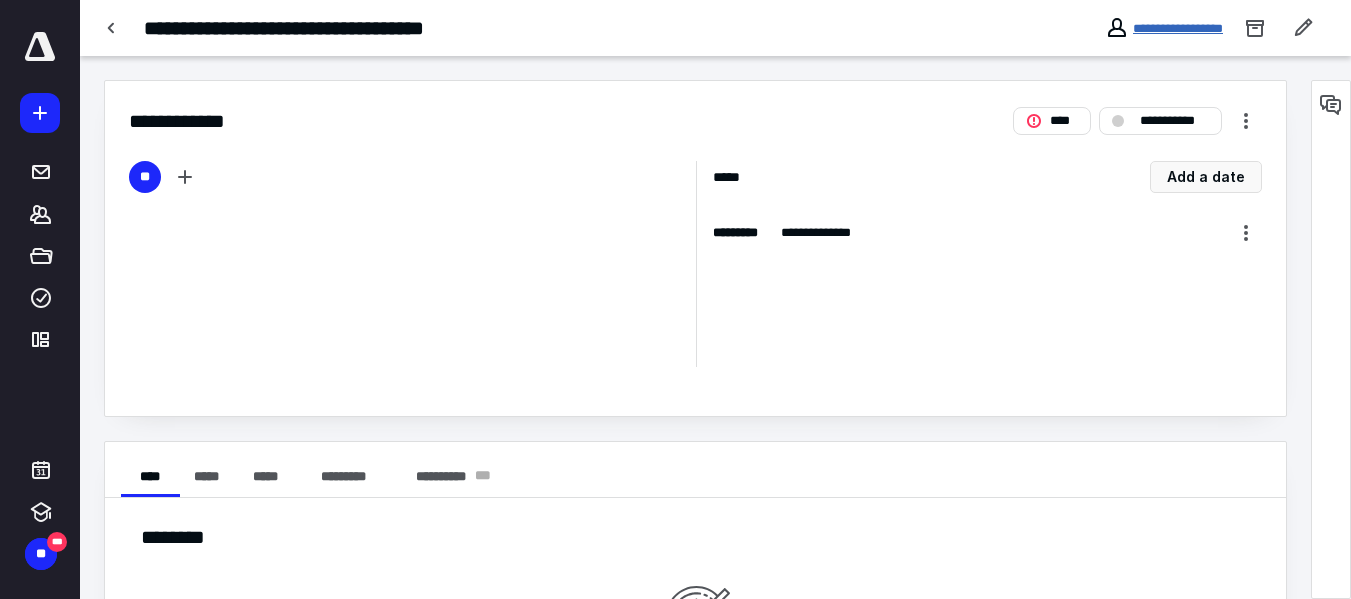 click on "**********" at bounding box center (1178, 28) 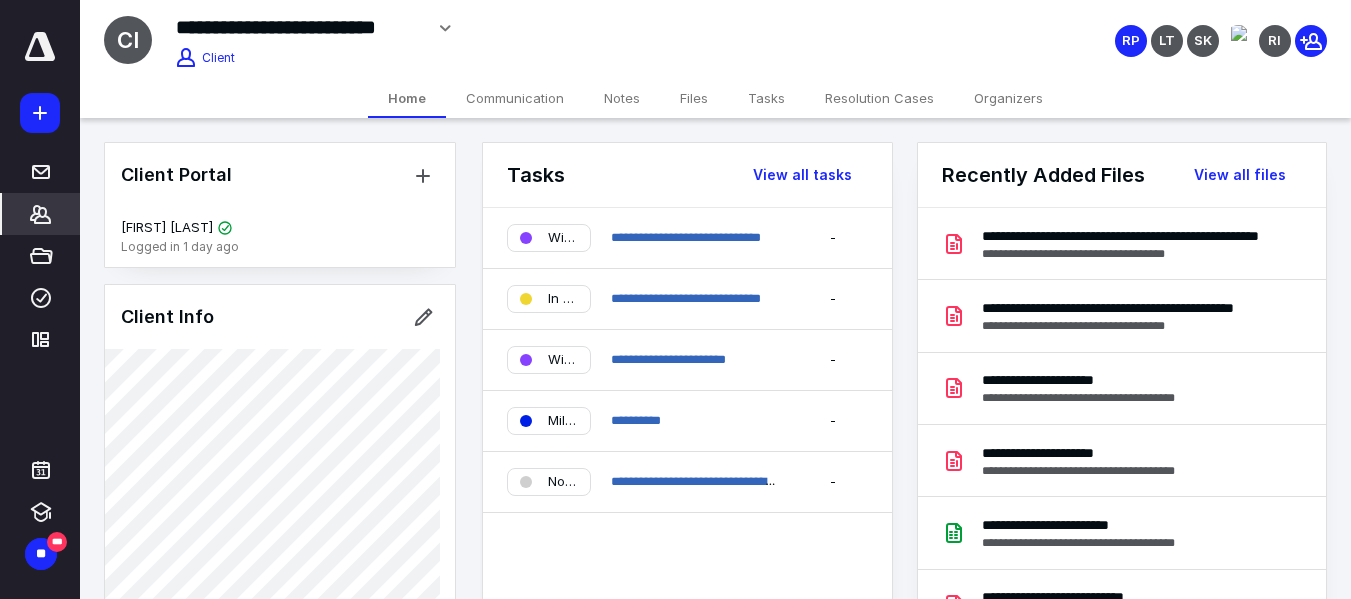 click on "**********" at bounding box center [509, 35] 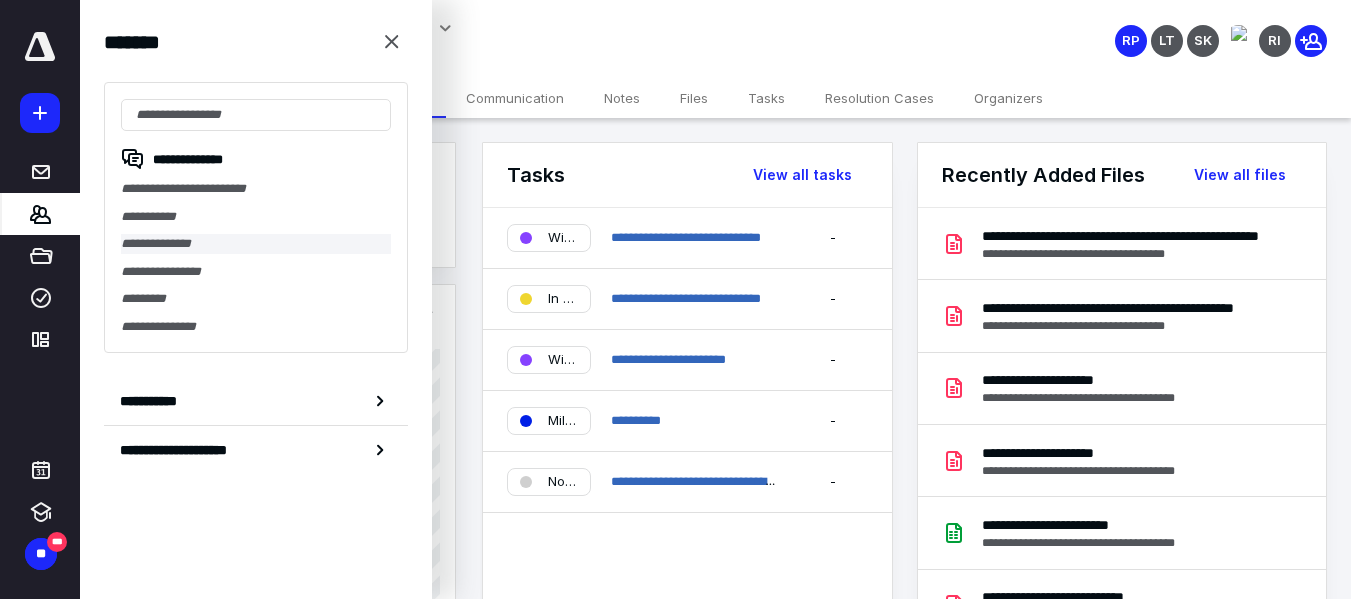 click on "**********" at bounding box center [256, 244] 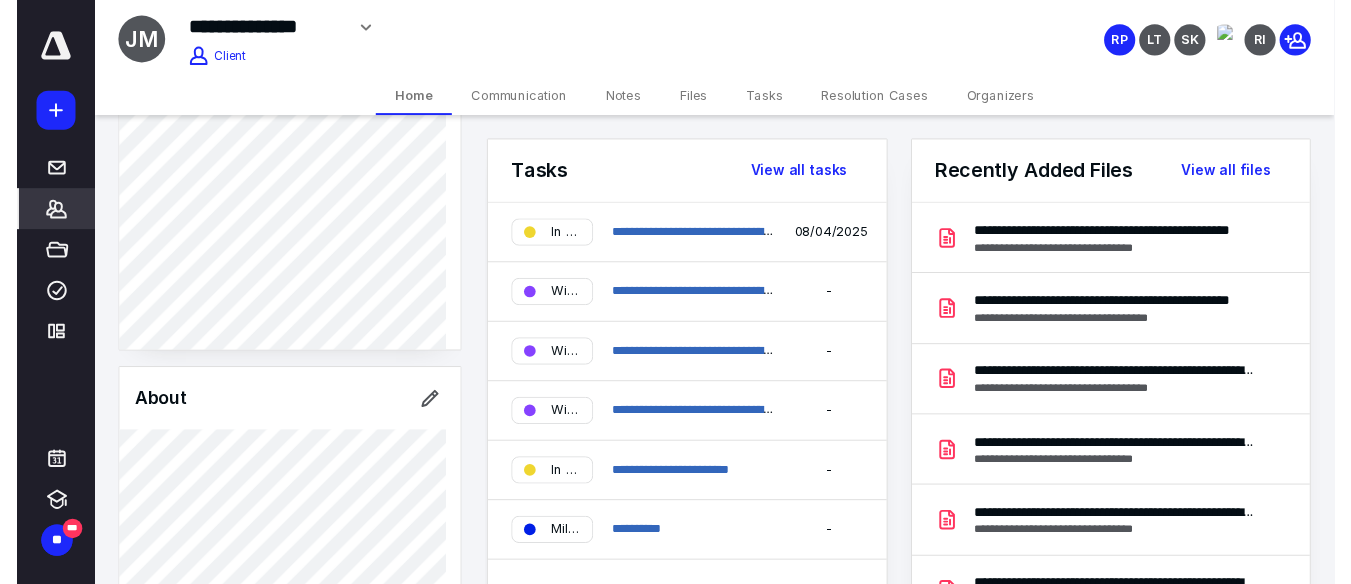 scroll, scrollTop: 200, scrollLeft: 0, axis: vertical 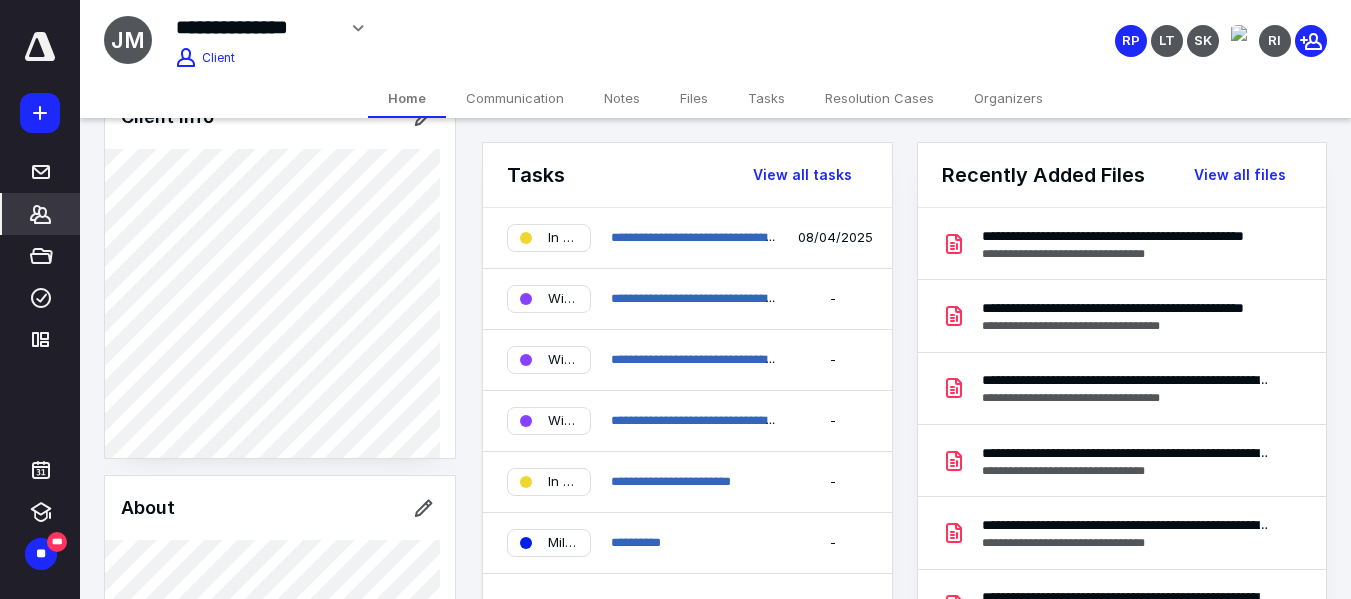 click on "Tasks" at bounding box center [766, 98] 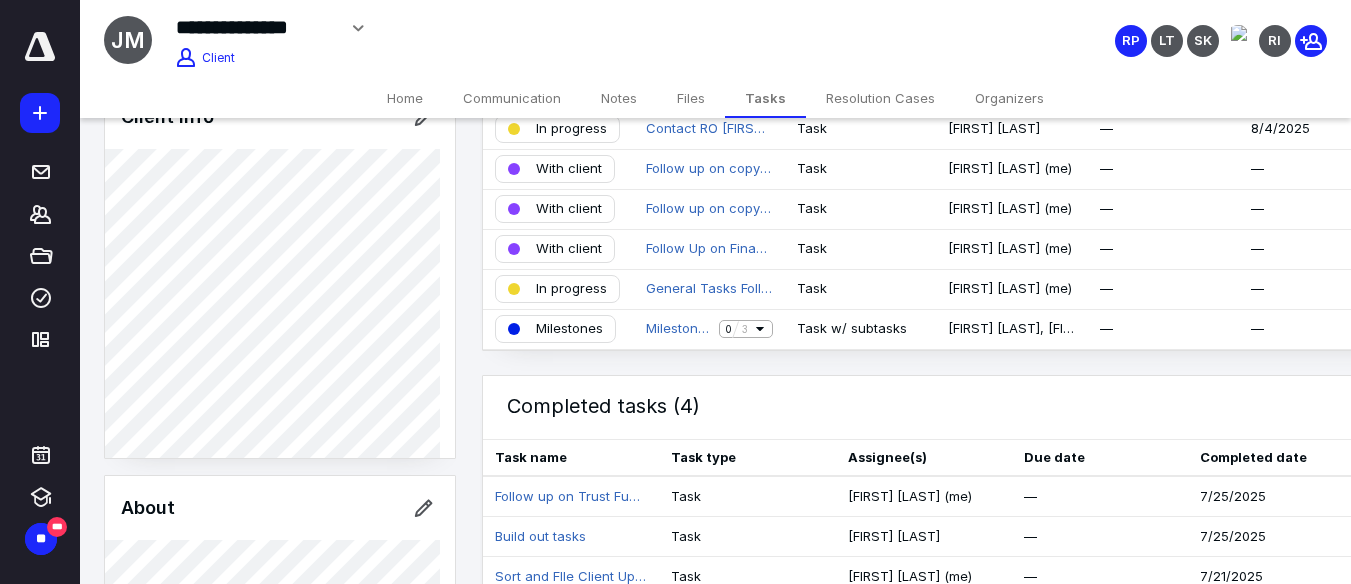 scroll, scrollTop: 13, scrollLeft: 0, axis: vertical 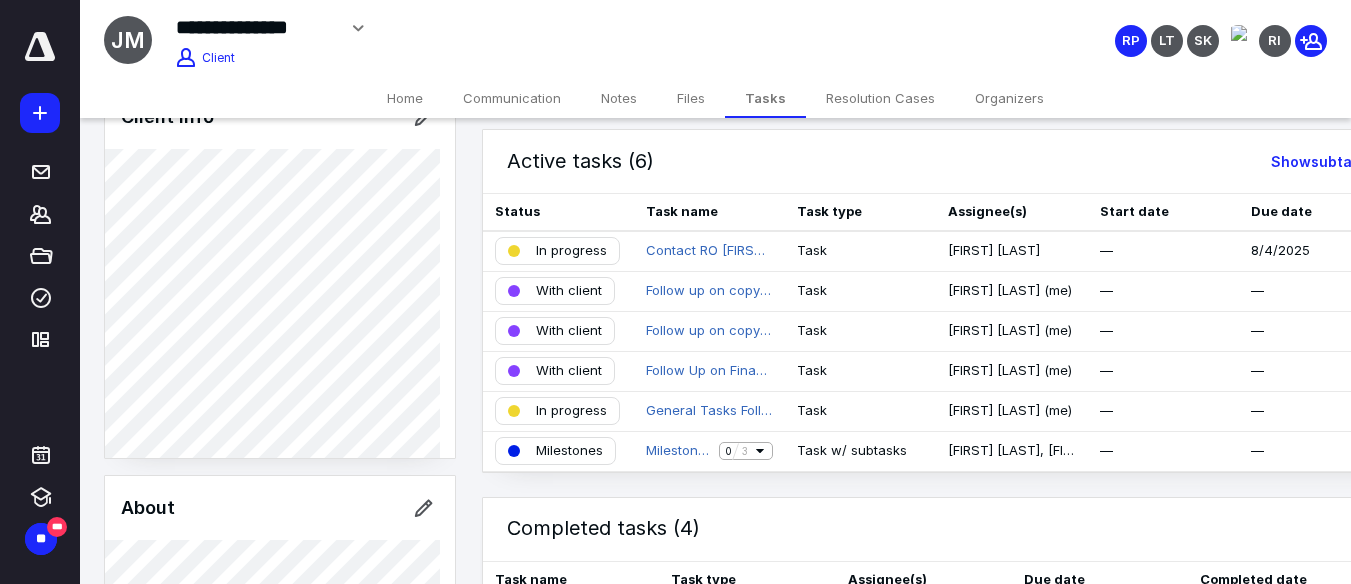 click on "Notes" at bounding box center [619, 98] 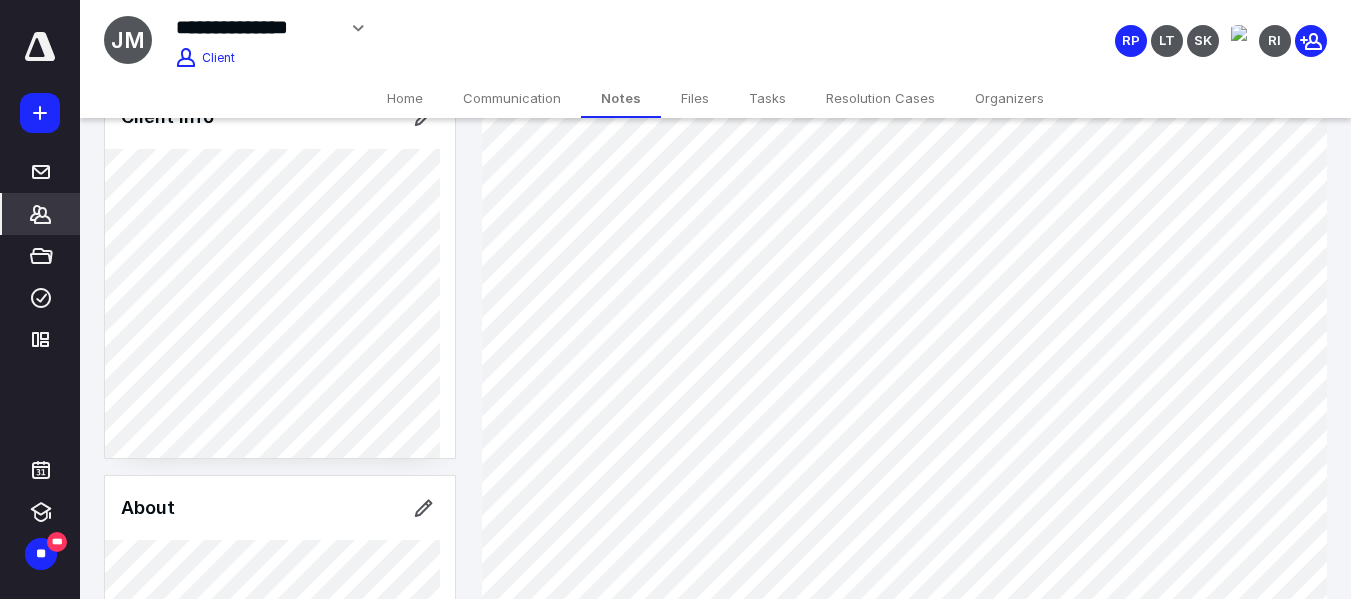 scroll, scrollTop: 0, scrollLeft: 0, axis: both 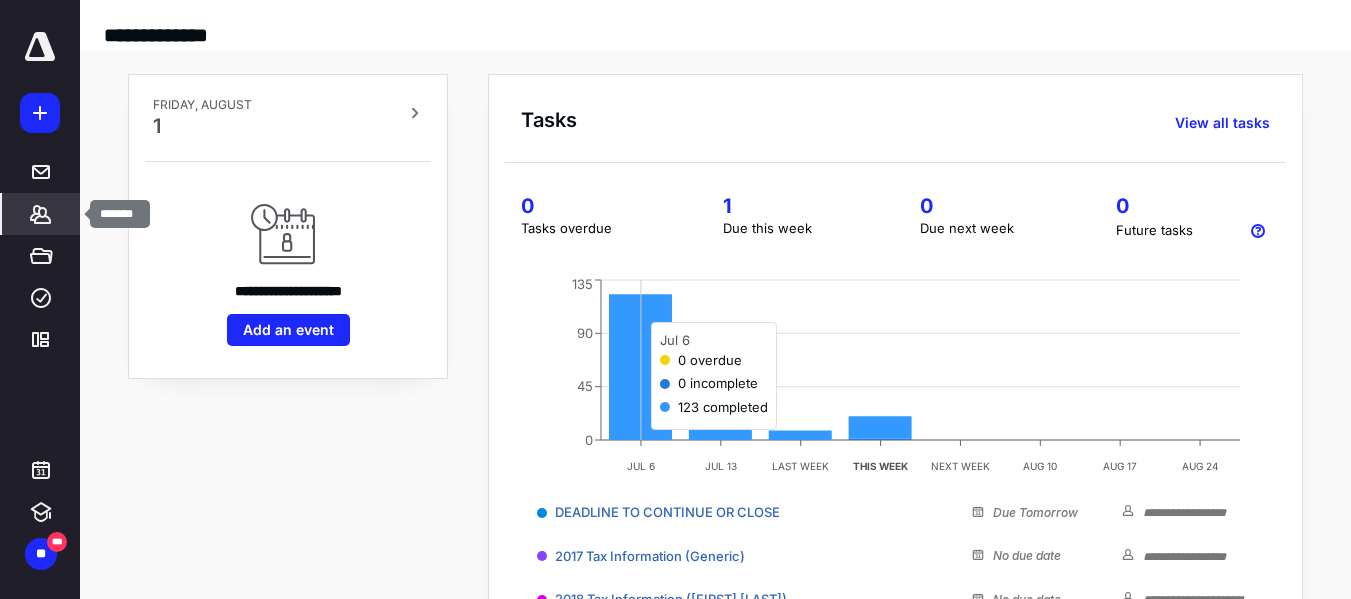click 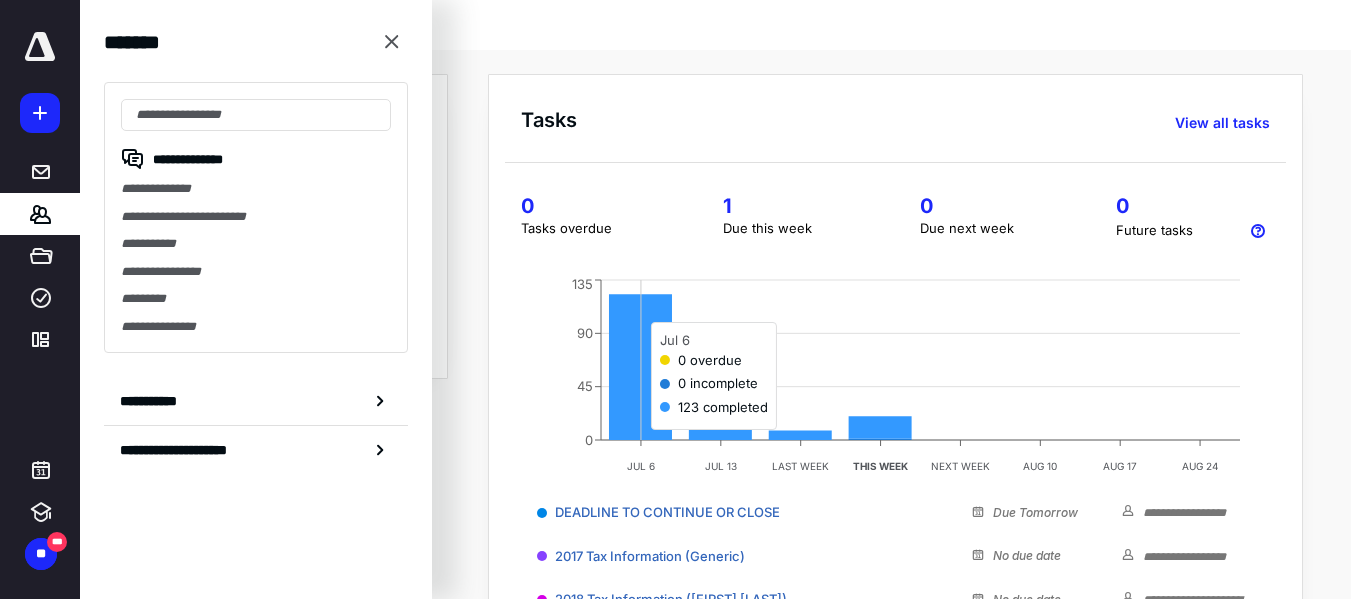 click on "**********" at bounding box center [256, 217] 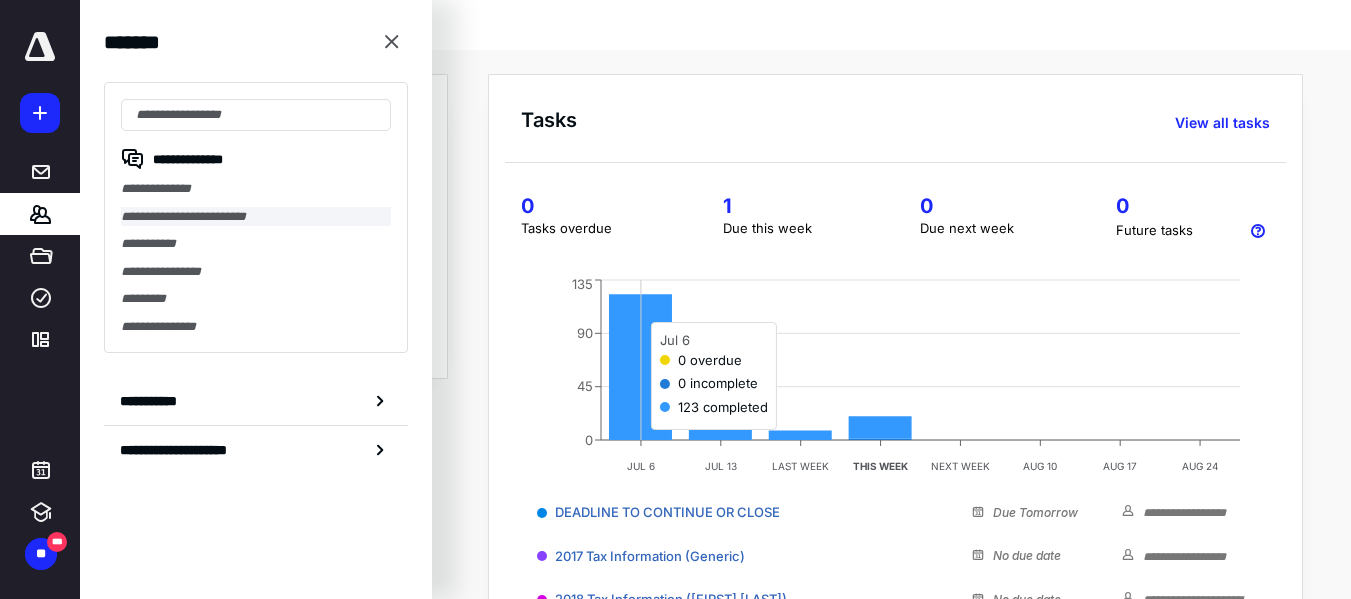 click on "**********" at bounding box center [256, 217] 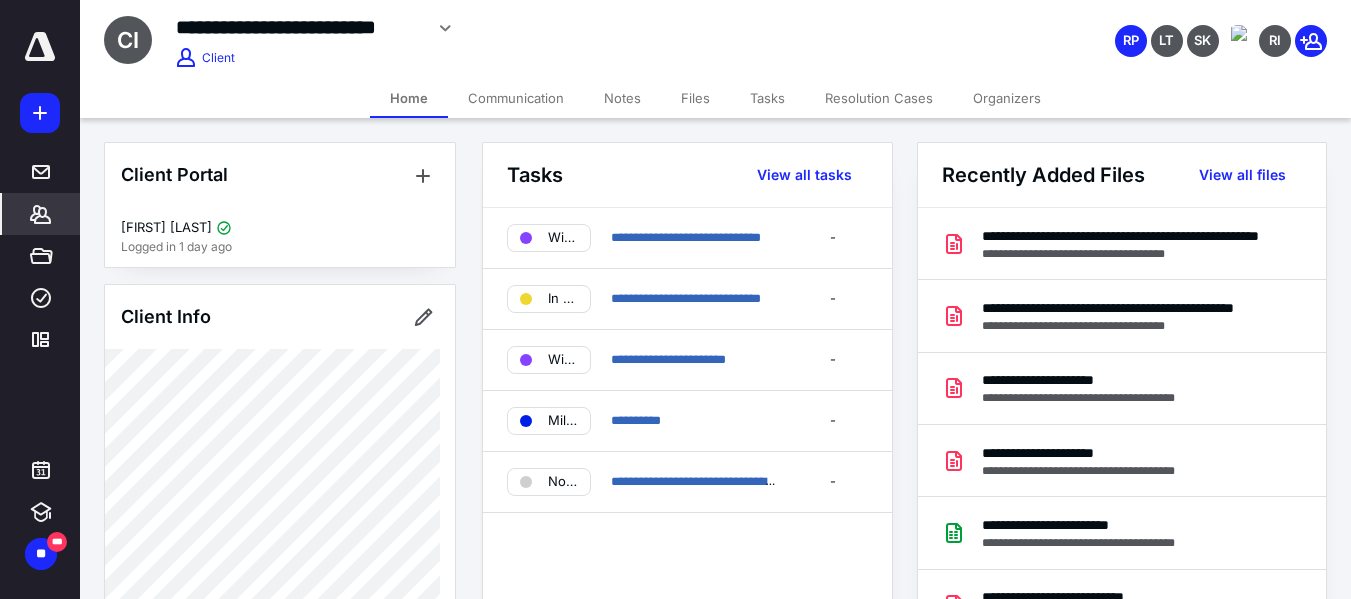 click on "Files" at bounding box center (695, 98) 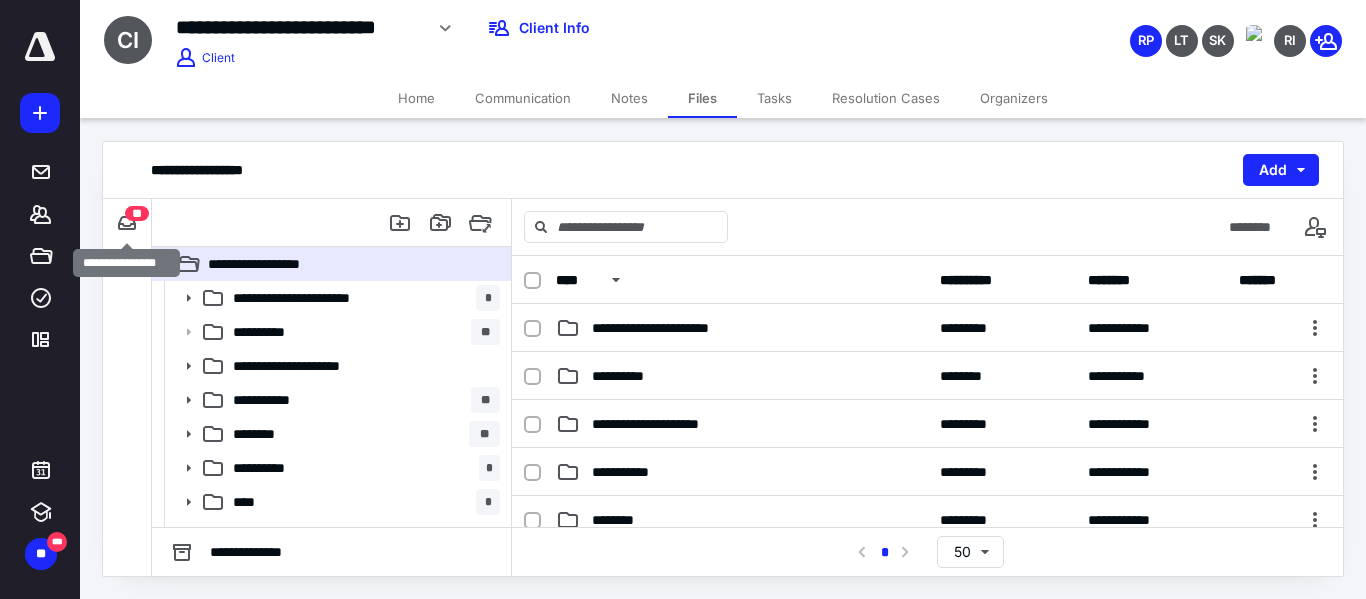 click on "**" at bounding box center [137, 213] 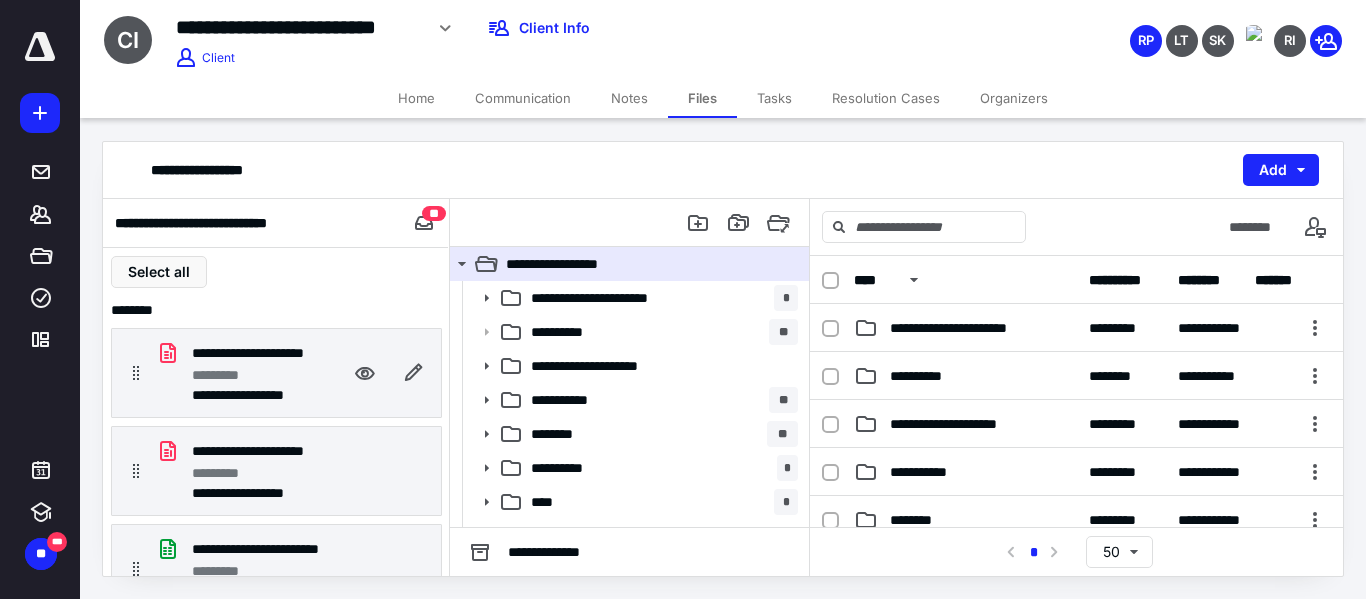 click on "**********" at bounding box center (236, 353) 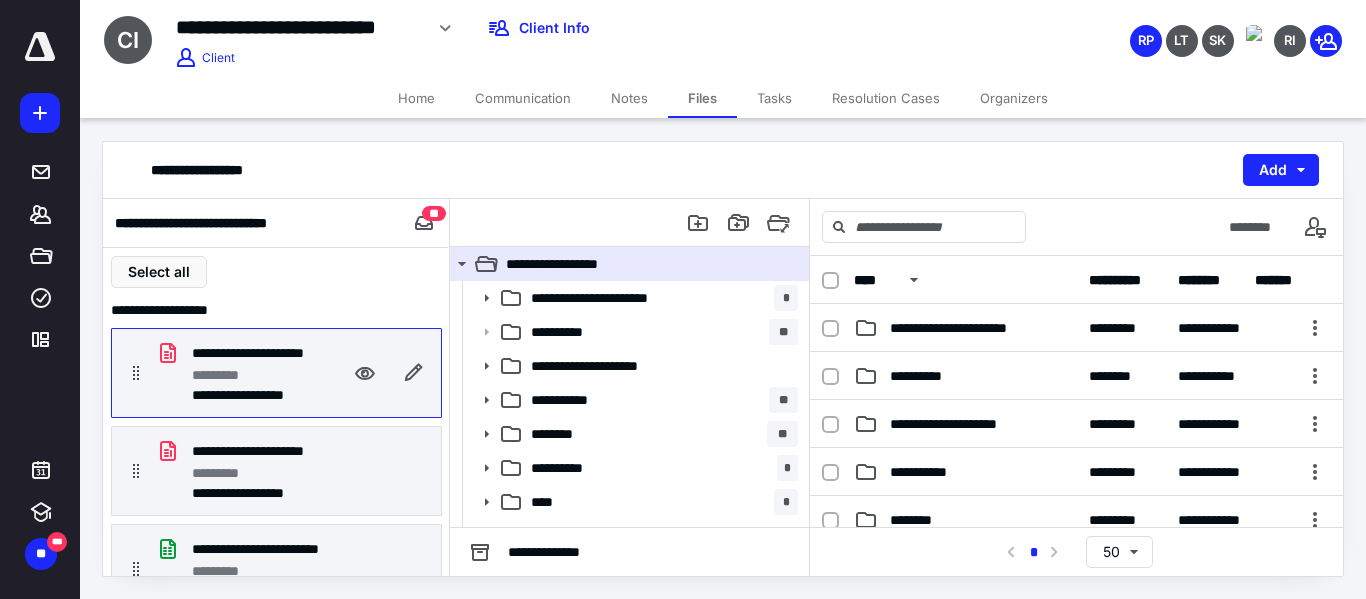 click on "**********" at bounding box center (236, 353) 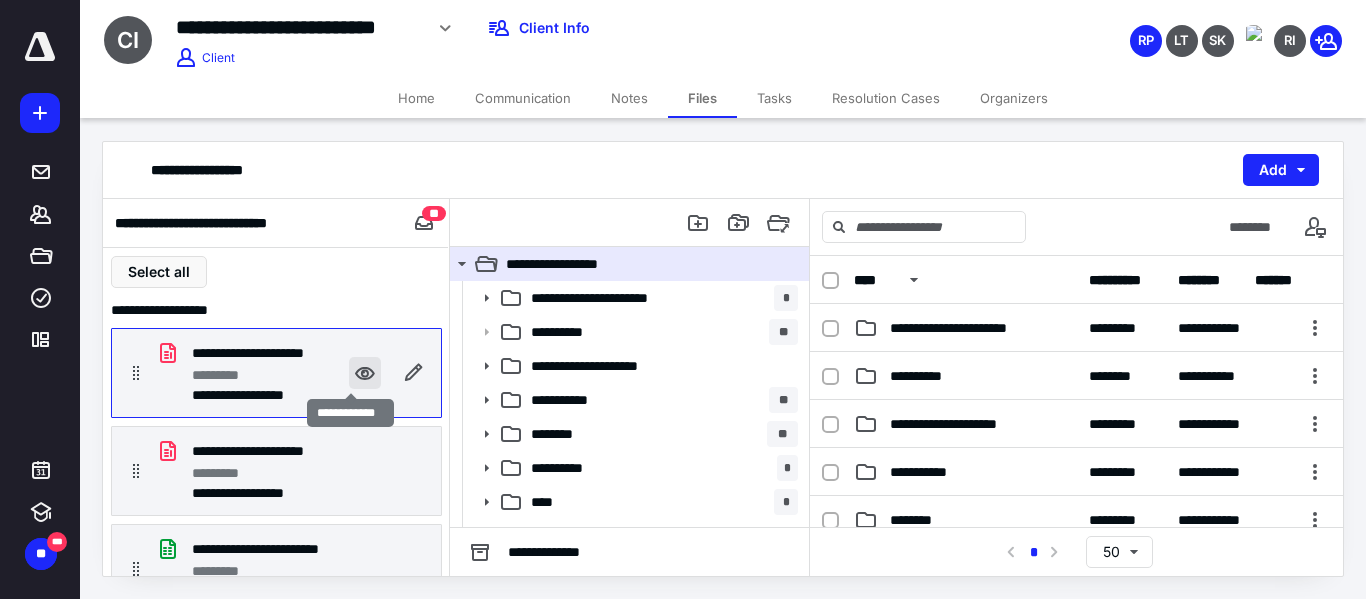 click at bounding box center [365, 373] 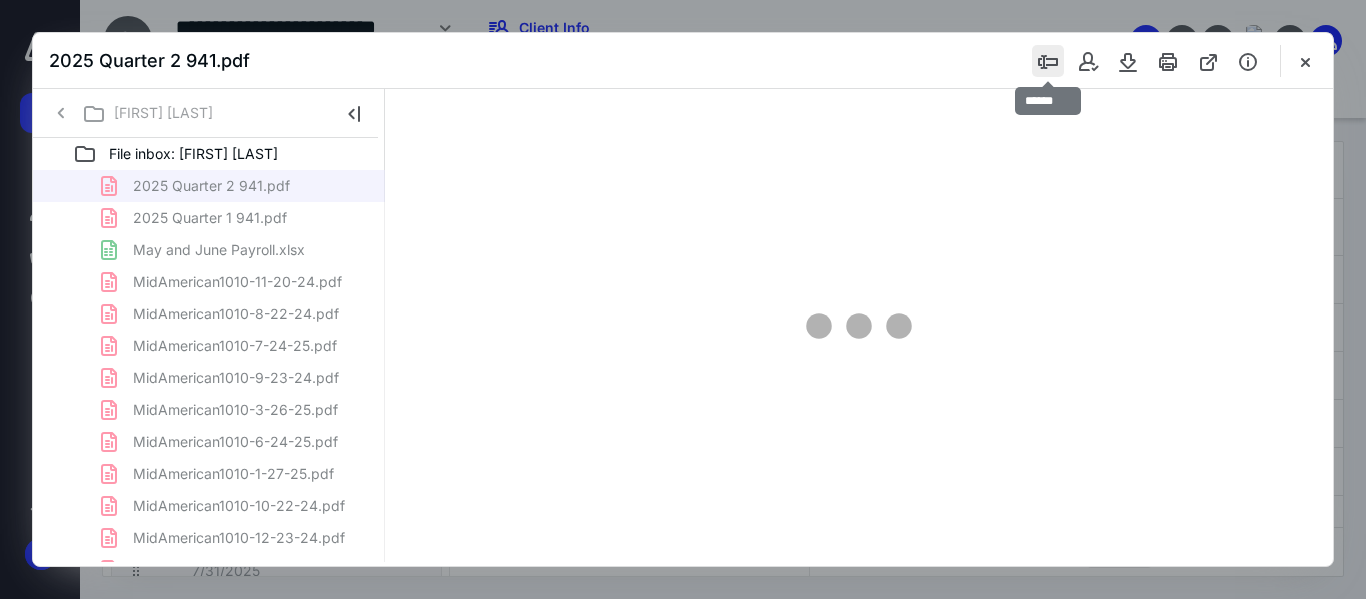 scroll, scrollTop: 0, scrollLeft: 0, axis: both 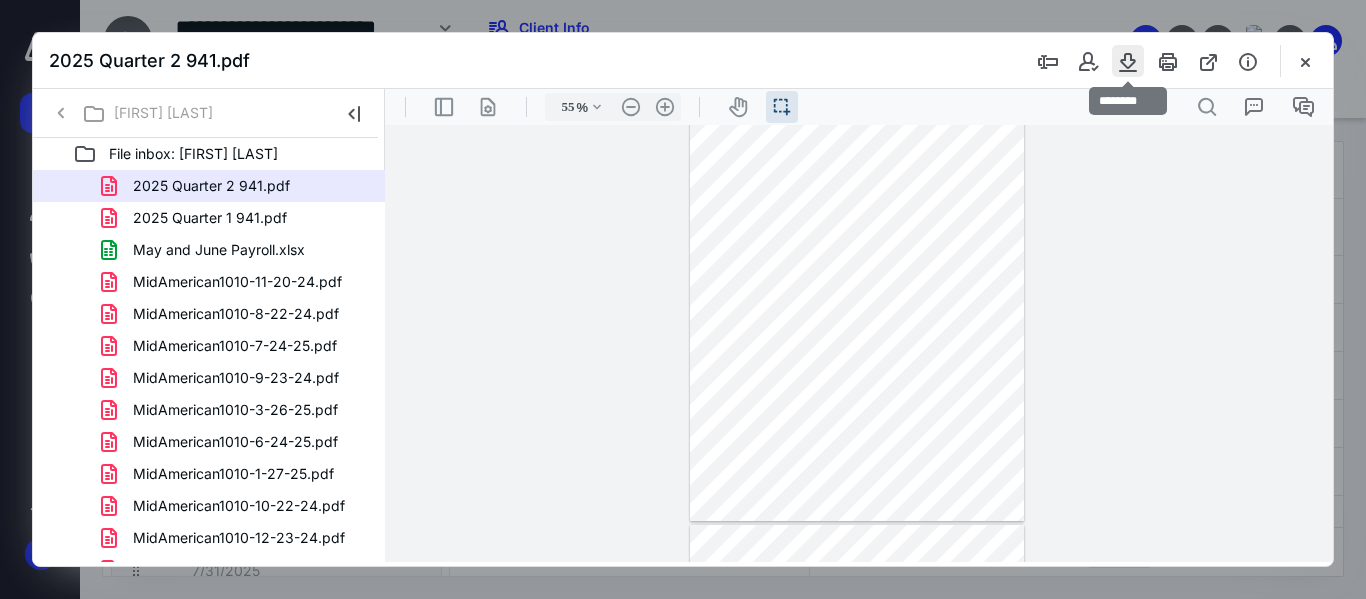 click at bounding box center (1128, 61) 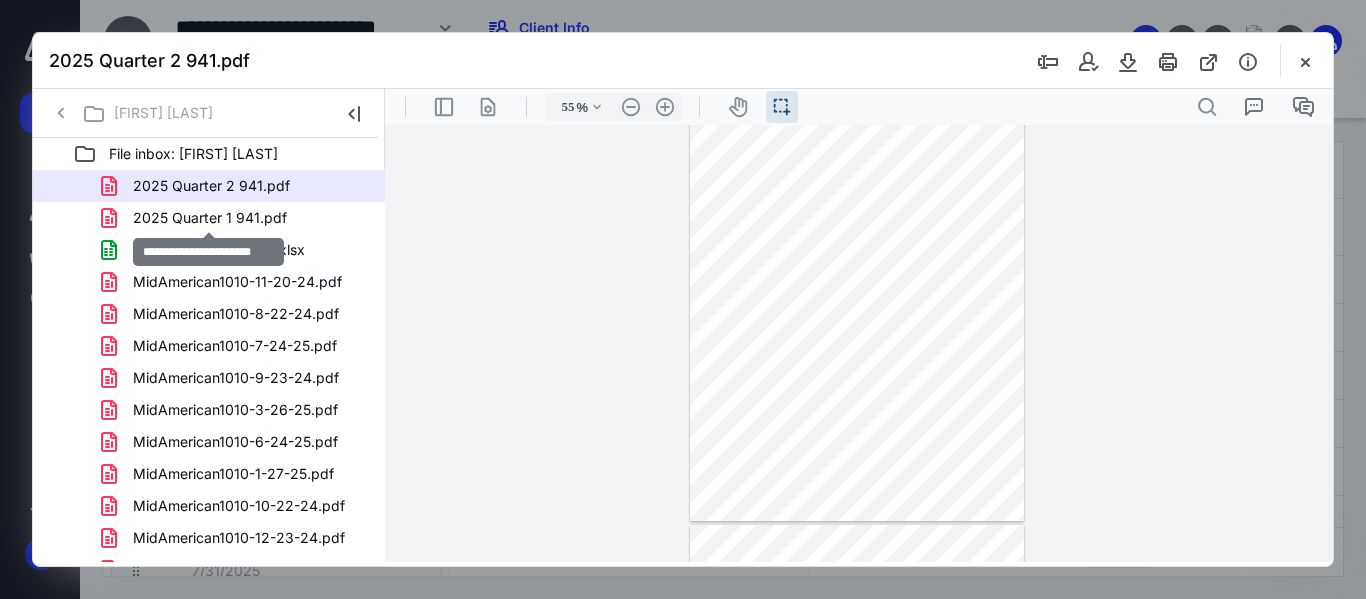 click on "2025 Quarter 1 941.pdf" at bounding box center [210, 218] 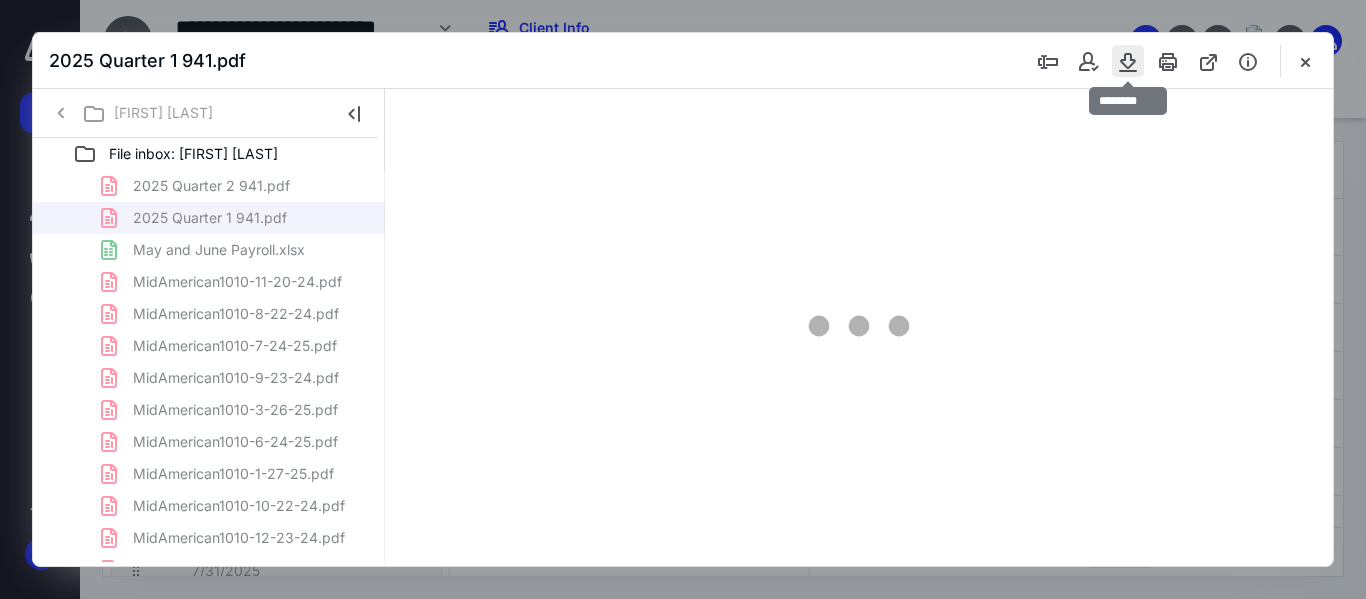 click at bounding box center [1128, 61] 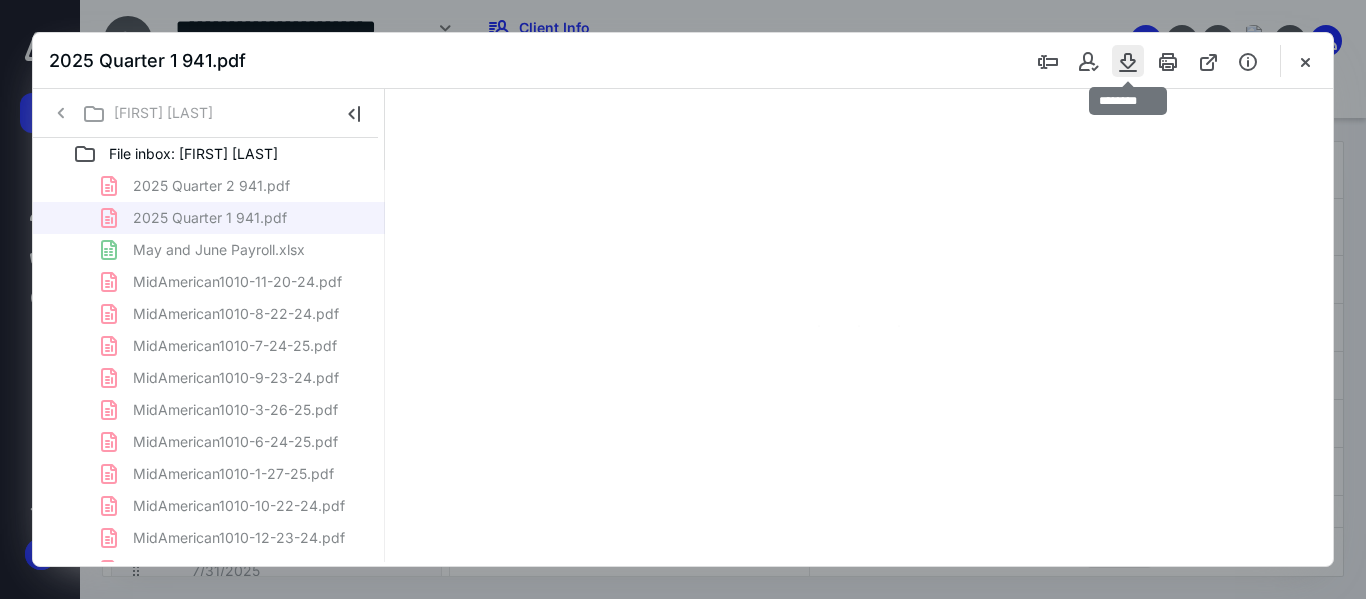 scroll, scrollTop: 38, scrollLeft: 0, axis: vertical 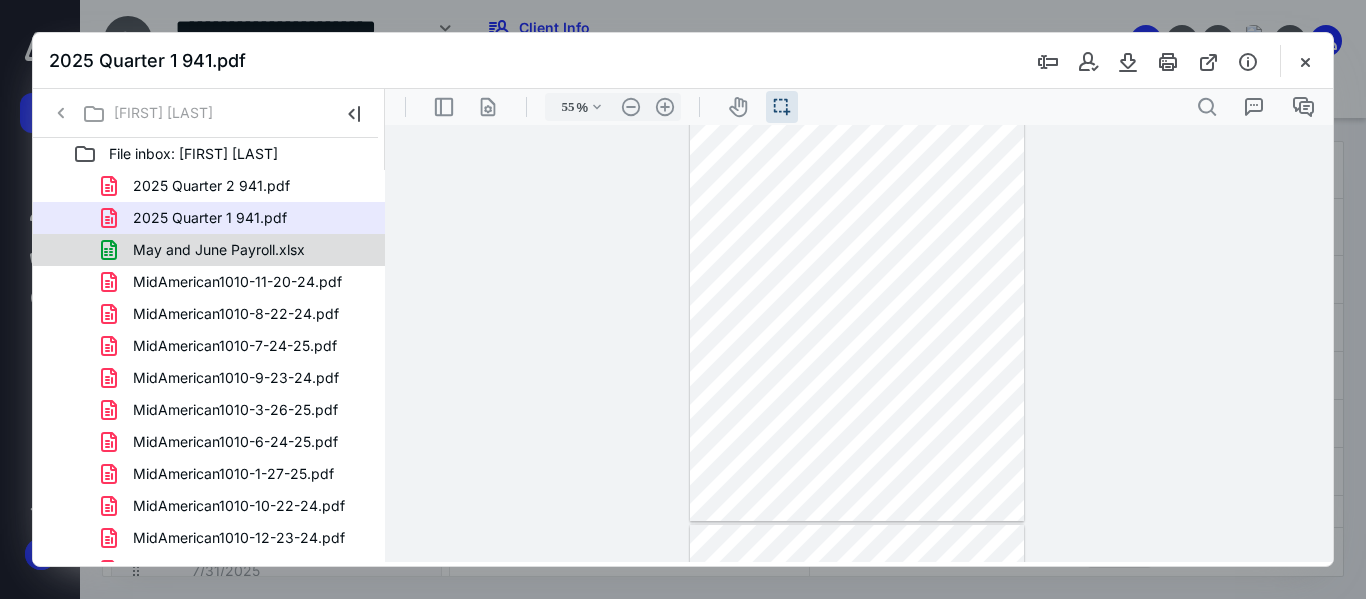click on "May and June Payroll.xlsx" at bounding box center [219, 250] 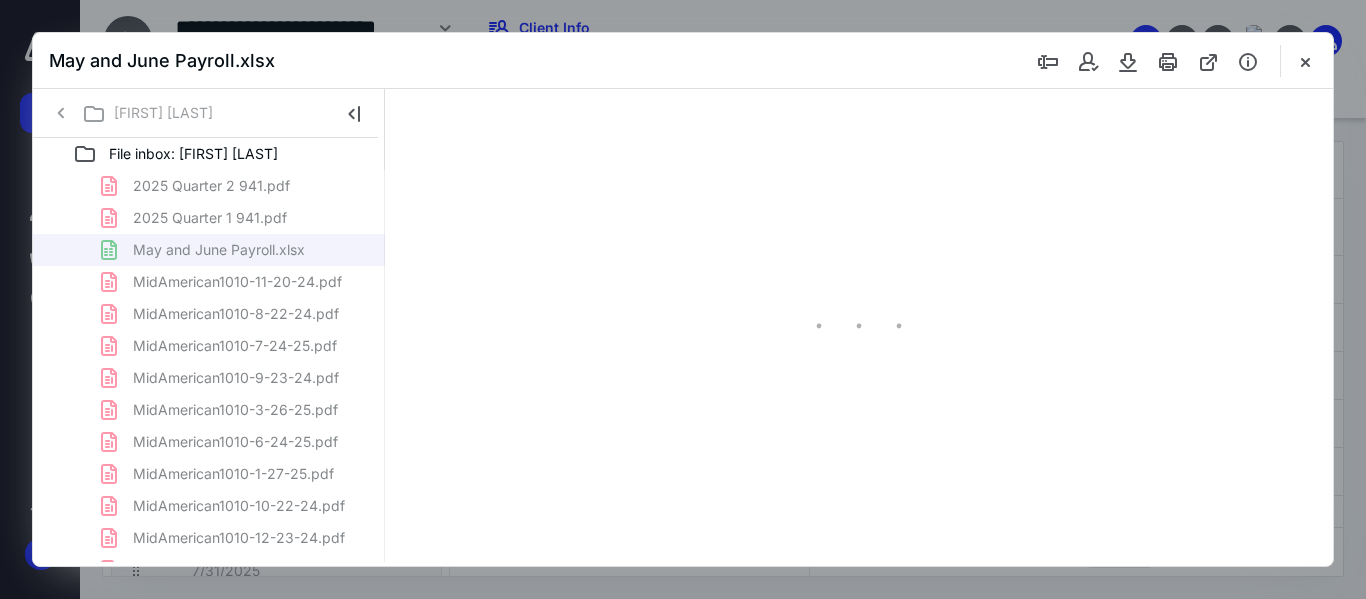 type on "80" 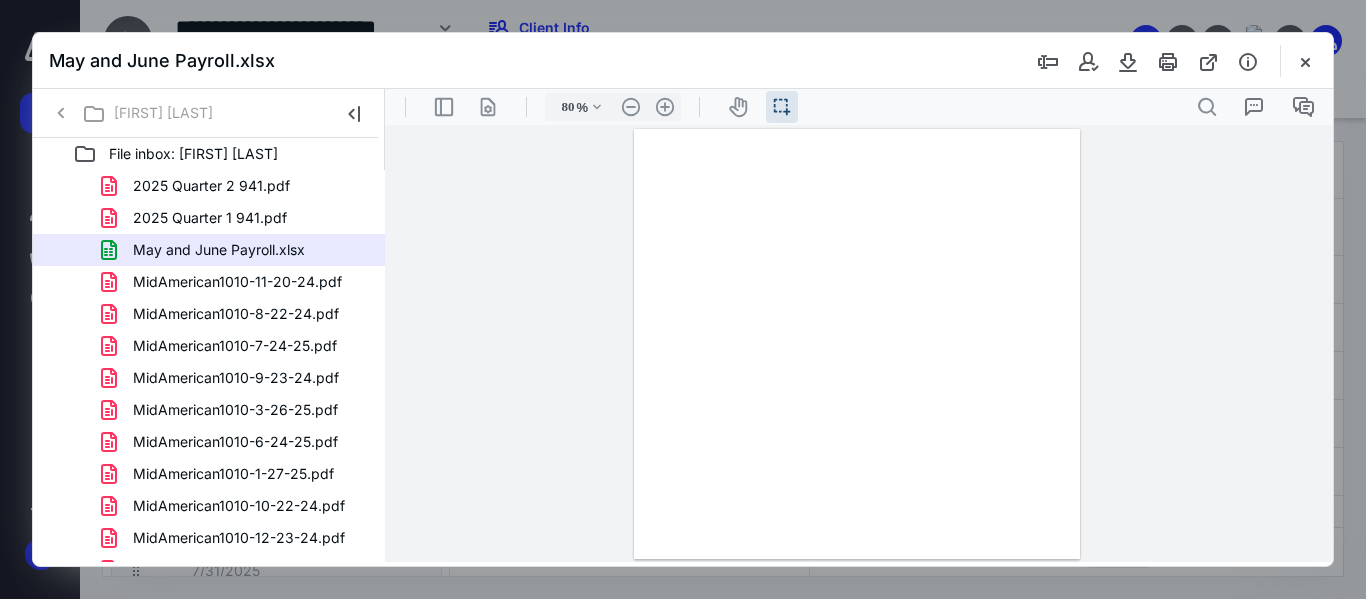 scroll, scrollTop: 0, scrollLeft: 0, axis: both 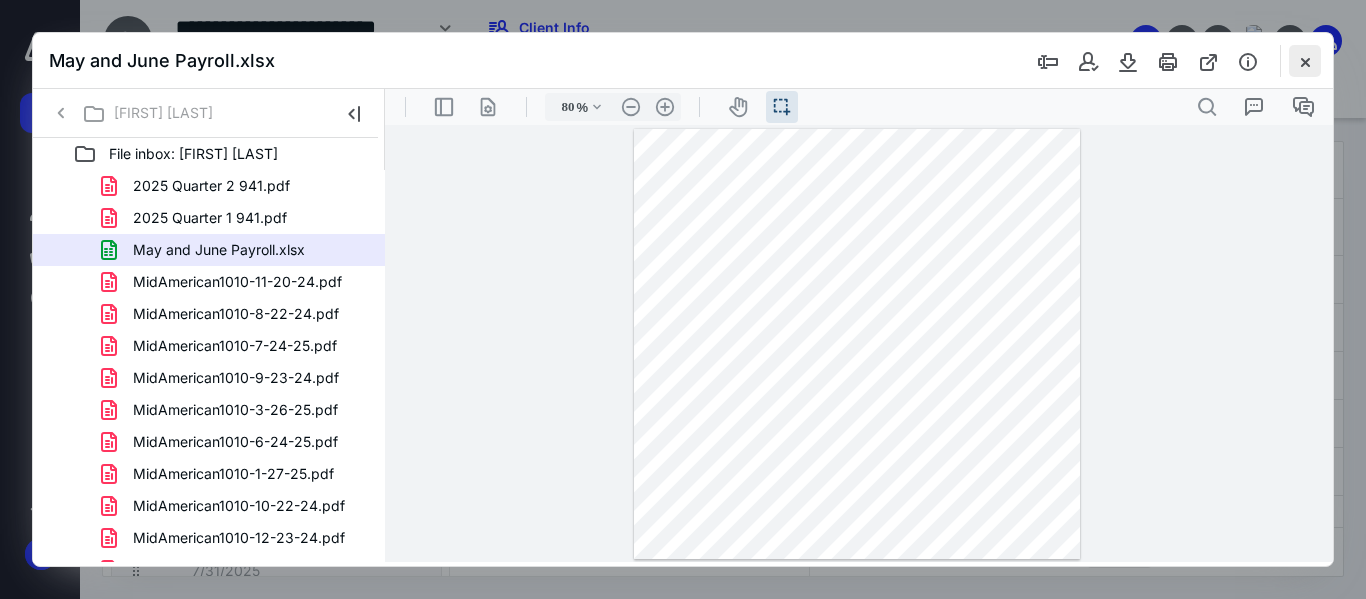 click at bounding box center [1305, 61] 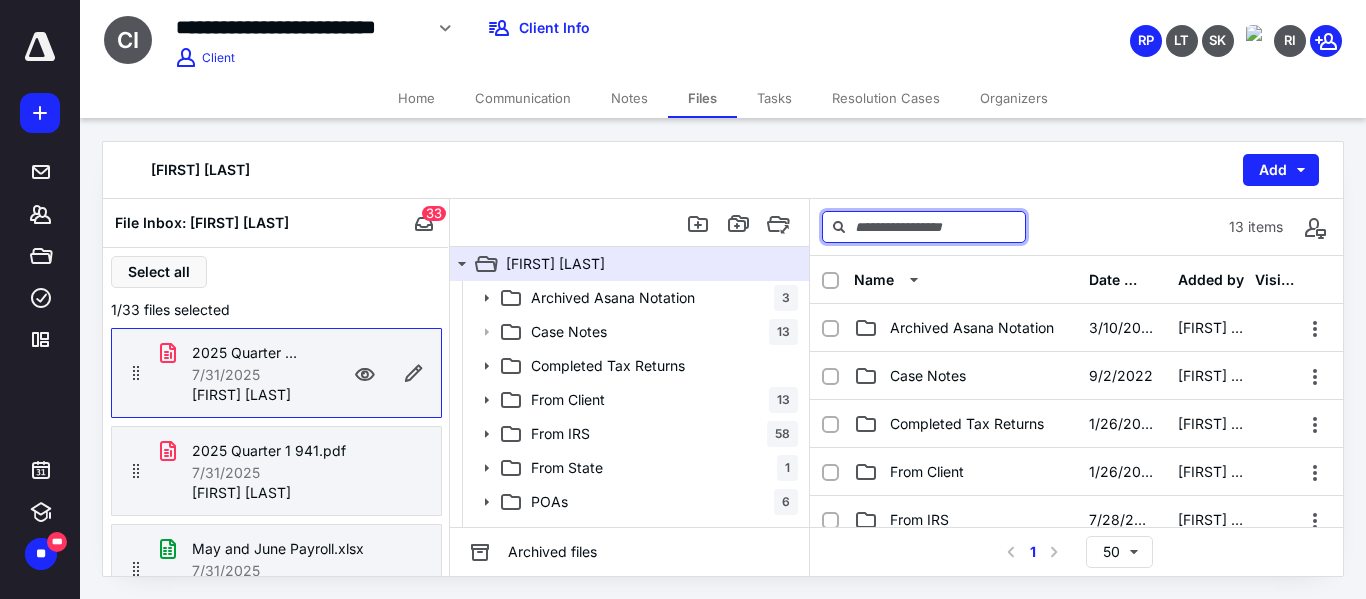 click at bounding box center [924, 227] 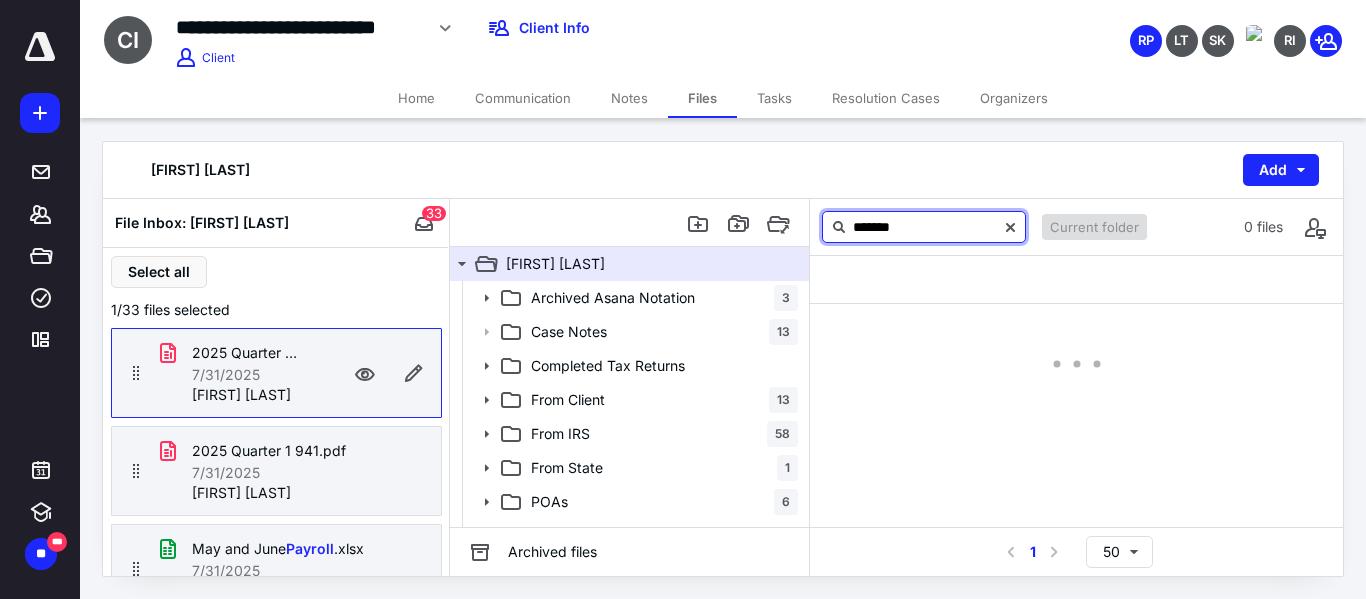 type on "*******" 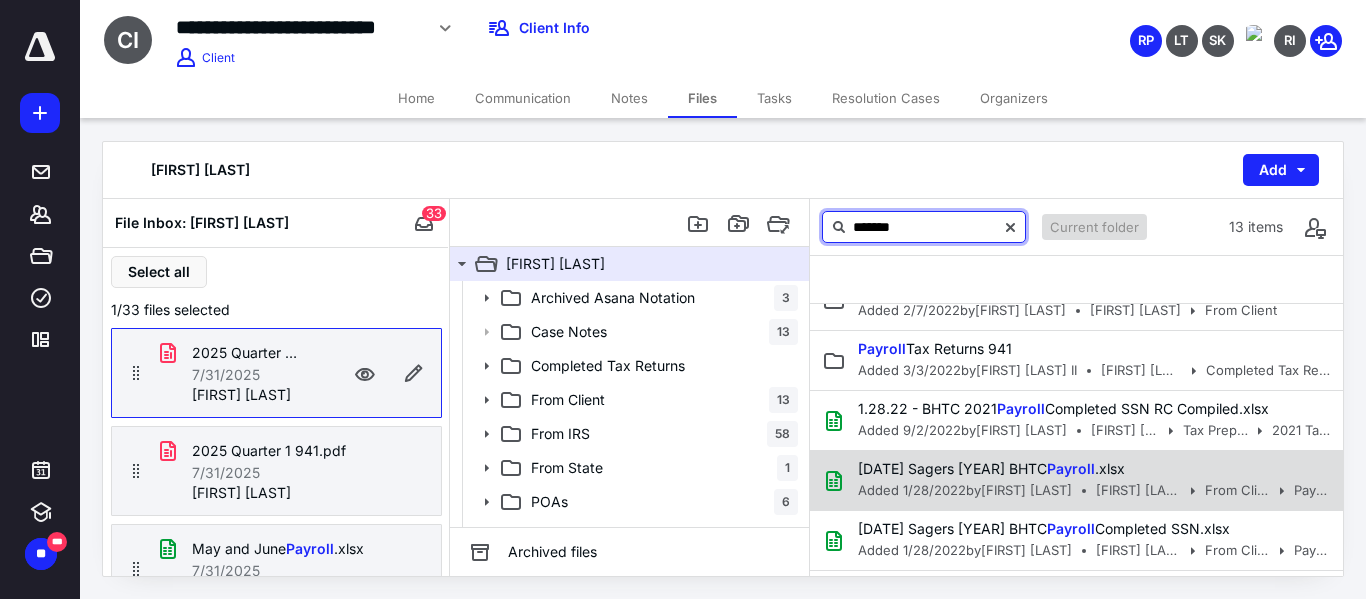 scroll, scrollTop: 0, scrollLeft: 0, axis: both 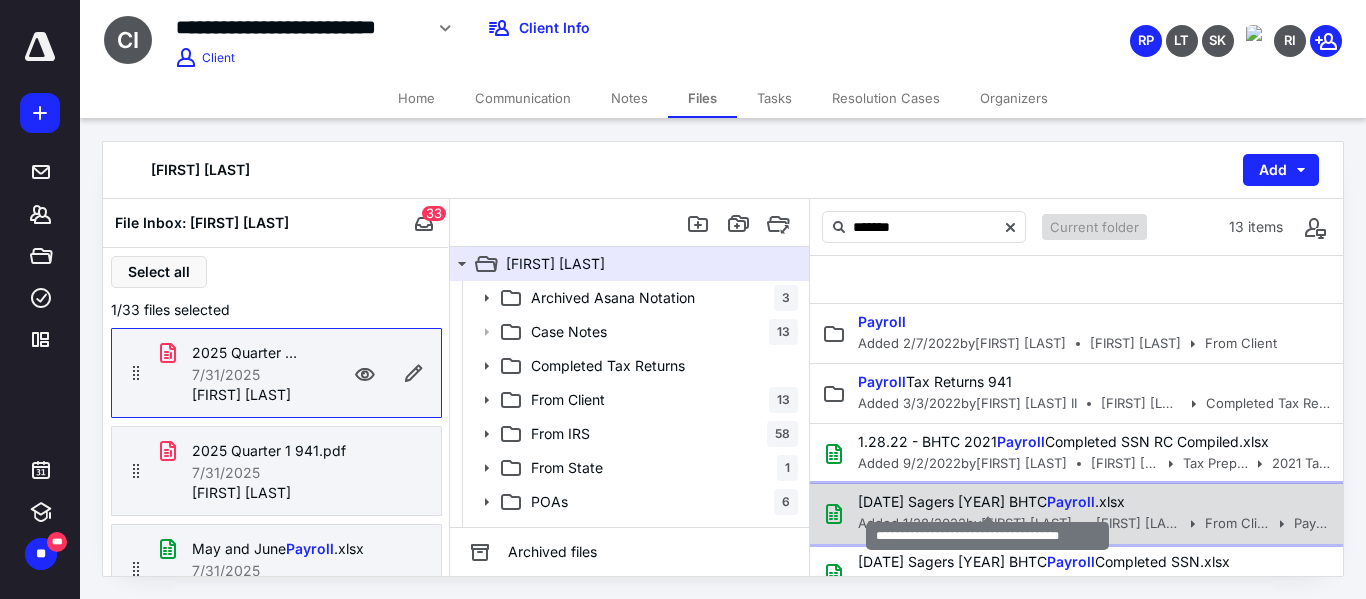 click on "1.28.22 Sagers 2020 BHTC  Payroll .xlsx" at bounding box center (991, 501) 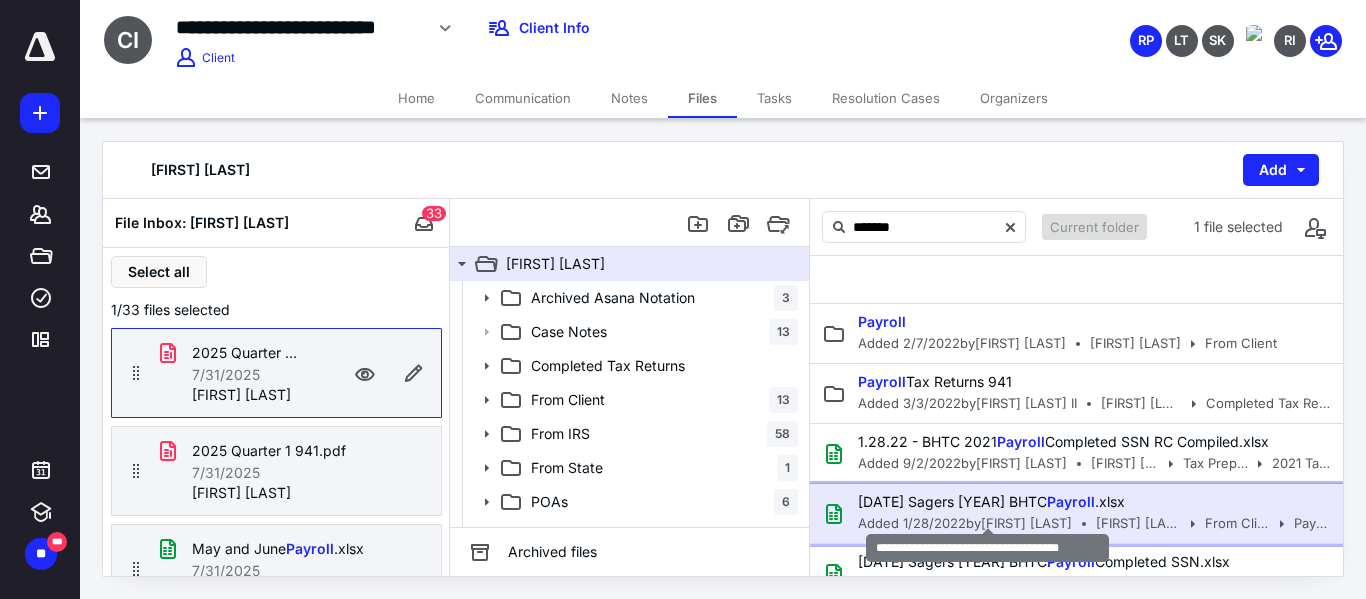 click on "1.28.22 Sagers 2020 BHTC  Payroll .xlsx" at bounding box center (991, 501) 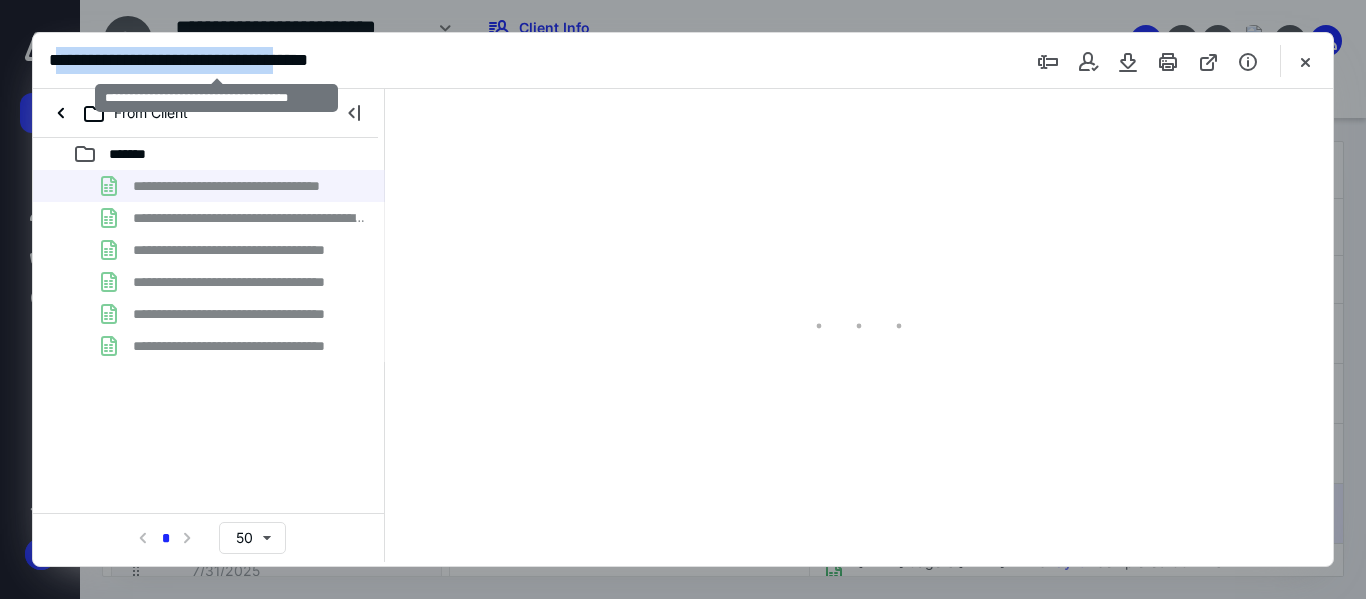 scroll, scrollTop: 0, scrollLeft: 0, axis: both 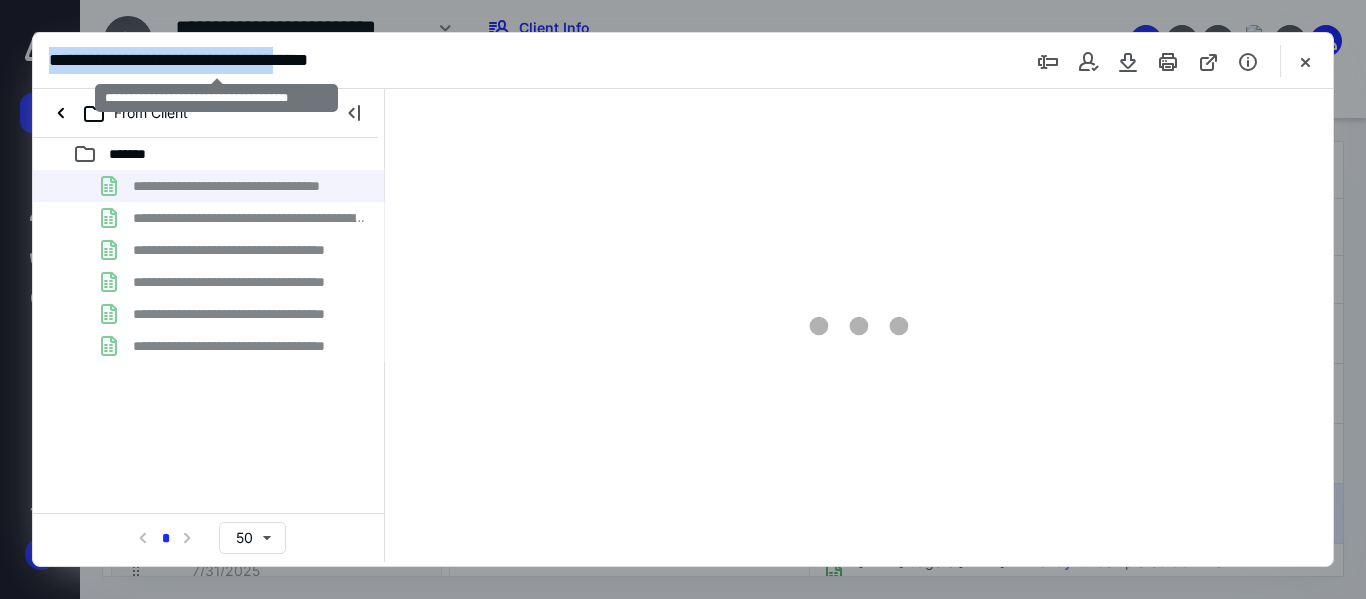 drag, startPoint x: 76, startPoint y: 60, endPoint x: 50, endPoint y: 60, distance: 26 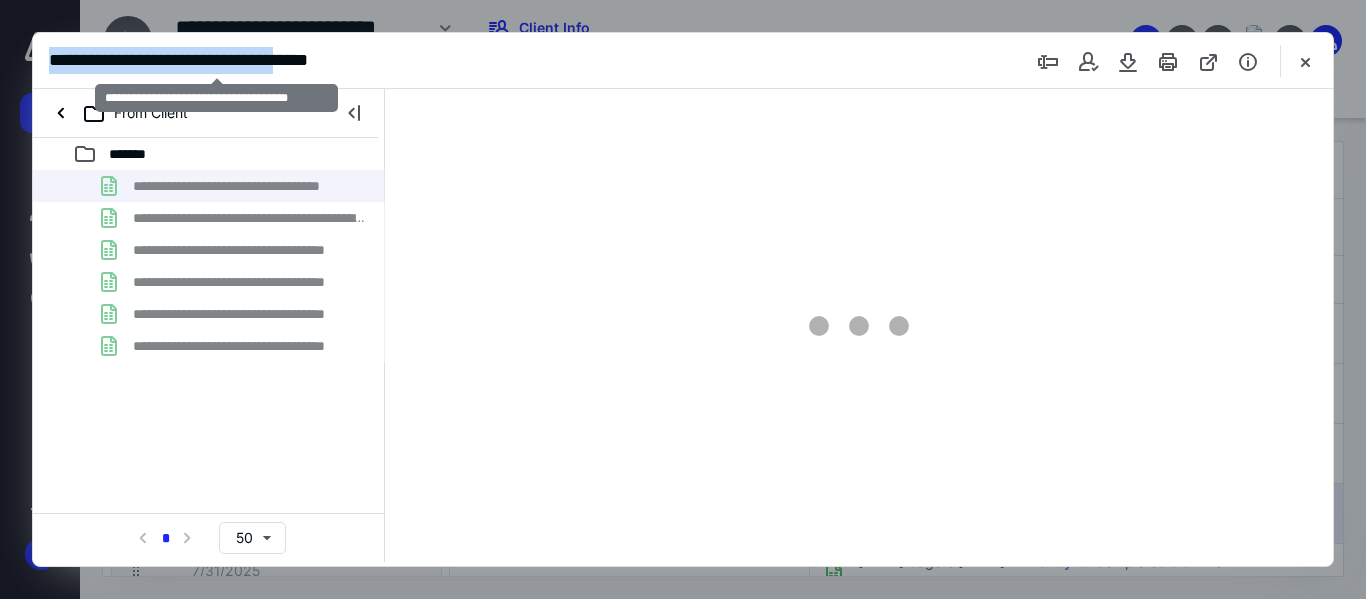 click on "**********" at bounding box center (216, 60) 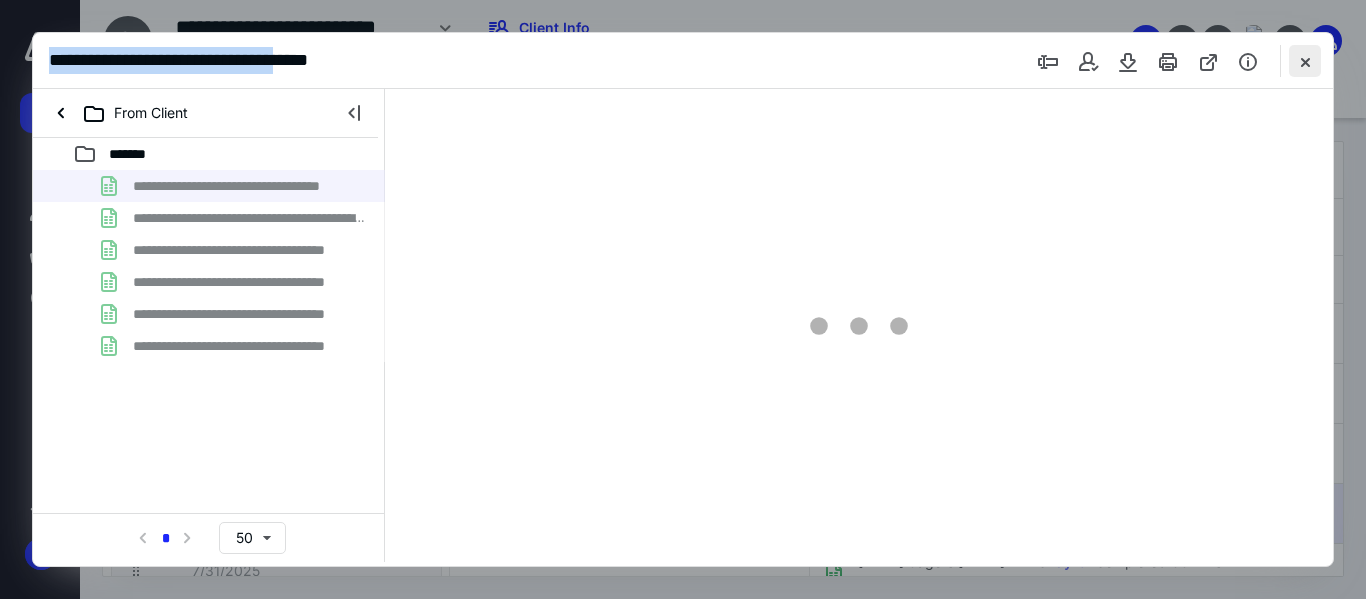 type on "57" 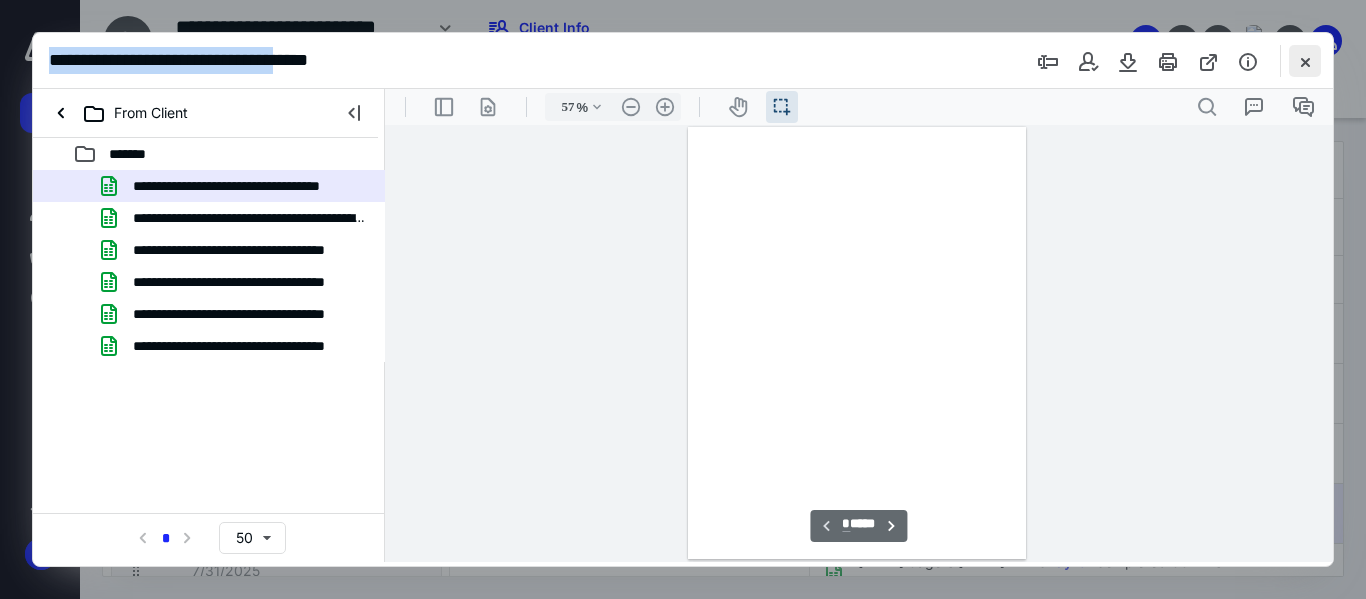 scroll, scrollTop: 38, scrollLeft: 0, axis: vertical 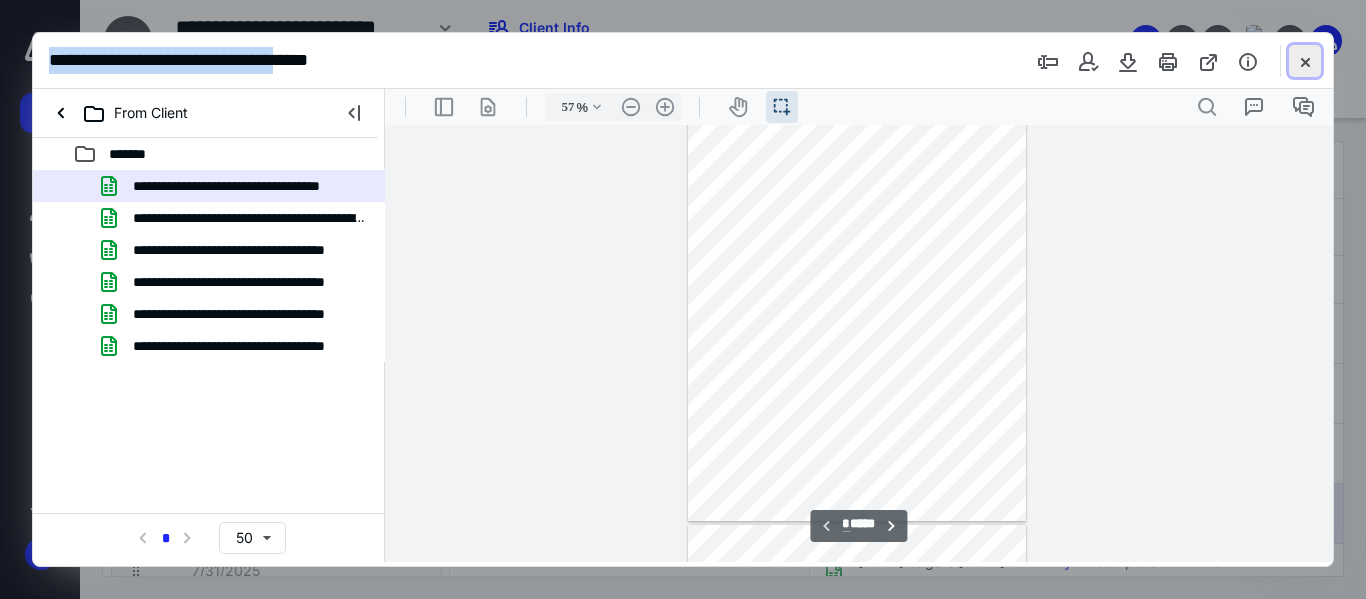 click at bounding box center (1305, 61) 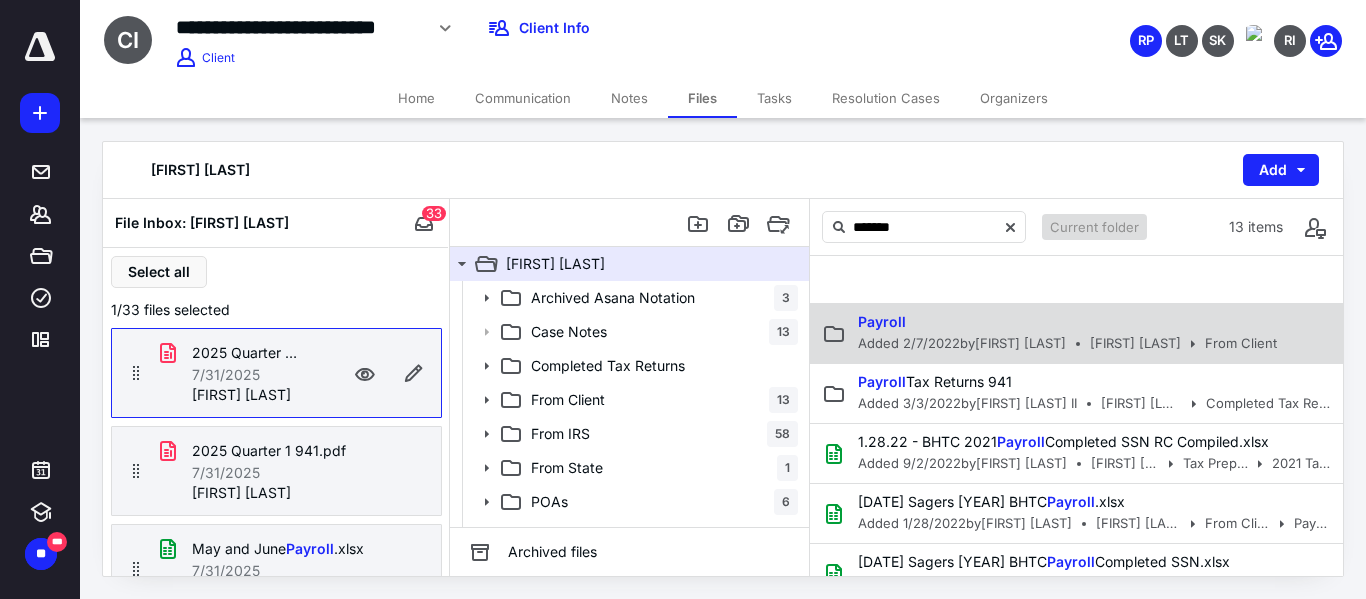 click on "Payroll" at bounding box center (1061, 322) 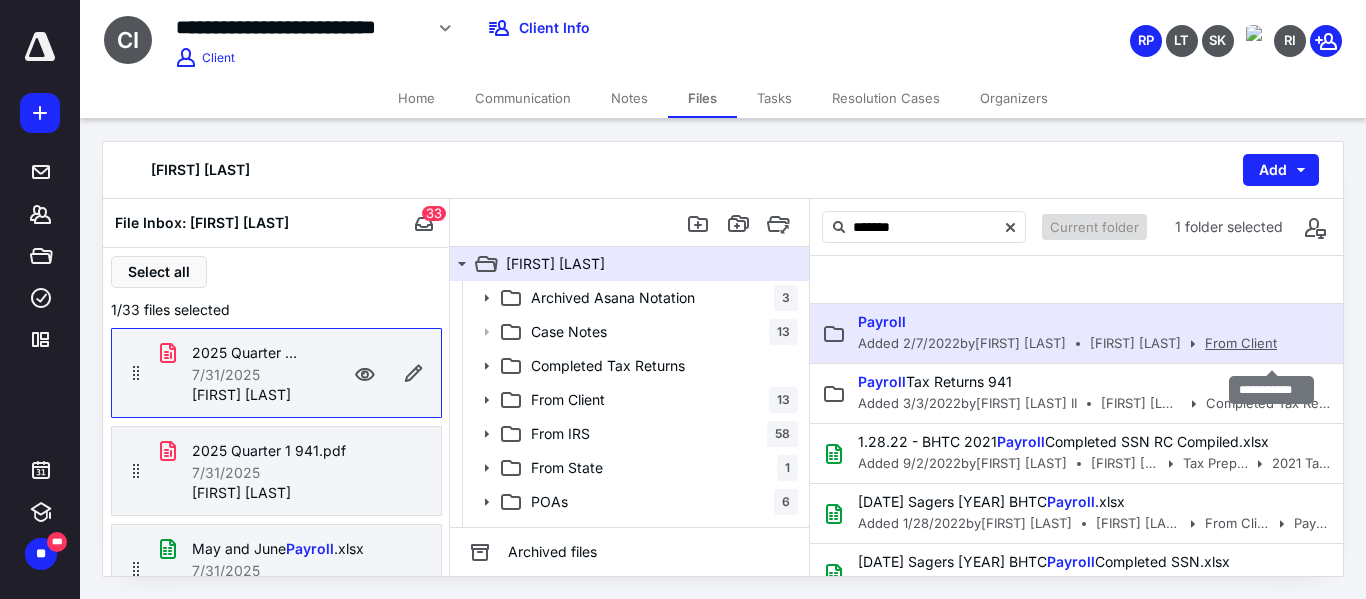 click on "From Client" at bounding box center [1241, 344] 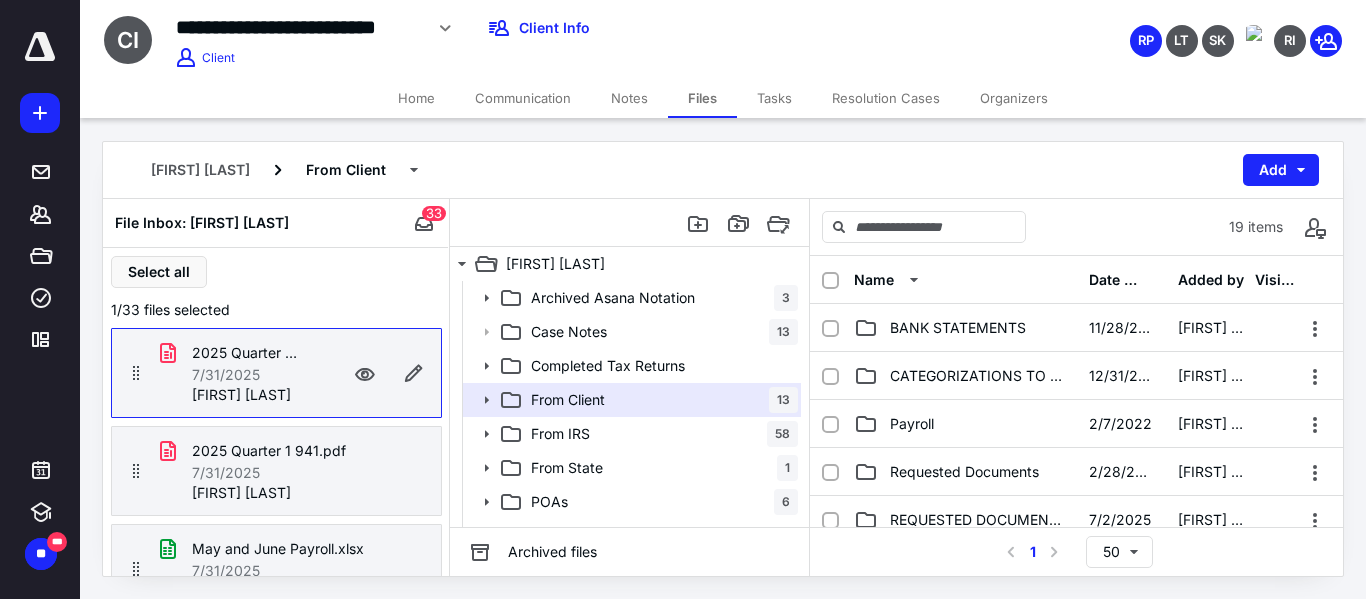 click on "Payroll" at bounding box center (965, 424) 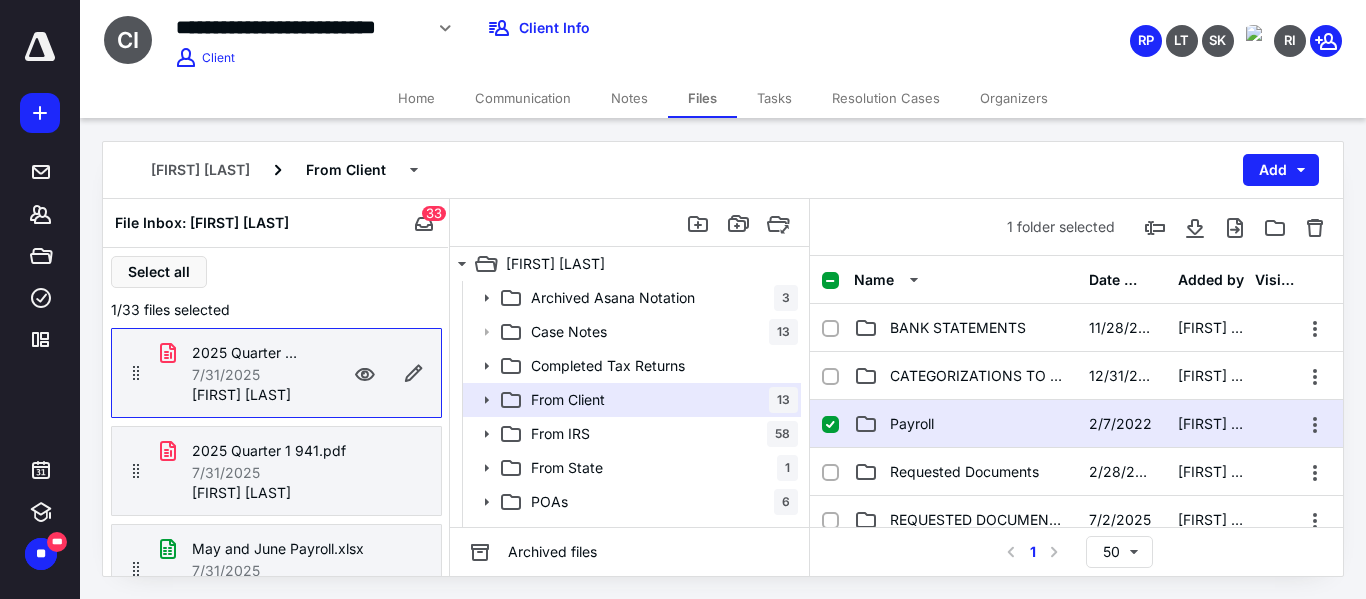 click on "Payroll" at bounding box center (965, 424) 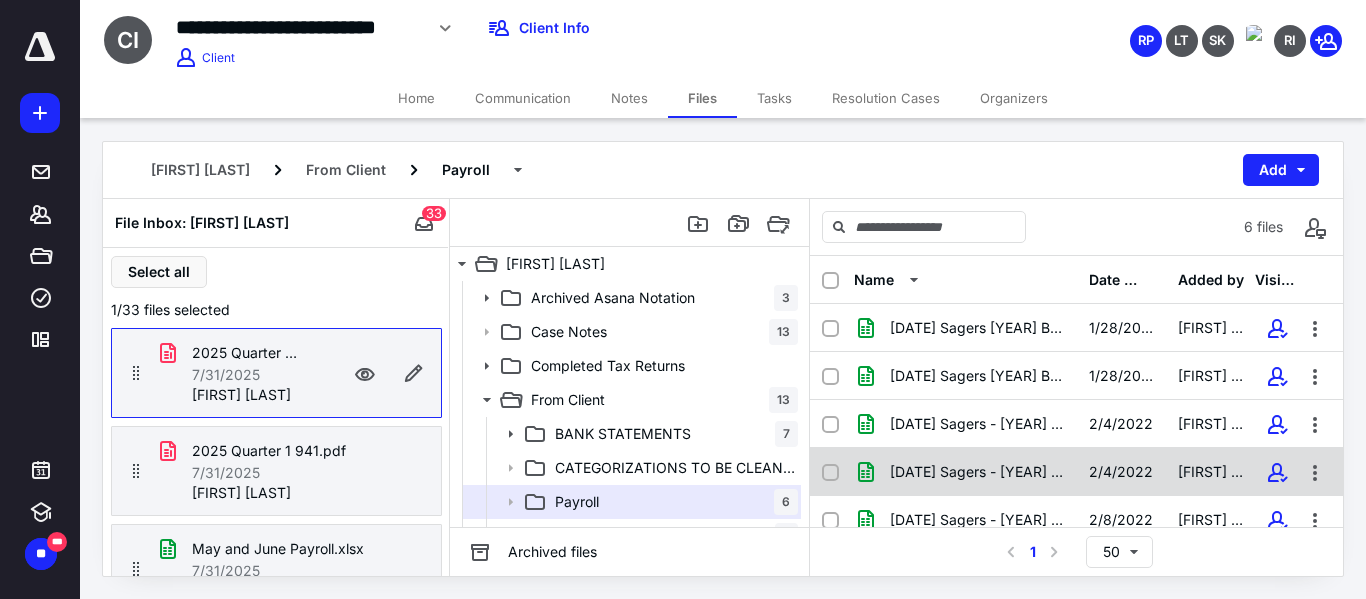 scroll, scrollTop: 77, scrollLeft: 0, axis: vertical 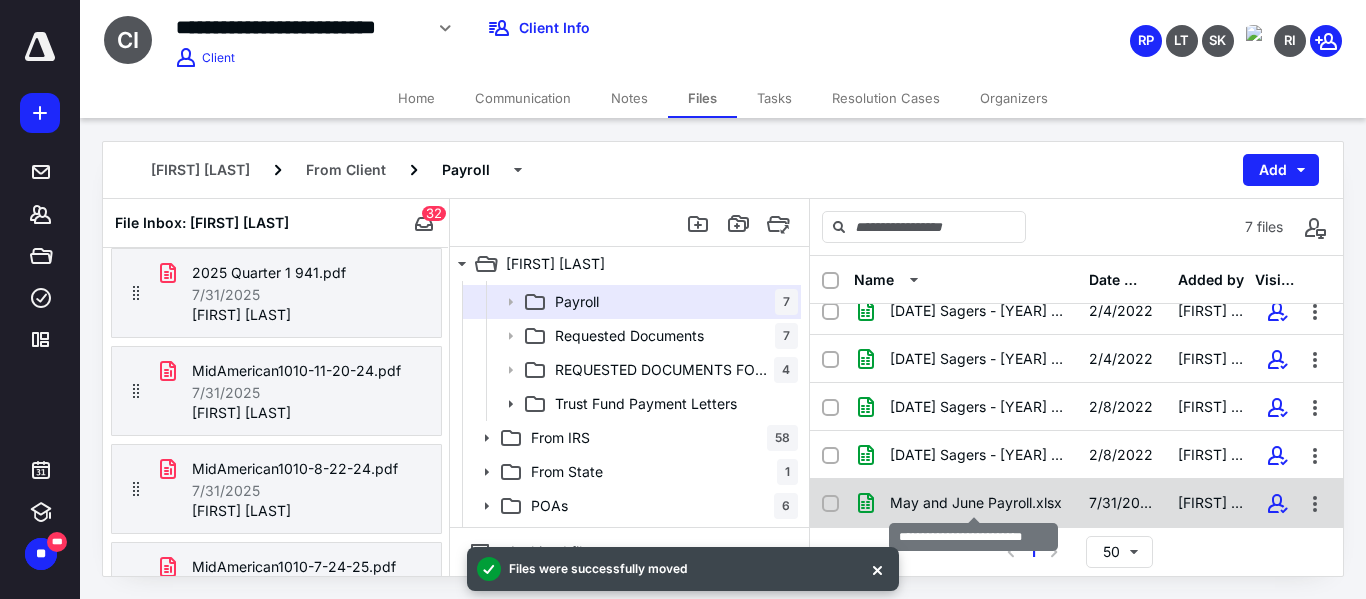 click on "May and June Payroll.xlsx" at bounding box center [976, 503] 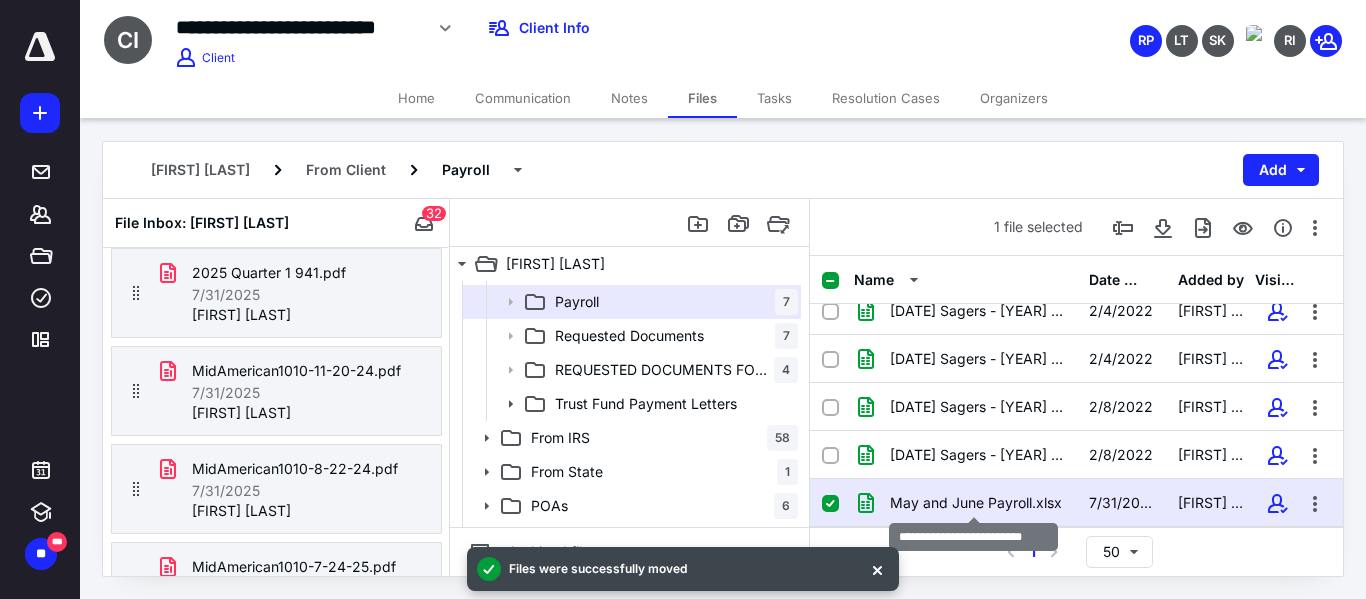 click on "May and June Payroll.xlsx" at bounding box center (976, 503) 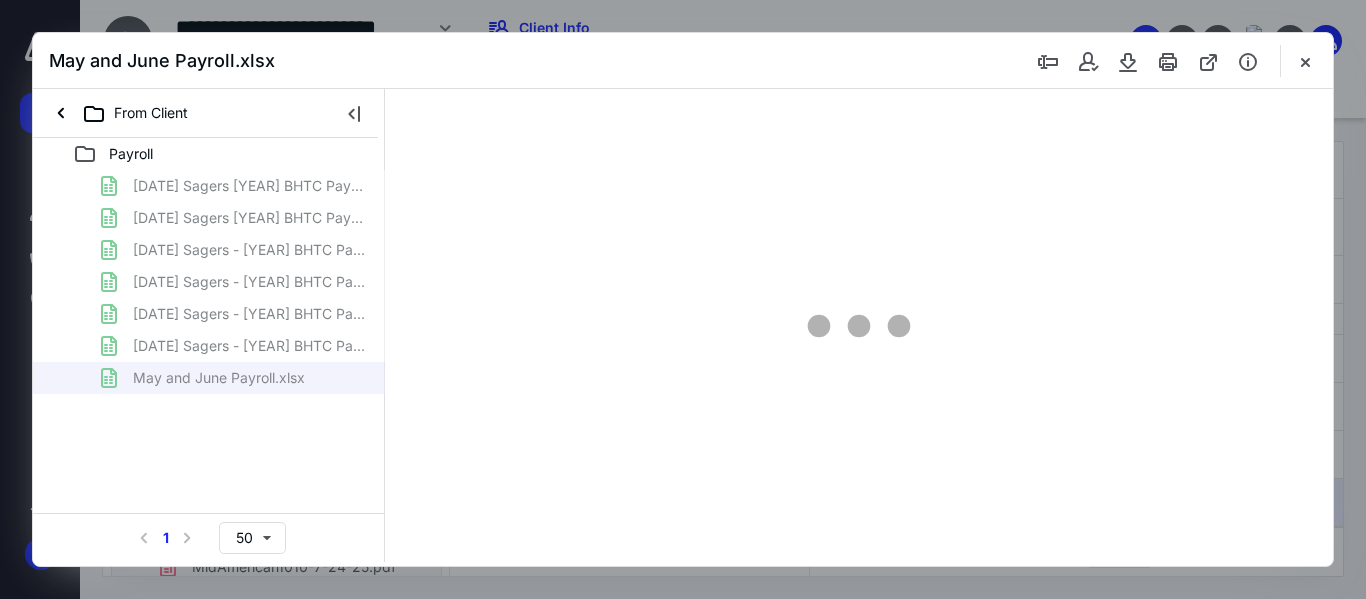 scroll, scrollTop: 0, scrollLeft: 0, axis: both 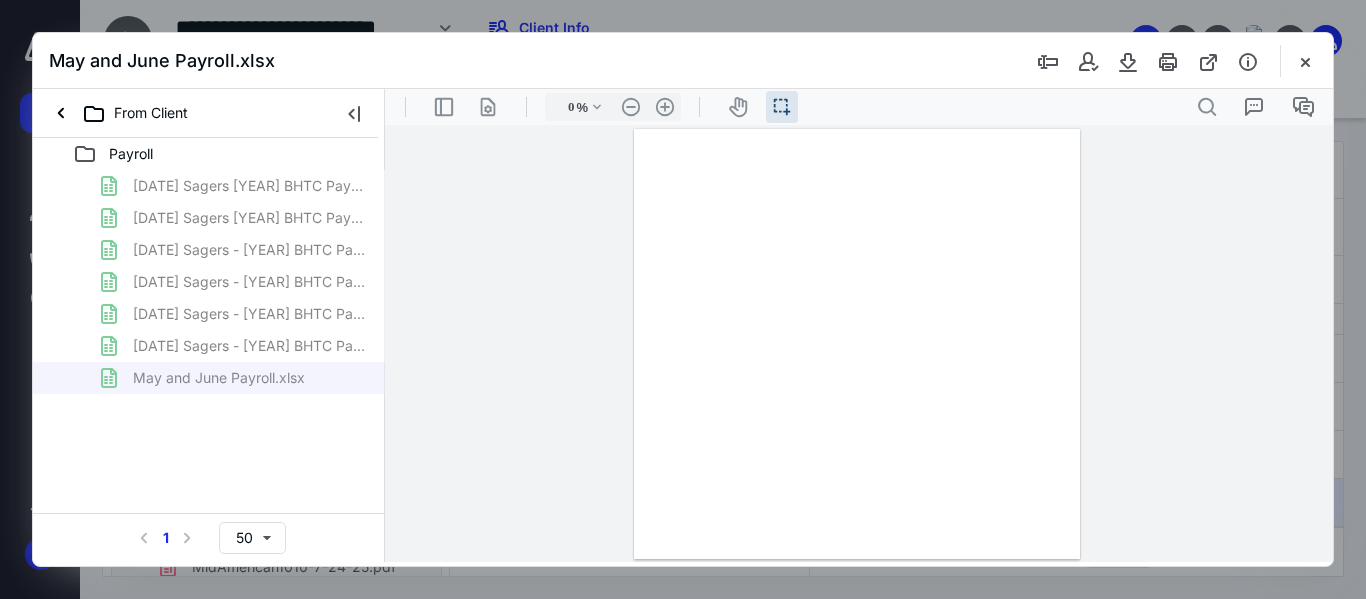 type on "80" 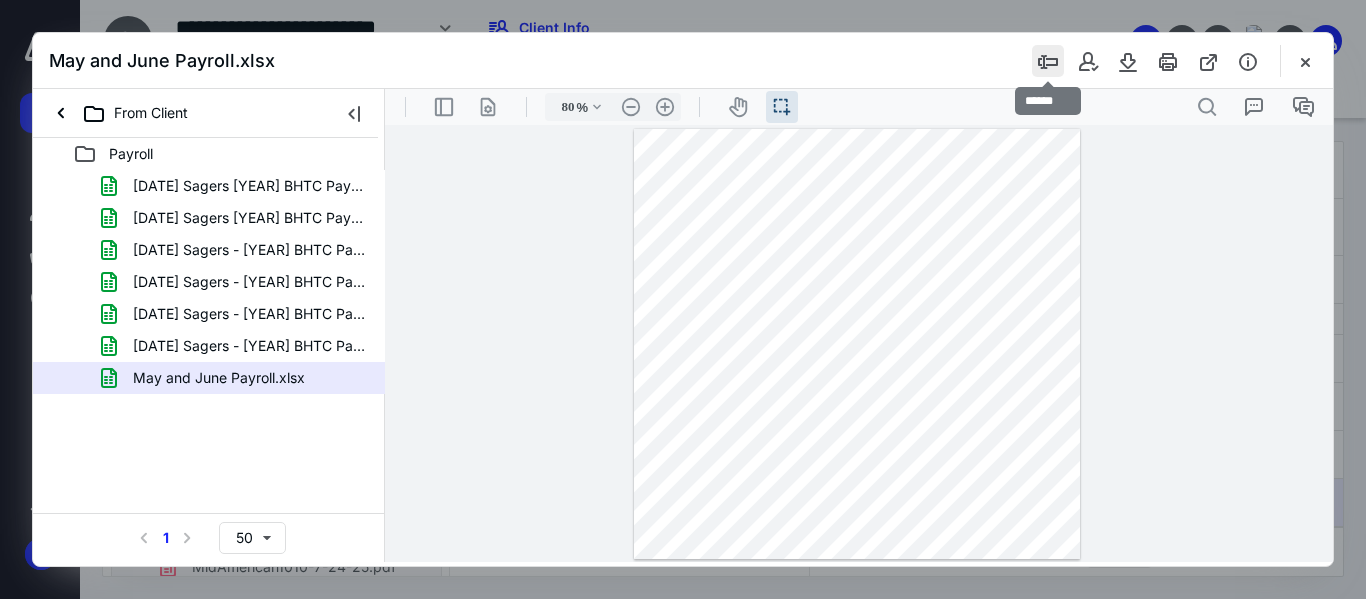 click at bounding box center [1048, 61] 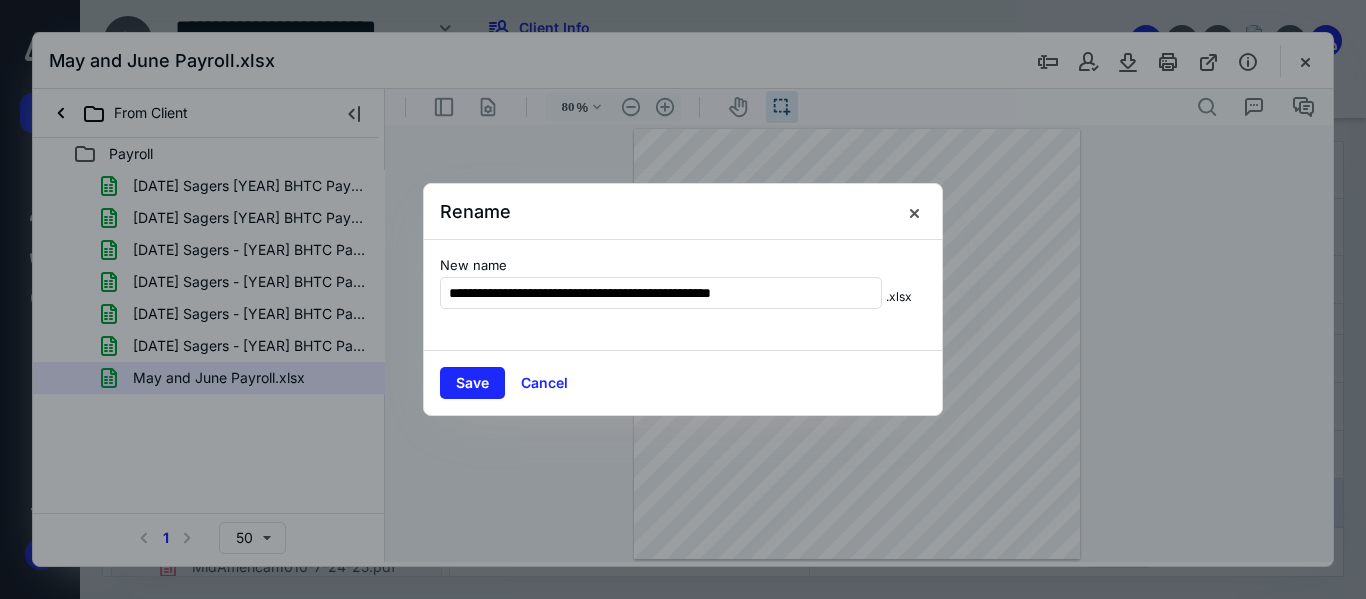 drag, startPoint x: 499, startPoint y: 292, endPoint x: 368, endPoint y: 292, distance: 131 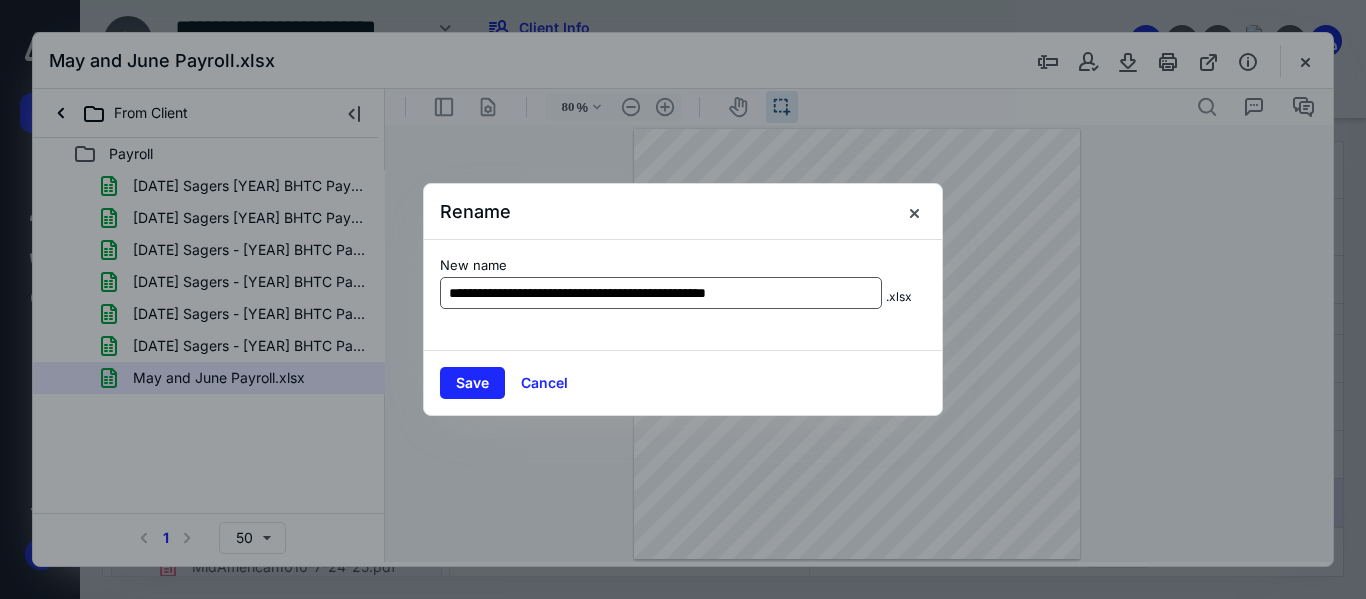 click on "**********" at bounding box center (661, 293) 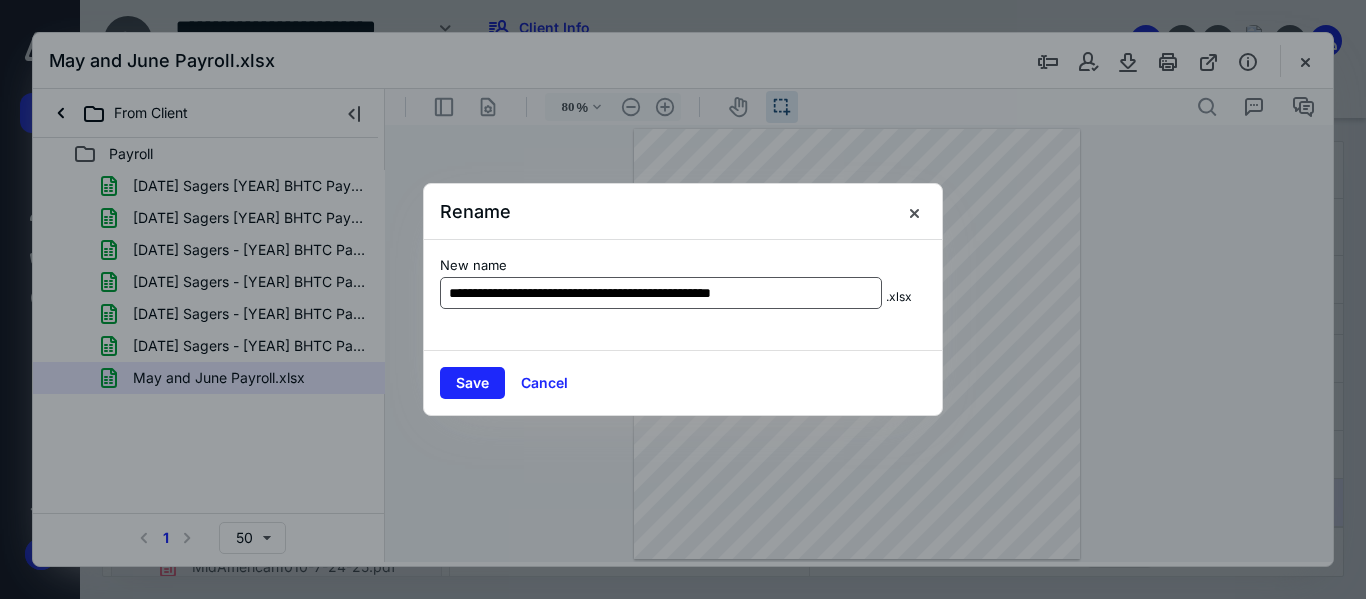 click on "**********" at bounding box center [661, 293] 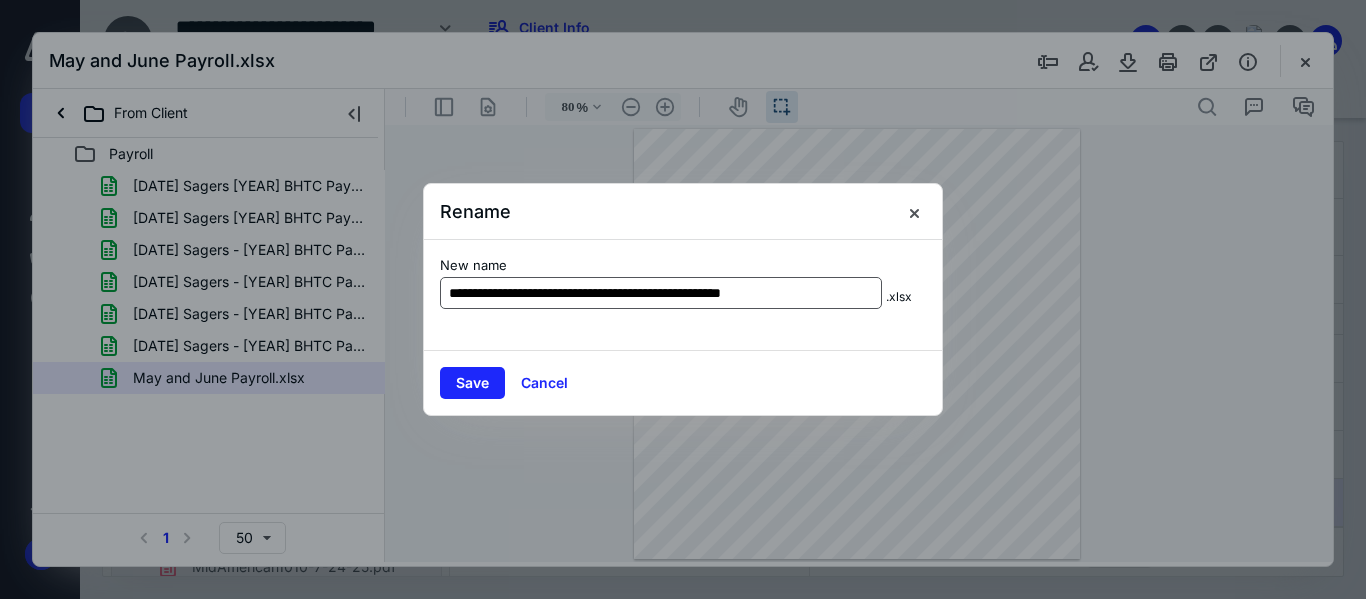 drag, startPoint x: 636, startPoint y: 292, endPoint x: 679, endPoint y: 294, distance: 43.046486 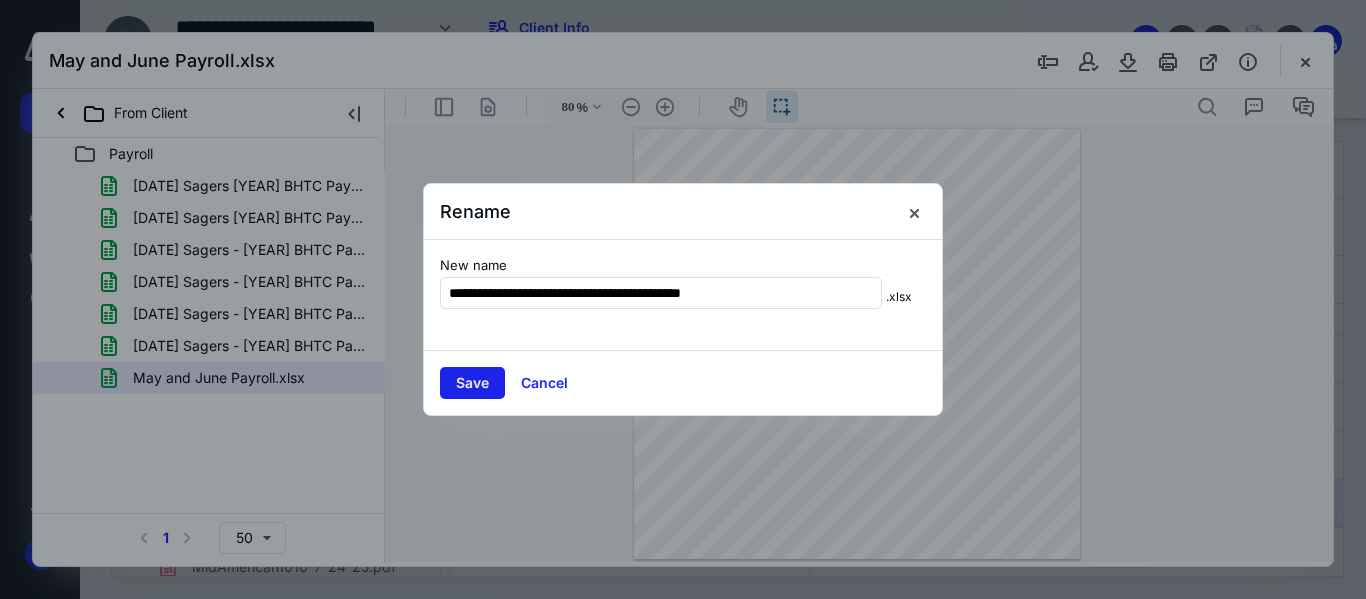 type on "**********" 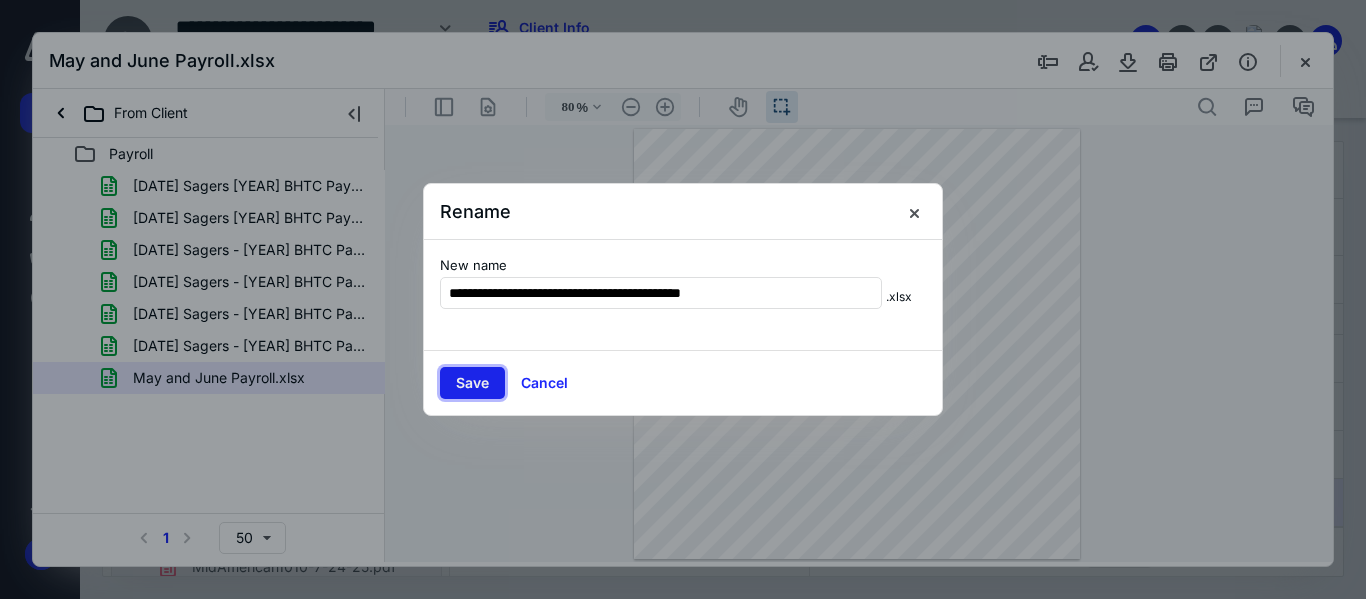click on "Save" at bounding box center (472, 383) 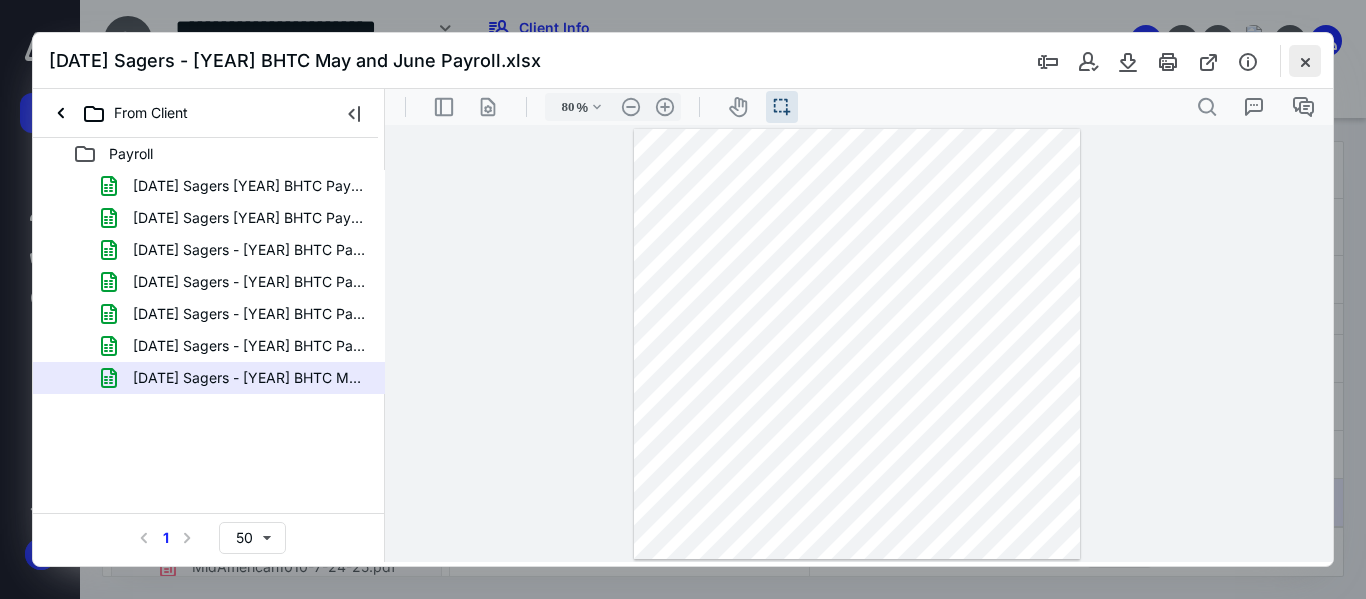 click at bounding box center [1305, 61] 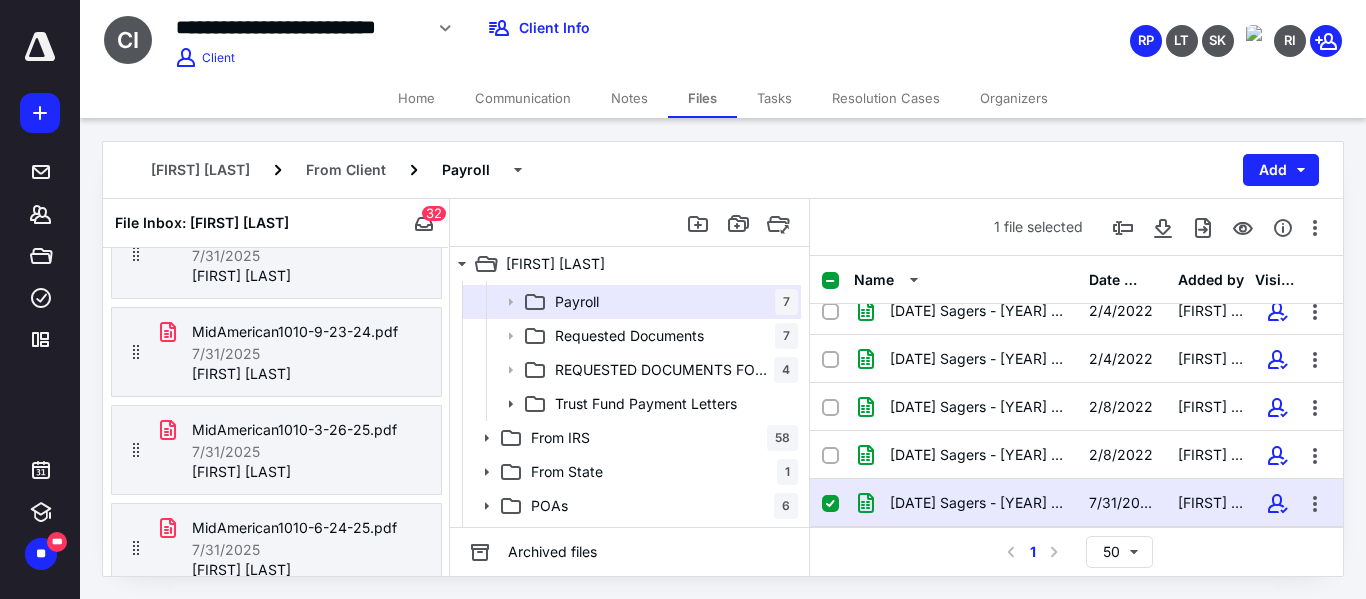 scroll, scrollTop: 700, scrollLeft: 0, axis: vertical 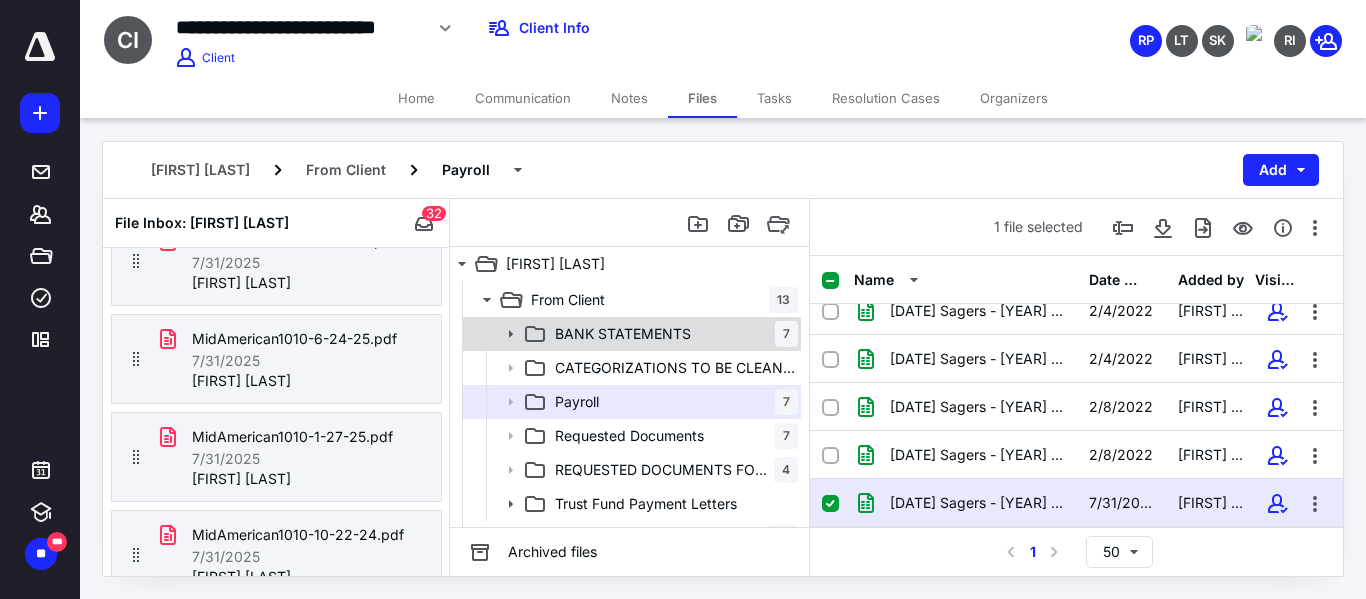 click on "BANK STATEMENTS" at bounding box center (623, 334) 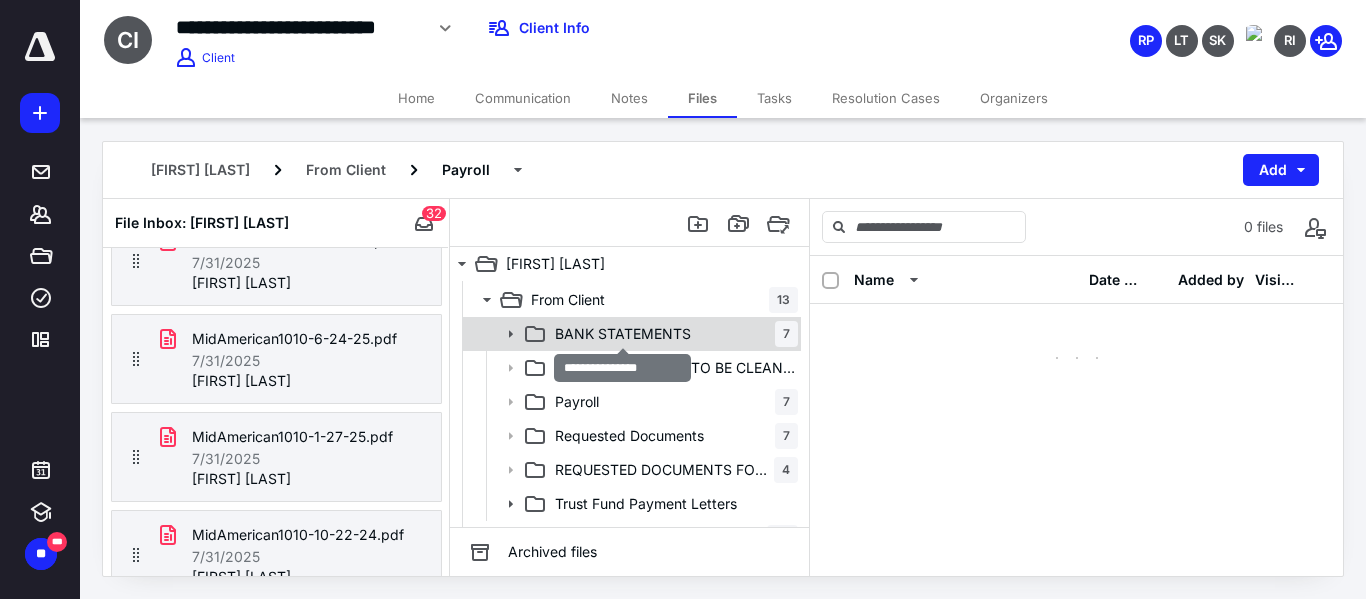 scroll, scrollTop: 0, scrollLeft: 0, axis: both 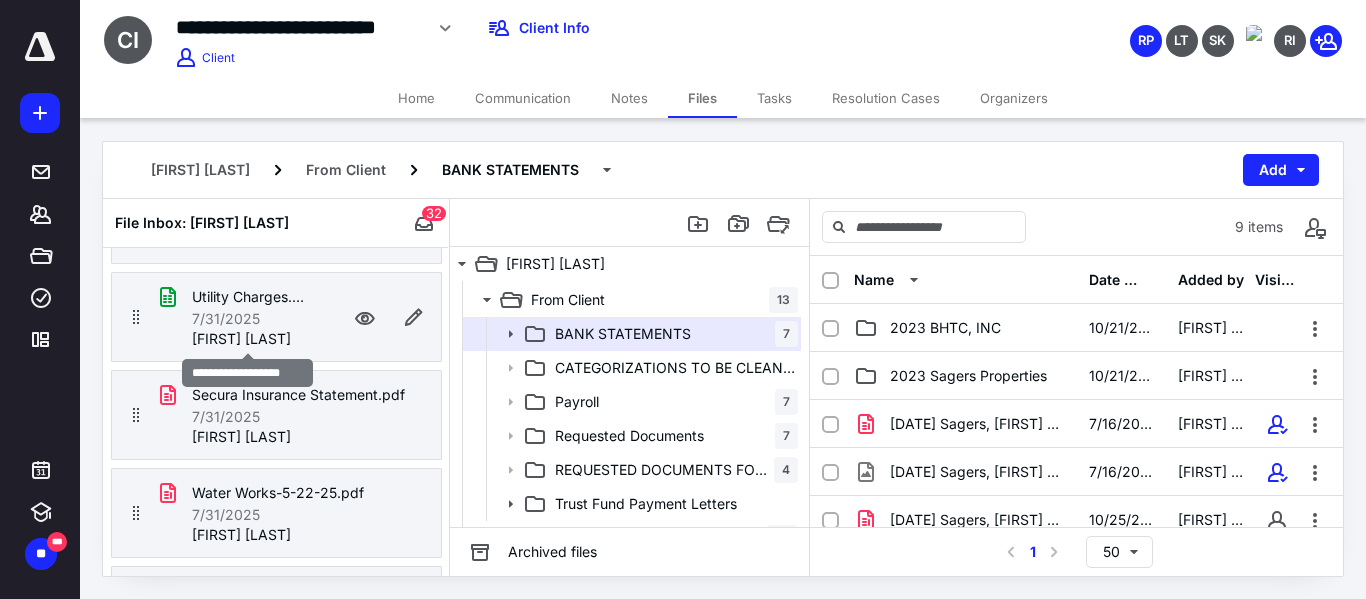 click on "7/31/2025" at bounding box center (248, 319) 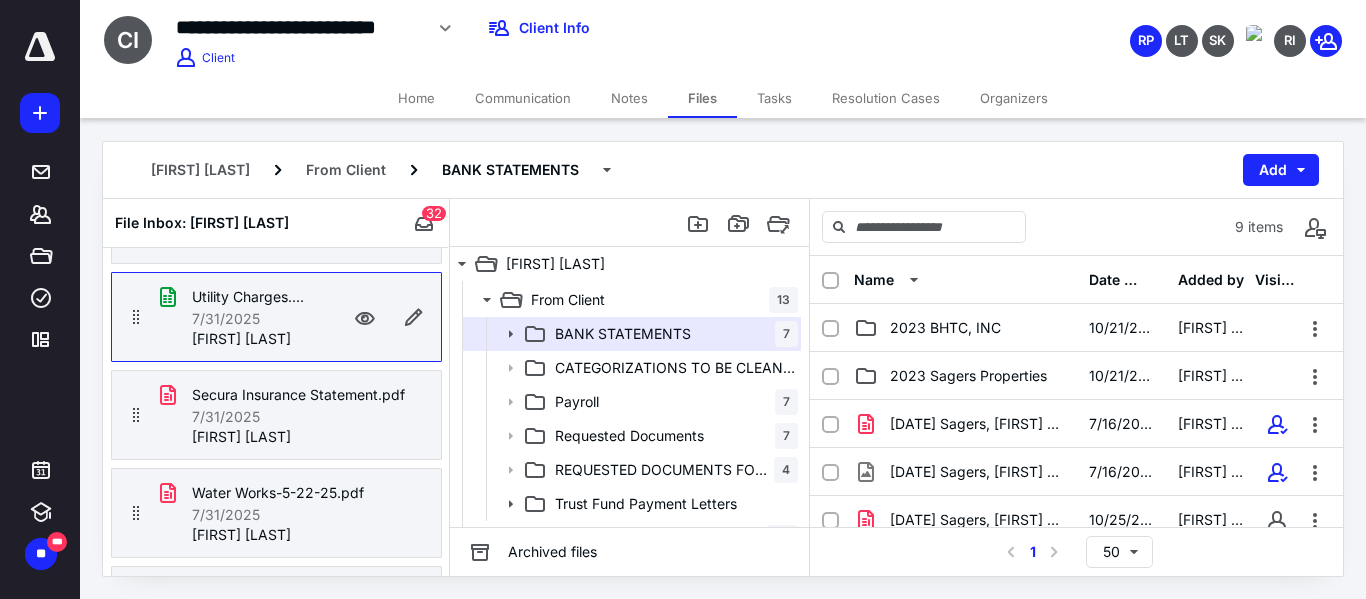 click on "9 items" at bounding box center (1076, 227) 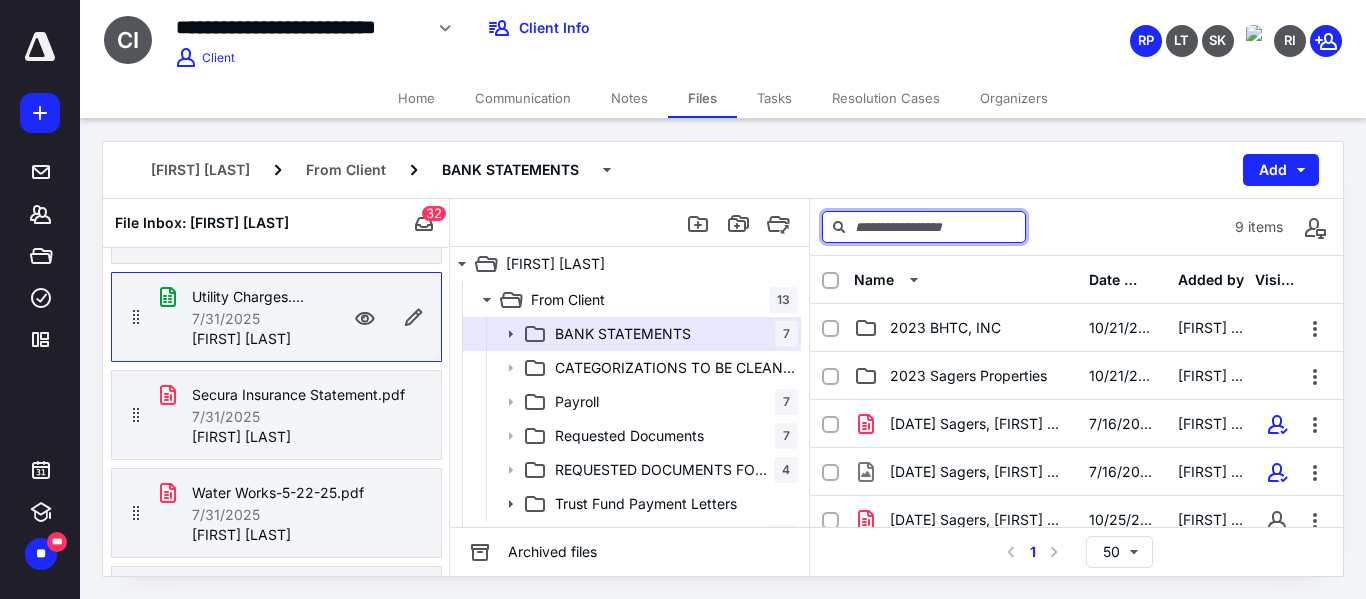 click at bounding box center [924, 227] 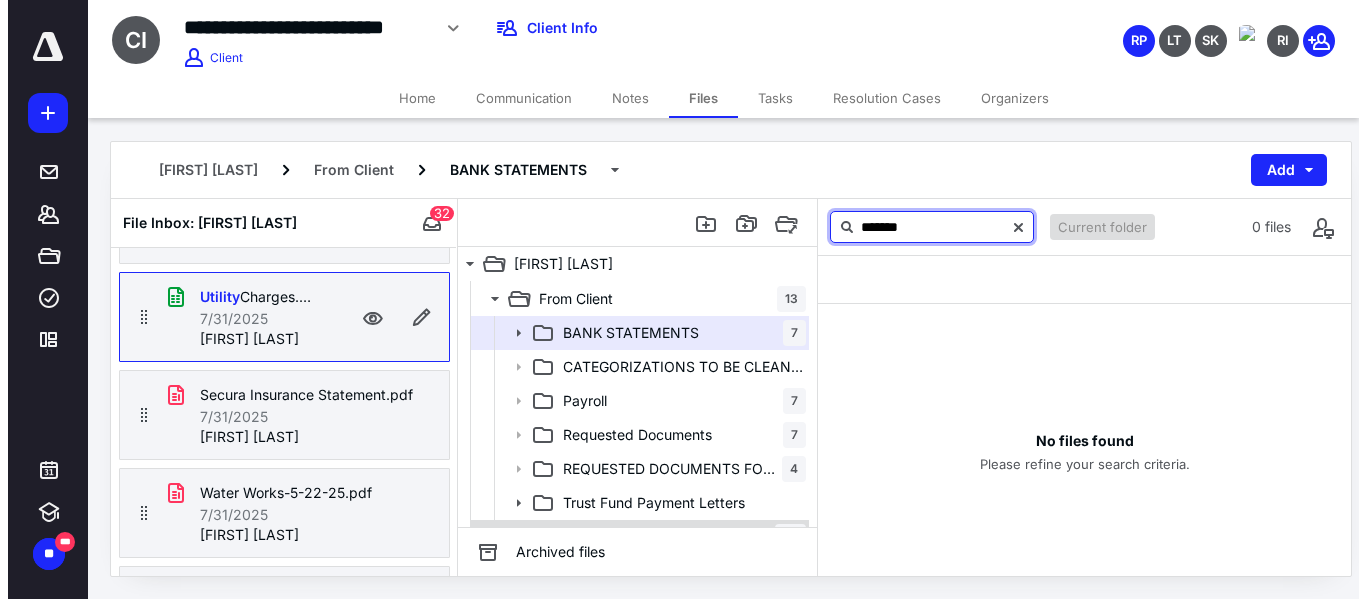 scroll, scrollTop: 100, scrollLeft: 0, axis: vertical 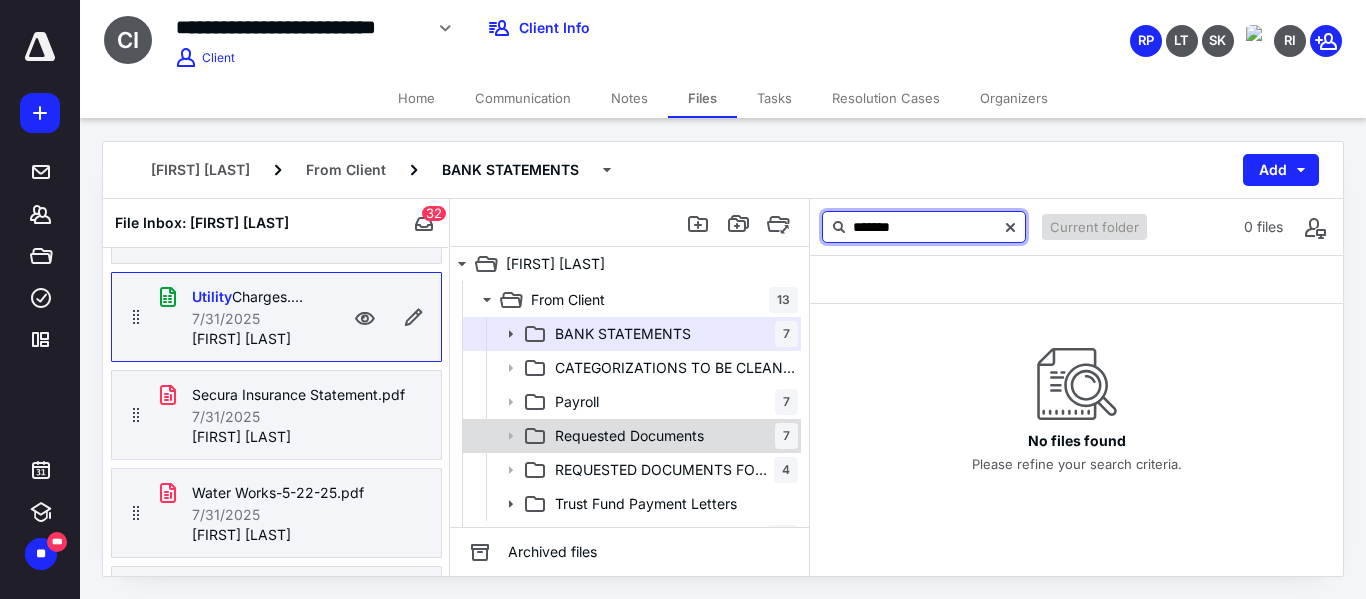 type on "*******" 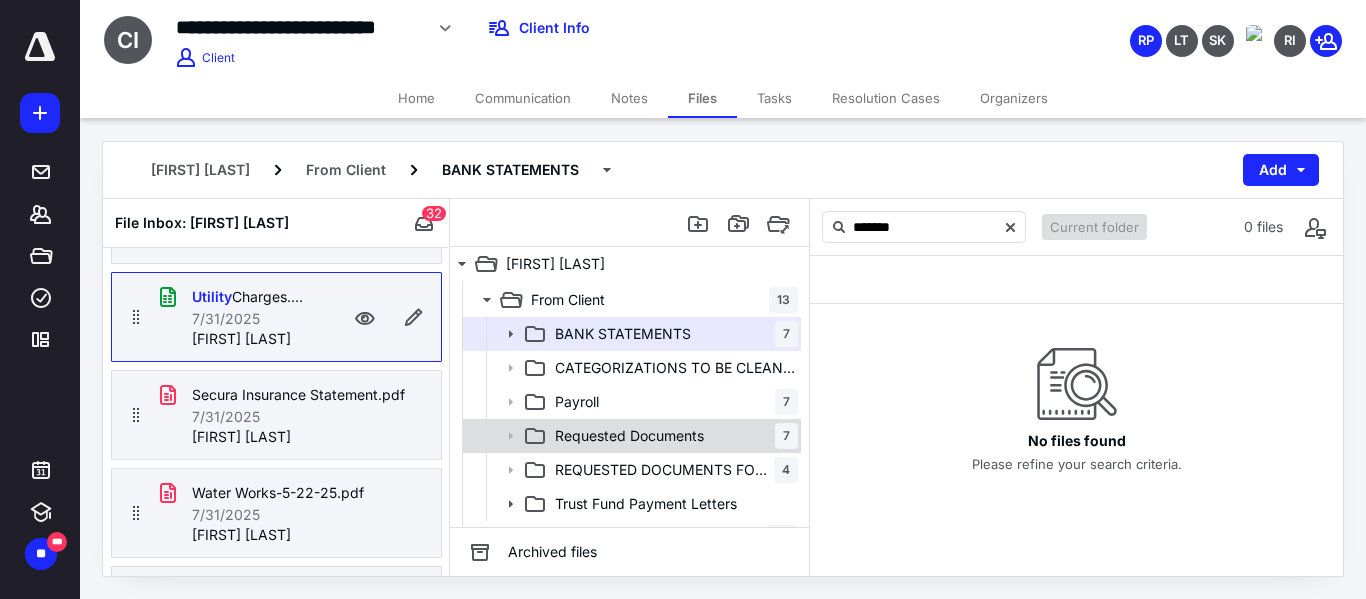 click on "Requested Documents" at bounding box center (629, 436) 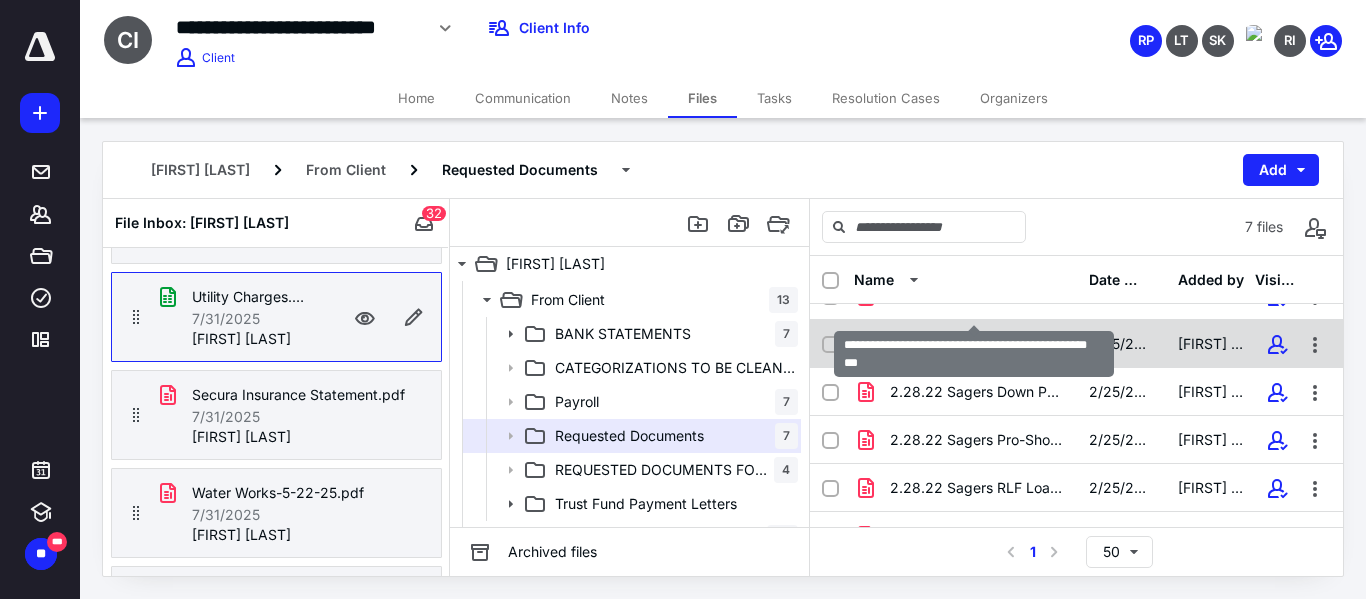 scroll, scrollTop: 113, scrollLeft: 0, axis: vertical 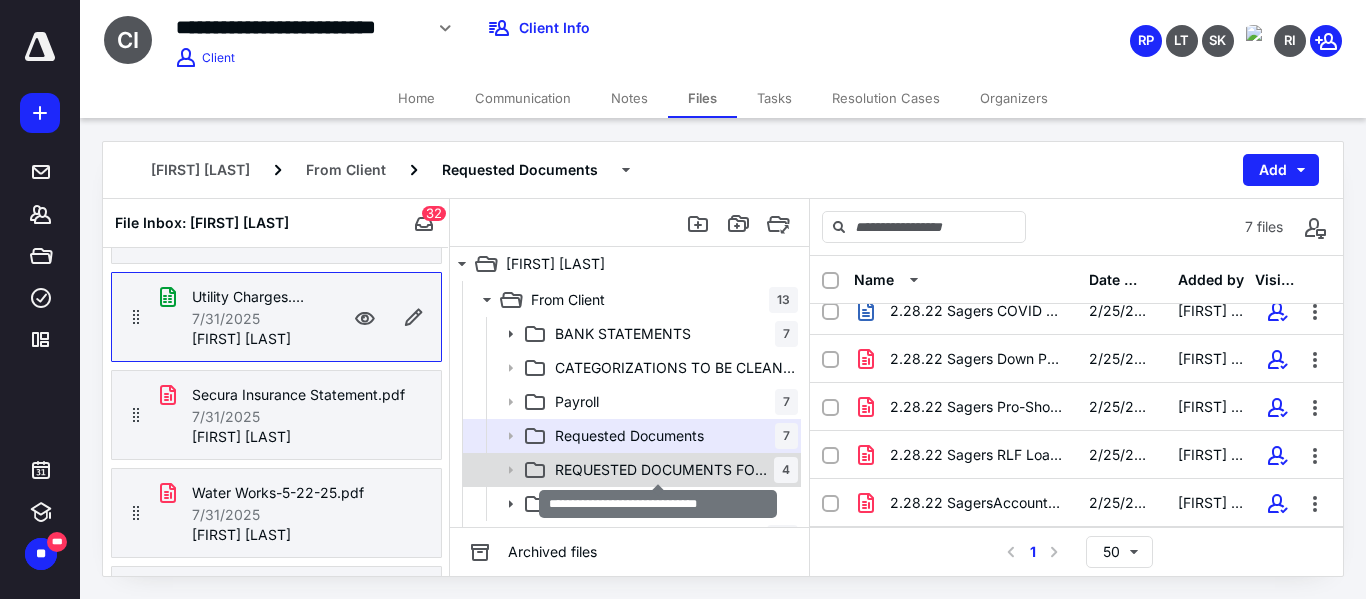 click on "REQUESTED DOCUMENTS FOR 7.9.25" at bounding box center (664, 470) 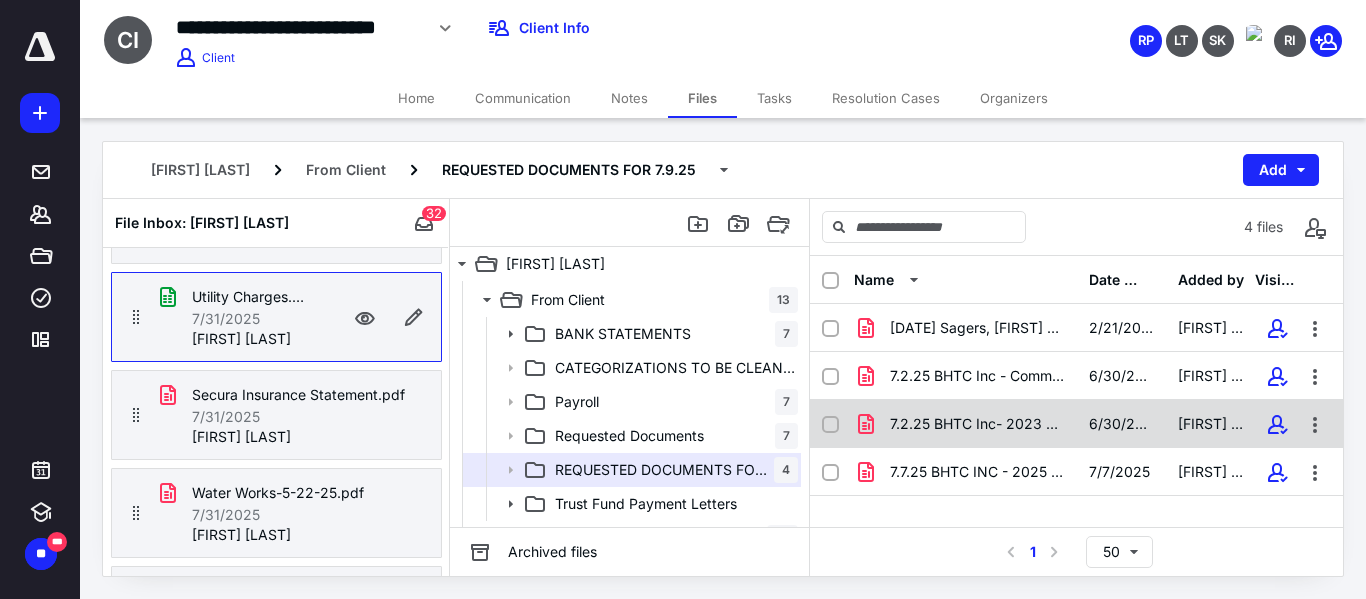 scroll, scrollTop: 77, scrollLeft: 0, axis: vertical 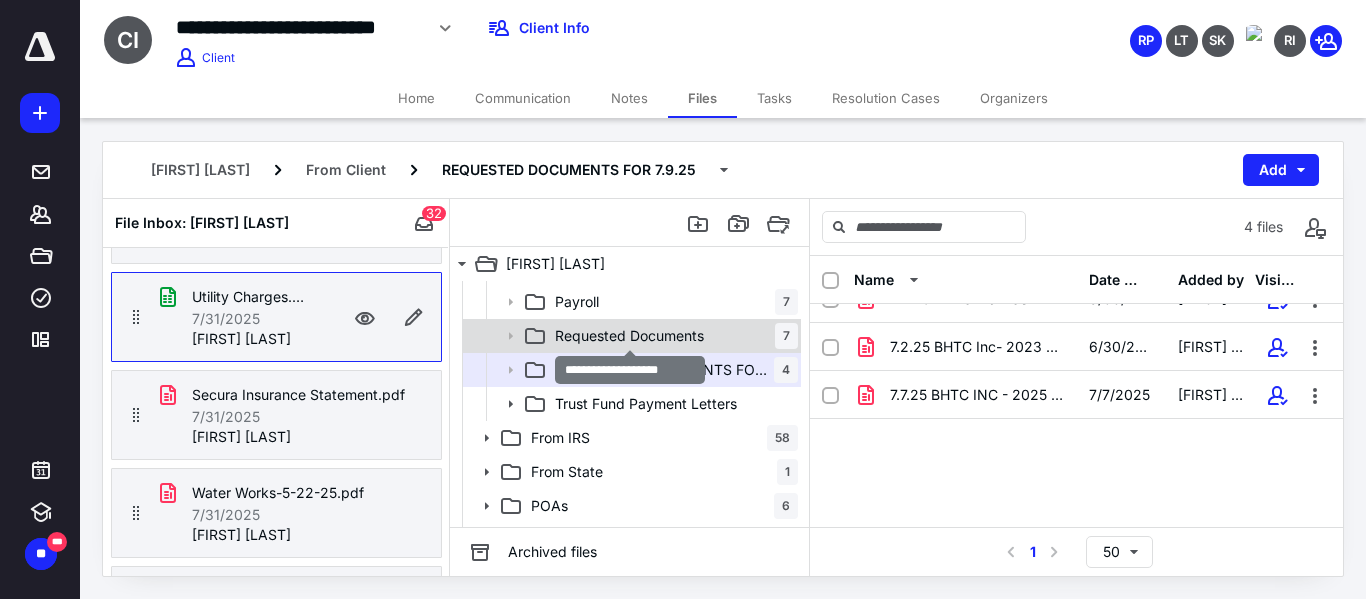 click on "Requested Documents" at bounding box center (629, 336) 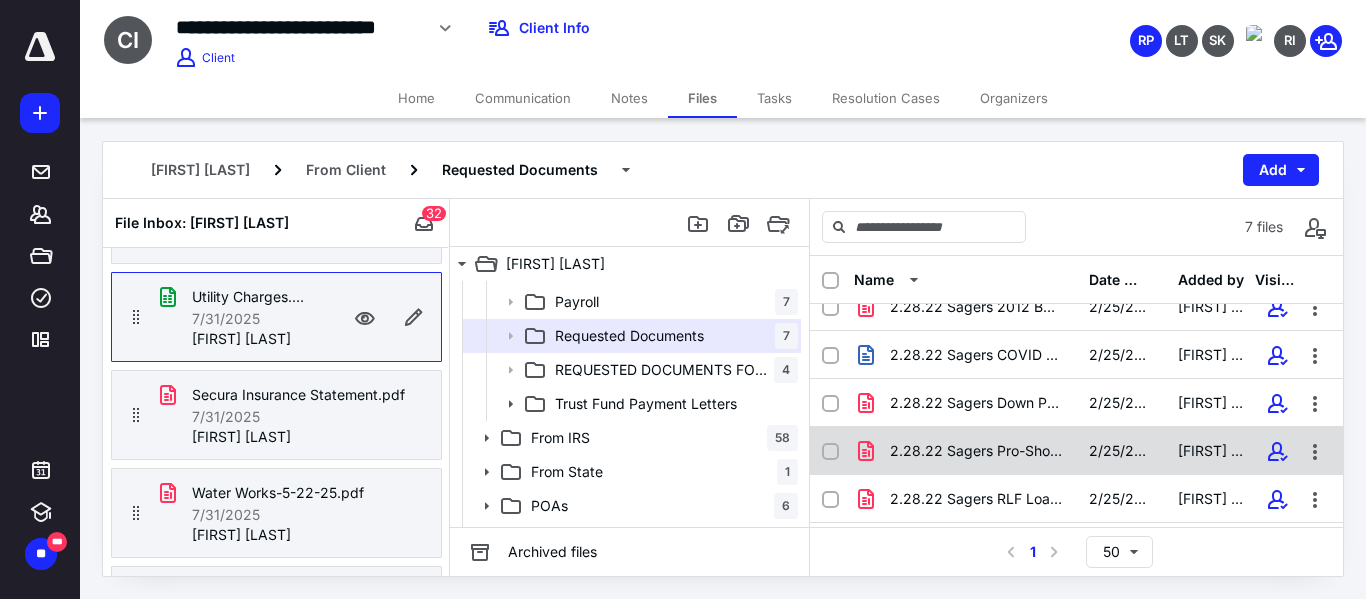 scroll, scrollTop: 113, scrollLeft: 0, axis: vertical 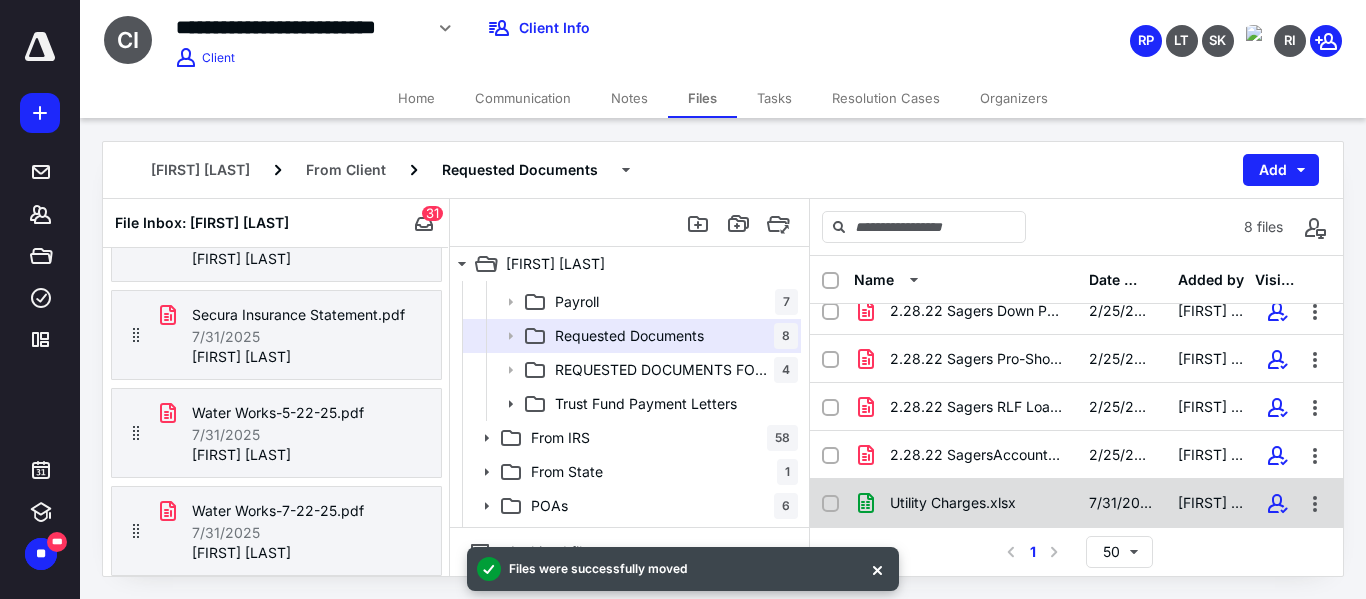 click on "Utility Charges.xlsx" at bounding box center [953, 503] 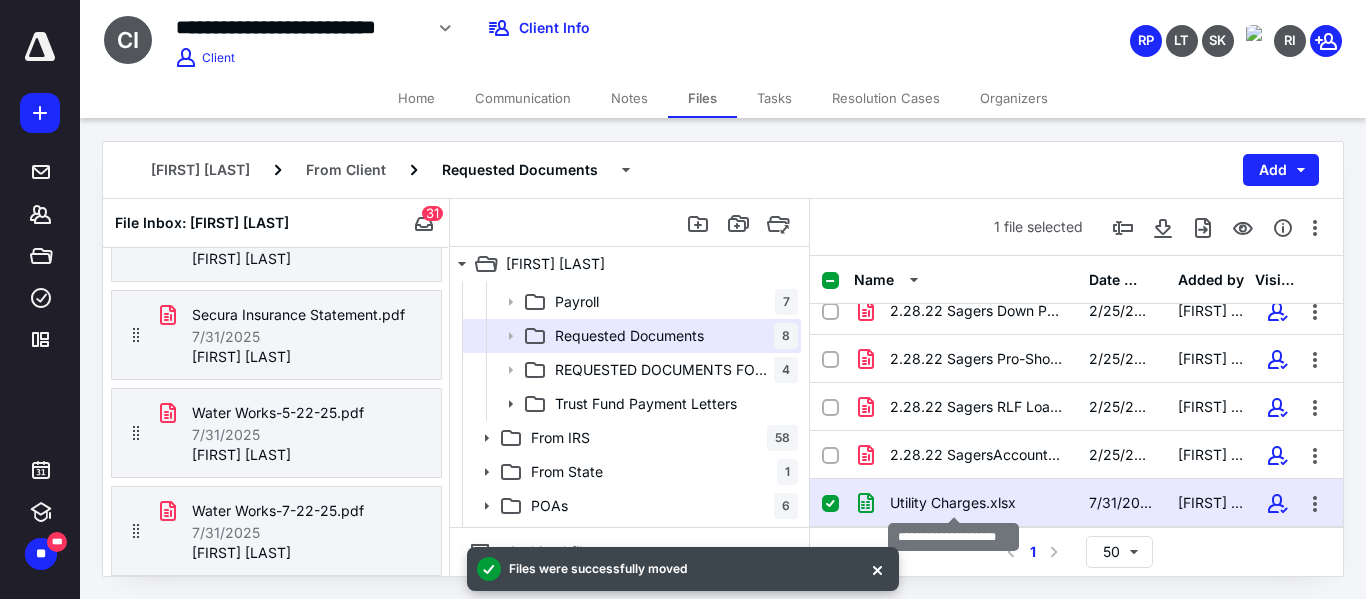 click on "Utility Charges.xlsx" at bounding box center [953, 503] 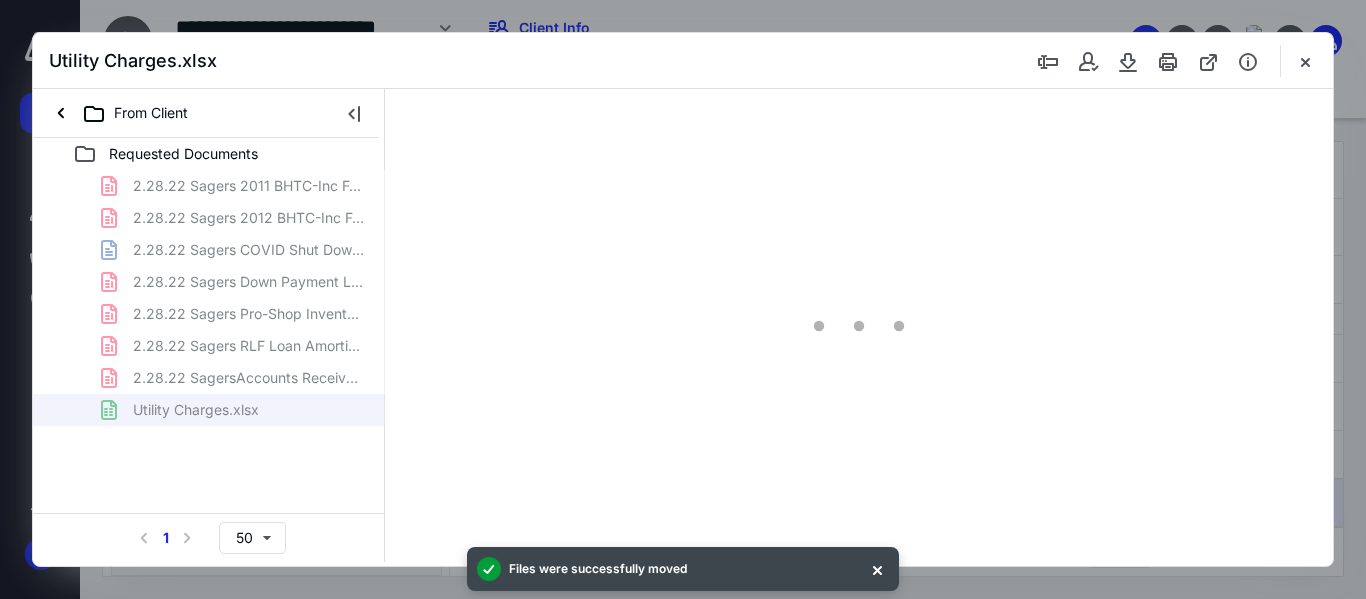 scroll, scrollTop: 0, scrollLeft: 0, axis: both 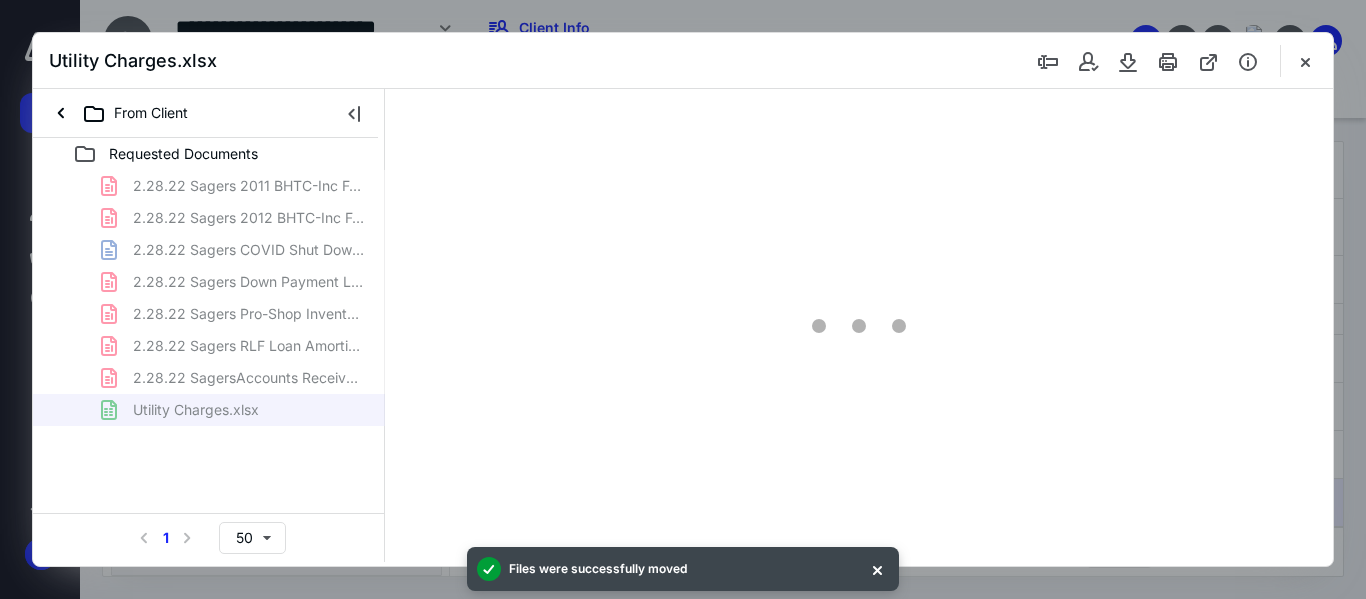 type on "115" 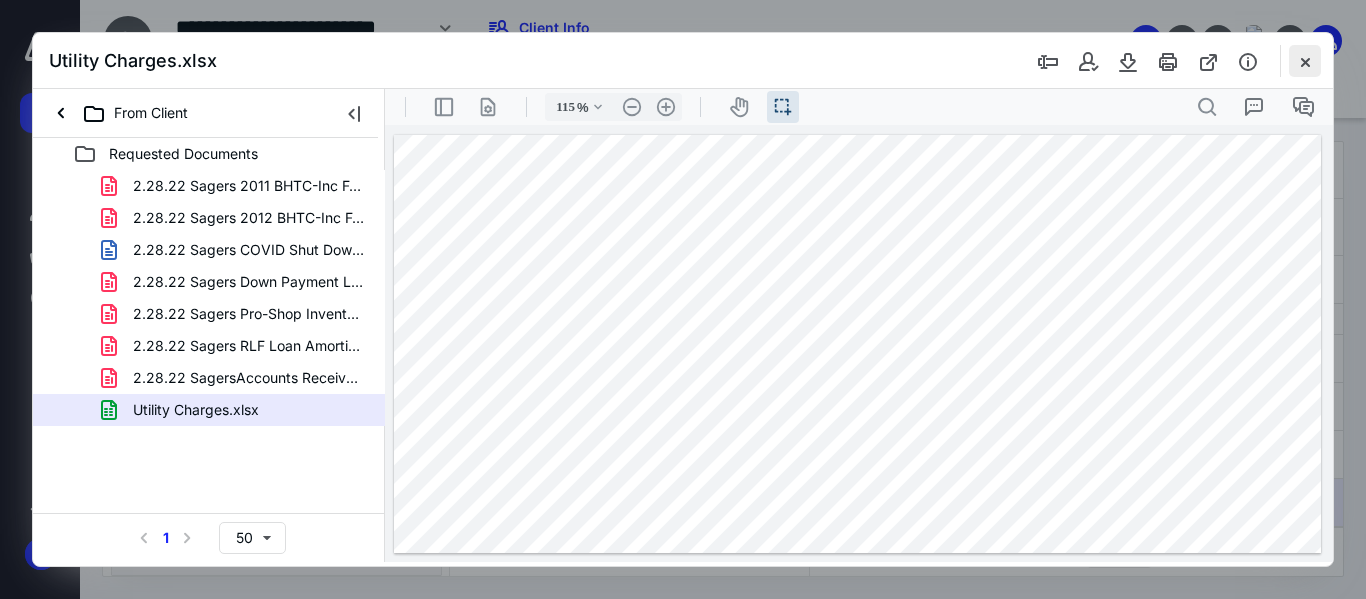click at bounding box center (1305, 61) 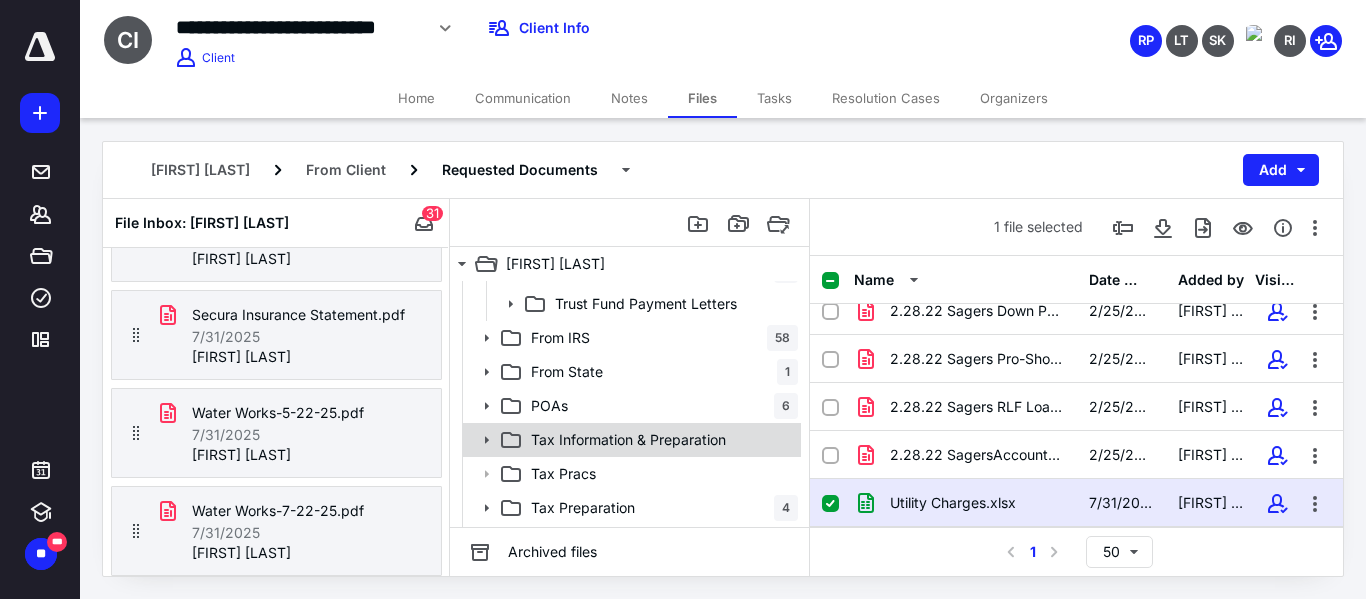 scroll, scrollTop: 400, scrollLeft: 0, axis: vertical 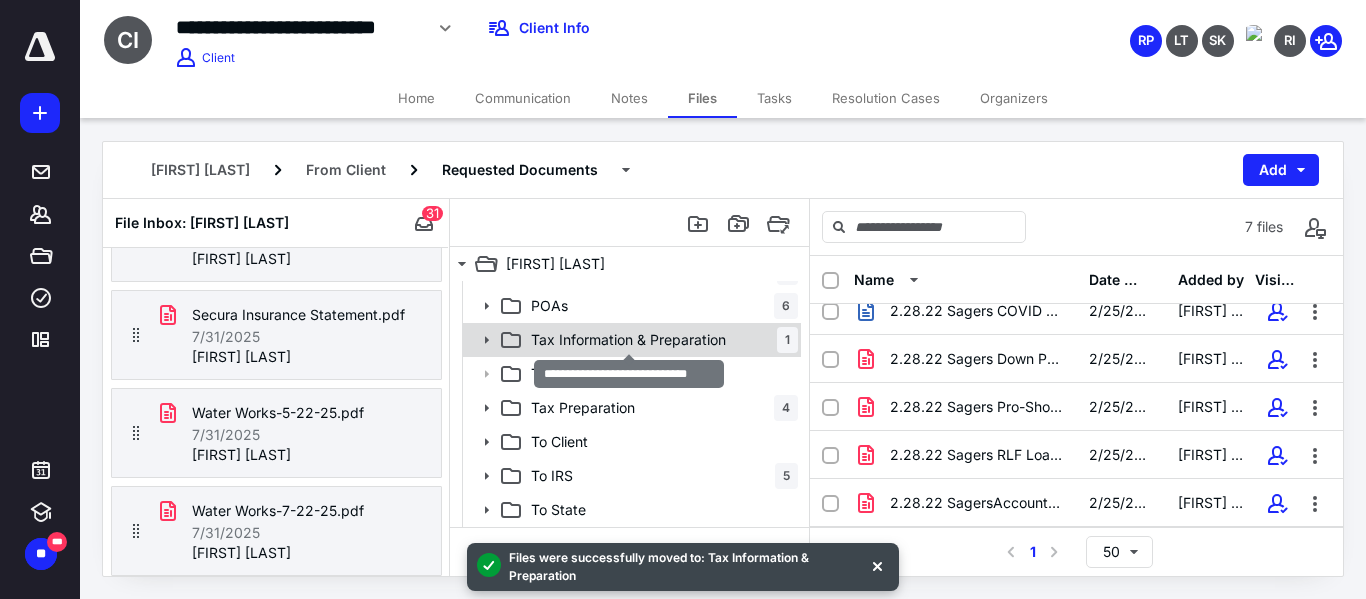 click on "Tax Information & Preparation" at bounding box center (628, 340) 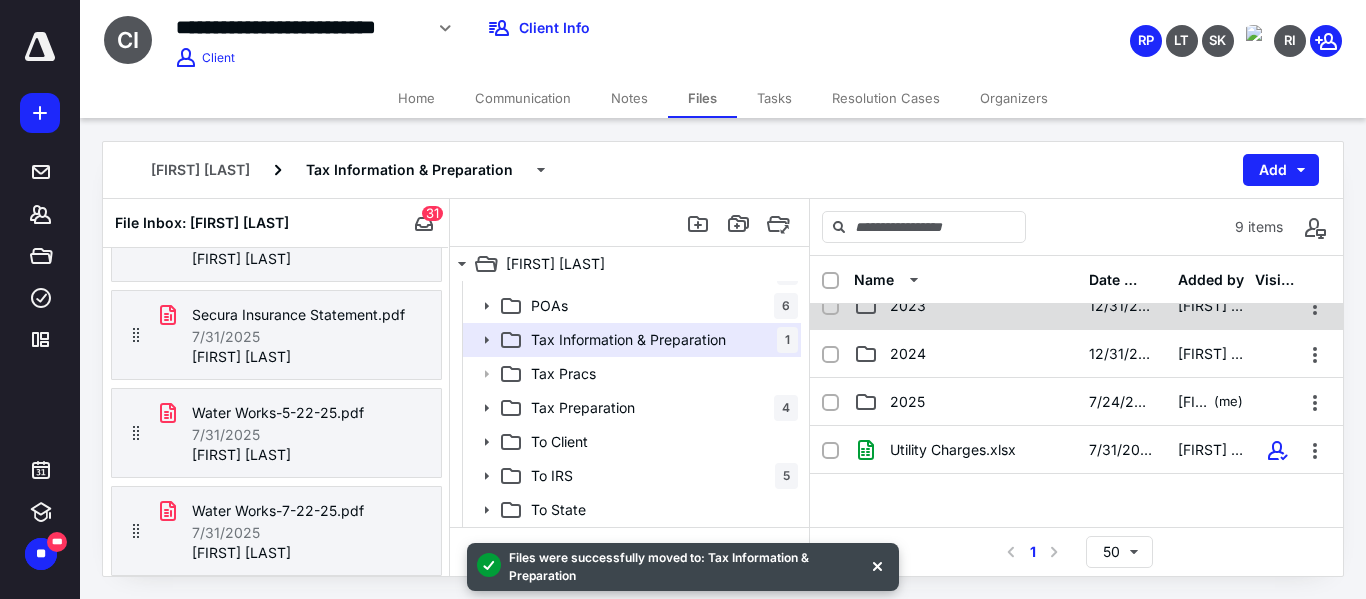 scroll, scrollTop: 261, scrollLeft: 0, axis: vertical 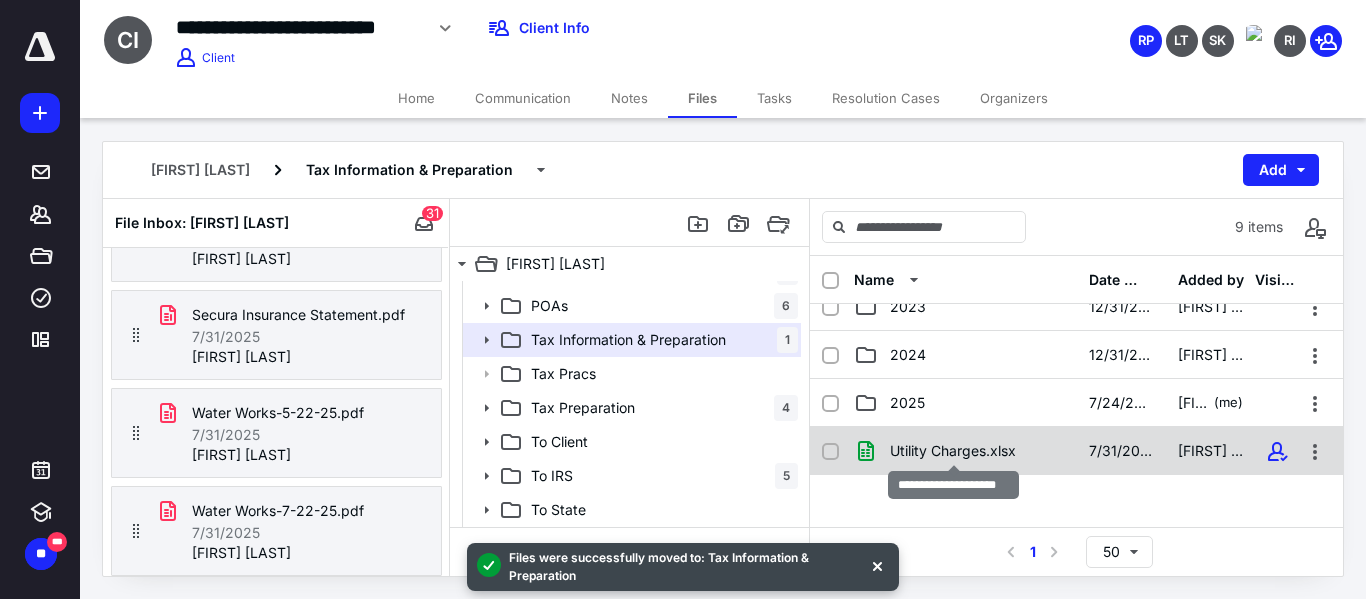 click on "Utility Charges.xlsx" at bounding box center [953, 451] 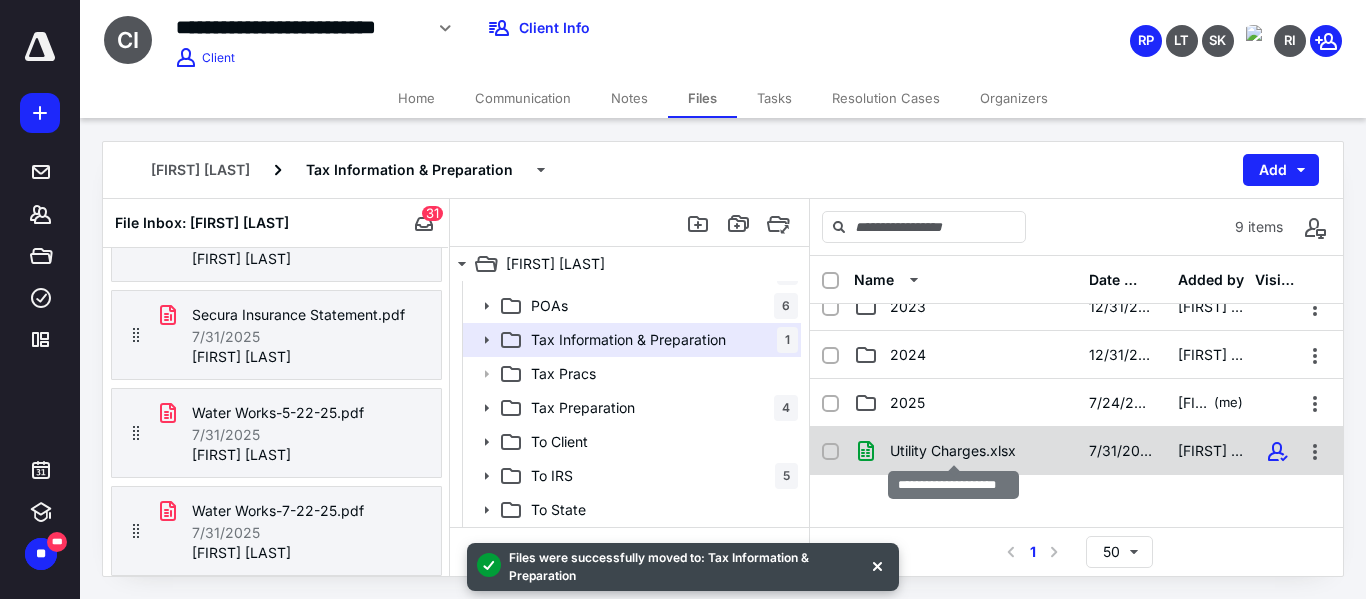 checkbox on "true" 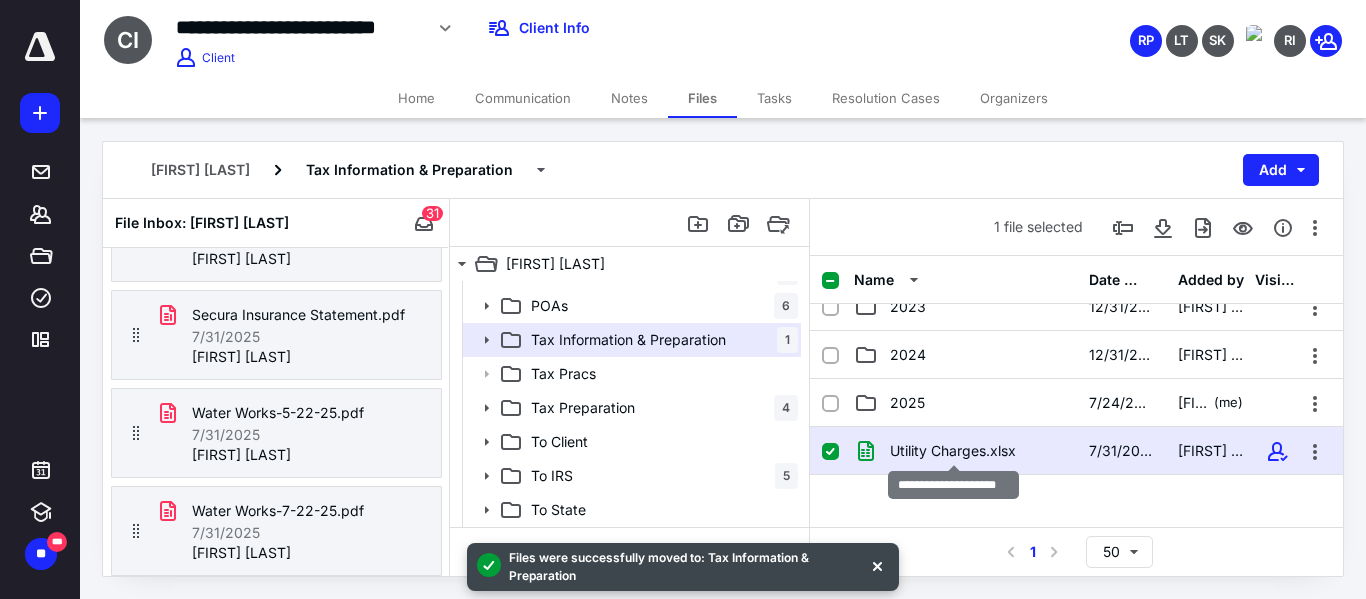click on "Utility Charges.xlsx" at bounding box center (953, 451) 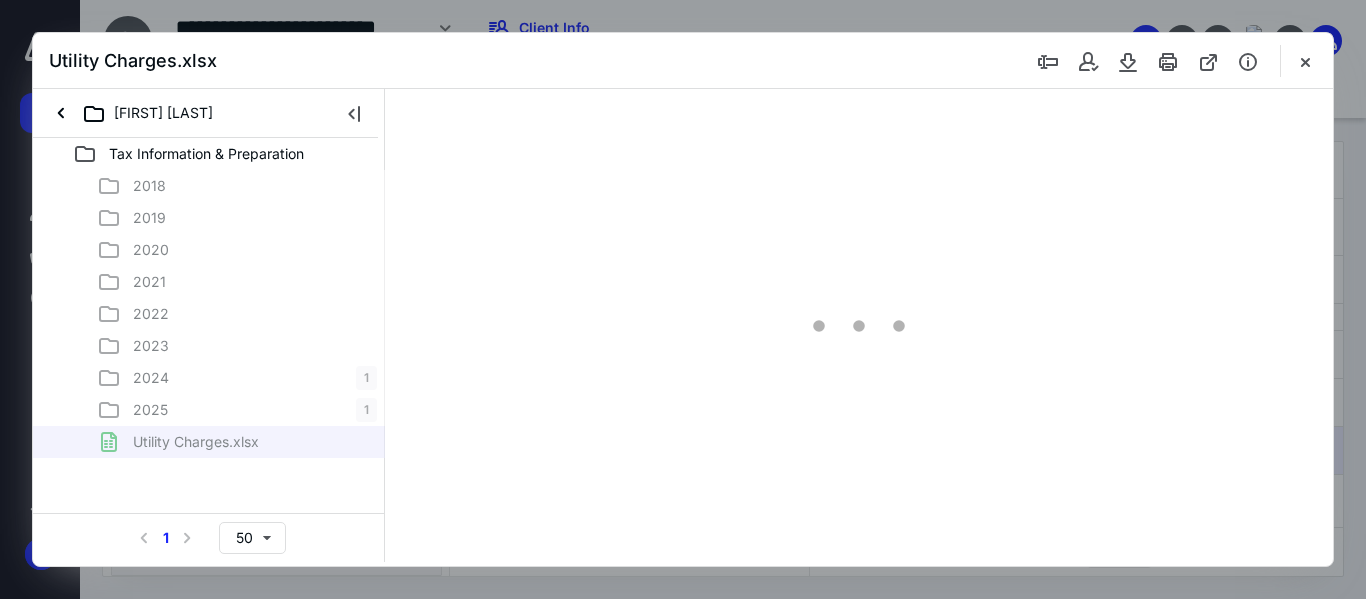 scroll, scrollTop: 0, scrollLeft: 0, axis: both 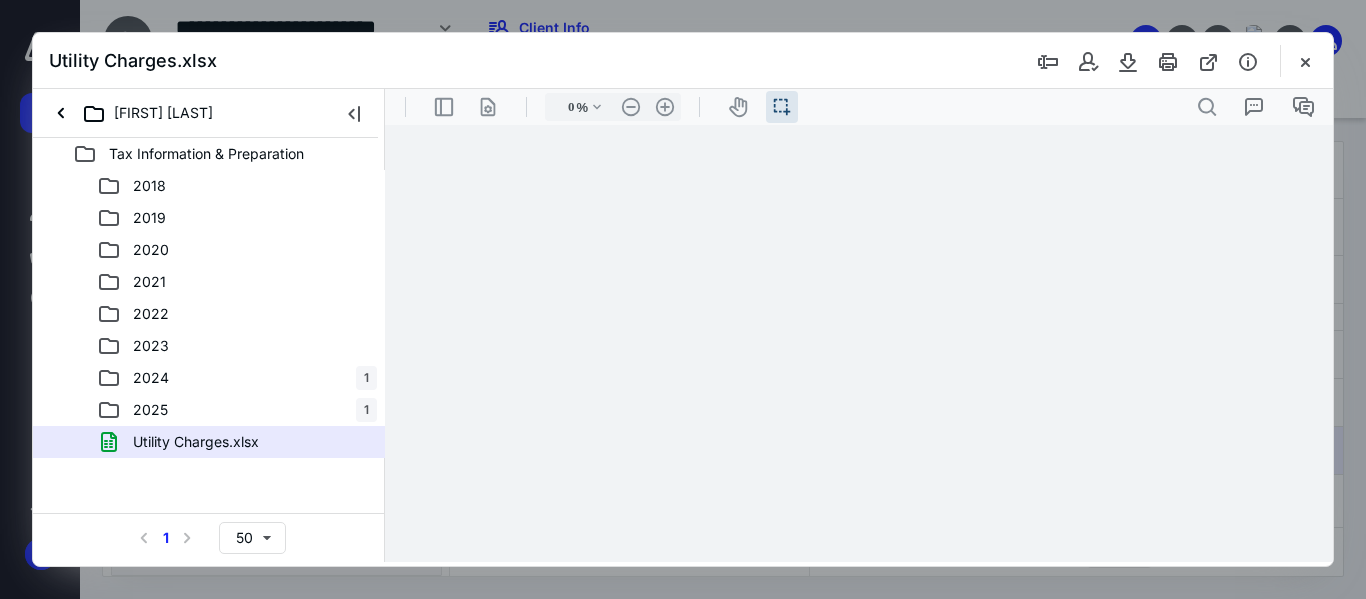 type on "115" 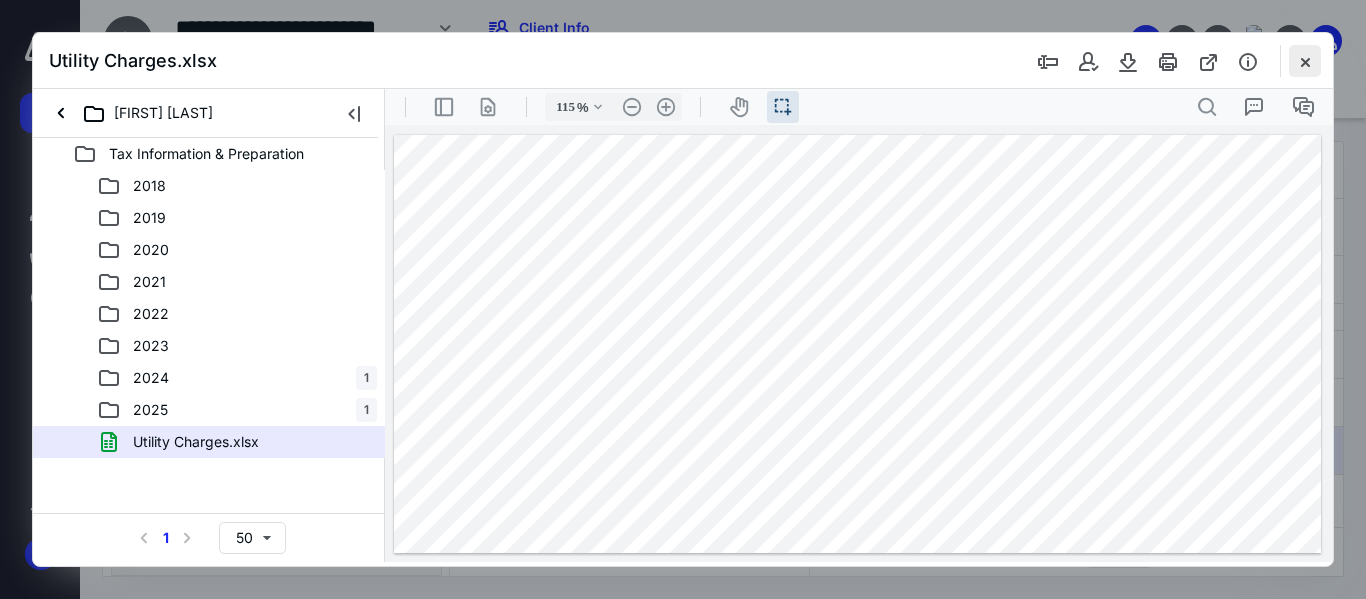 click at bounding box center [1305, 61] 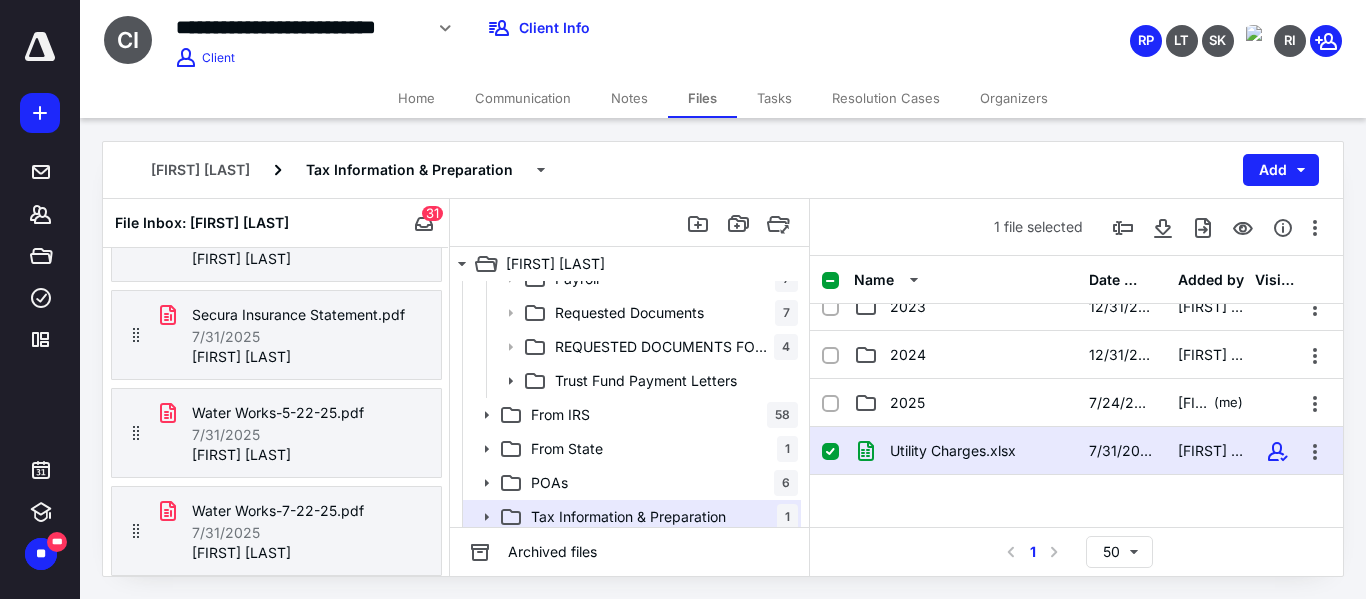 scroll, scrollTop: 200, scrollLeft: 0, axis: vertical 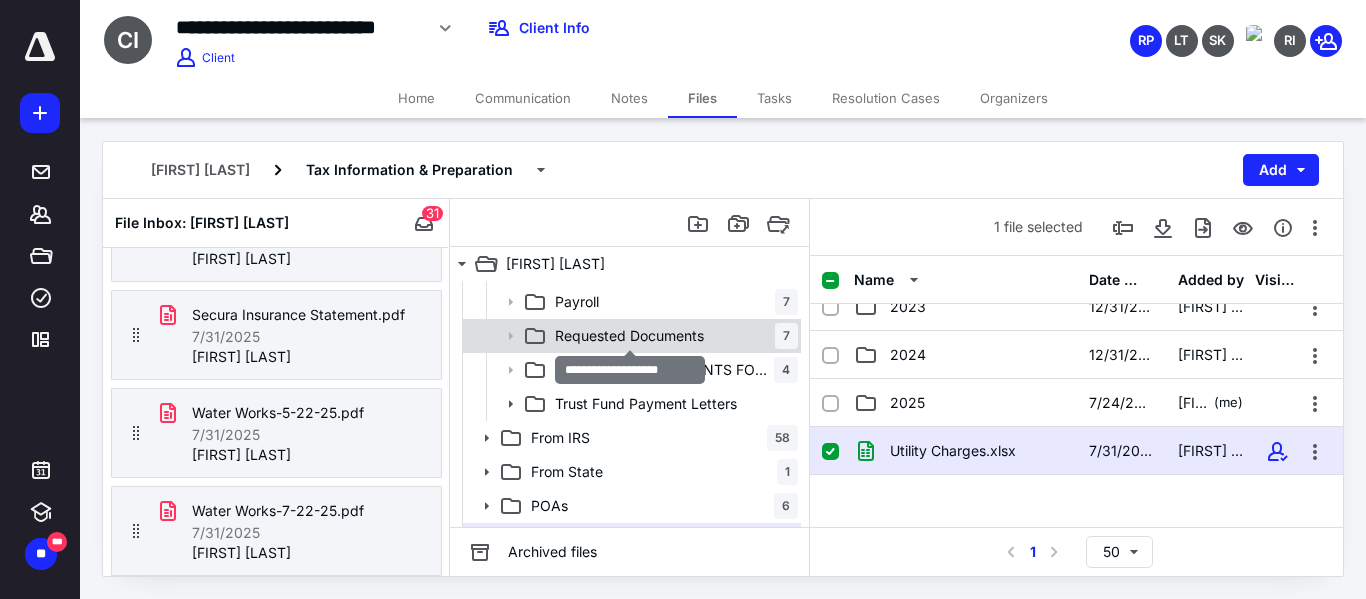 click on "Requested Documents" at bounding box center (629, 336) 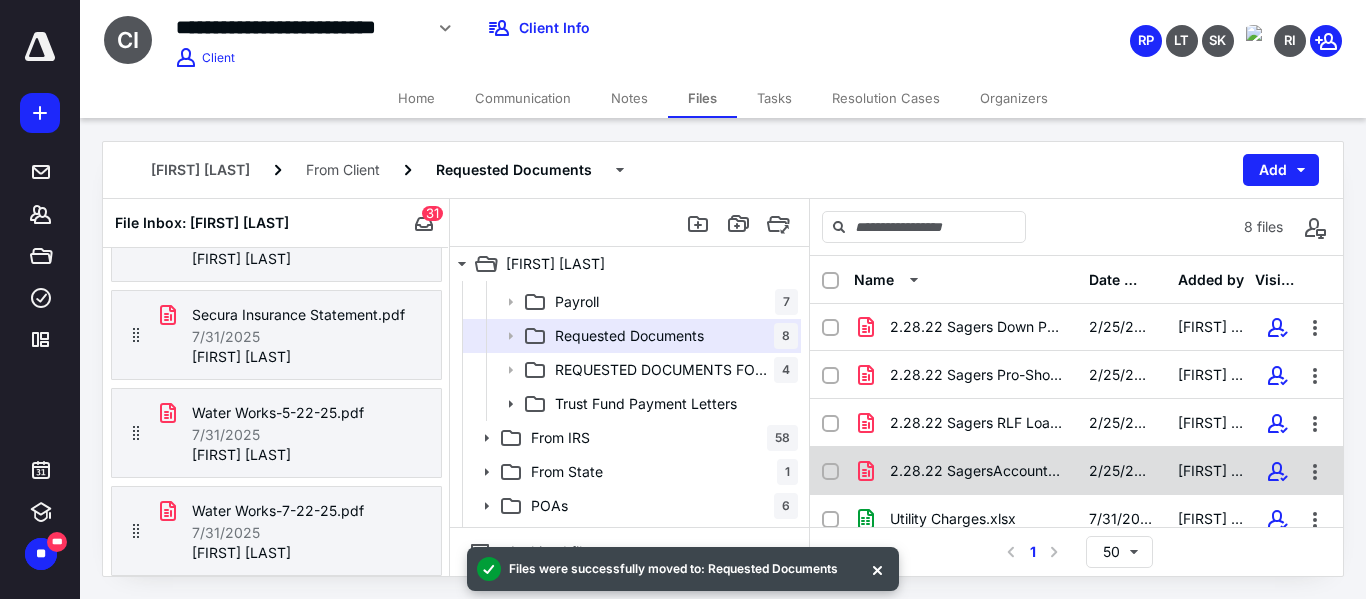 scroll, scrollTop: 161, scrollLeft: 0, axis: vertical 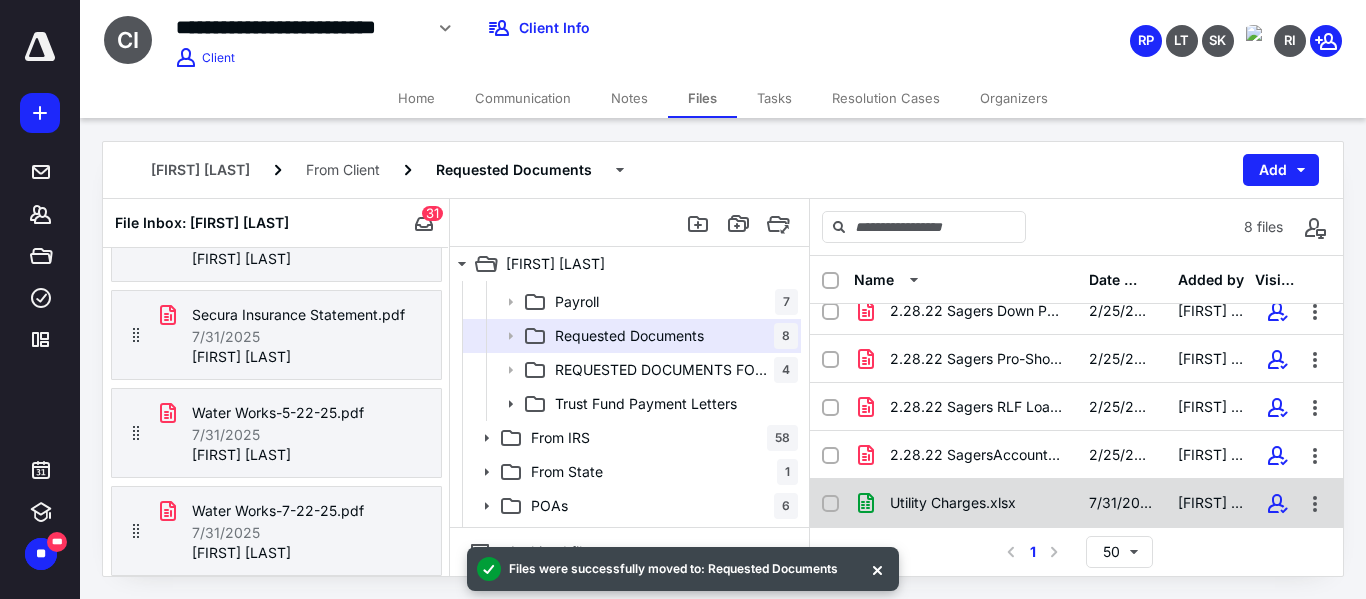 click on "Utility Charges.xlsx" at bounding box center [953, 503] 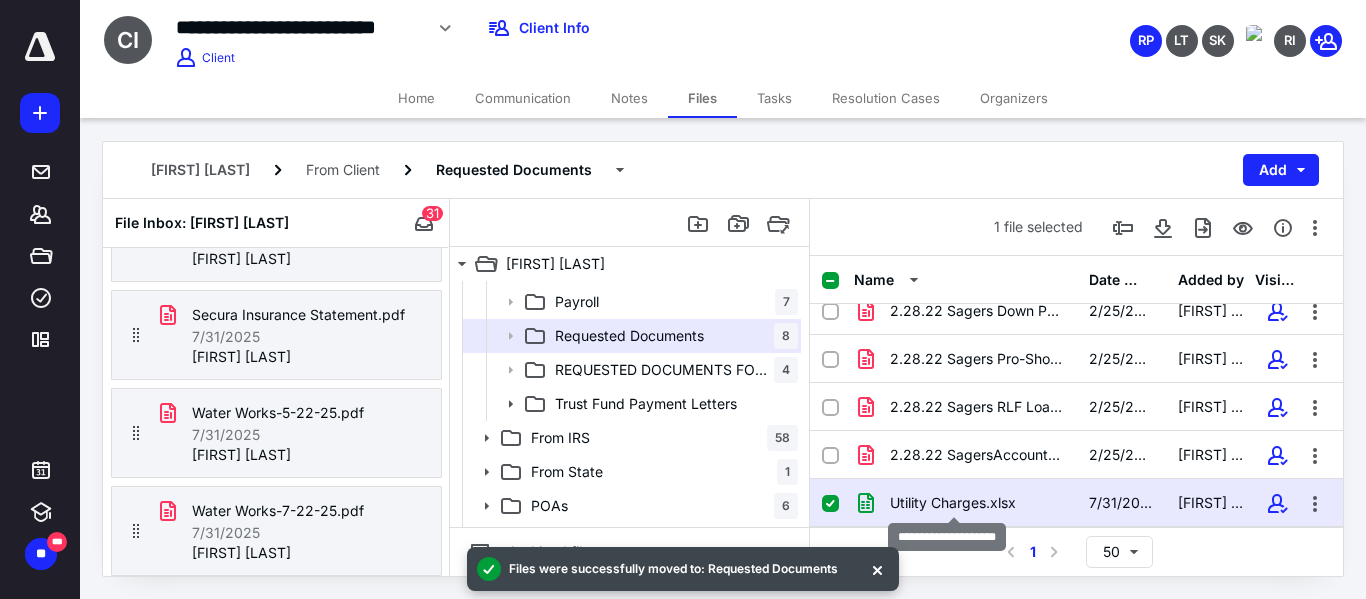 click on "Utility Charges.xlsx" at bounding box center (953, 503) 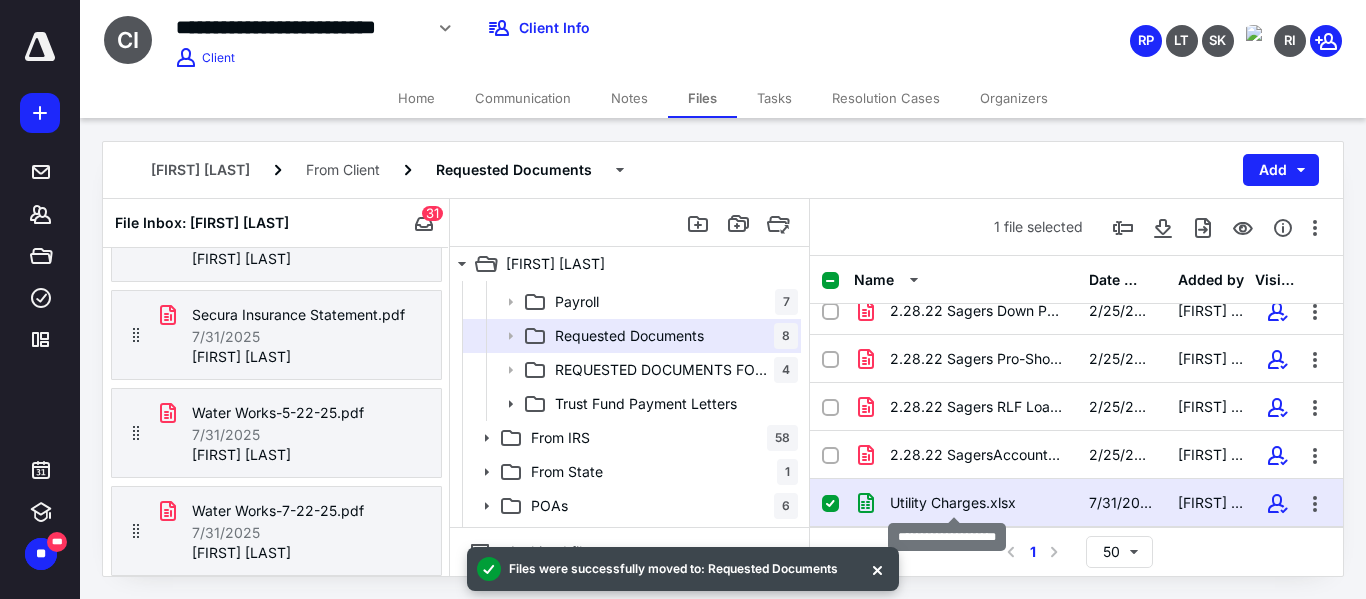 checkbox on "true" 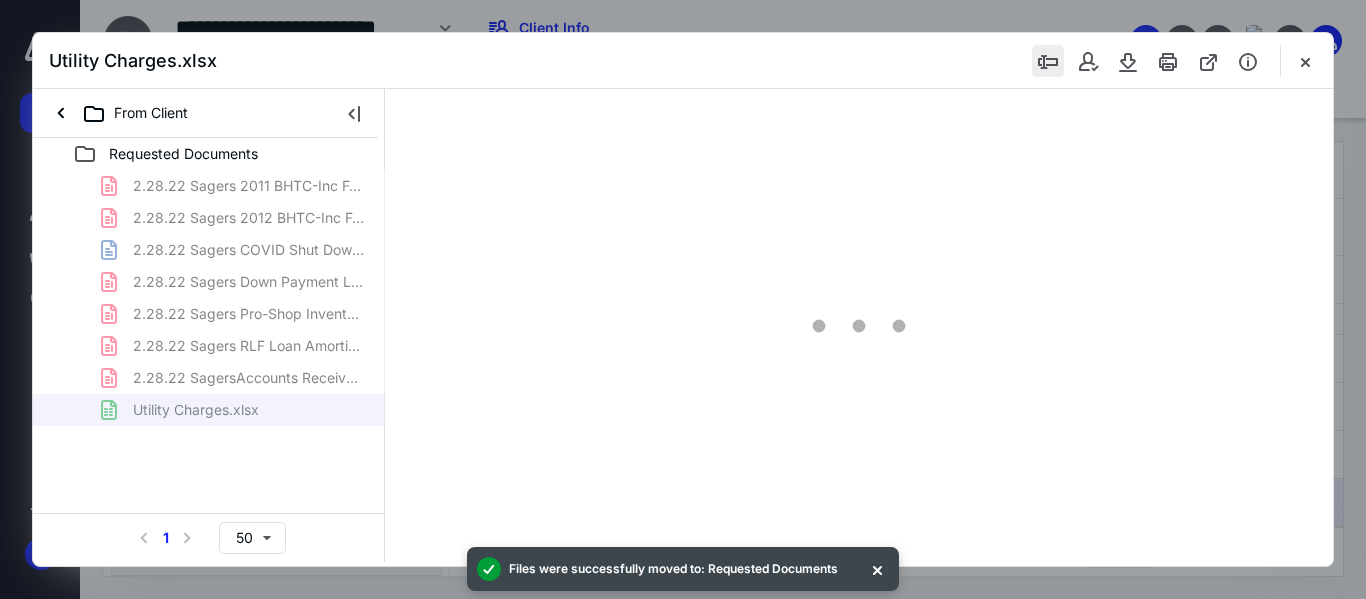 scroll, scrollTop: 0, scrollLeft: 0, axis: both 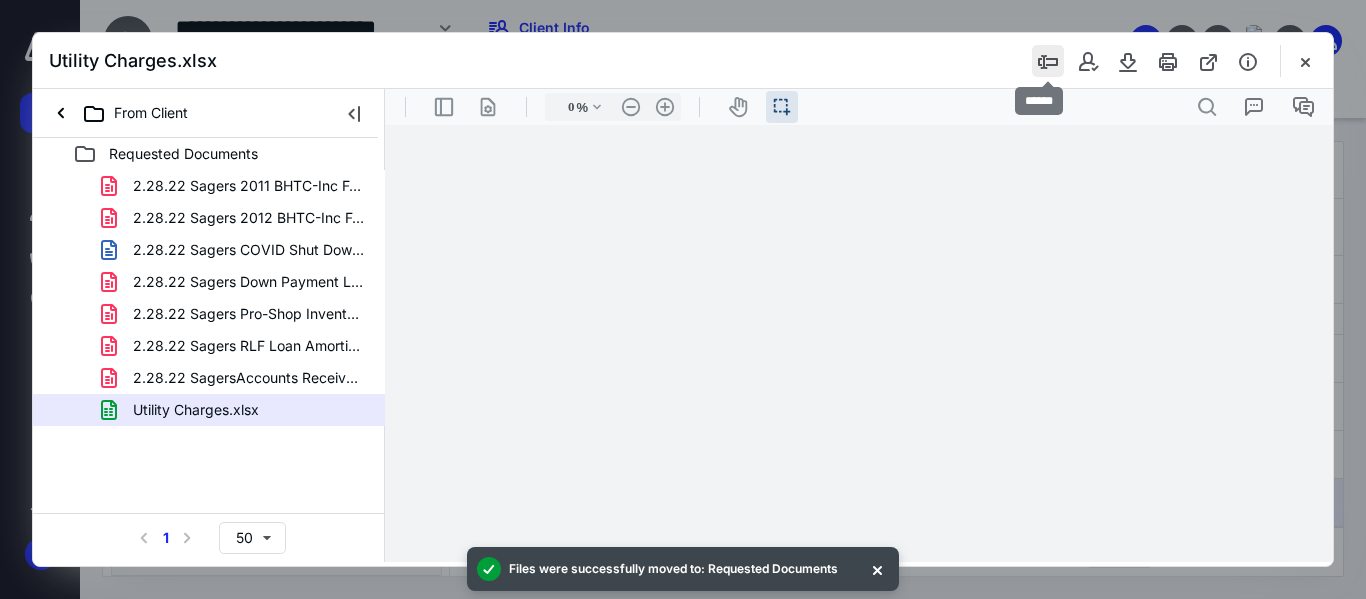type on "115" 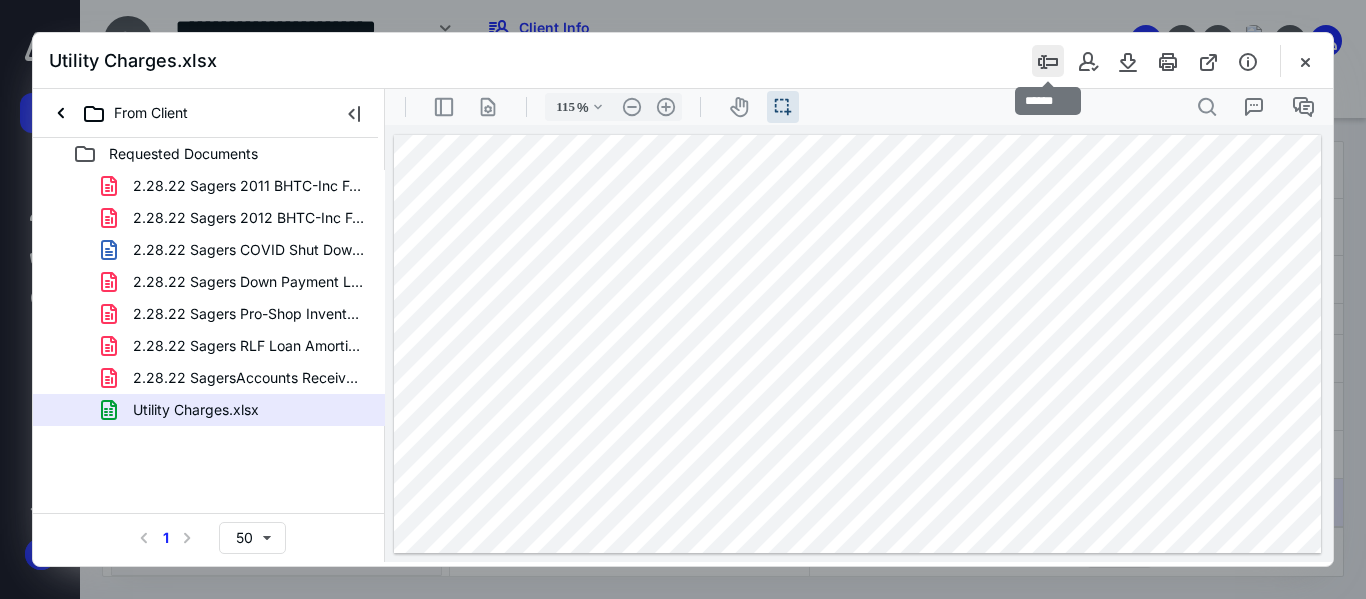 click at bounding box center (1048, 61) 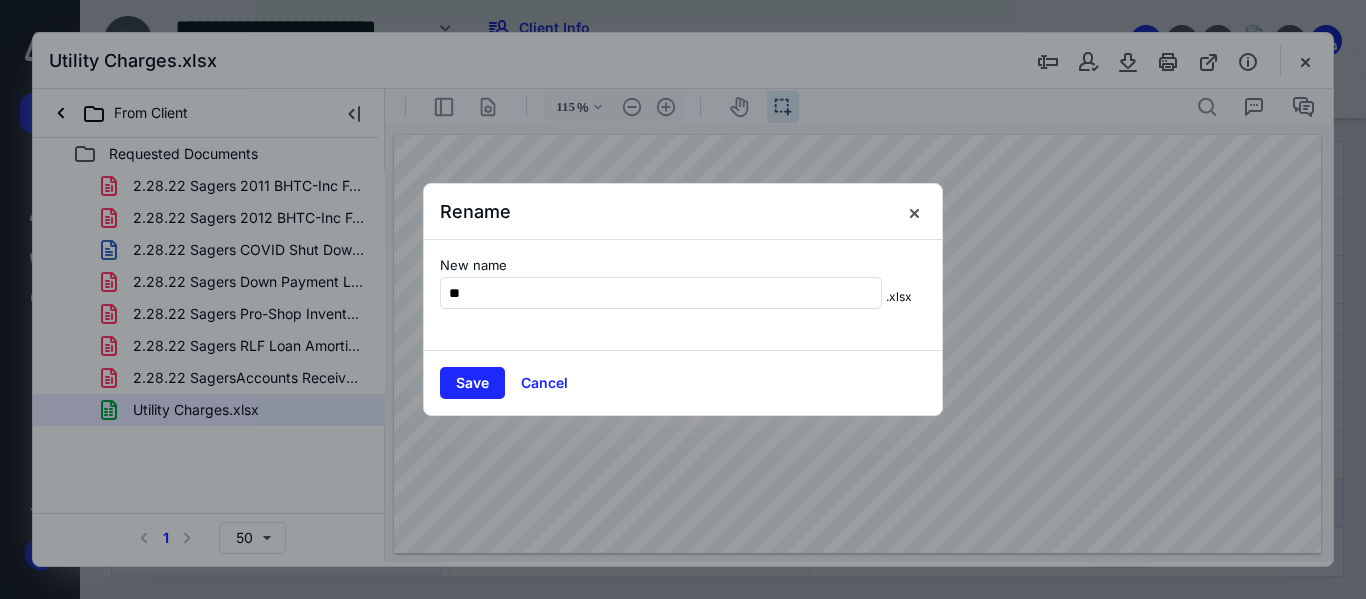 type on "*" 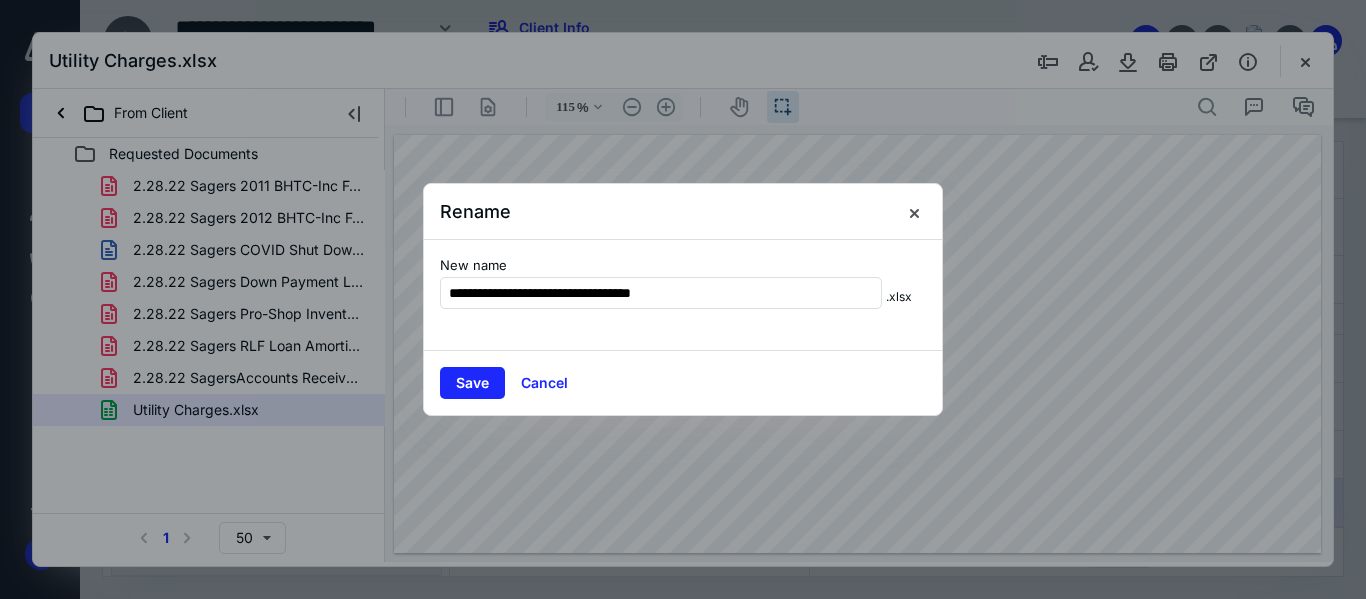 type on "**********" 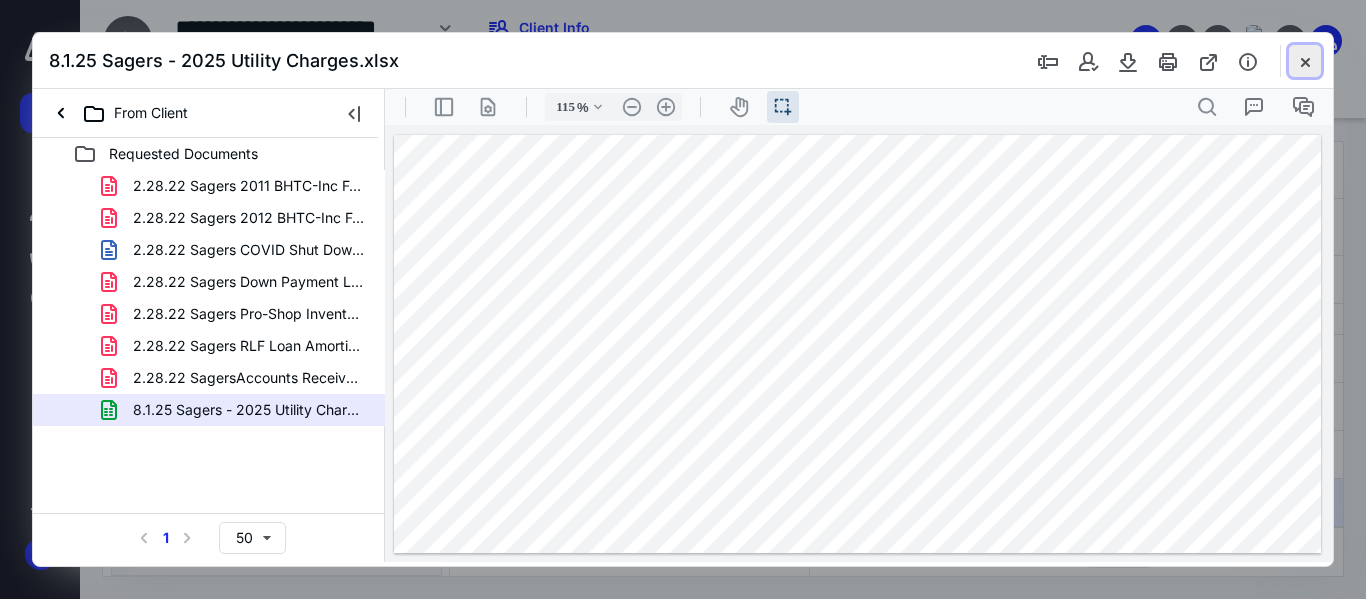 click at bounding box center [1305, 61] 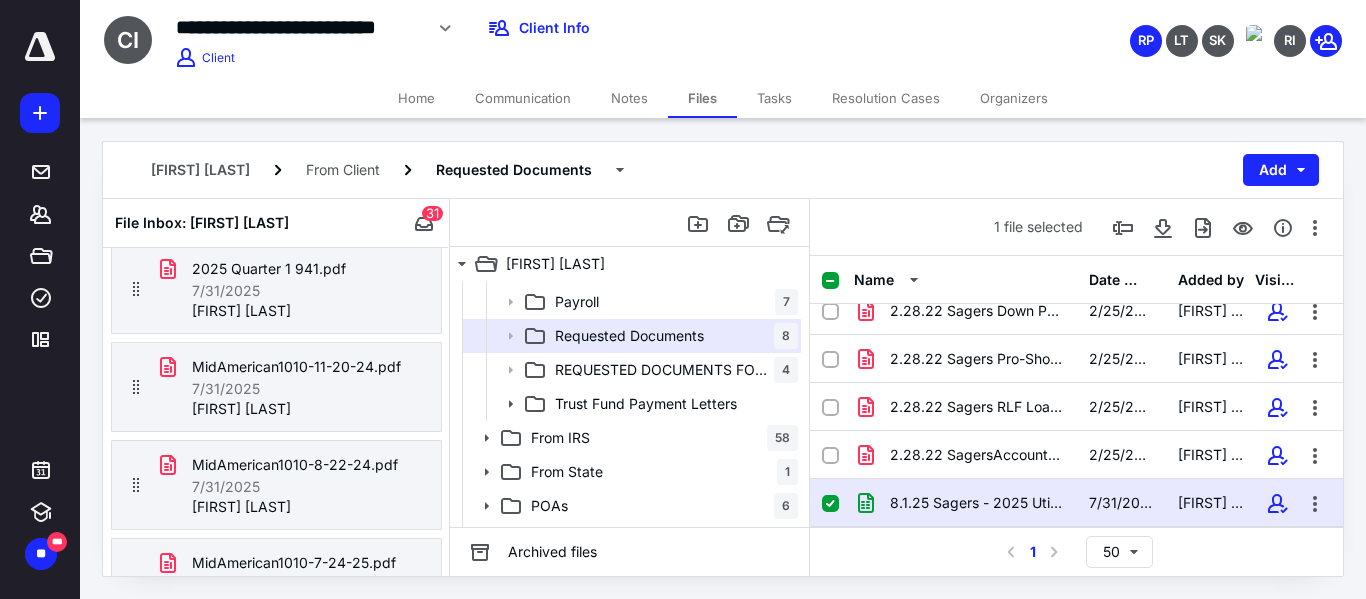 scroll, scrollTop: 0, scrollLeft: 0, axis: both 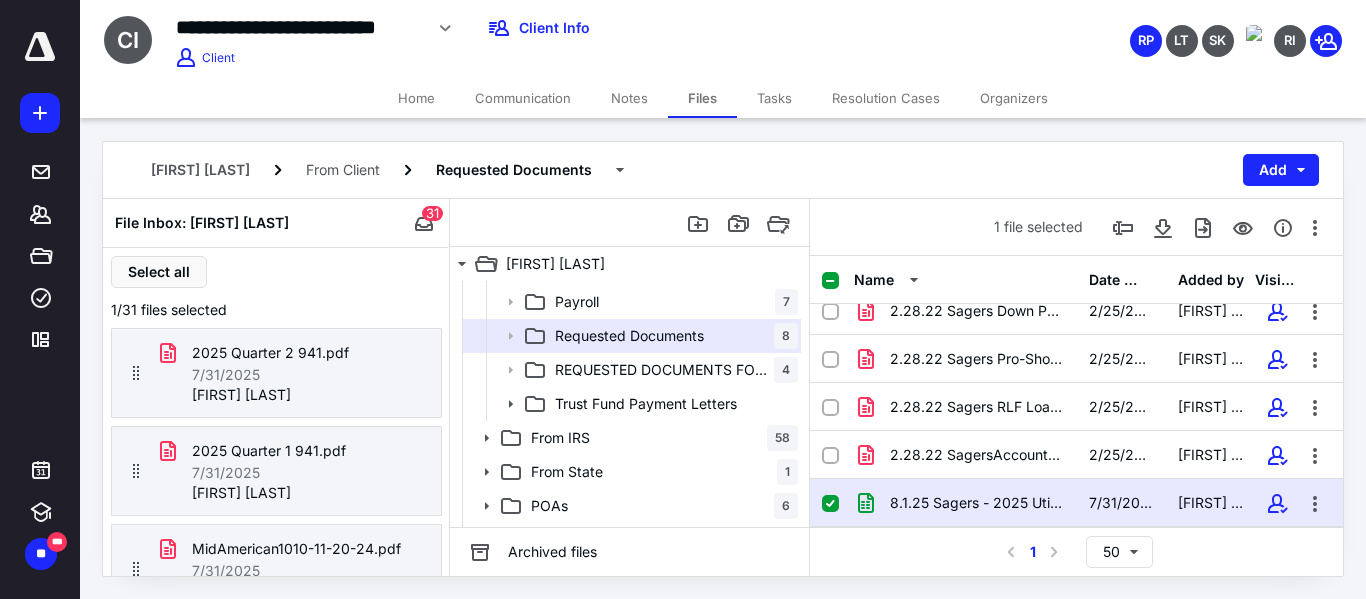 click on "8.1.25 Sagers - 2025 Utility Charges.xlsx" at bounding box center [977, 503] 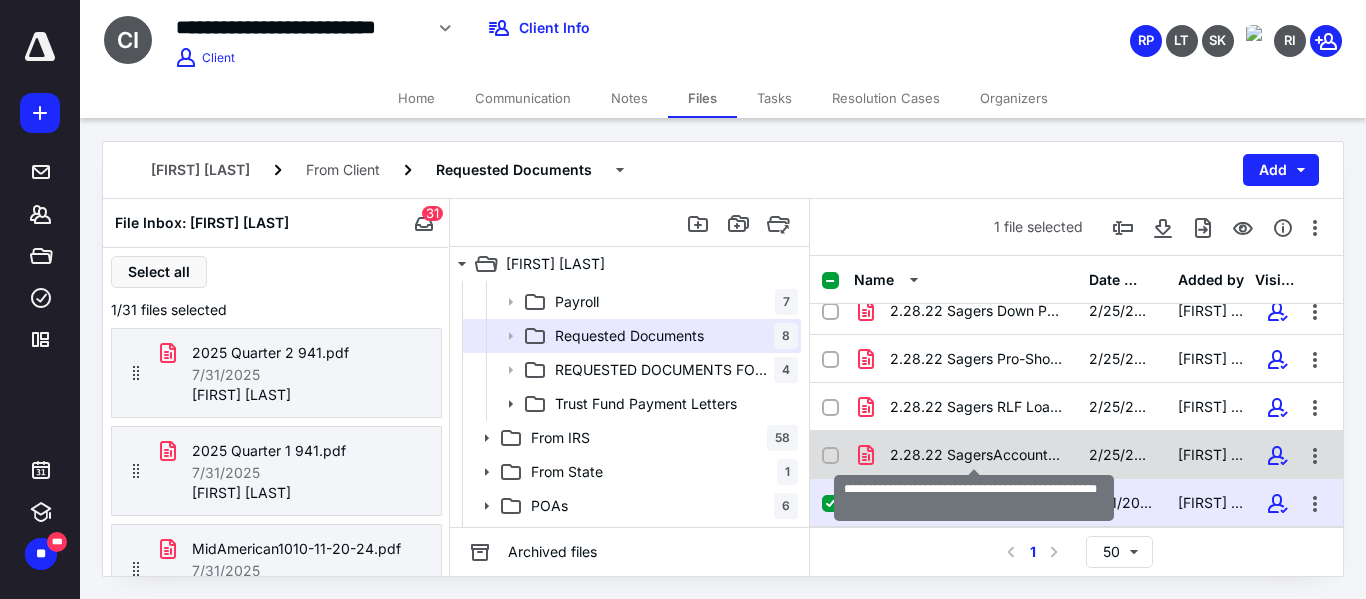 click on "2.28.22 SagersAccounts Receivable Loan Schedule.pdf" at bounding box center [977, 455] 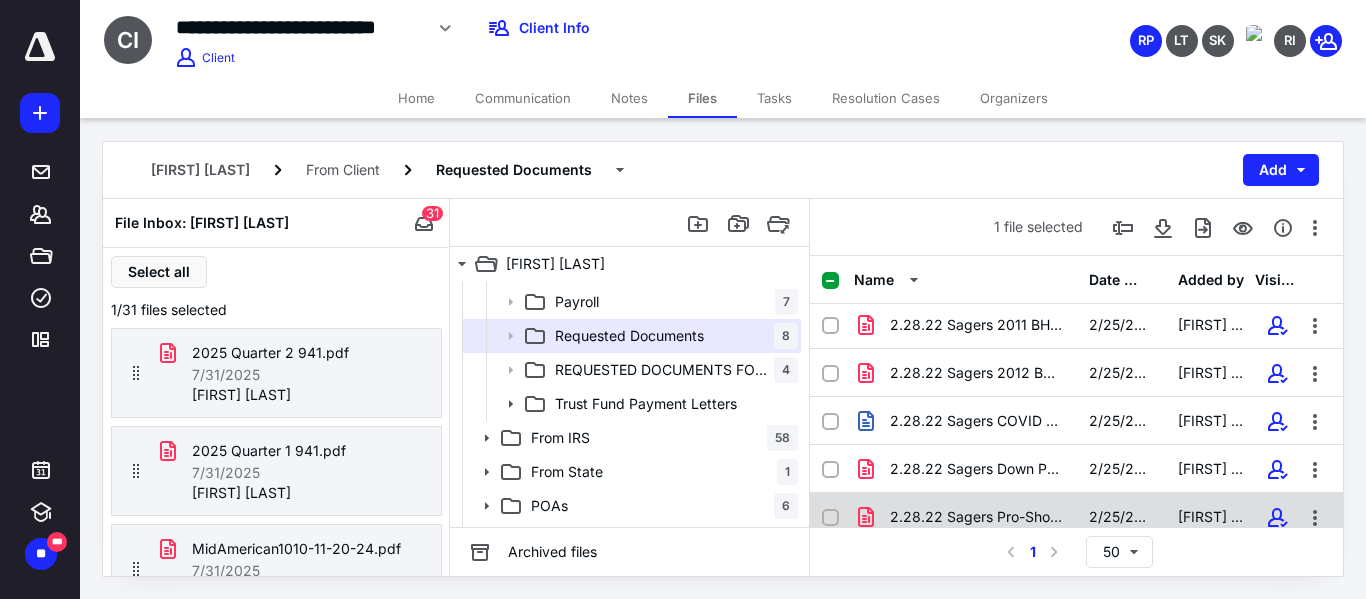 scroll, scrollTop: 0, scrollLeft: 0, axis: both 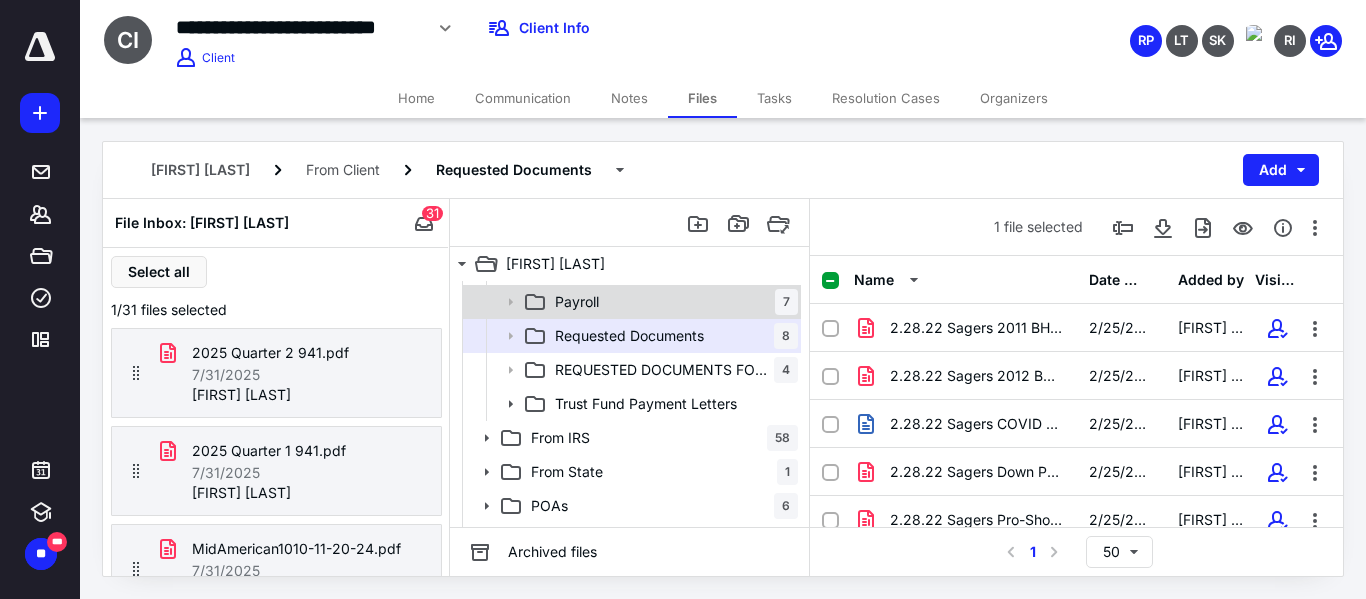 click on "Payroll 7" at bounding box center (672, 302) 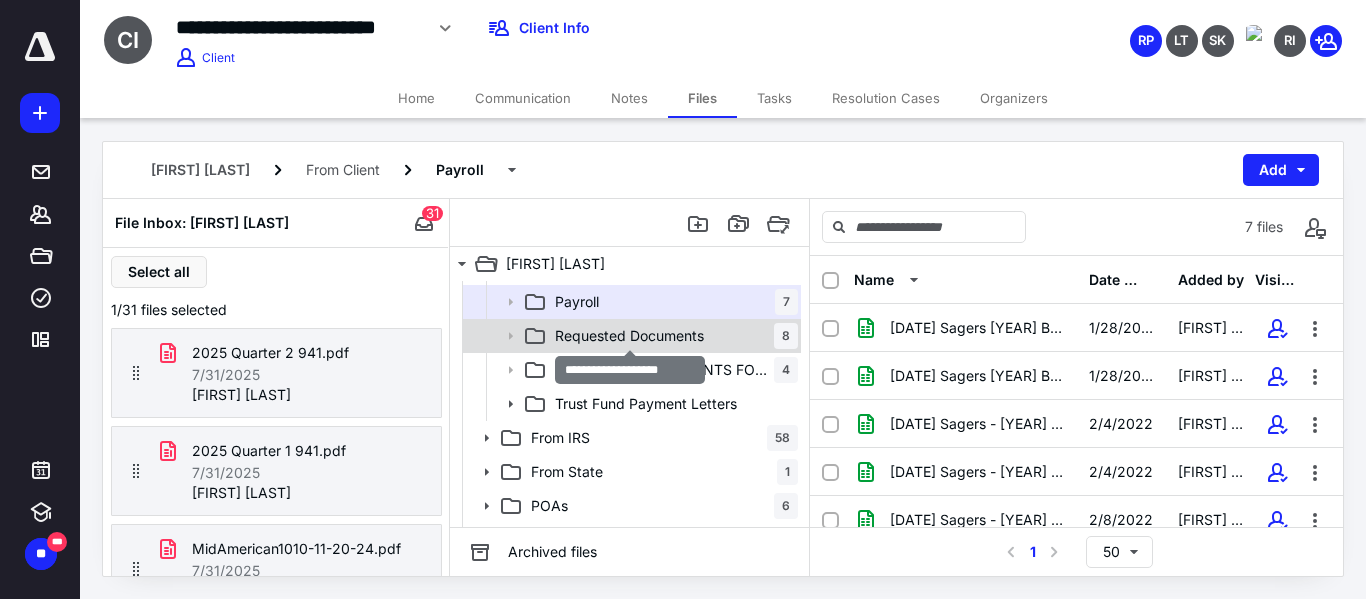 scroll, scrollTop: 100, scrollLeft: 0, axis: vertical 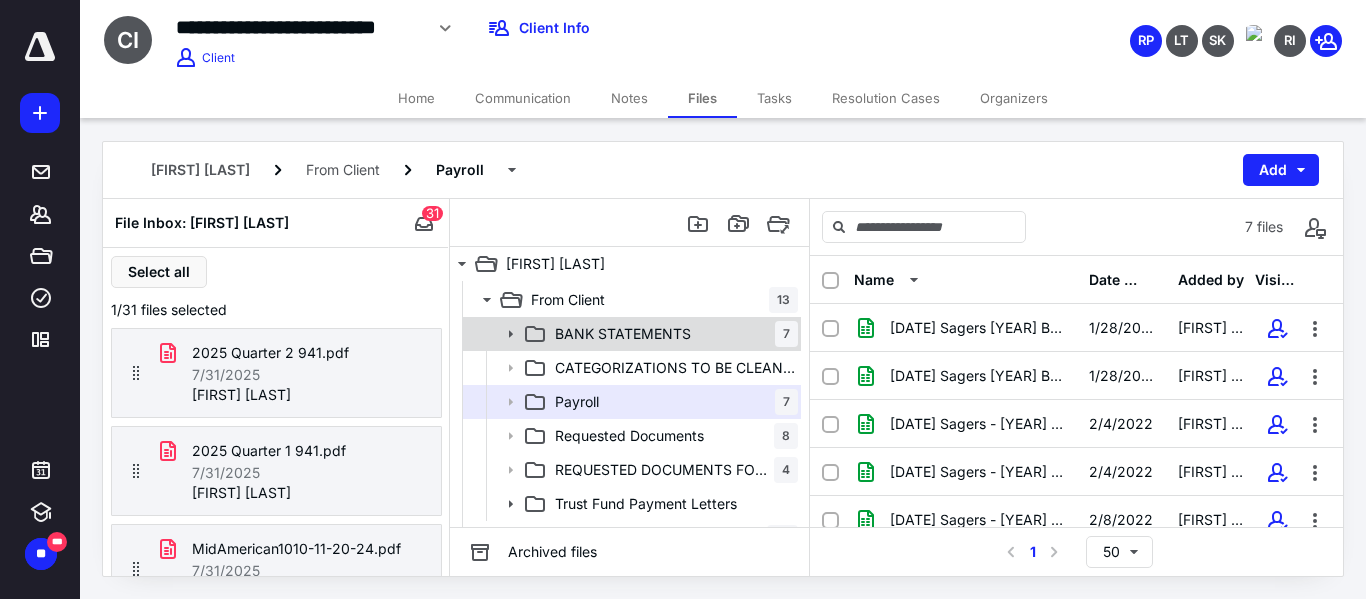 click on "BANK STATEMENTS" at bounding box center (623, 334) 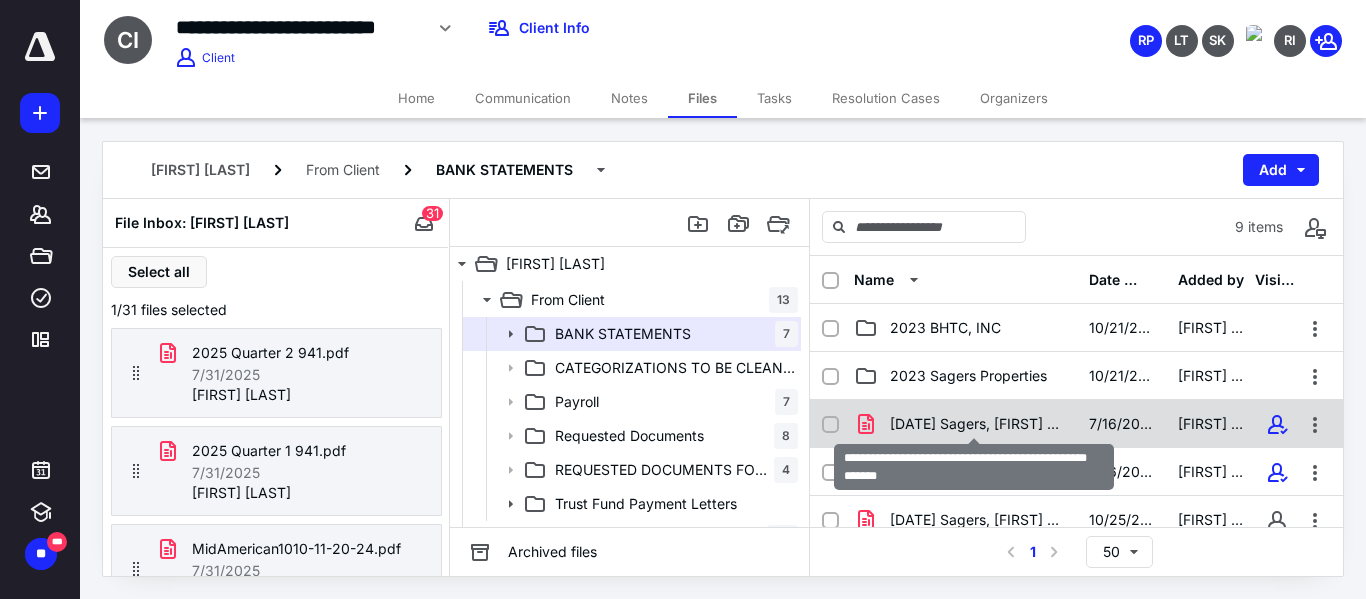 click on "7.17.25 Sagers, Chris - Bank Iowa Acct 0285 Completed.pdf" at bounding box center (977, 424) 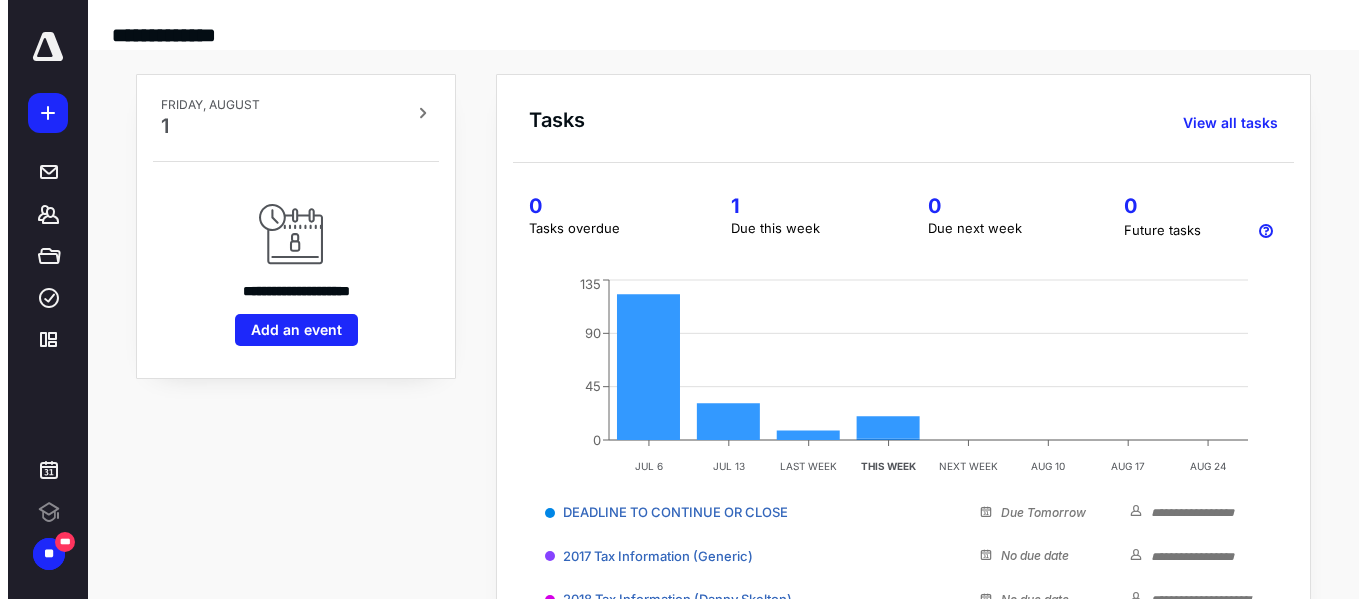 scroll, scrollTop: 0, scrollLeft: 0, axis: both 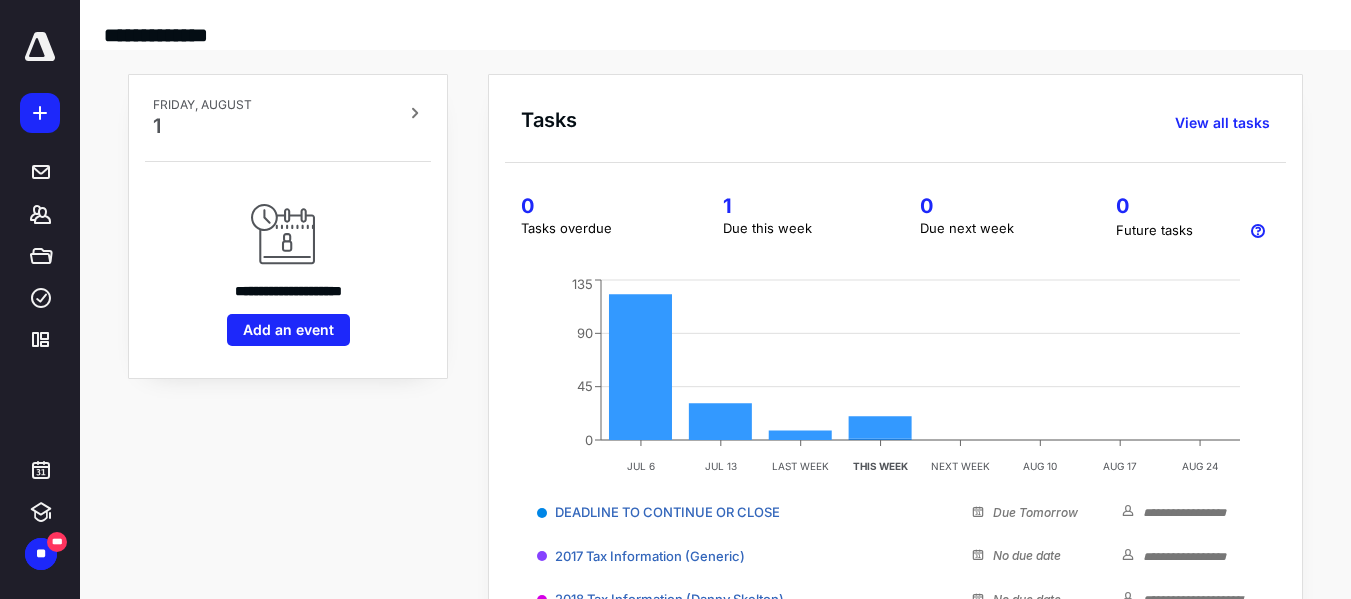 click on "**********" at bounding box center [715, 520] 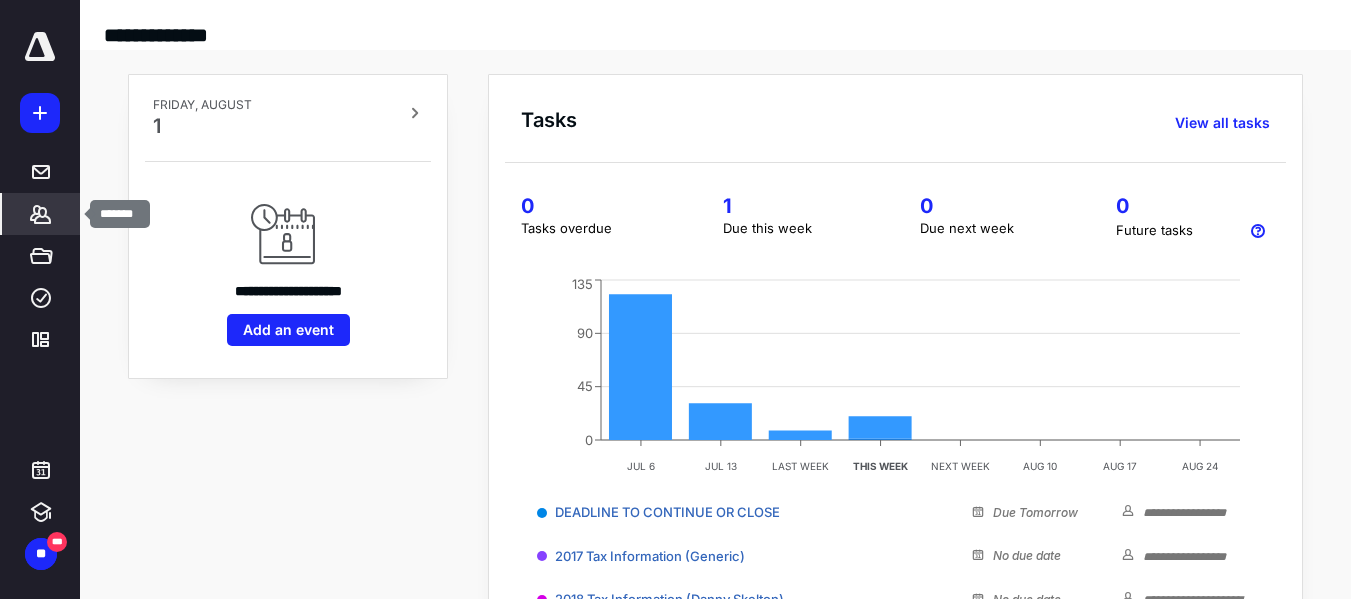 click 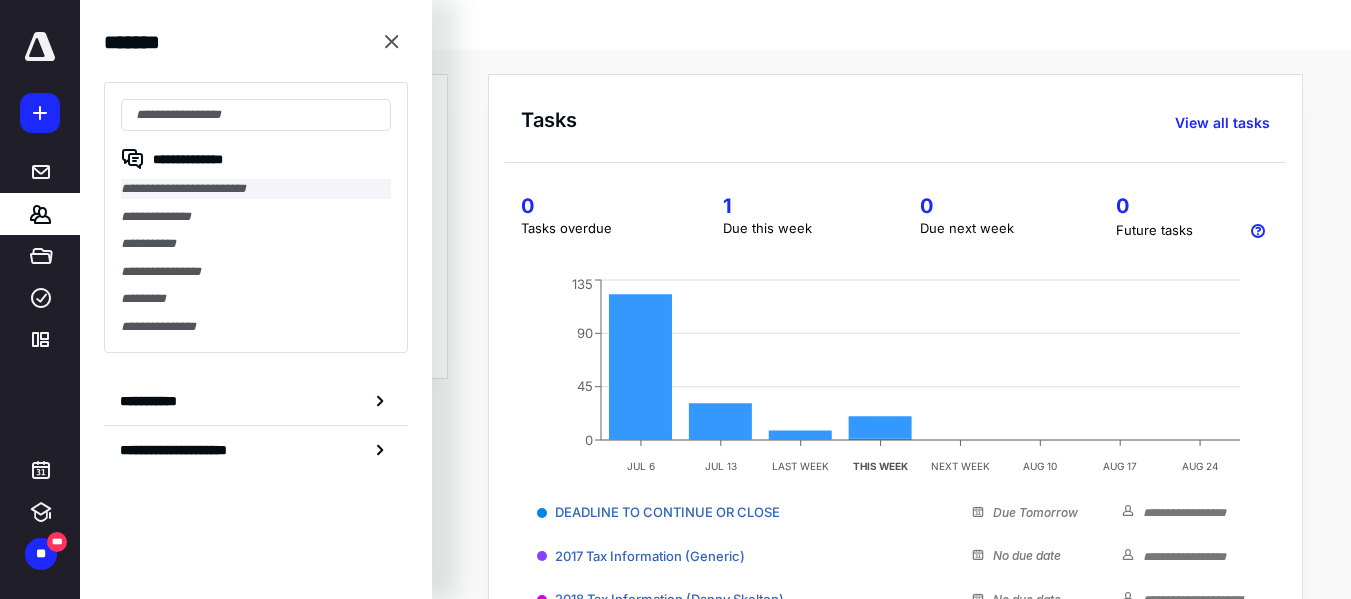click on "**********" at bounding box center [256, 189] 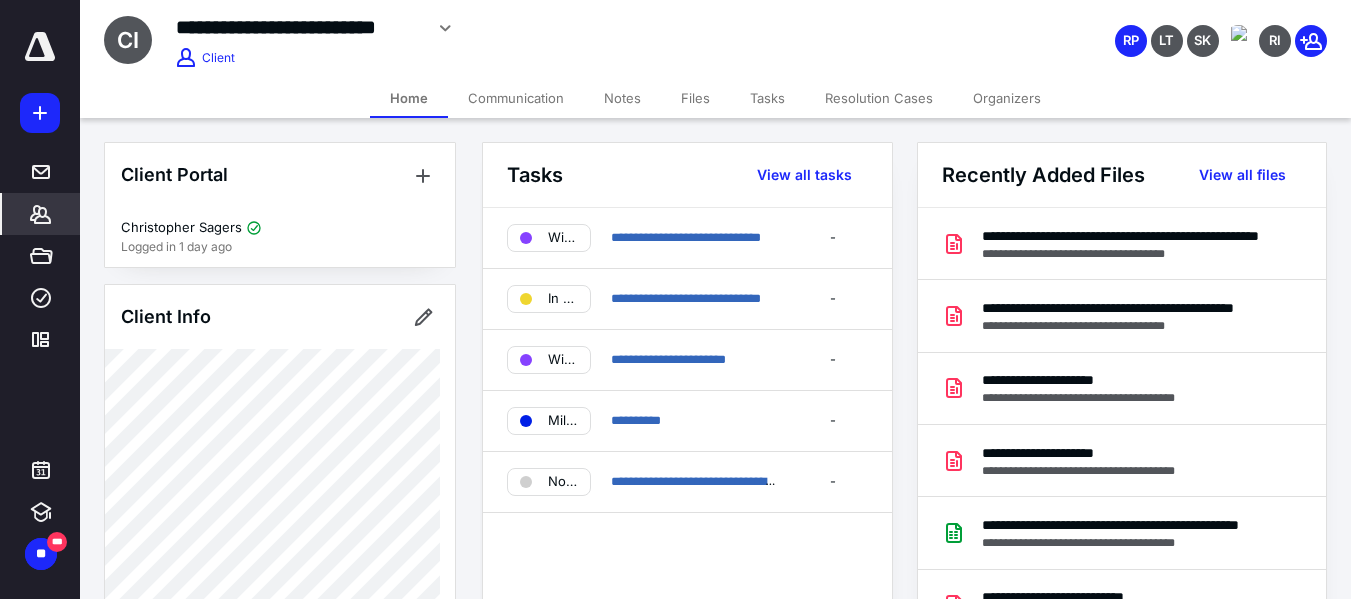 click on "Files" at bounding box center (695, 98) 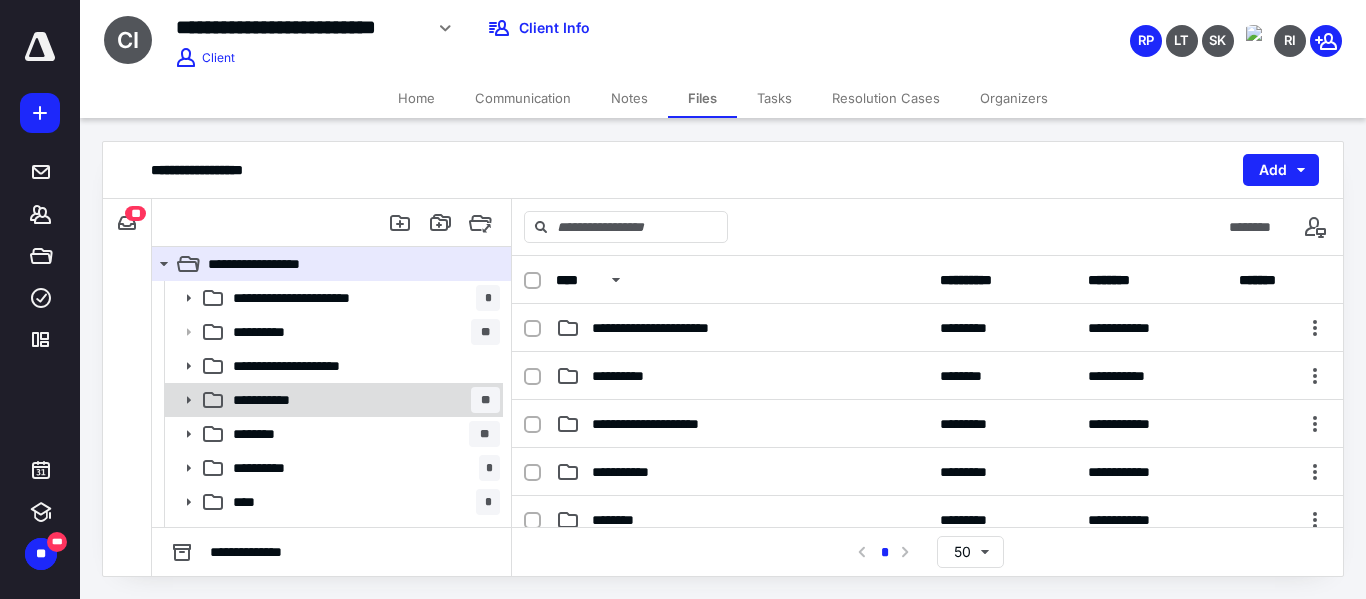 click on "**********" at bounding box center (362, 400) 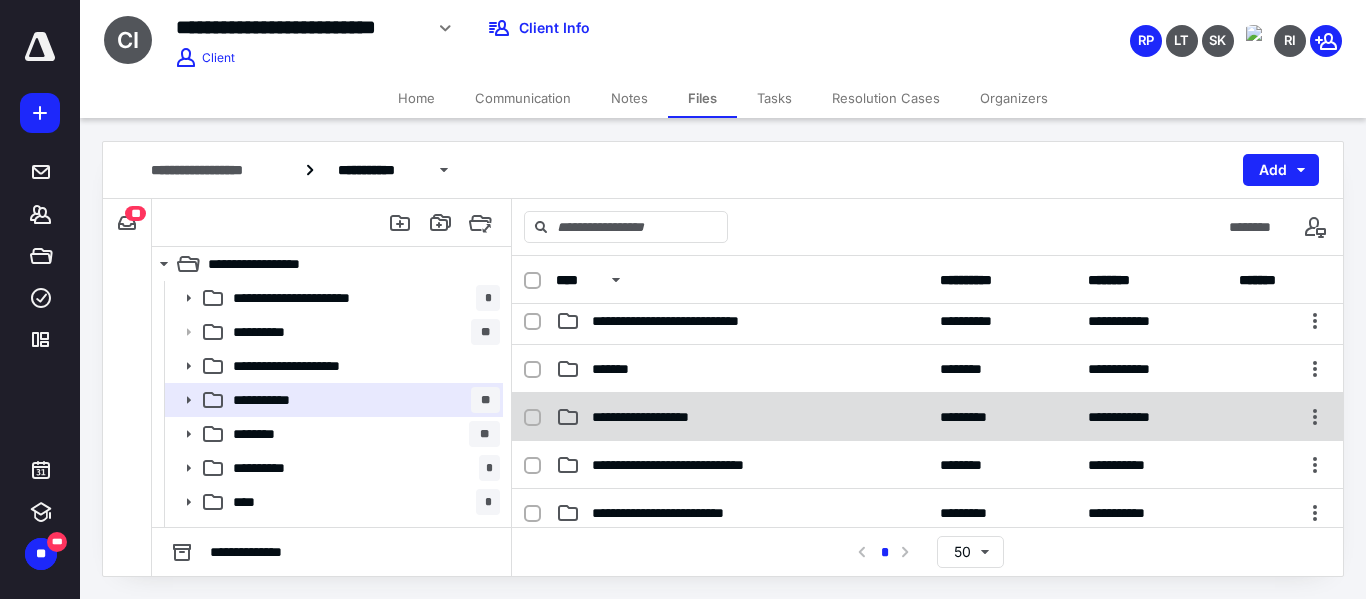 scroll, scrollTop: 100, scrollLeft: 0, axis: vertical 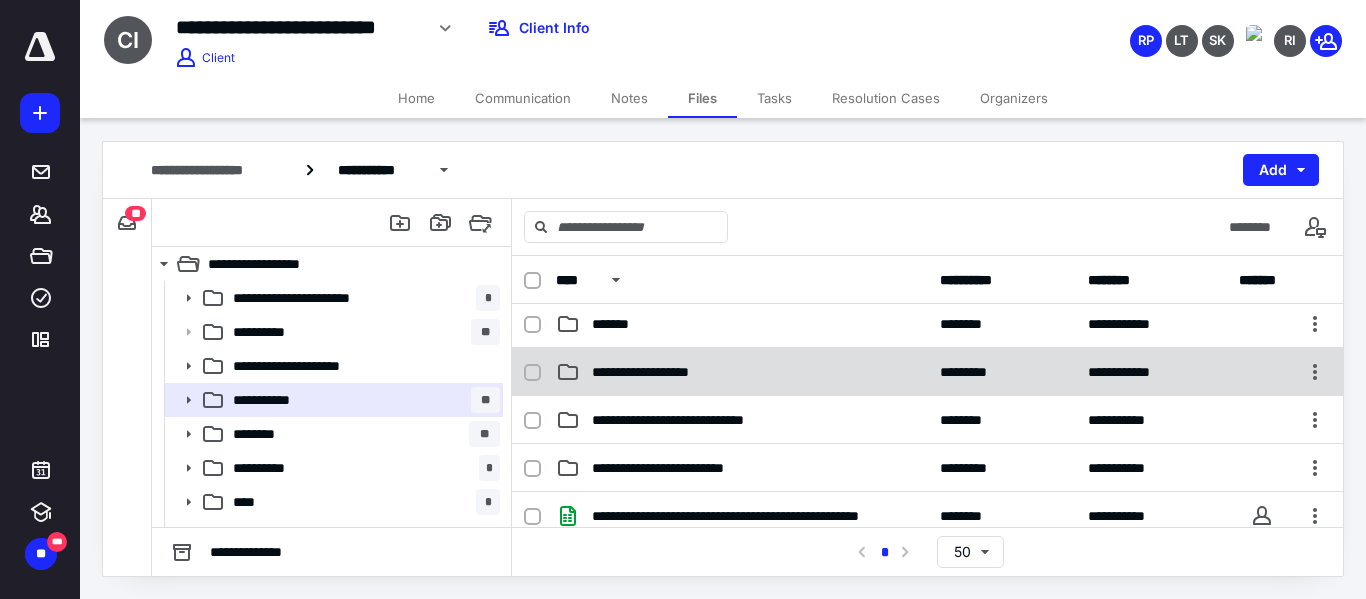 click on "**********" at bounding box center [742, 372] 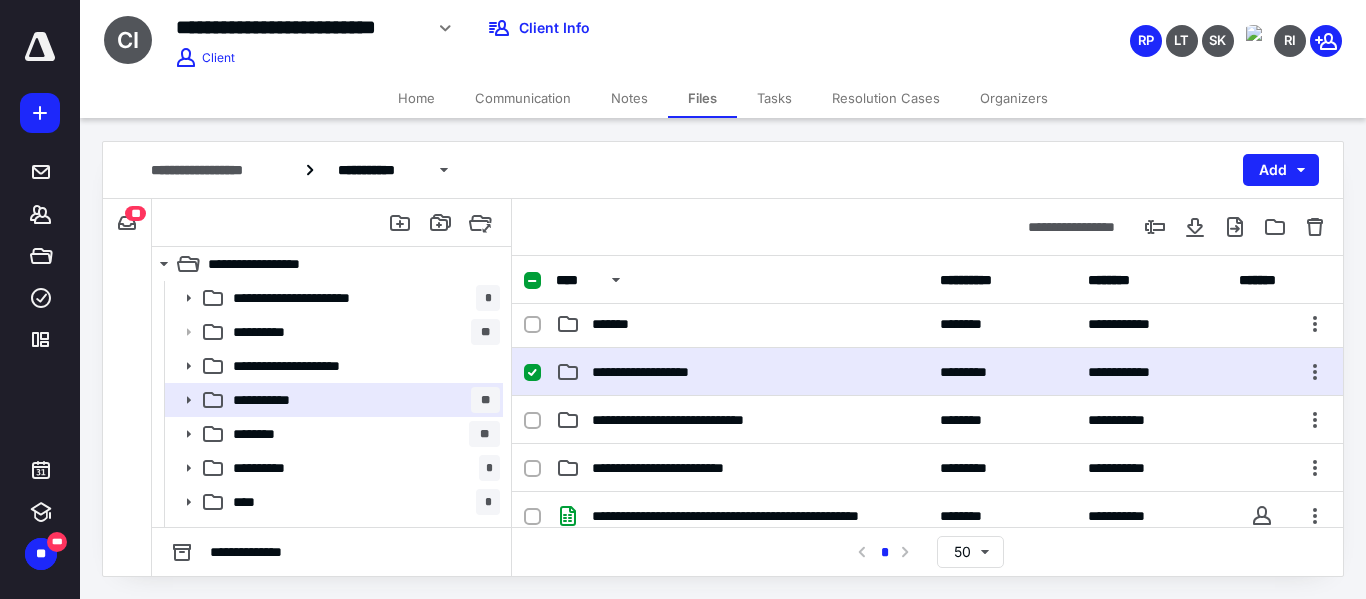 click on "**********" at bounding box center (742, 372) 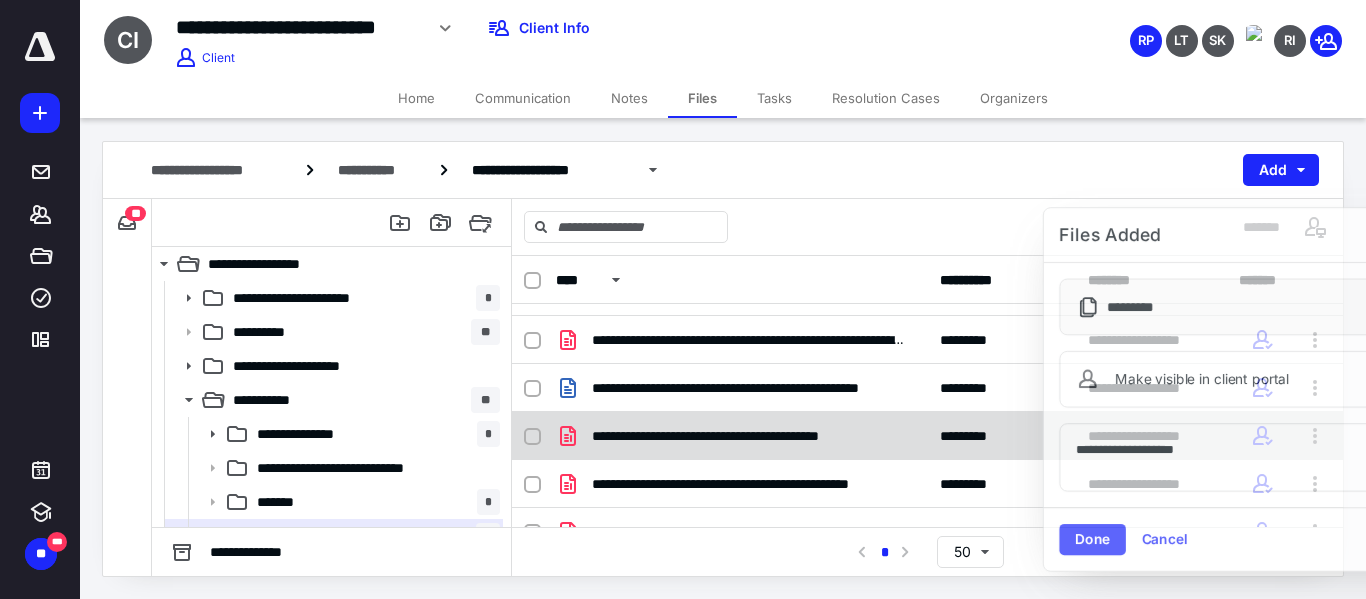 scroll, scrollTop: 9, scrollLeft: 0, axis: vertical 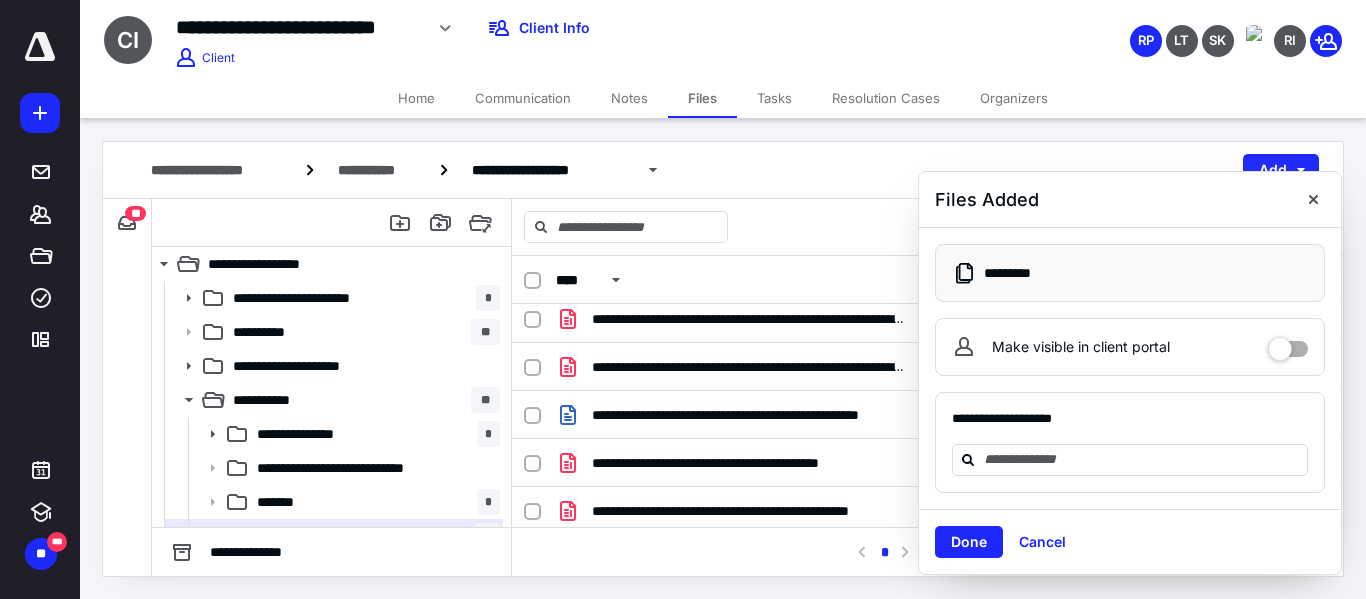 click on "Done" at bounding box center (969, 542) 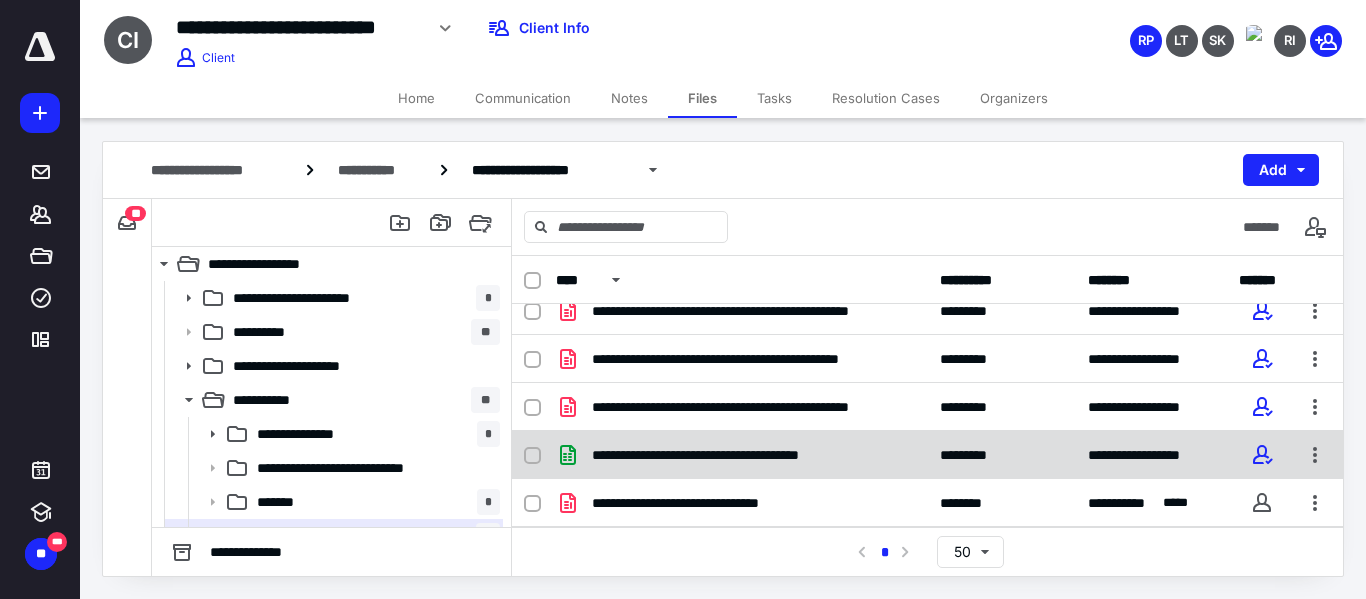 scroll, scrollTop: 209, scrollLeft: 0, axis: vertical 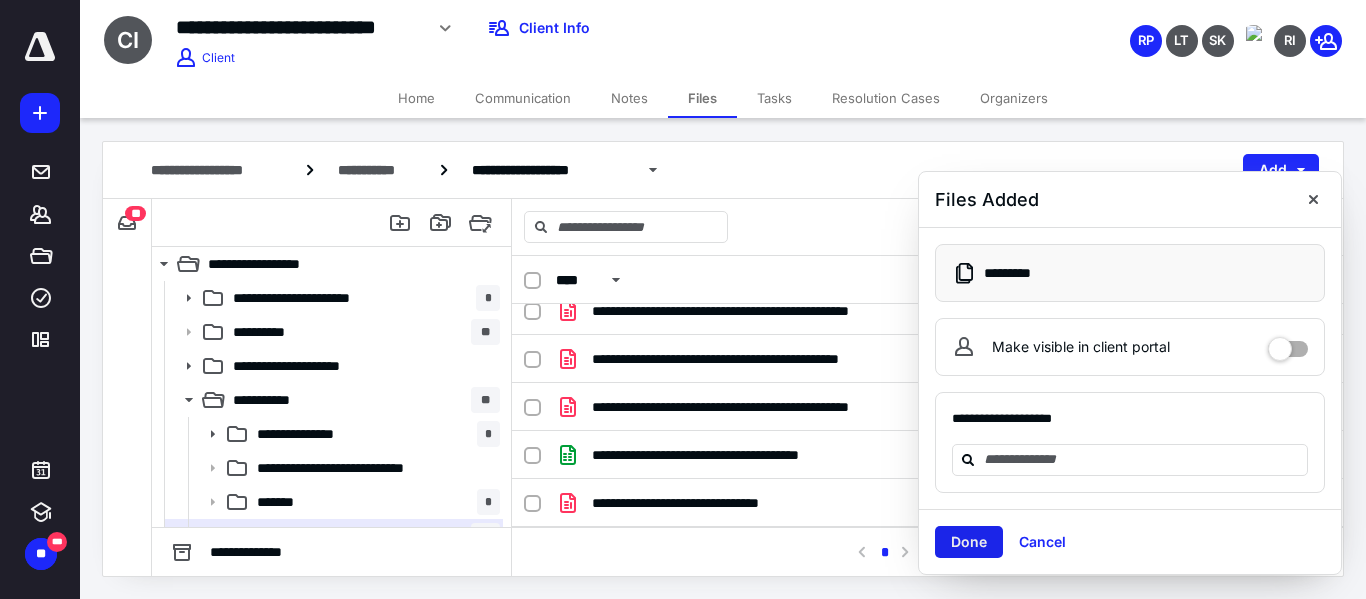 click on "Done" at bounding box center [969, 542] 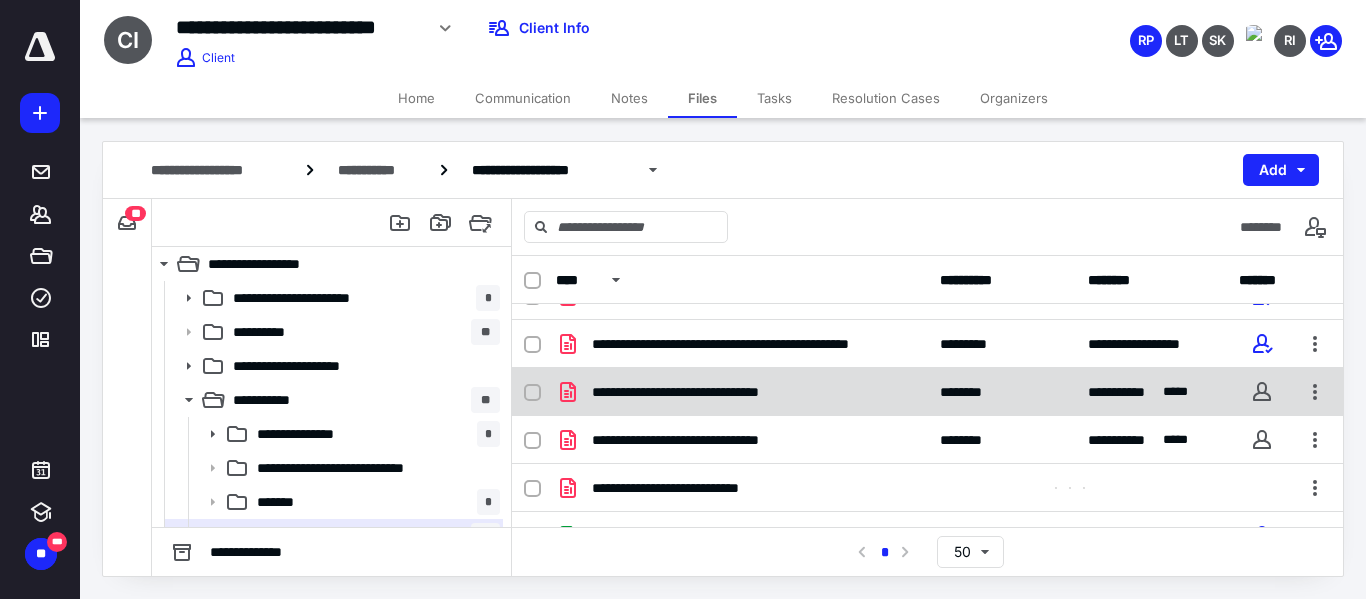 scroll, scrollTop: 305, scrollLeft: 0, axis: vertical 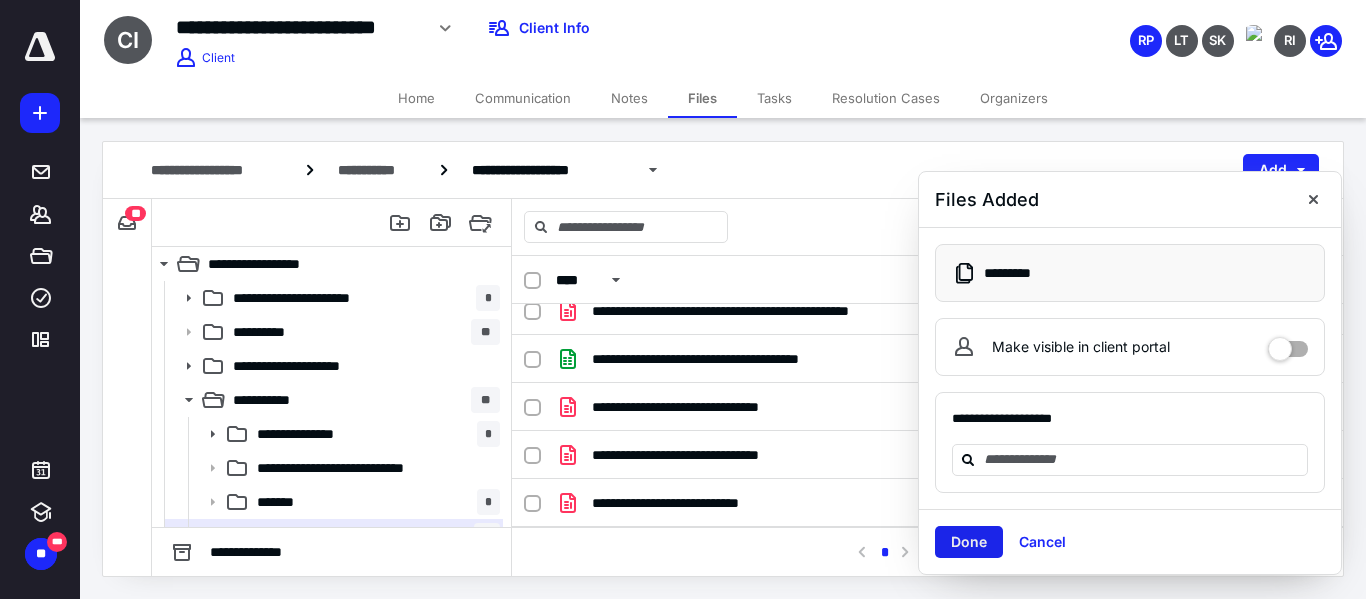 click on "Done" at bounding box center [969, 542] 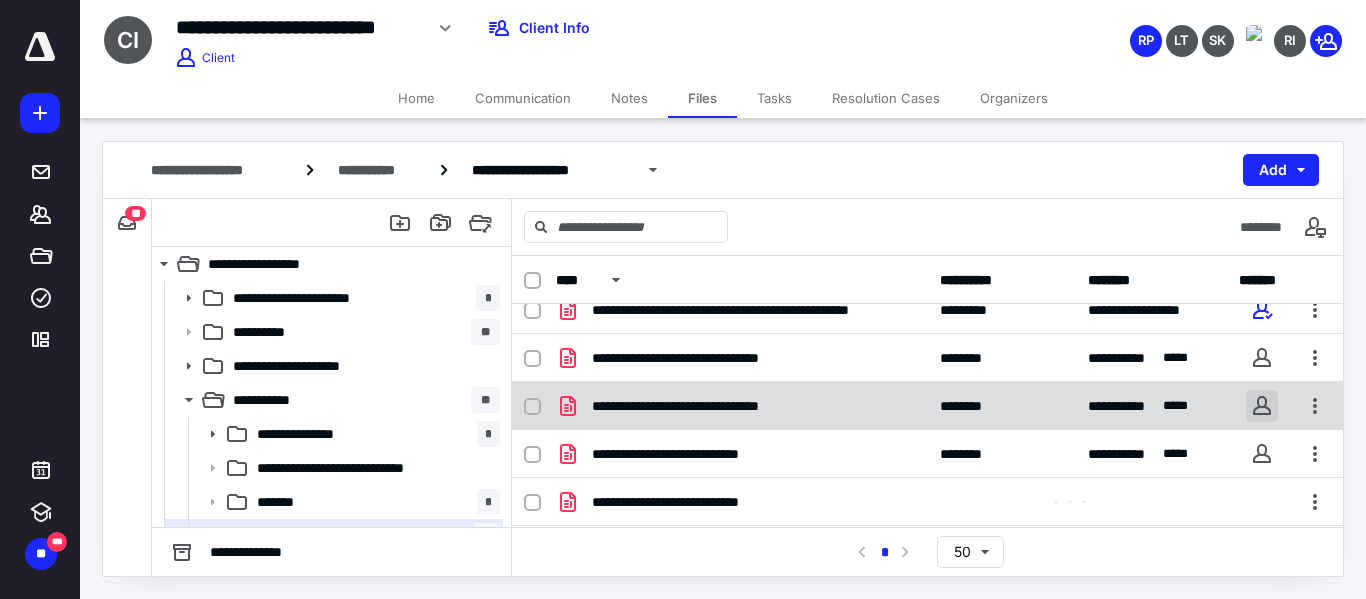 scroll, scrollTop: 305, scrollLeft: 0, axis: vertical 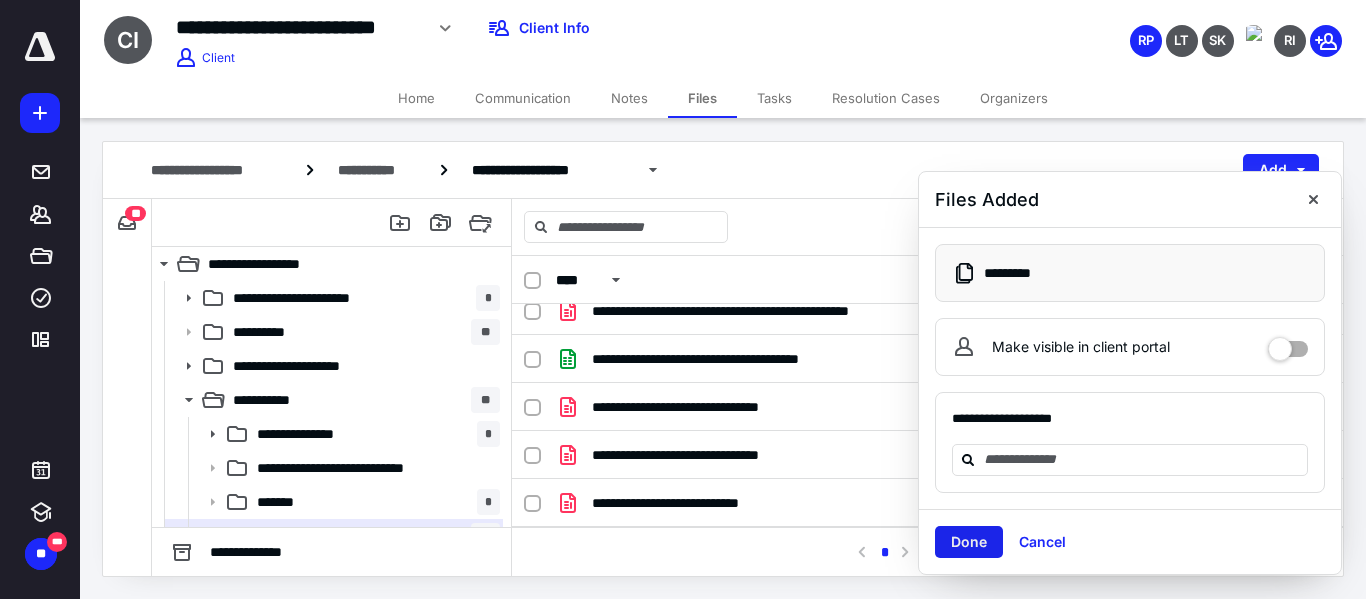 click on "Done" at bounding box center (969, 542) 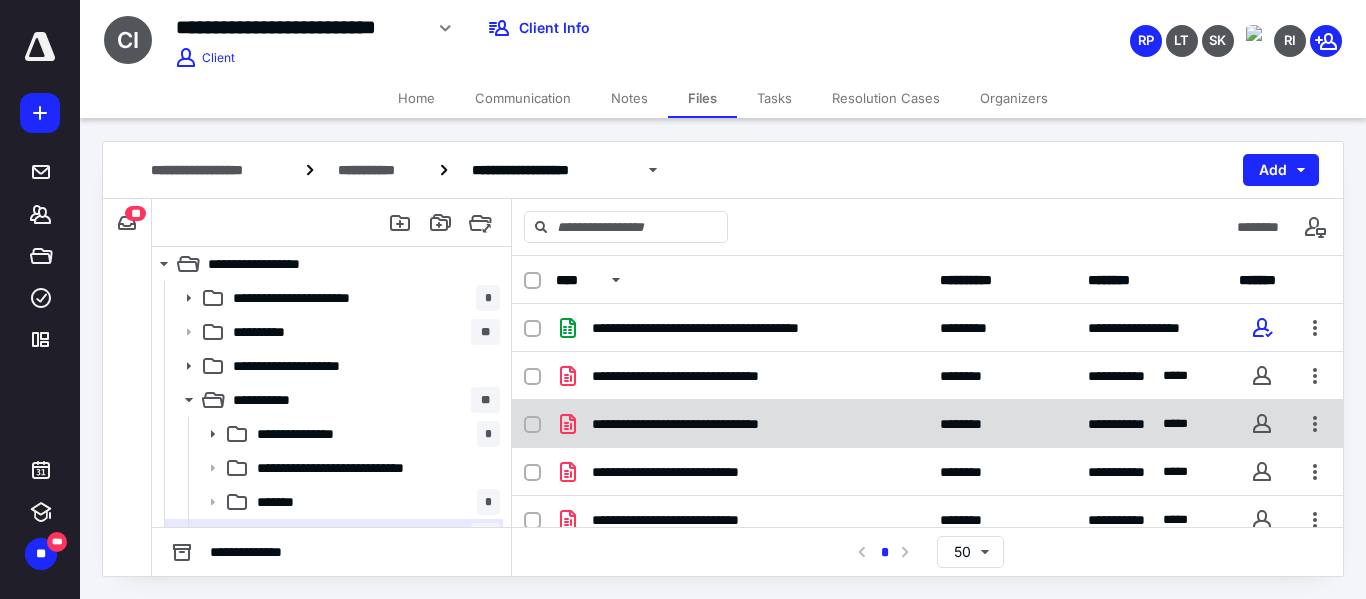 scroll, scrollTop: 353, scrollLeft: 0, axis: vertical 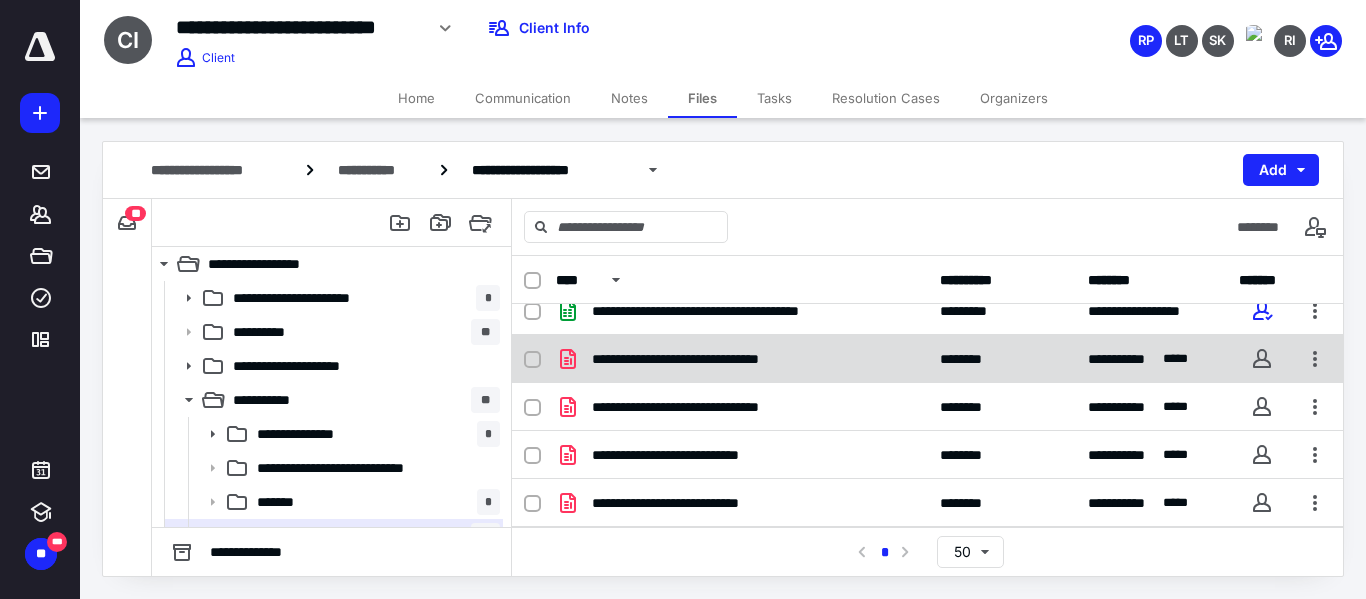 click on "**********" at bounding box center (701, 359) 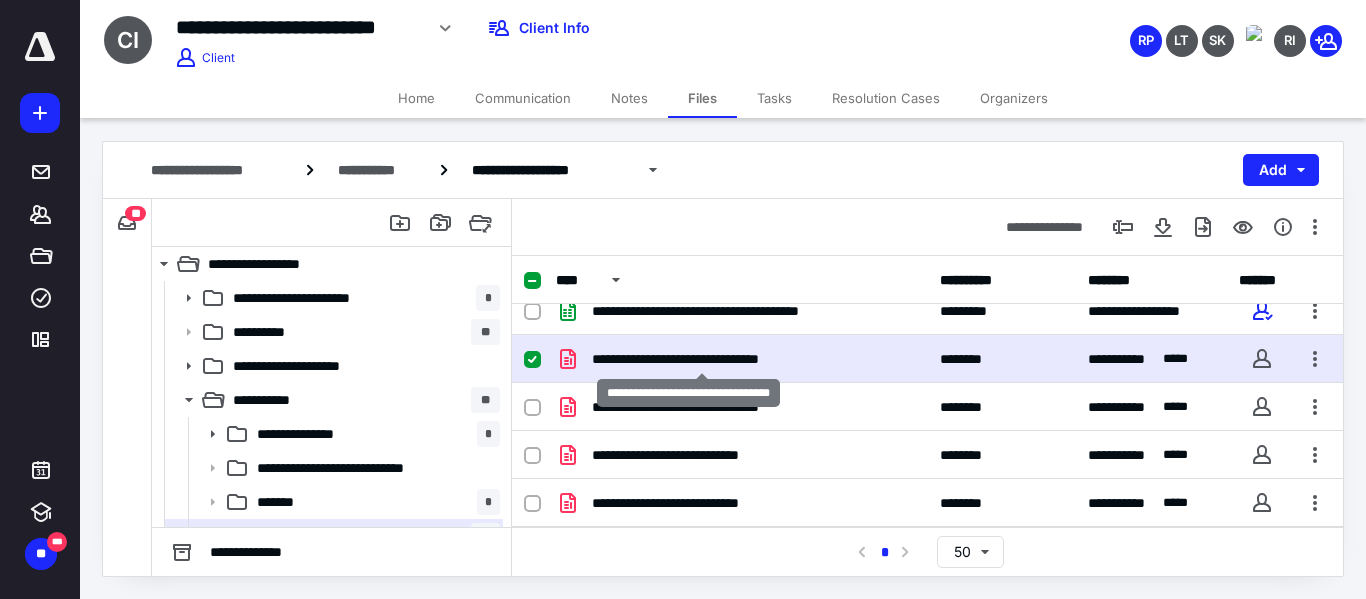 checkbox on "true" 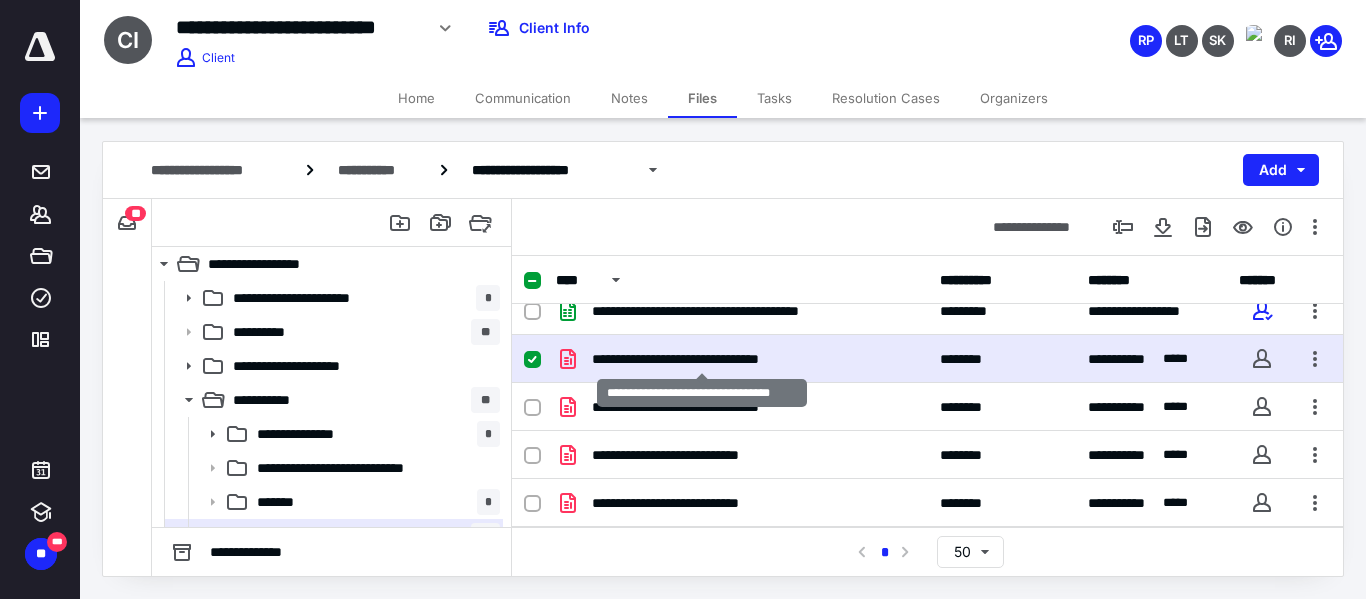 click on "**********" at bounding box center [701, 359] 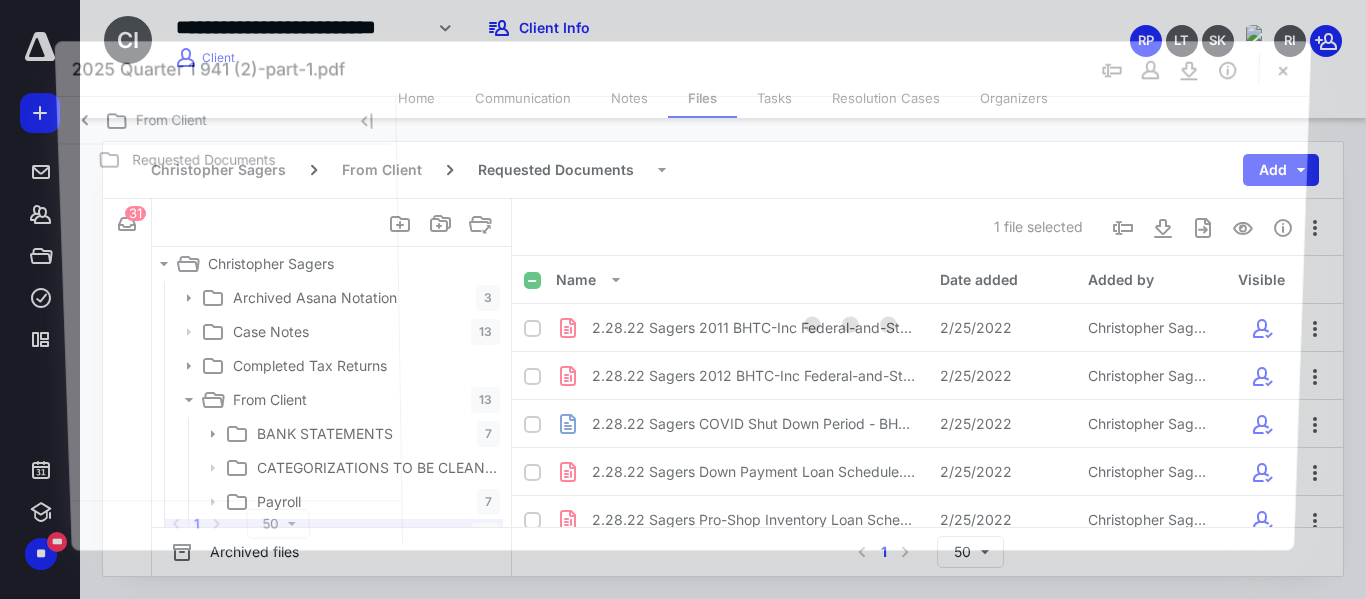 scroll, scrollTop: 353, scrollLeft: 0, axis: vertical 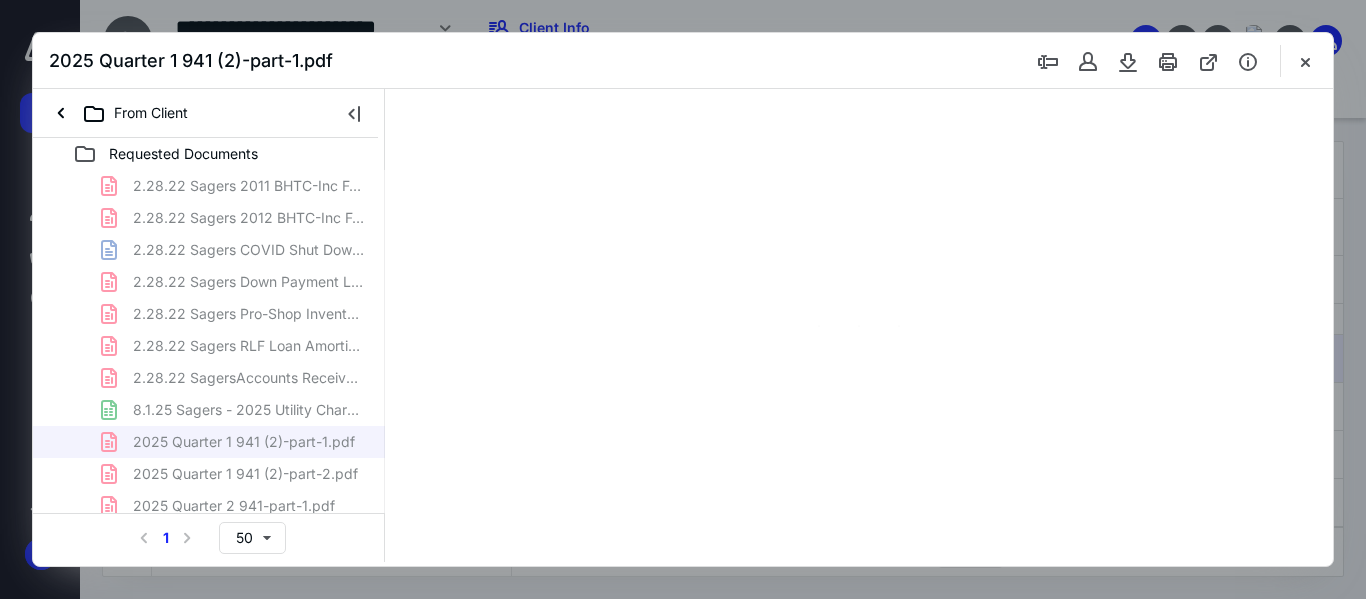 type on "55" 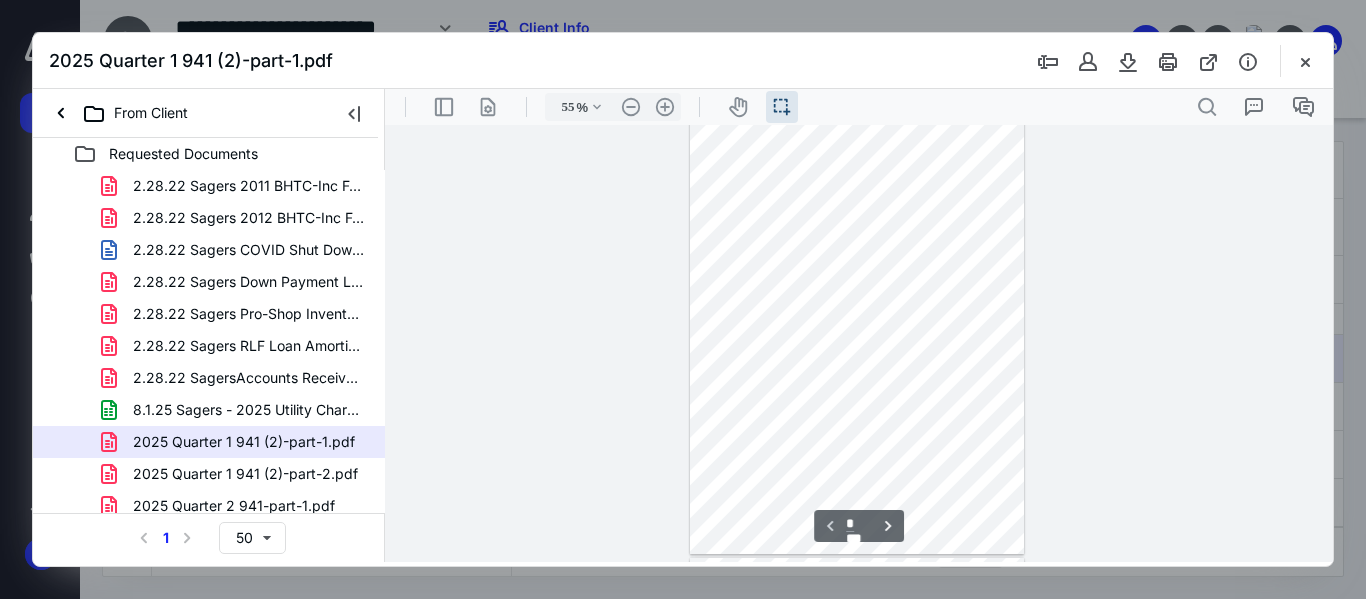 scroll, scrollTop: 0, scrollLeft: 0, axis: both 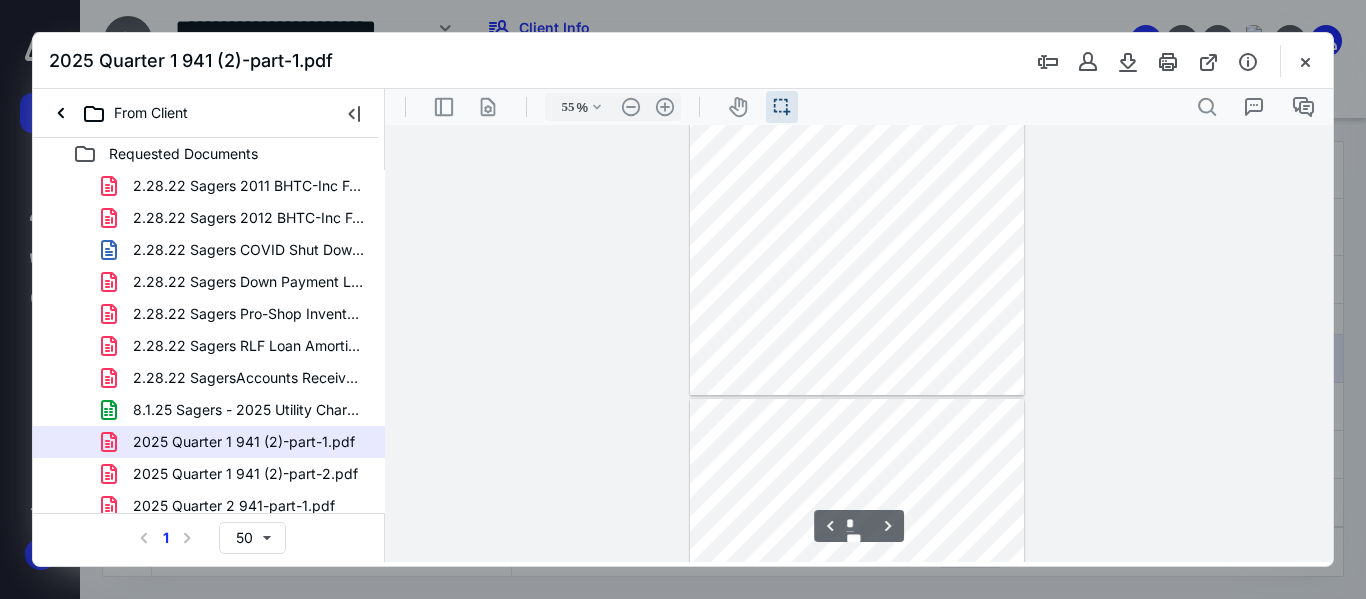 type on "*" 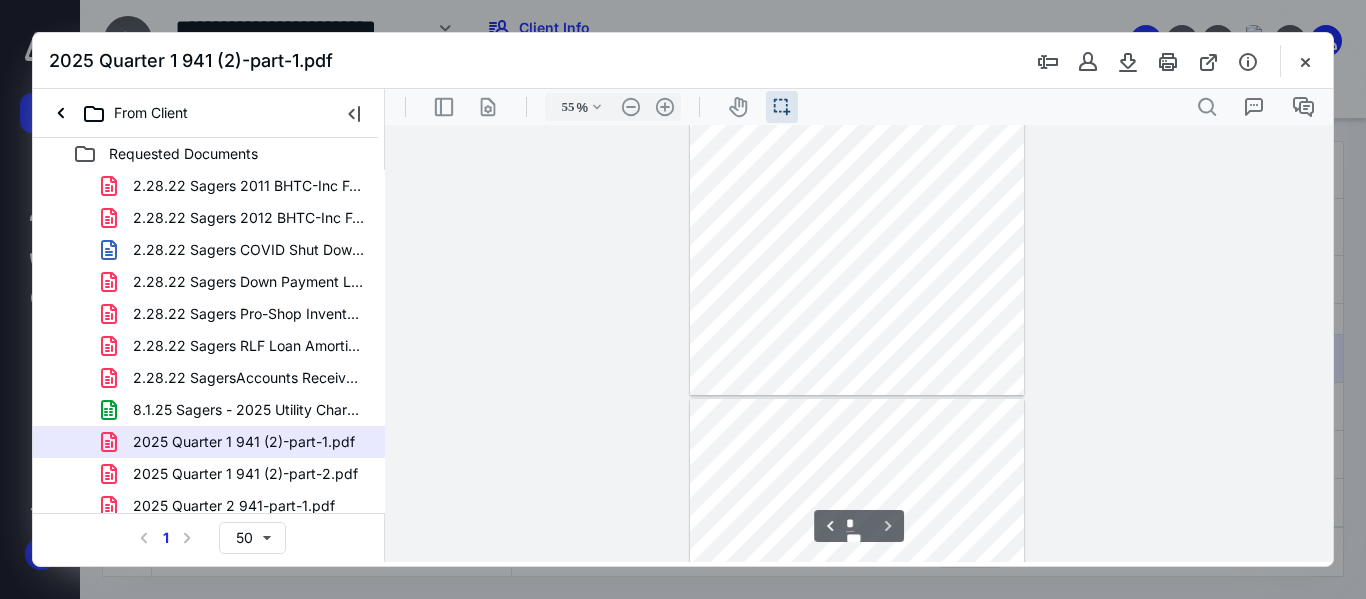 scroll, scrollTop: 871, scrollLeft: 0, axis: vertical 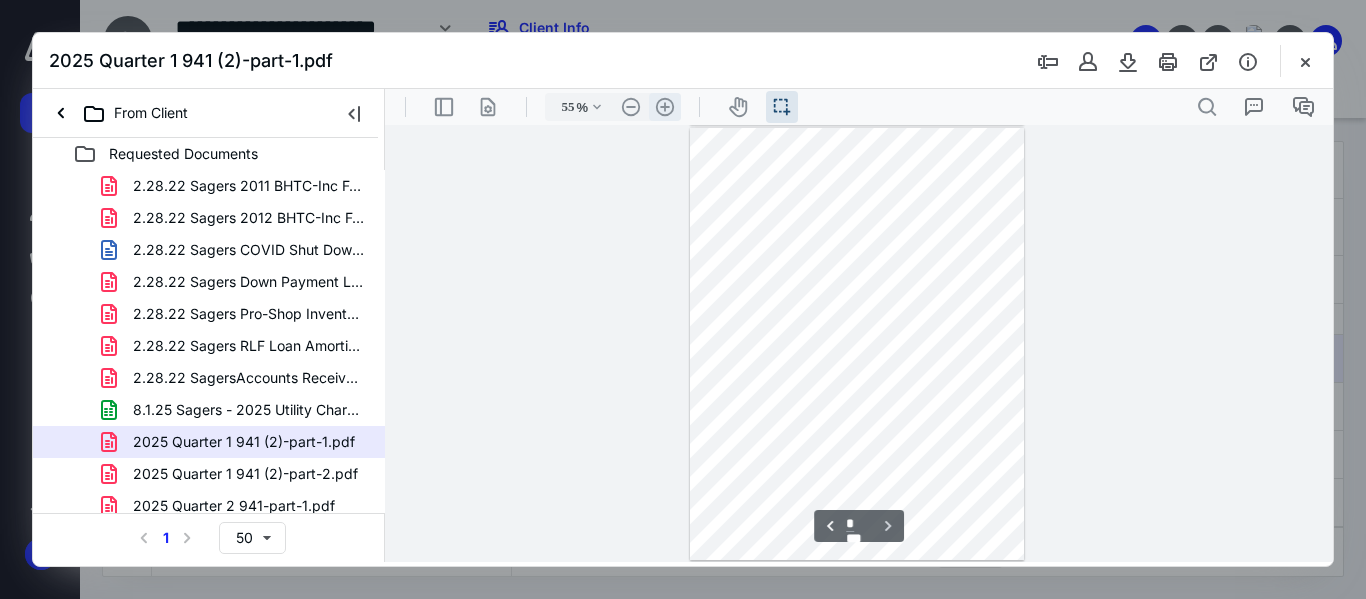 click on ".cls-1{fill:#abb0c4;} icon - header - zoom - in - line" at bounding box center (665, 107) 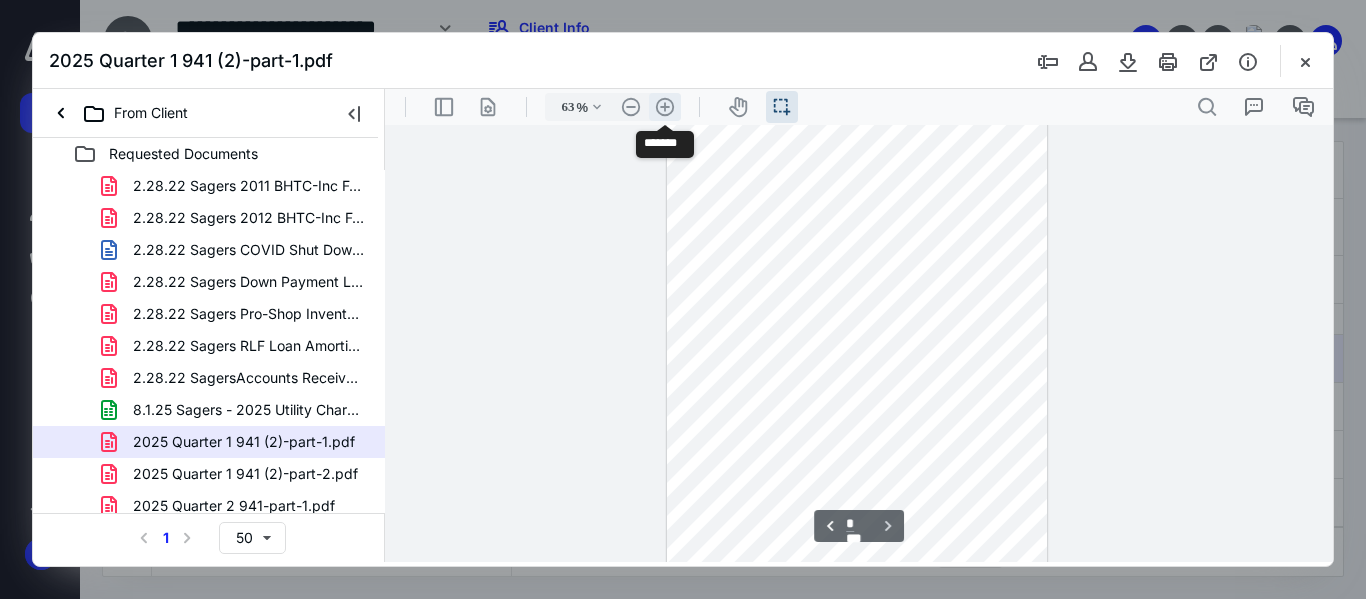 click on ".cls-1{fill:#abb0c4;} icon - header - zoom - in - line" at bounding box center (665, 107) 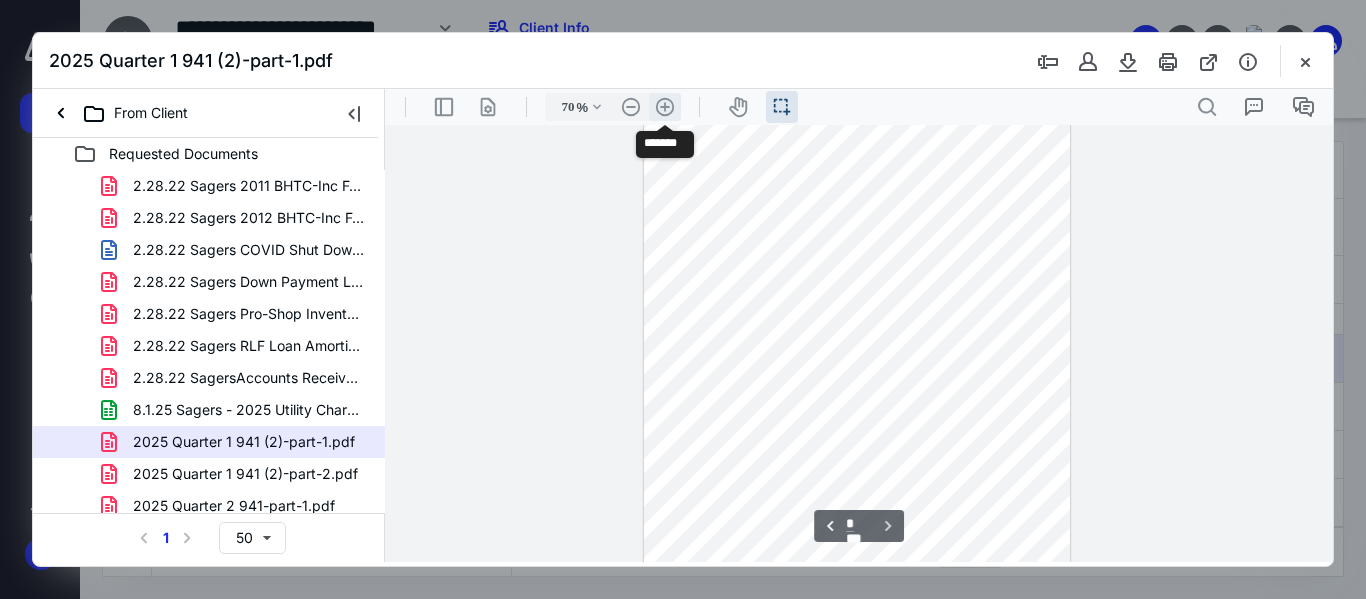 click on ".cls-1{fill:#abb0c4;} icon - header - zoom - in - line" at bounding box center [665, 107] 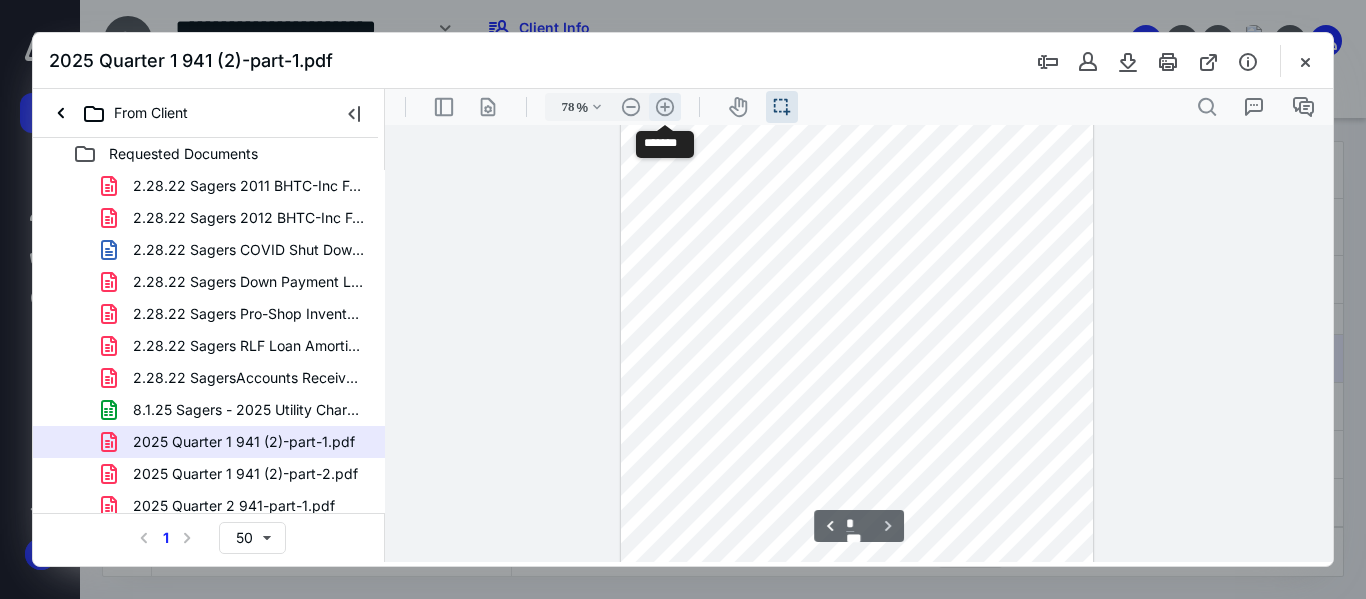 click on ".cls-1{fill:#abb0c4;} icon - header - zoom - in - line" at bounding box center (665, 107) 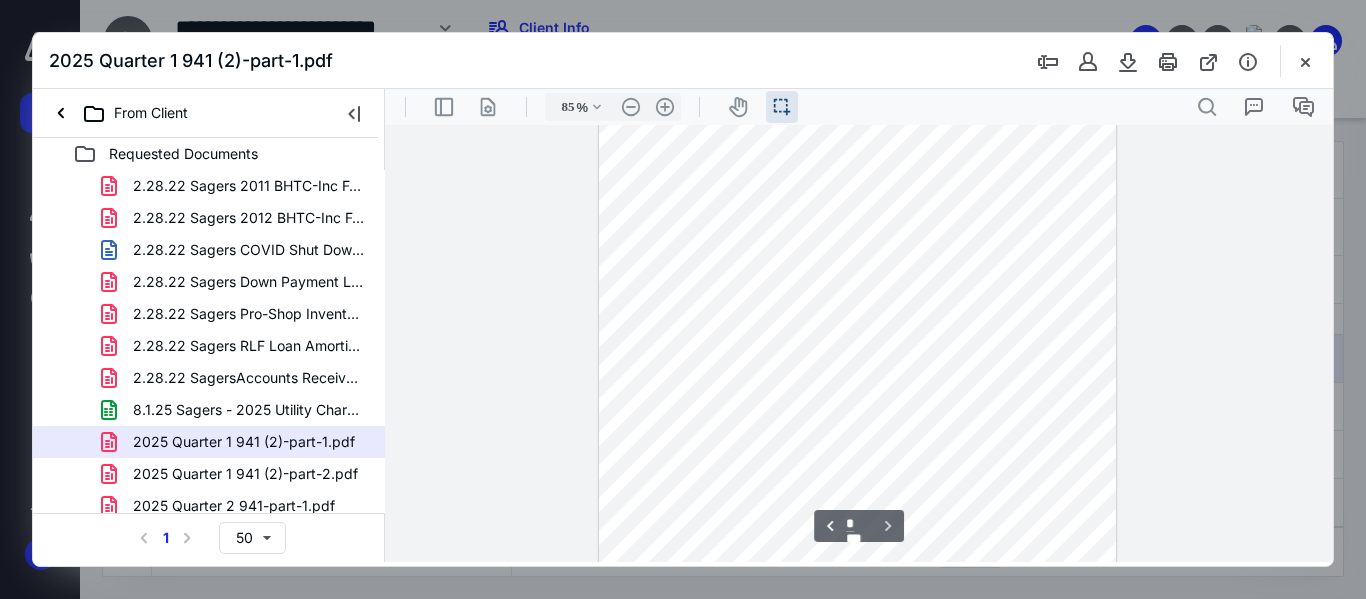 scroll, scrollTop: 1491, scrollLeft: 0, axis: vertical 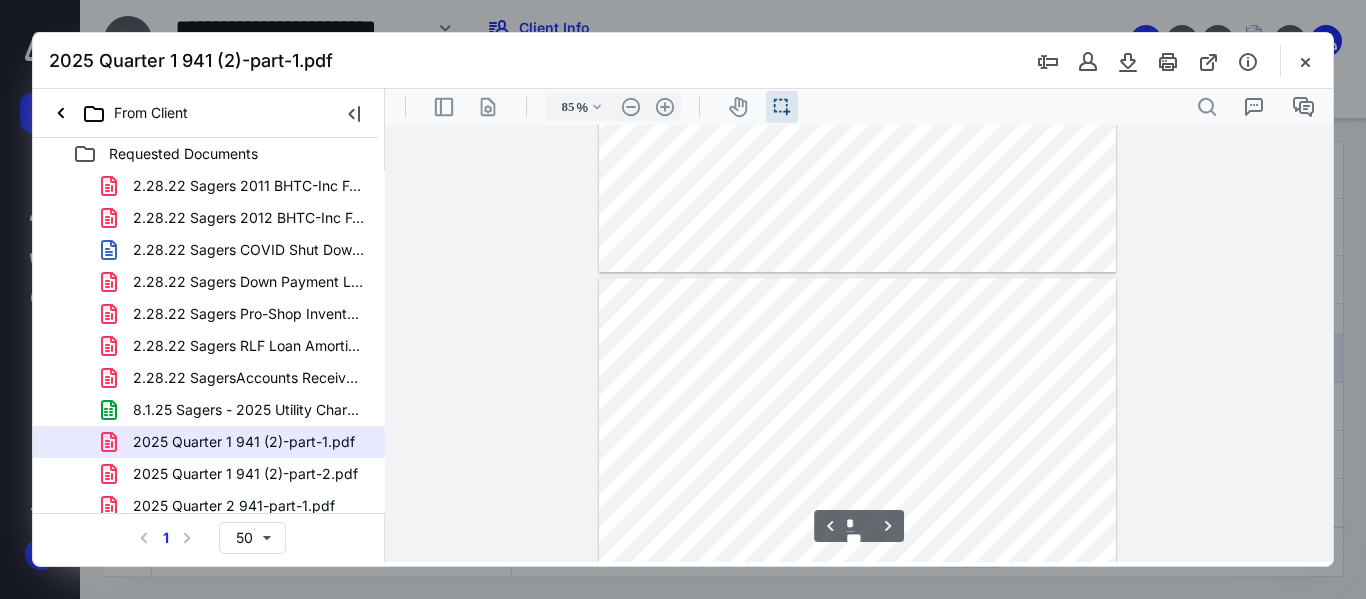 type on "*" 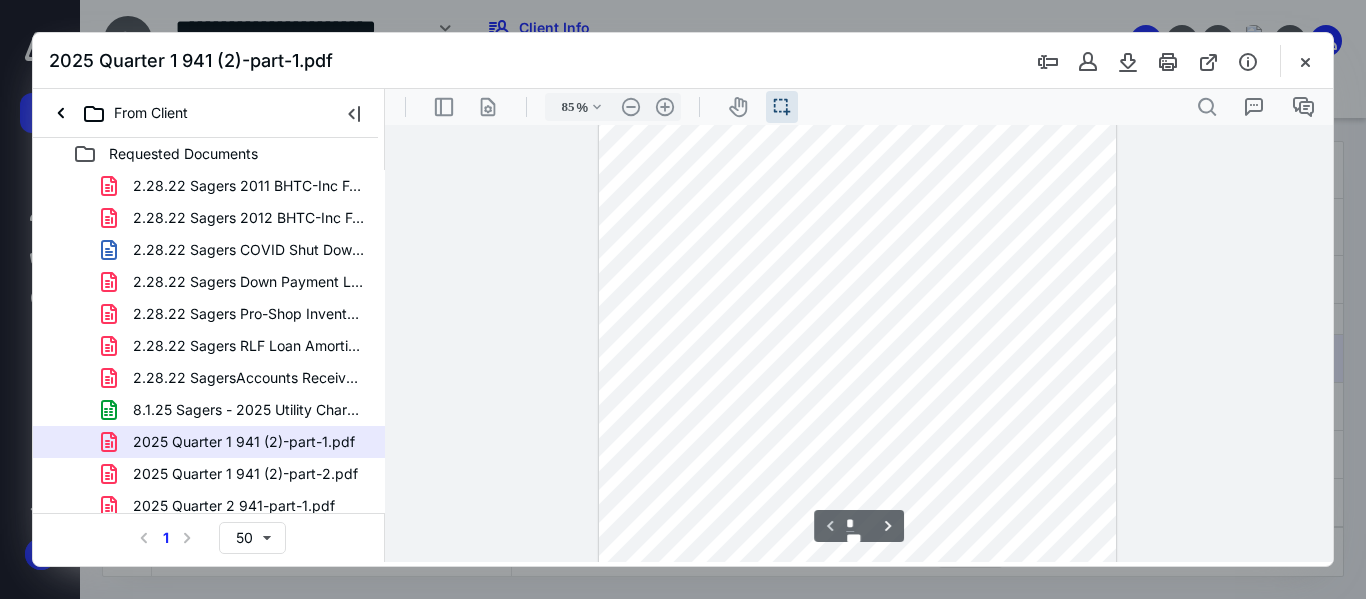 scroll, scrollTop: 0, scrollLeft: 0, axis: both 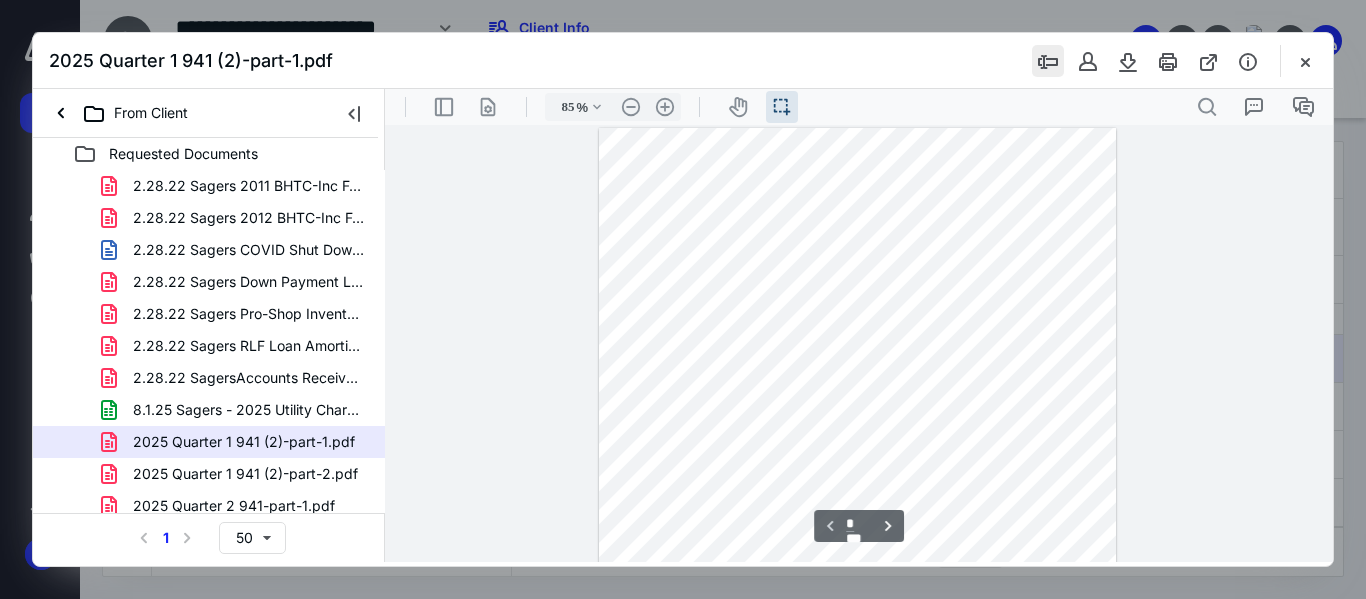 click at bounding box center (1048, 61) 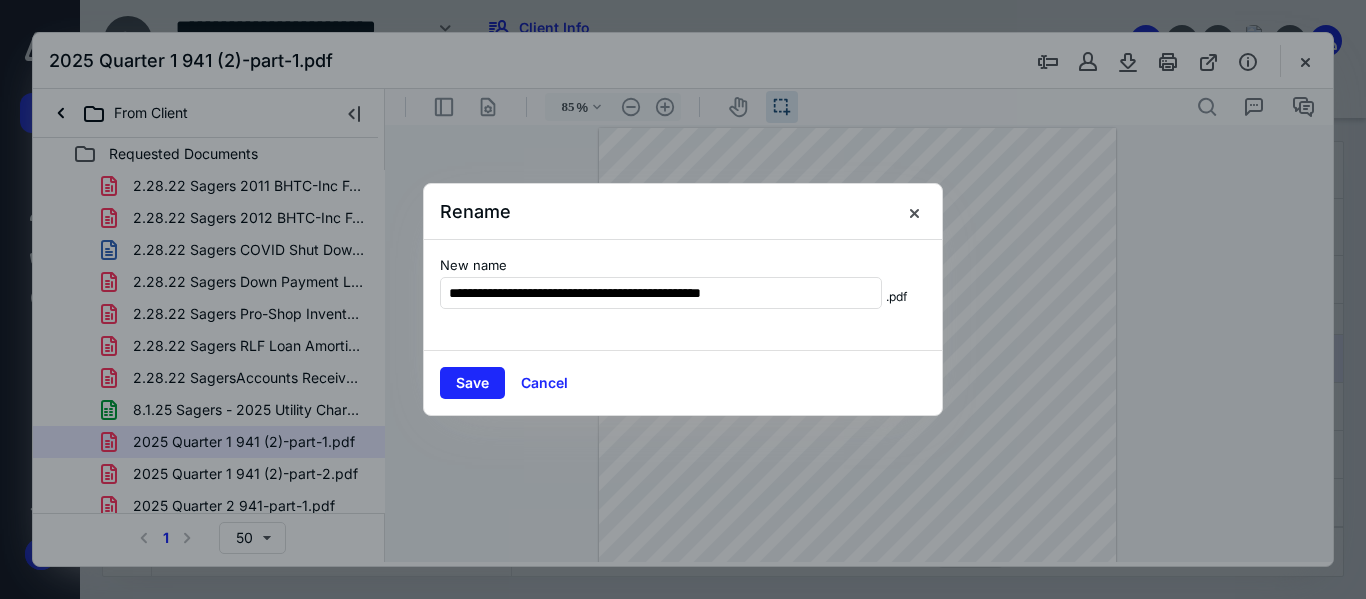 drag, startPoint x: 720, startPoint y: 293, endPoint x: 884, endPoint y: 296, distance: 164.02744 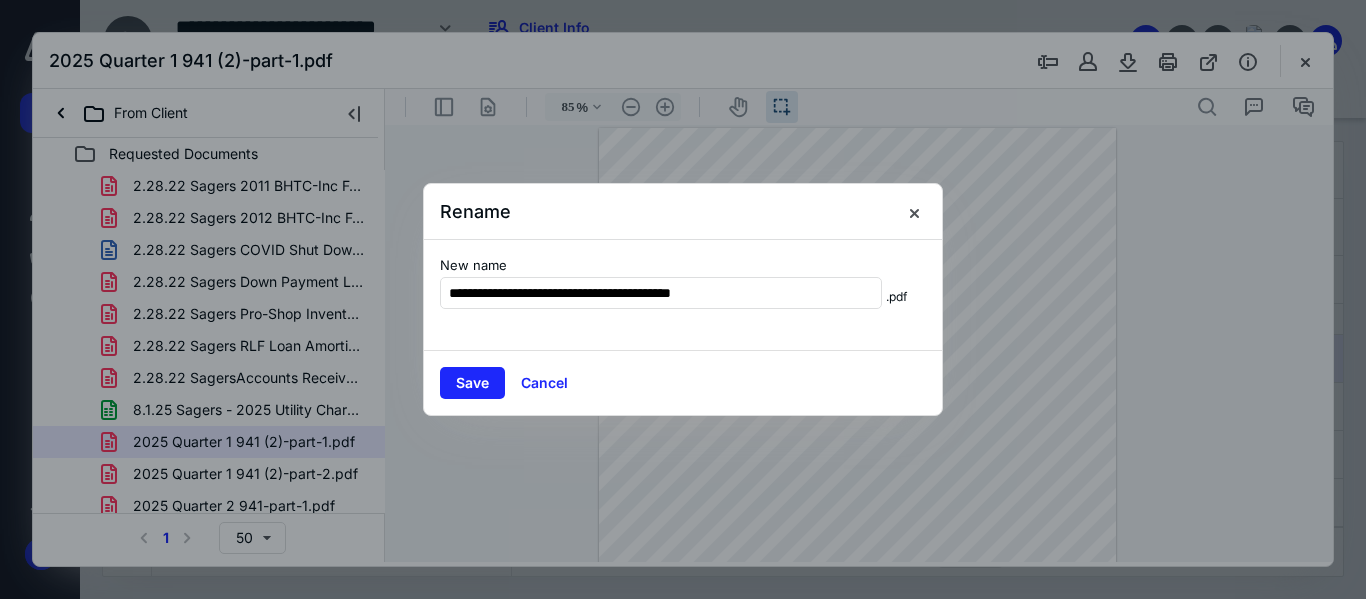 drag, startPoint x: 689, startPoint y: 280, endPoint x: 404, endPoint y: 280, distance: 285 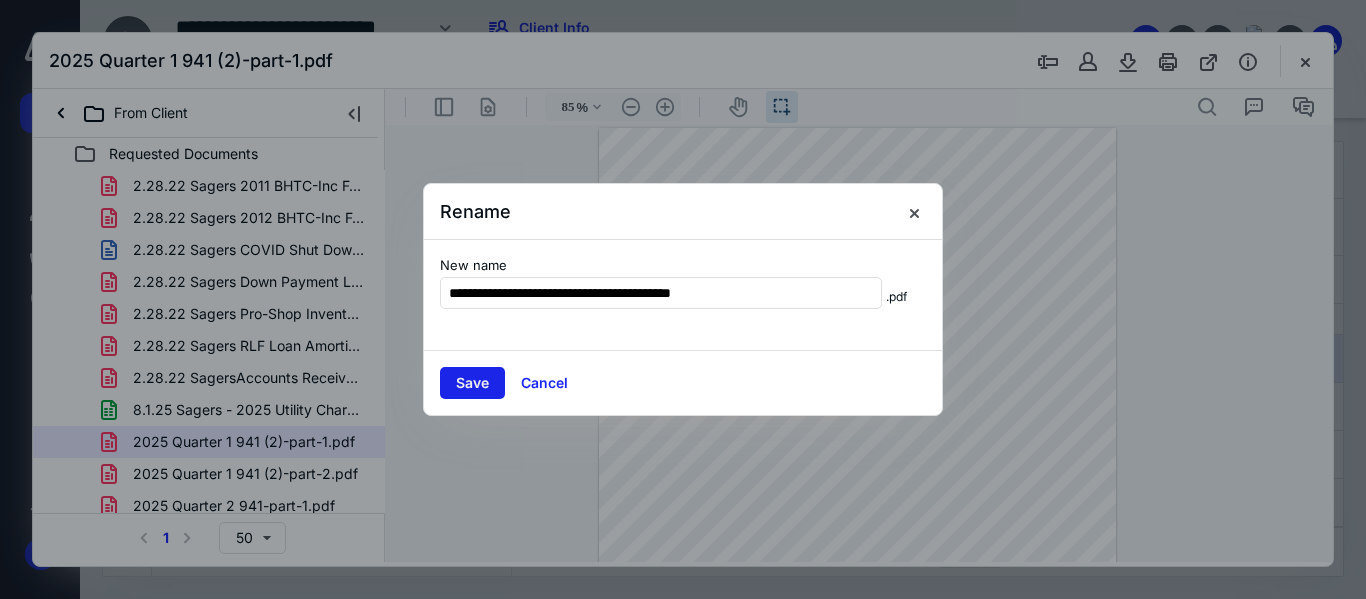 type on "**********" 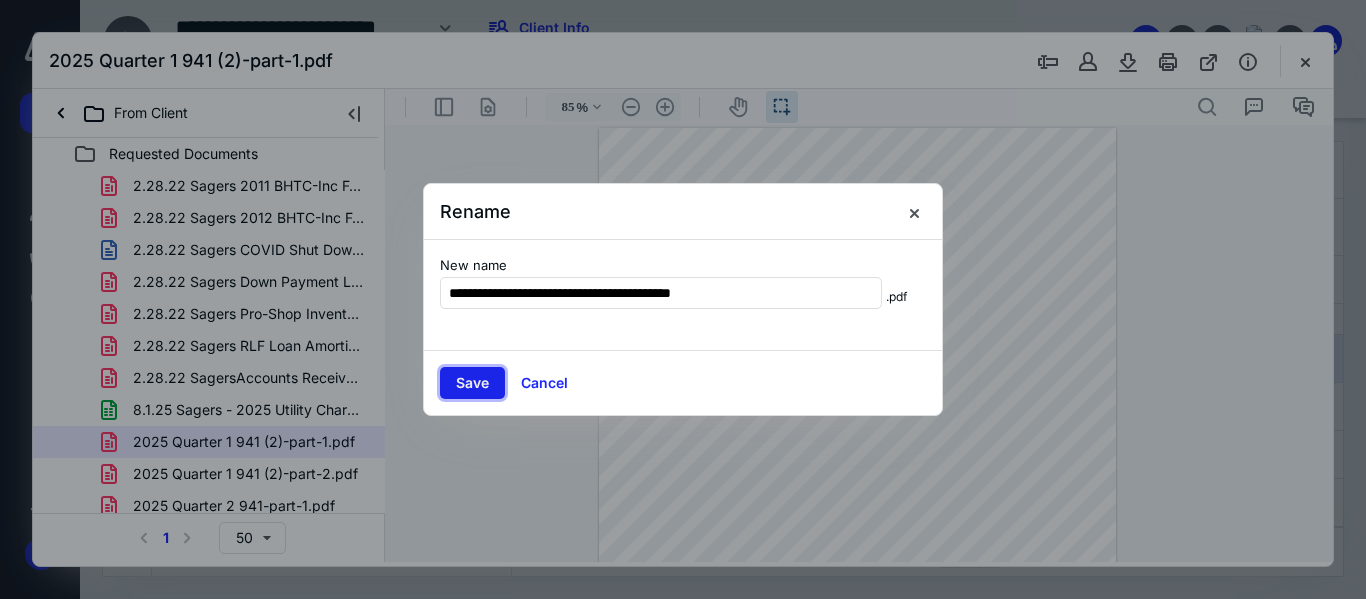 click on "Save" at bounding box center (472, 383) 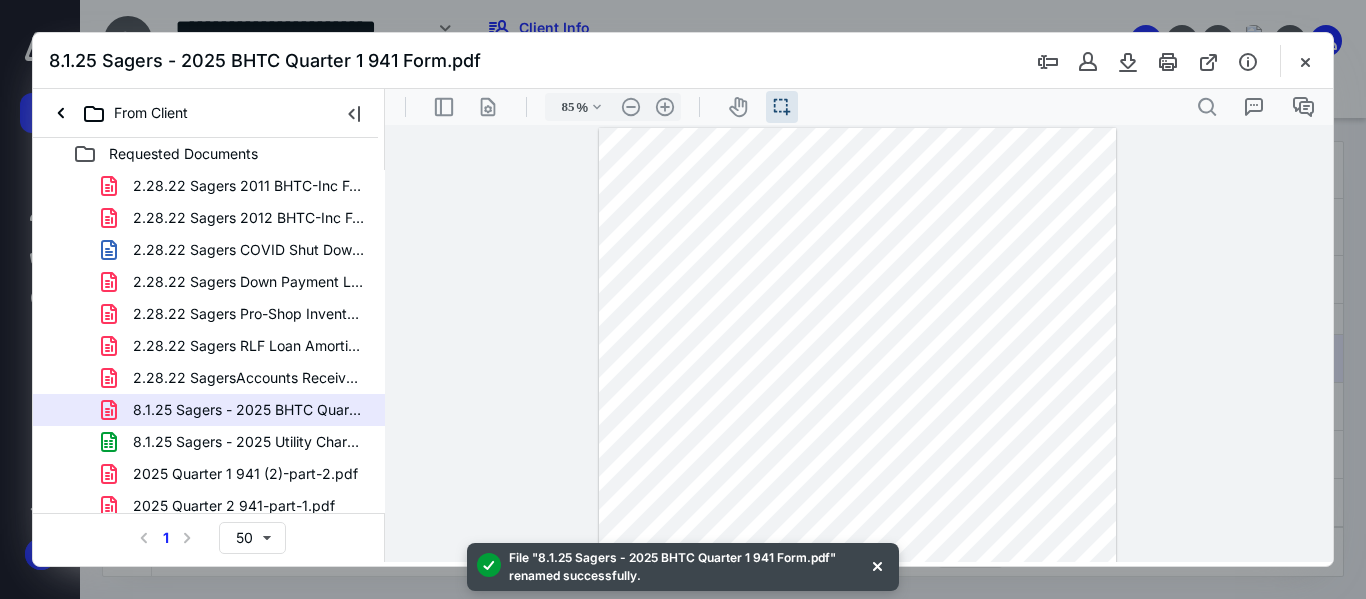 scroll, scrollTop: 41, scrollLeft: 0, axis: vertical 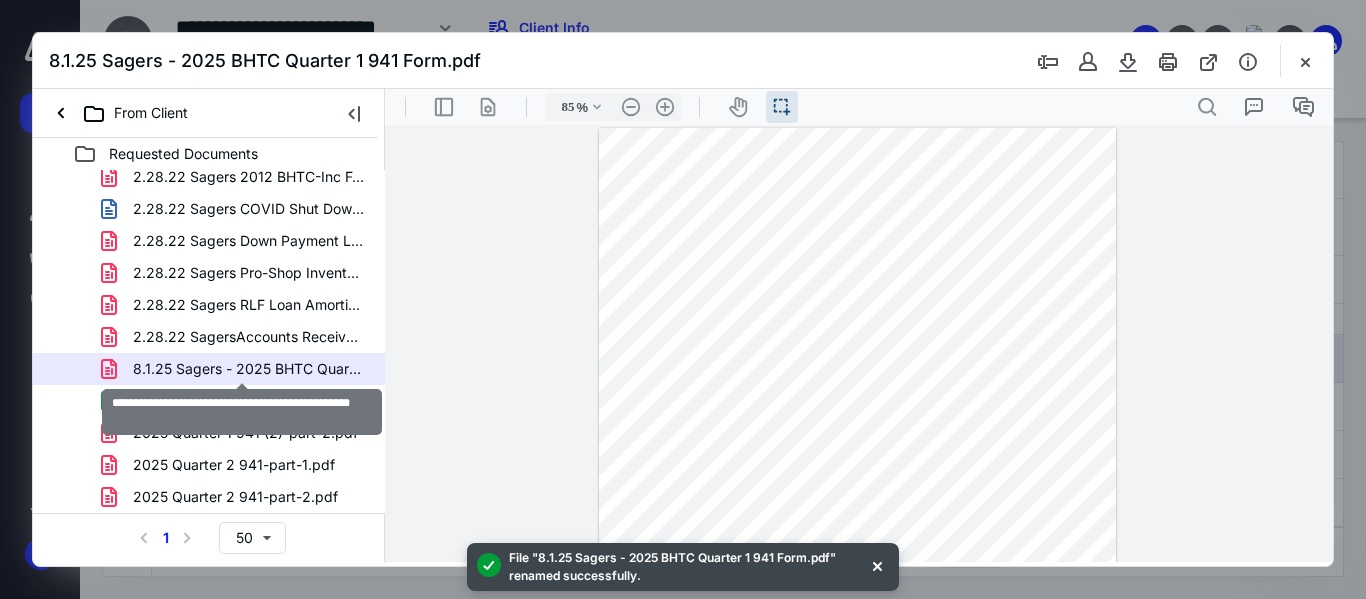 click on "8.1.25 Sagers - 2025 BHTC Quarter 1 941 Form.pdf" at bounding box center (249, 369) 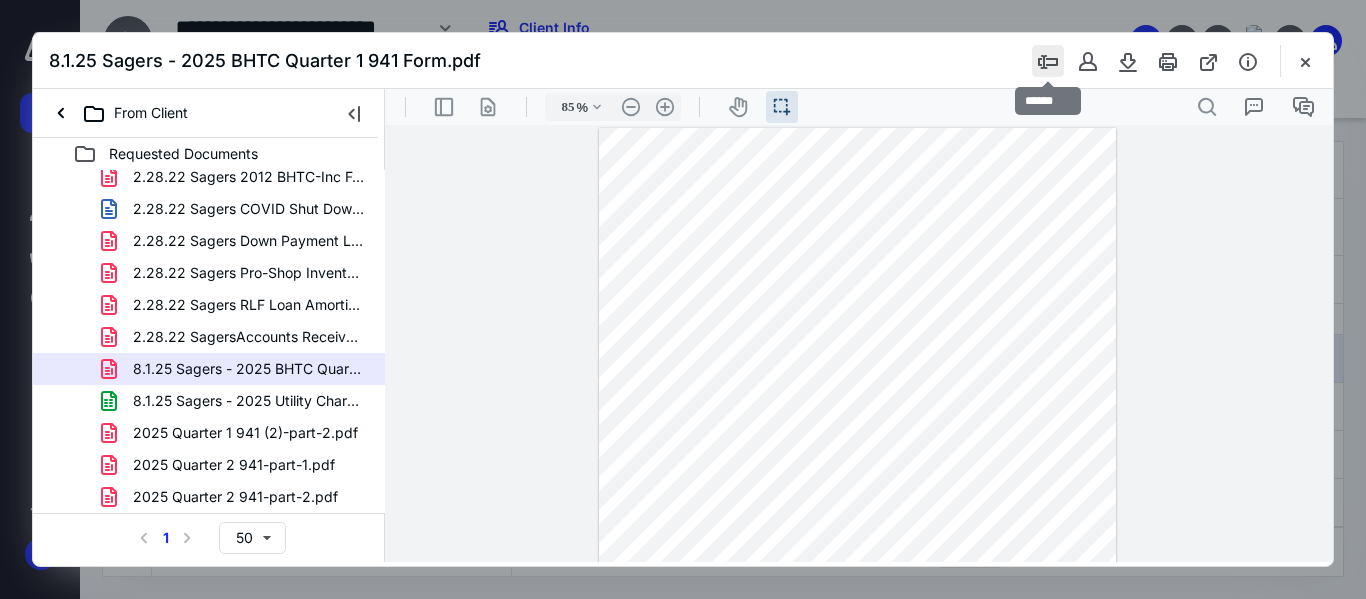 click at bounding box center [1048, 61] 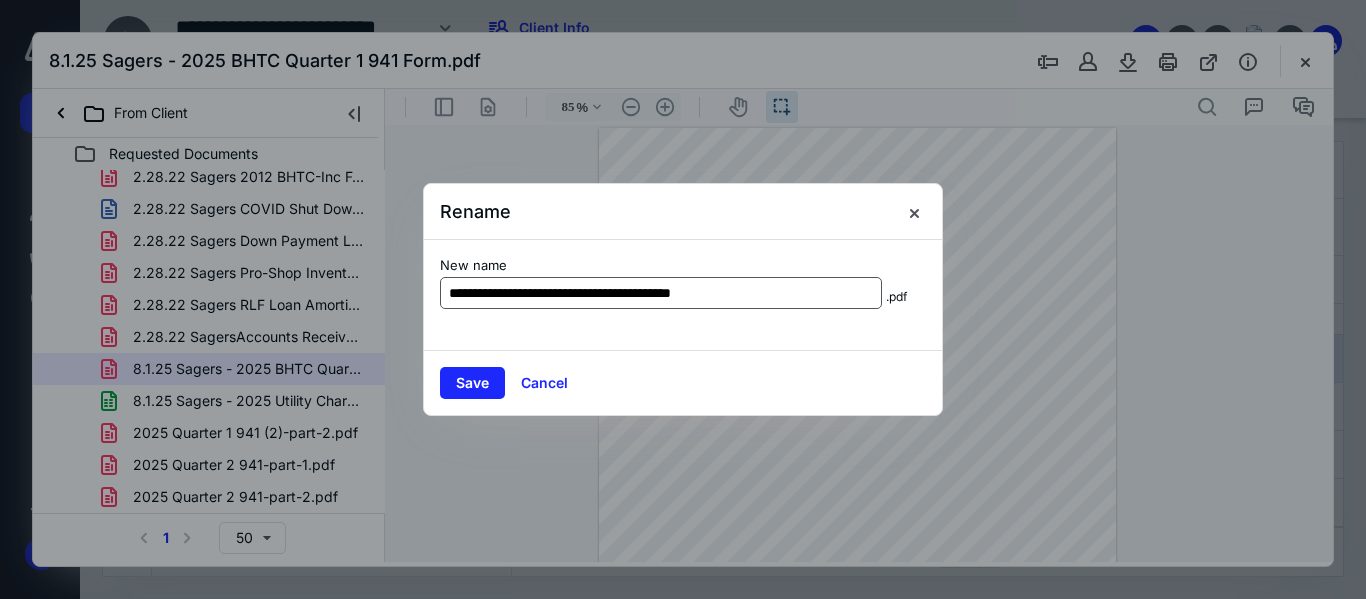click on "**********" at bounding box center (661, 293) 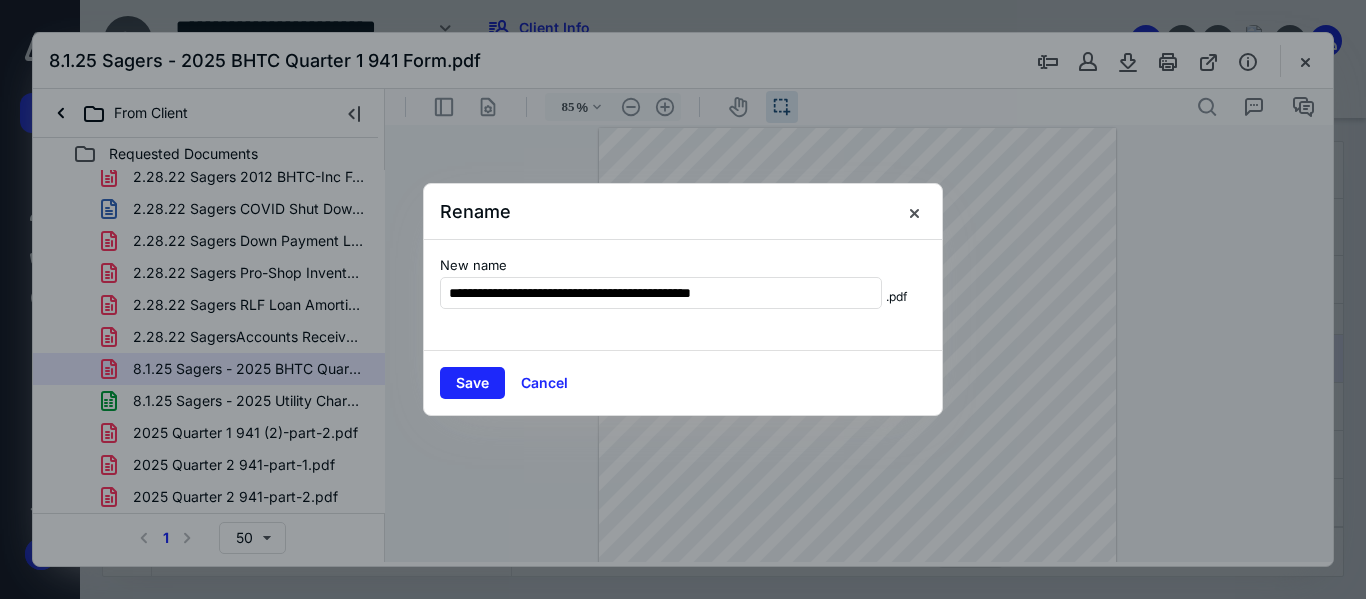 drag, startPoint x: 845, startPoint y: 291, endPoint x: 333, endPoint y: 293, distance: 512.0039 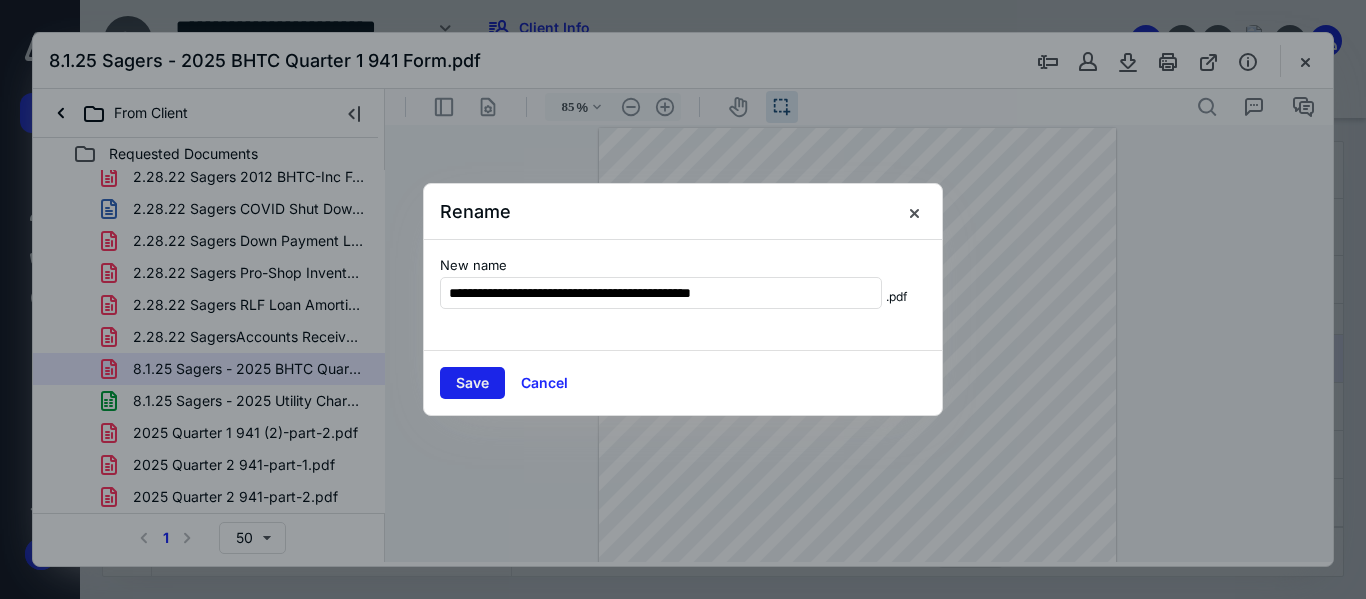 type on "**********" 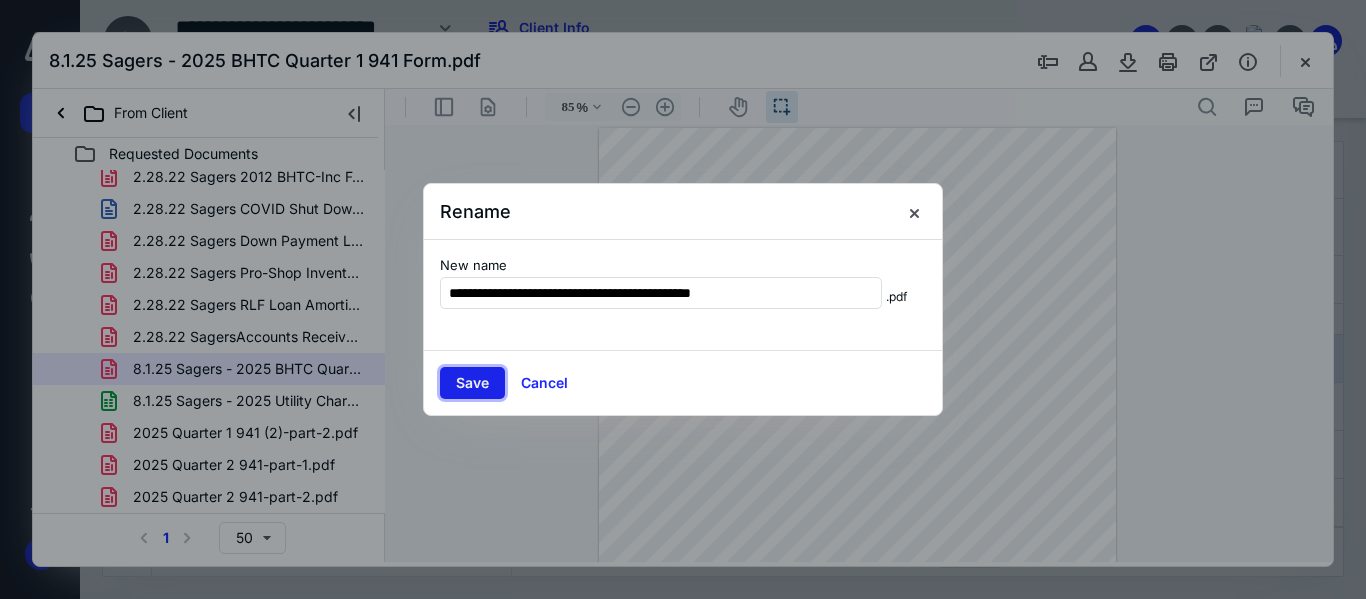 click on "Save" at bounding box center (472, 383) 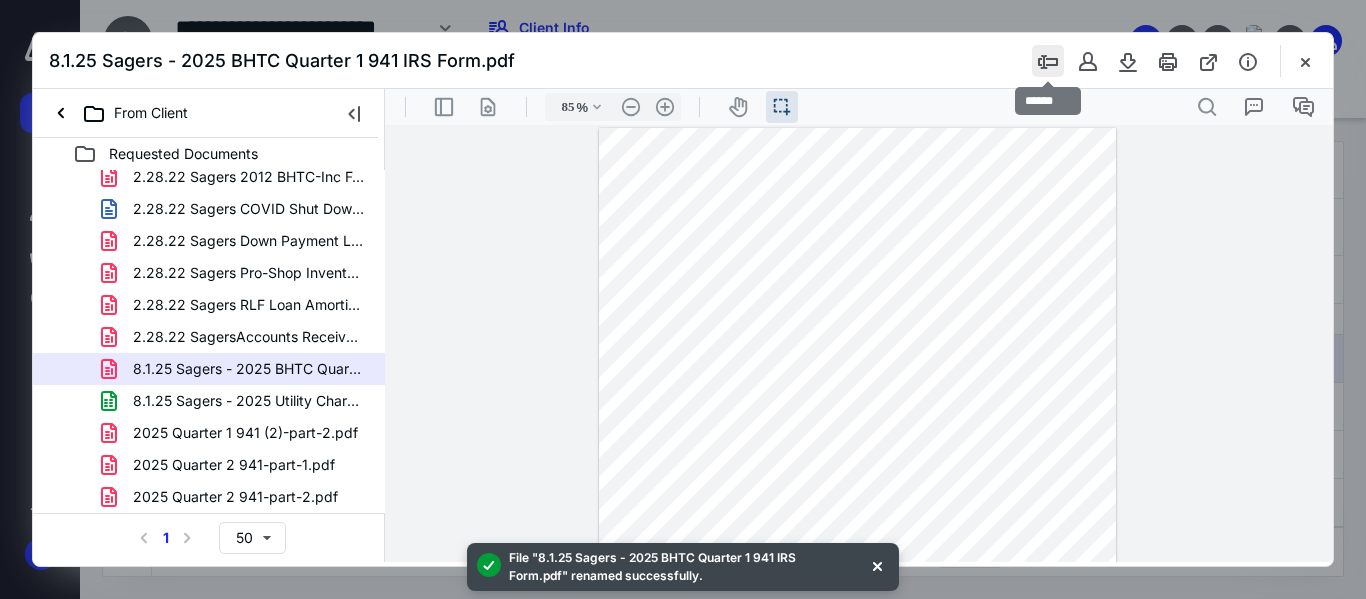 click at bounding box center [1048, 61] 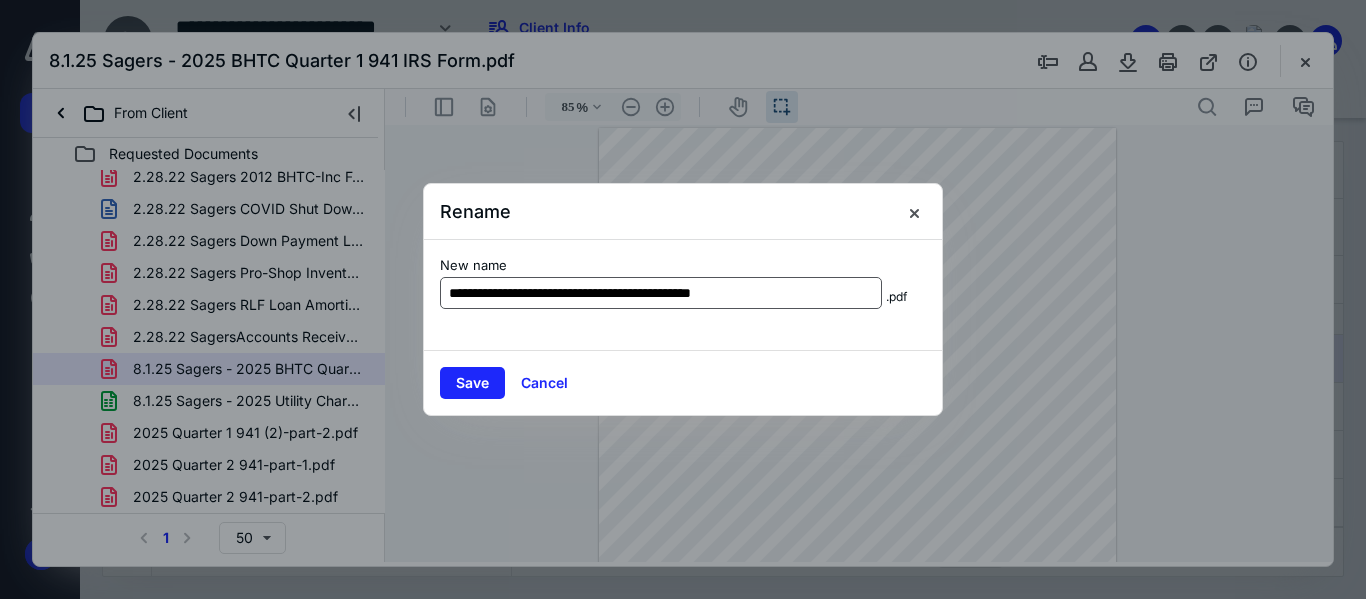 click on "**********" at bounding box center [661, 293] 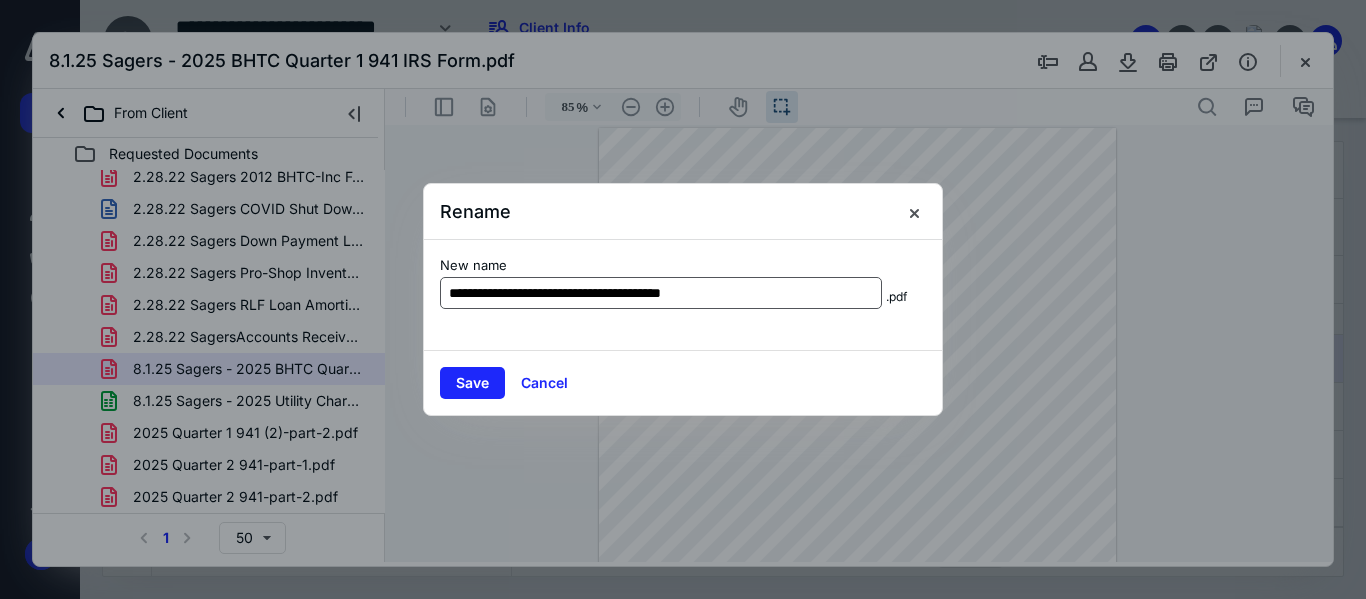 click on "**********" at bounding box center (661, 293) 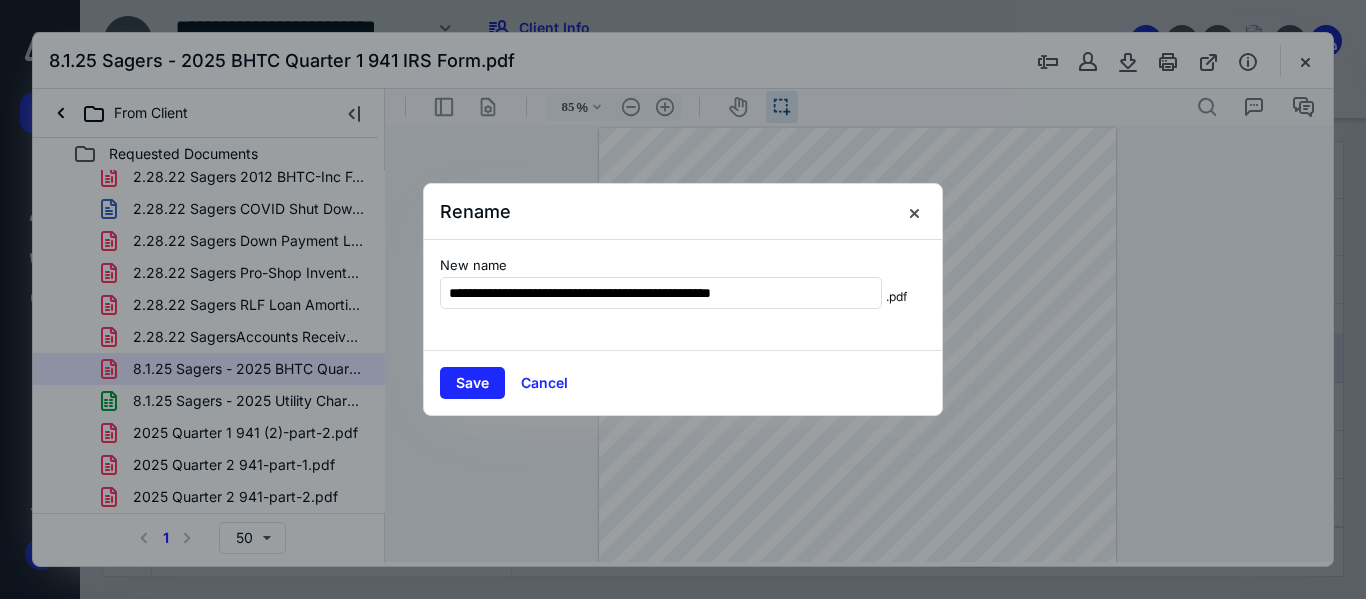 drag, startPoint x: 838, startPoint y: 290, endPoint x: 399, endPoint y: 290, distance: 439 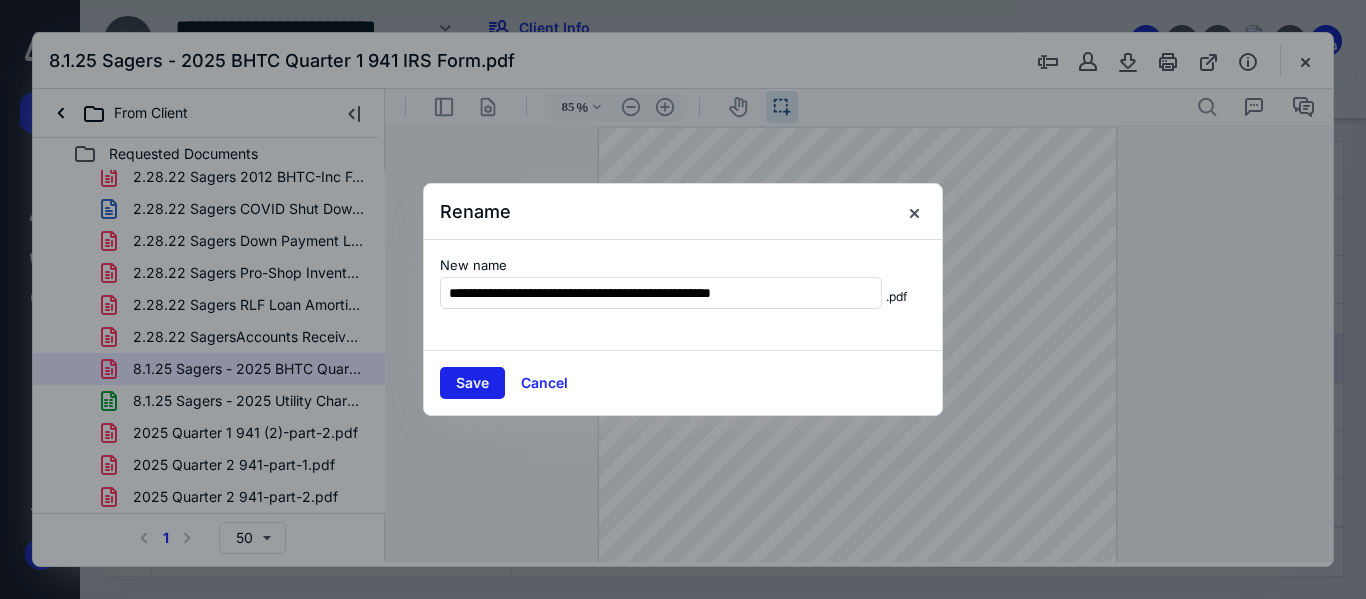 type on "**********" 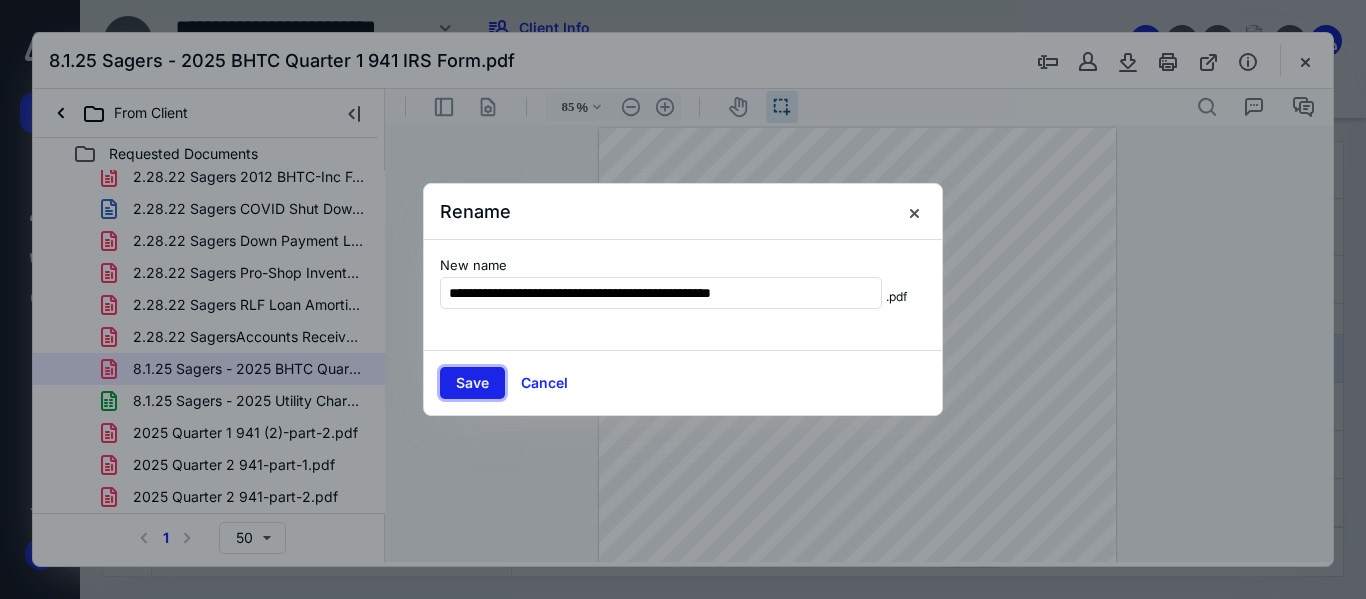 click on "Save" at bounding box center [472, 383] 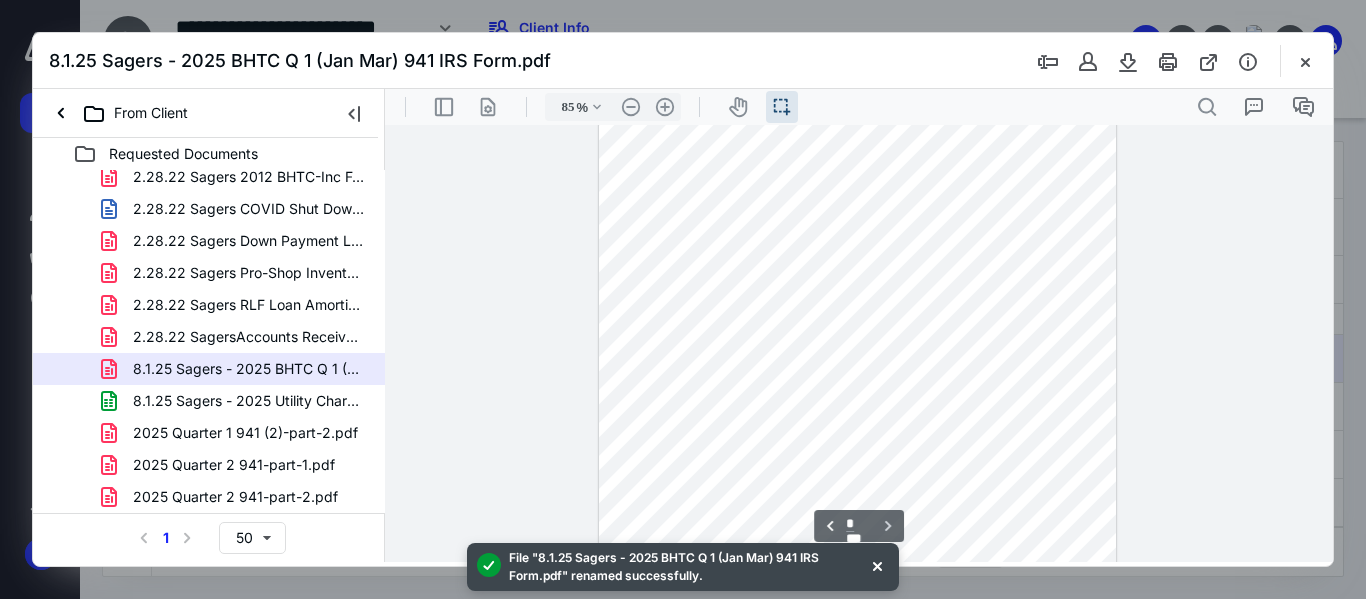 scroll, scrollTop: 1591, scrollLeft: 0, axis: vertical 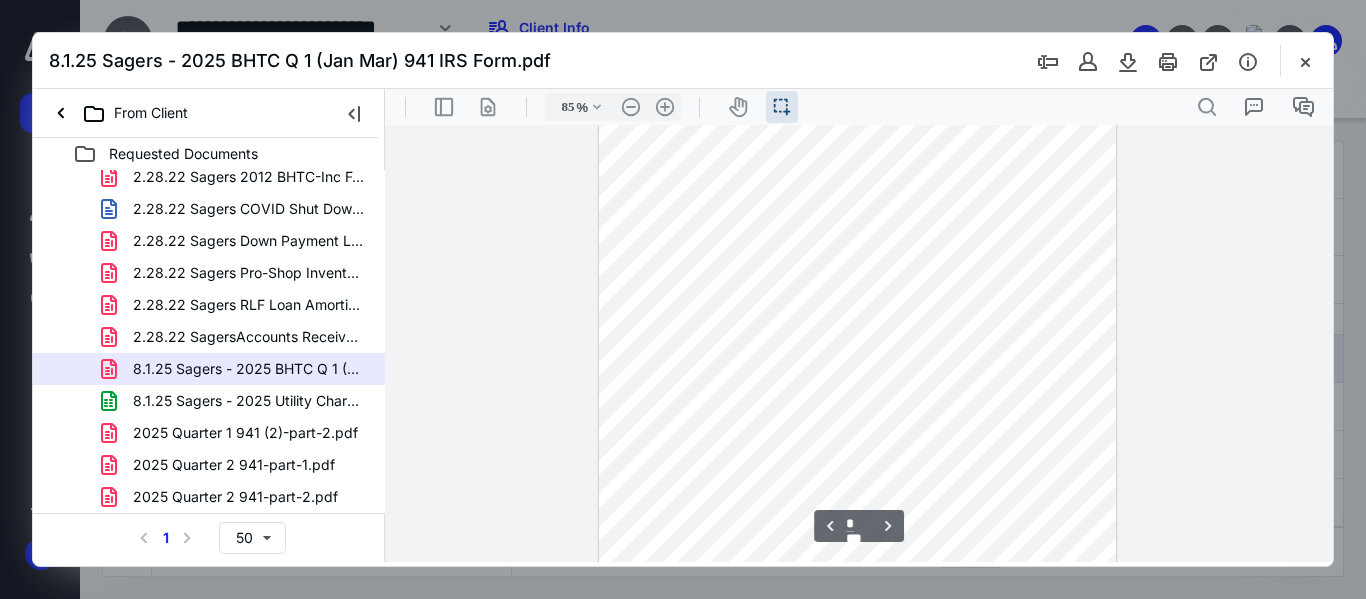 type on "*" 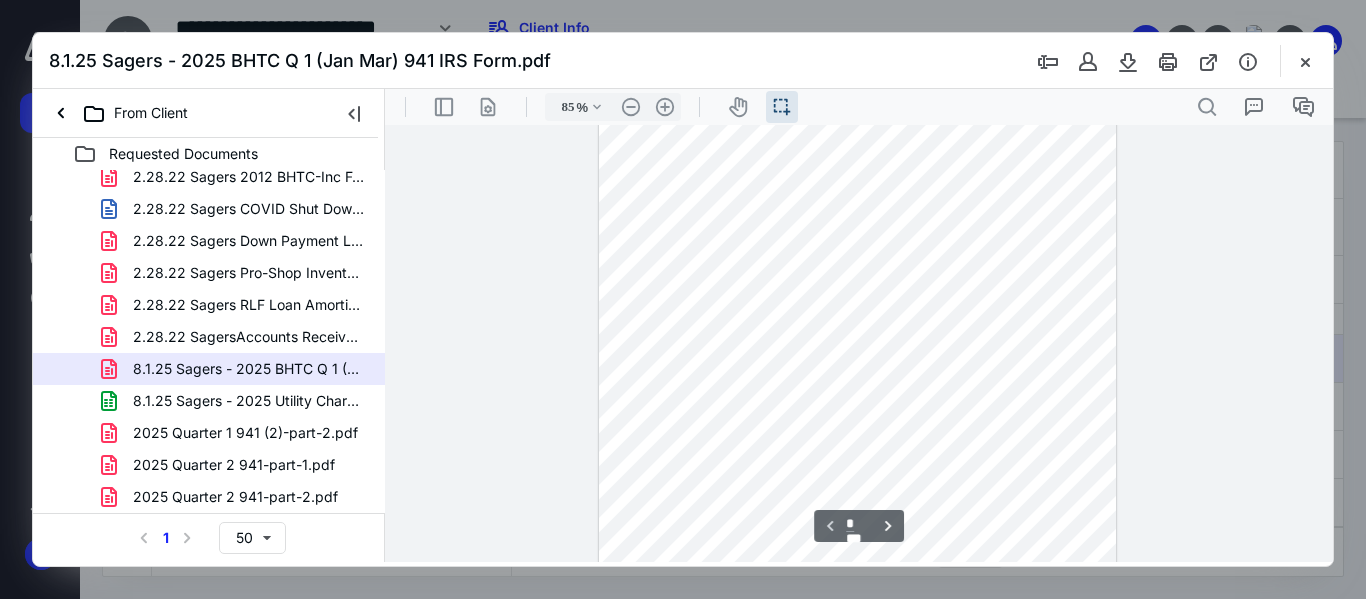 scroll, scrollTop: 0, scrollLeft: 0, axis: both 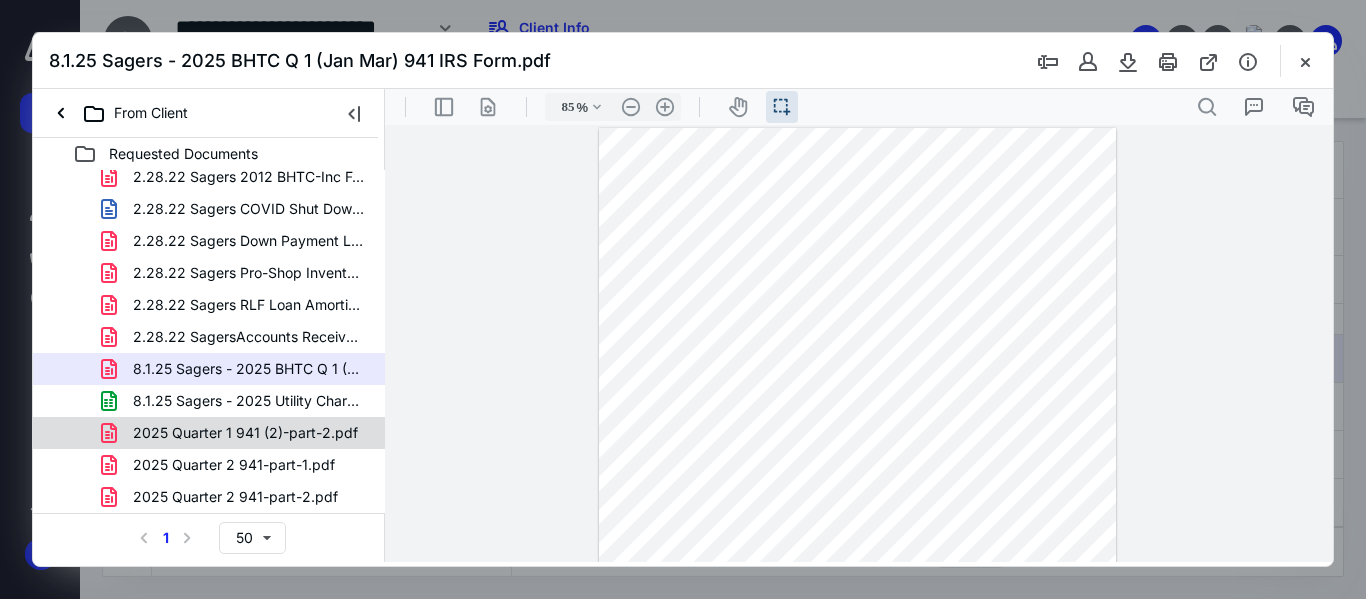 click on "2025 Quarter 1 941 (2)-part-2.pdf" at bounding box center [245, 433] 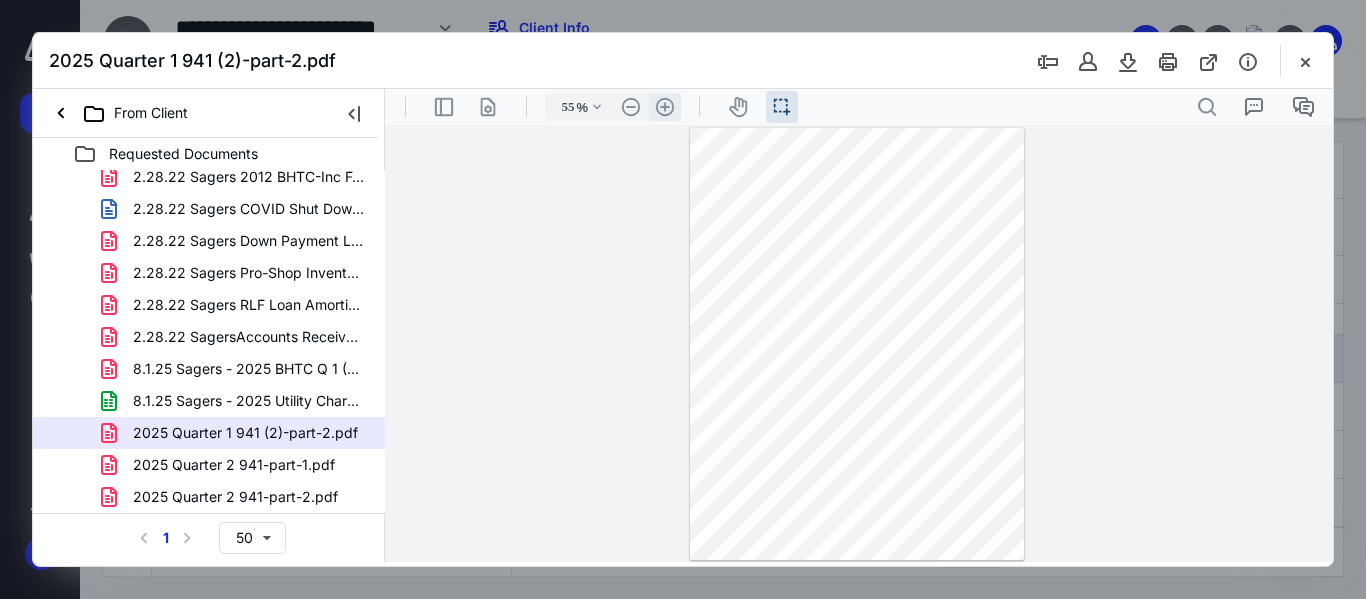 click on ".cls-1{fill:#abb0c4;} icon - header - zoom - in - line" at bounding box center (665, 107) 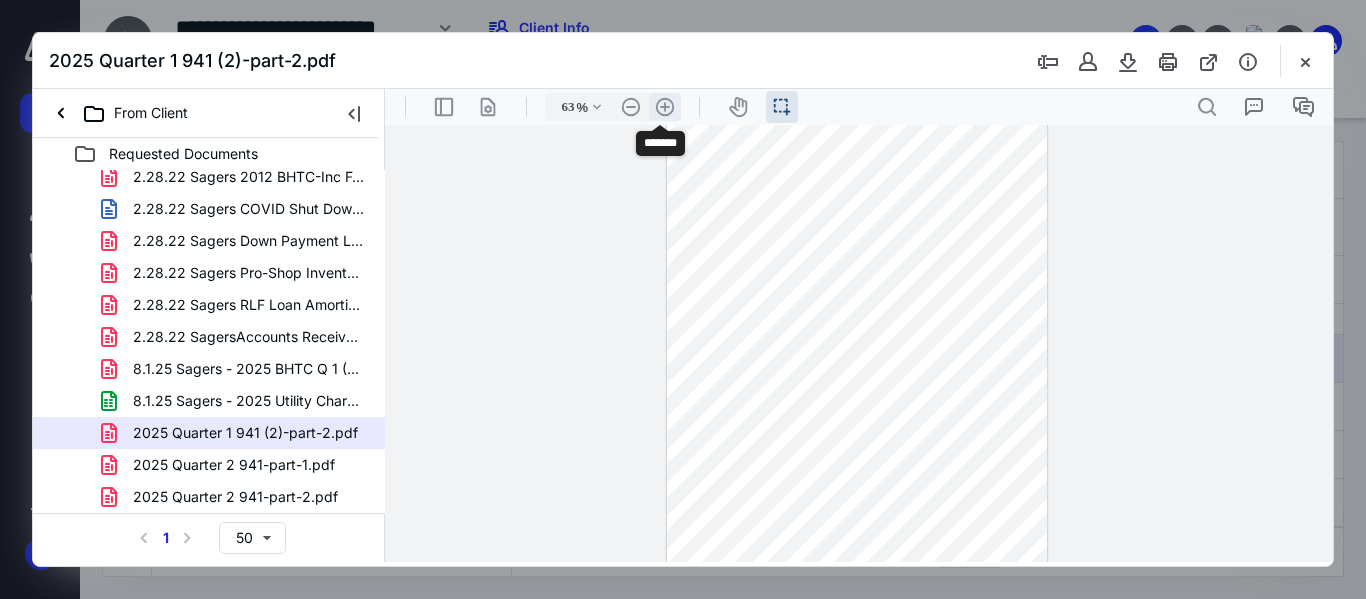 click on ".cls-1{fill:#abb0c4;} icon - header - zoom - in - line" at bounding box center [665, 107] 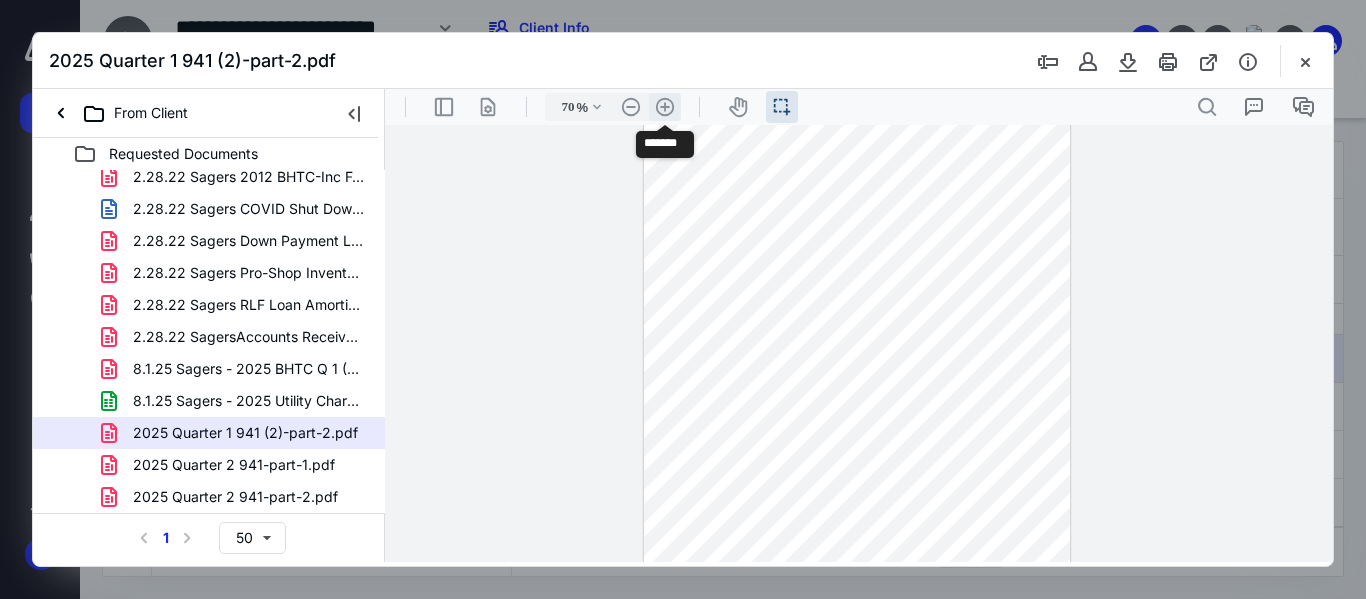 click on ".cls-1{fill:#abb0c4;} icon - header - zoom - in - line" at bounding box center [665, 107] 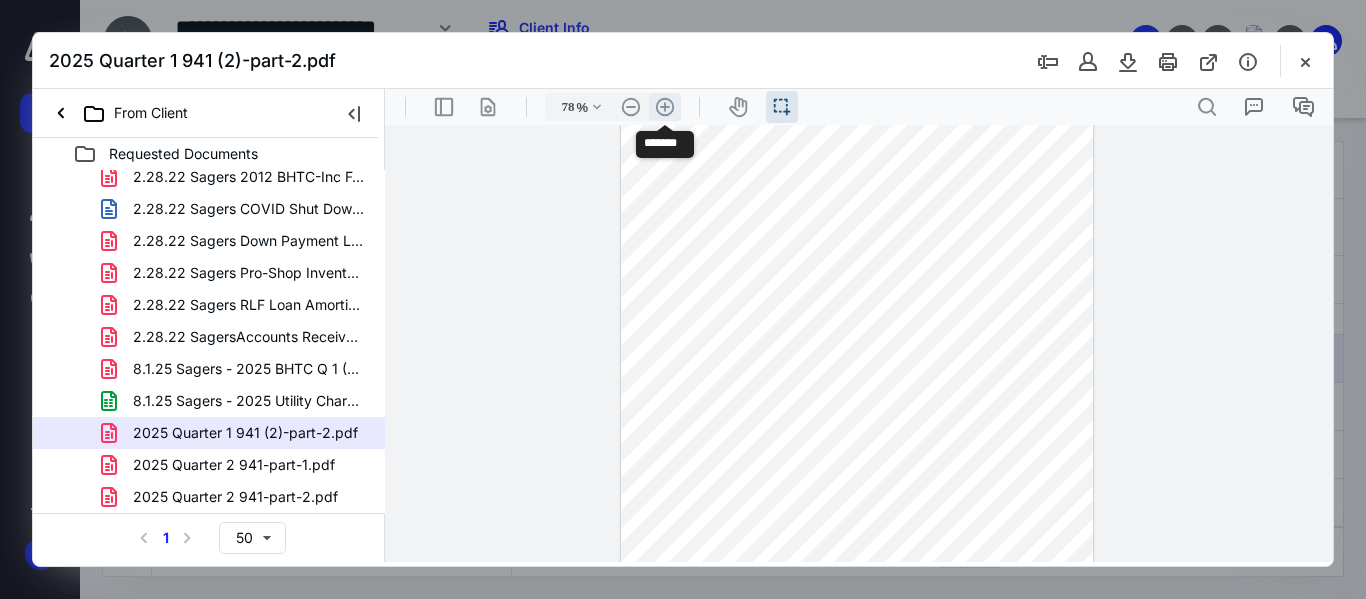 click on ".cls-1{fill:#abb0c4;} icon - header - zoom - in - line" at bounding box center [665, 107] 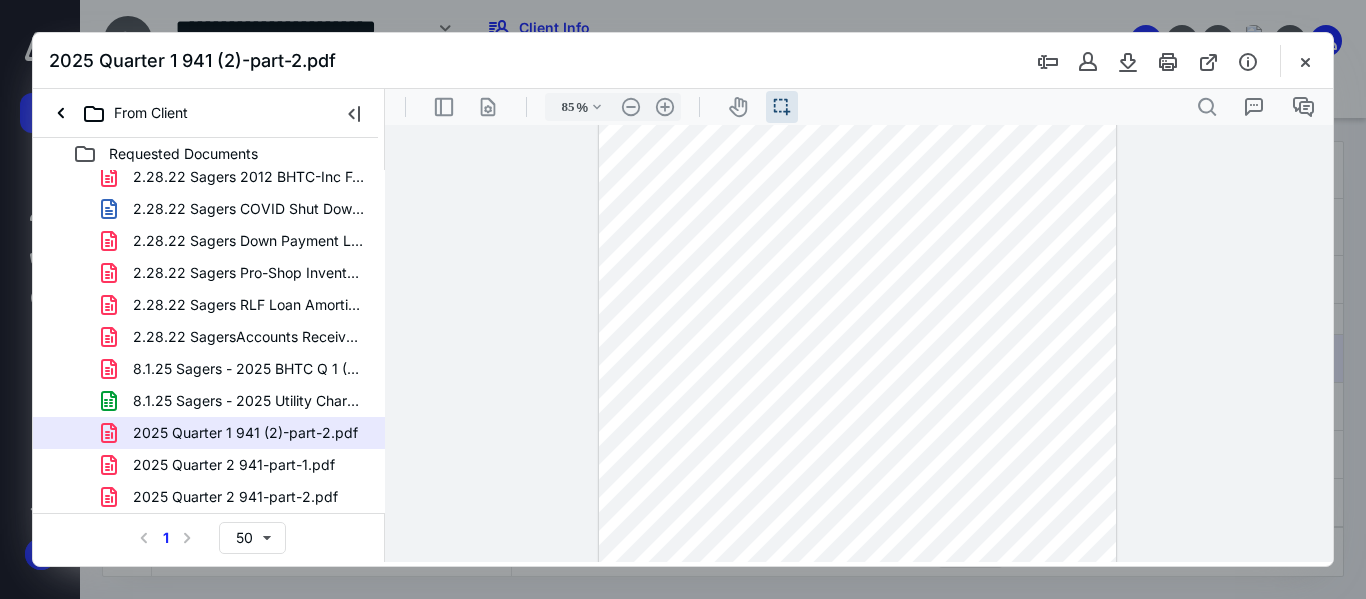 scroll, scrollTop: 0, scrollLeft: 0, axis: both 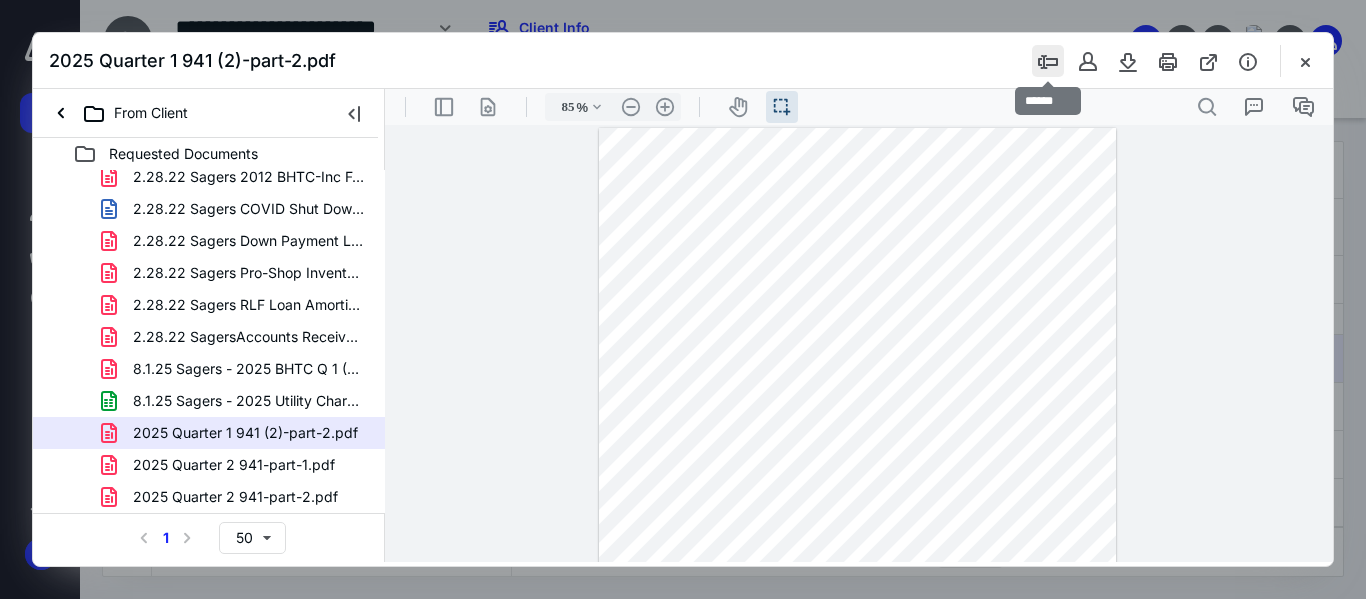 click at bounding box center (1048, 61) 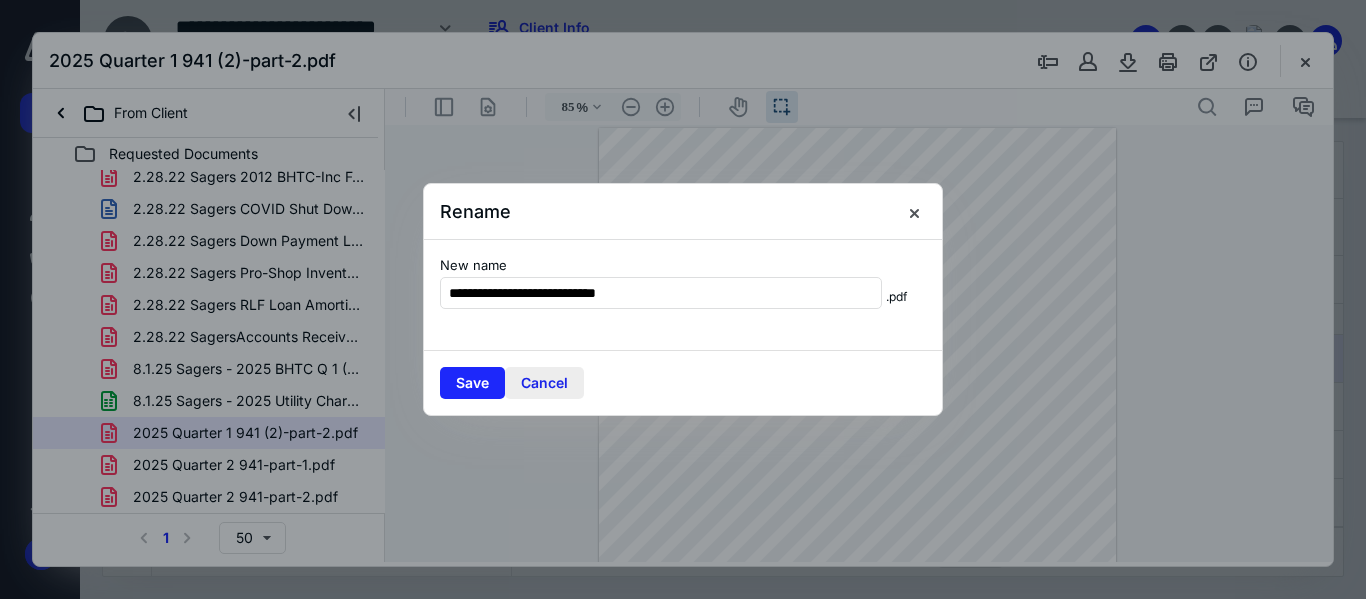 click on "Cancel" at bounding box center (544, 383) 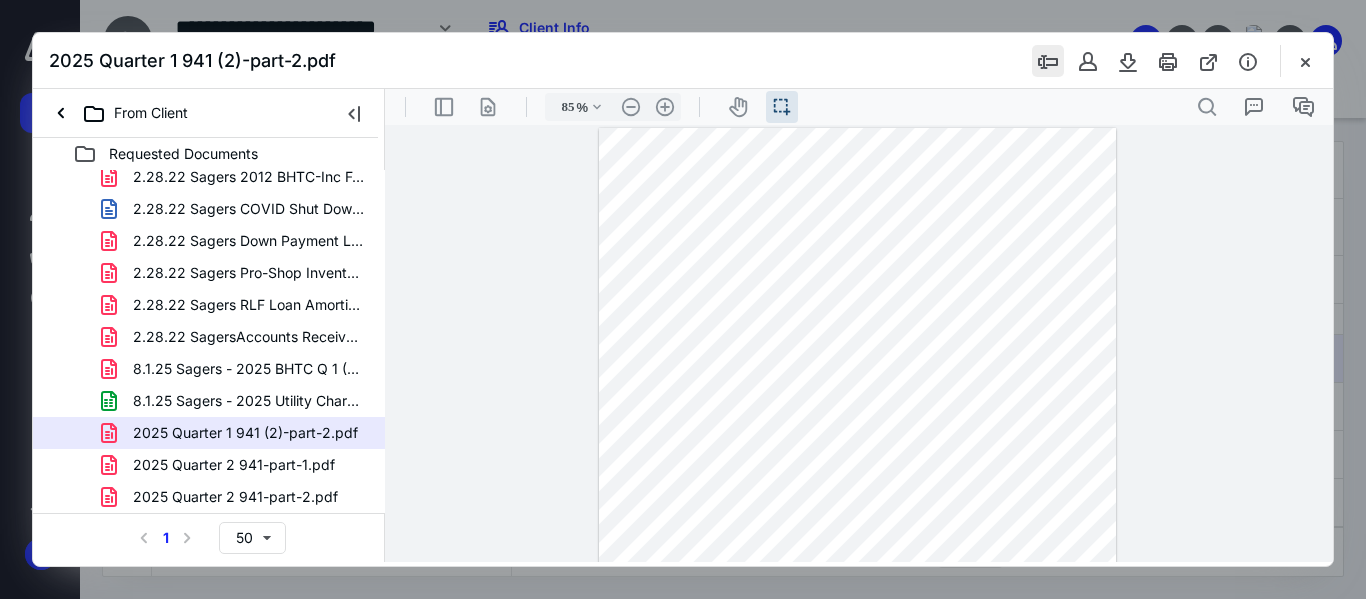 click at bounding box center [1048, 61] 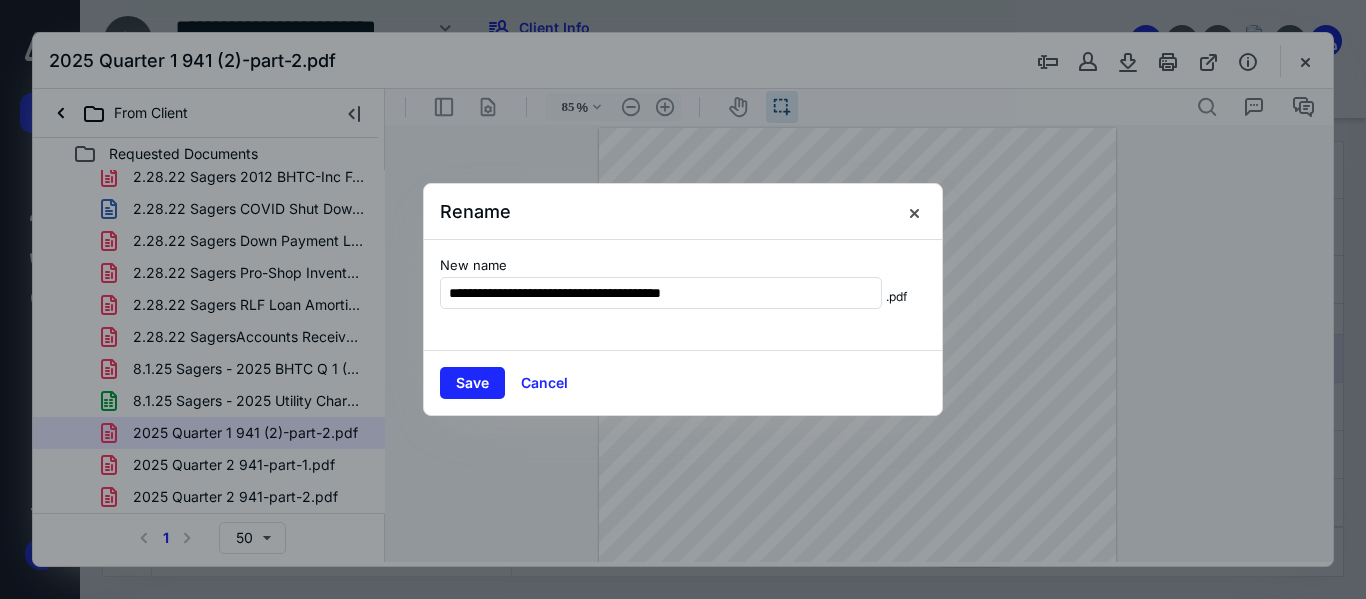 drag, startPoint x: 779, startPoint y: 287, endPoint x: 350, endPoint y: 283, distance: 429.01865 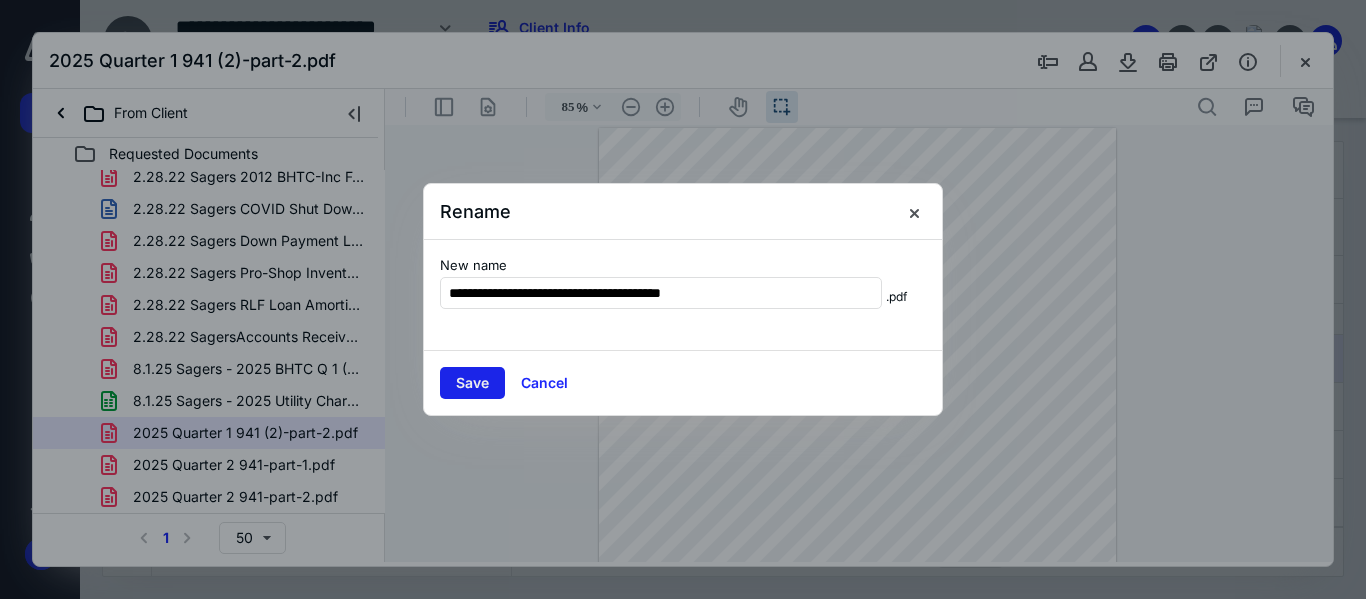 type on "**********" 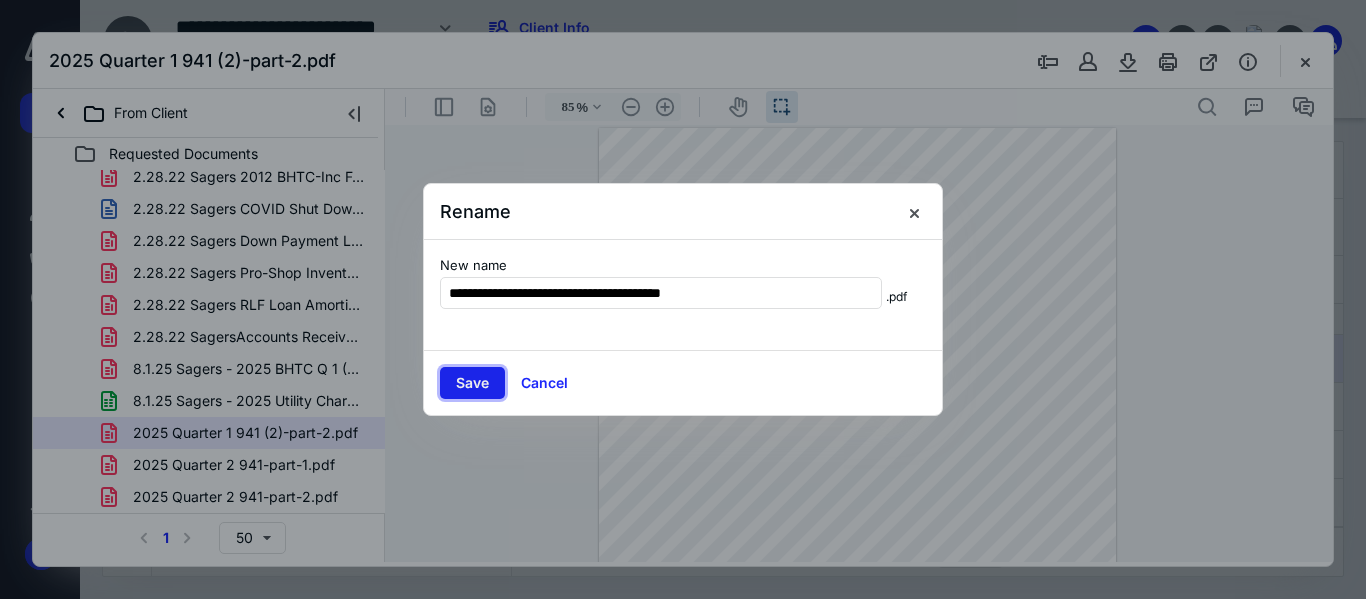 click on "Save" at bounding box center (472, 383) 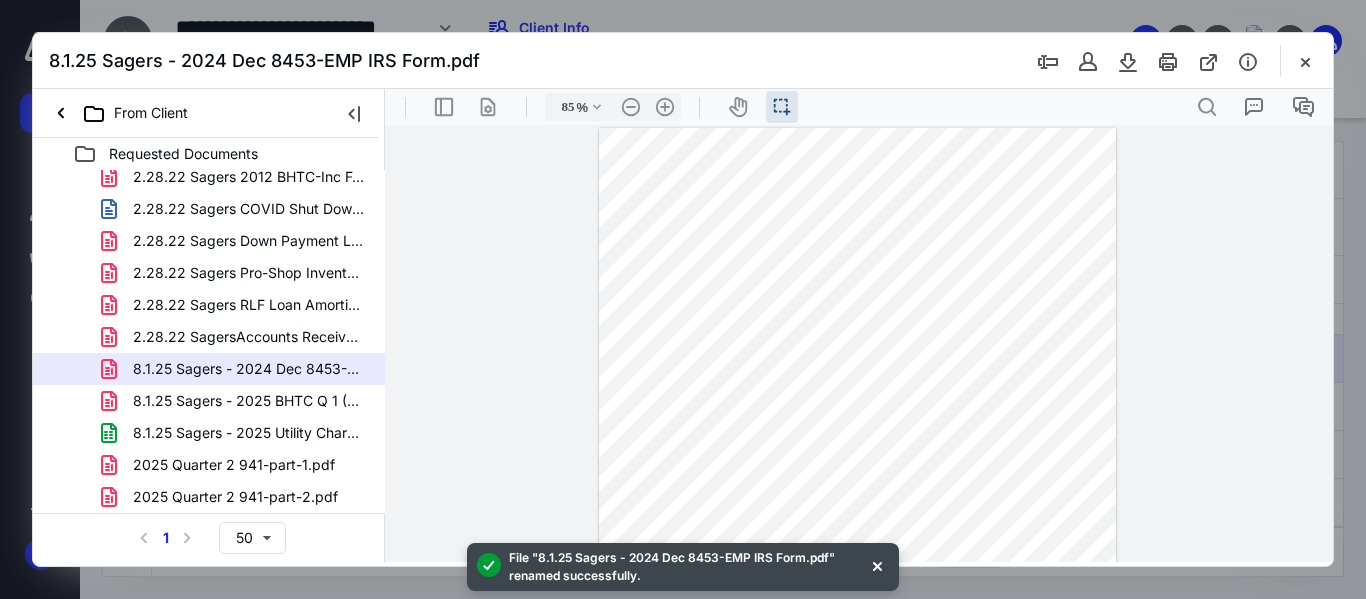 scroll, scrollTop: 239, scrollLeft: 0, axis: vertical 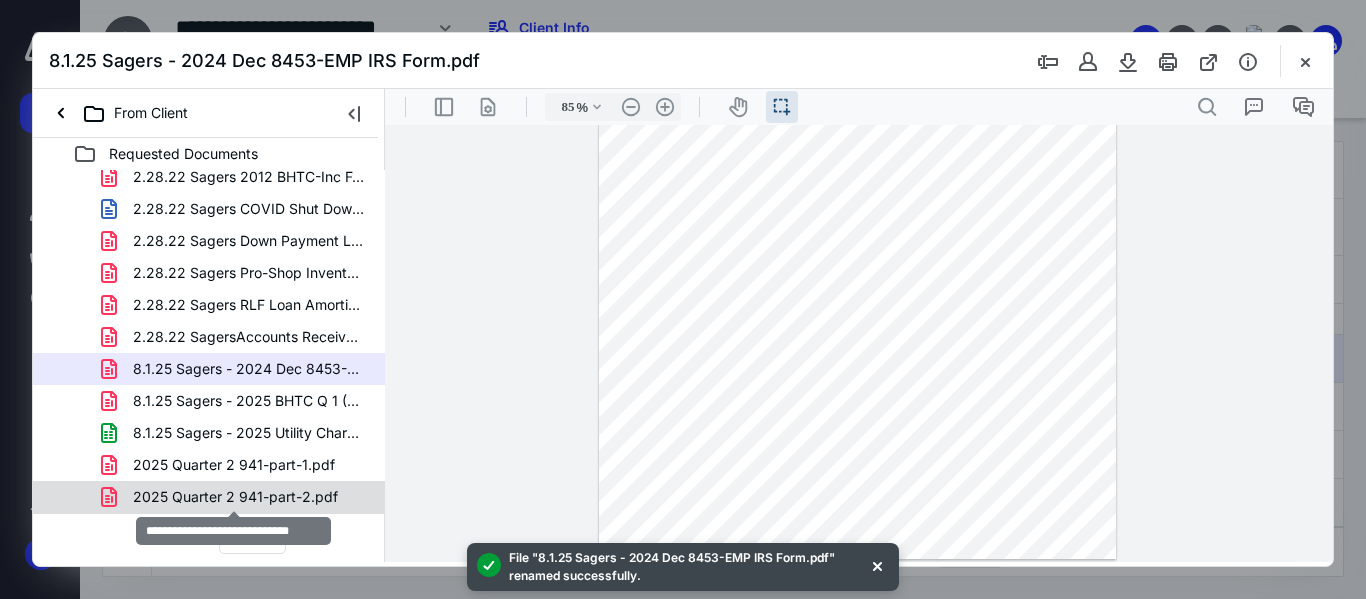 click on "2025 Quarter 2 941-part-2.pdf" at bounding box center (235, 497) 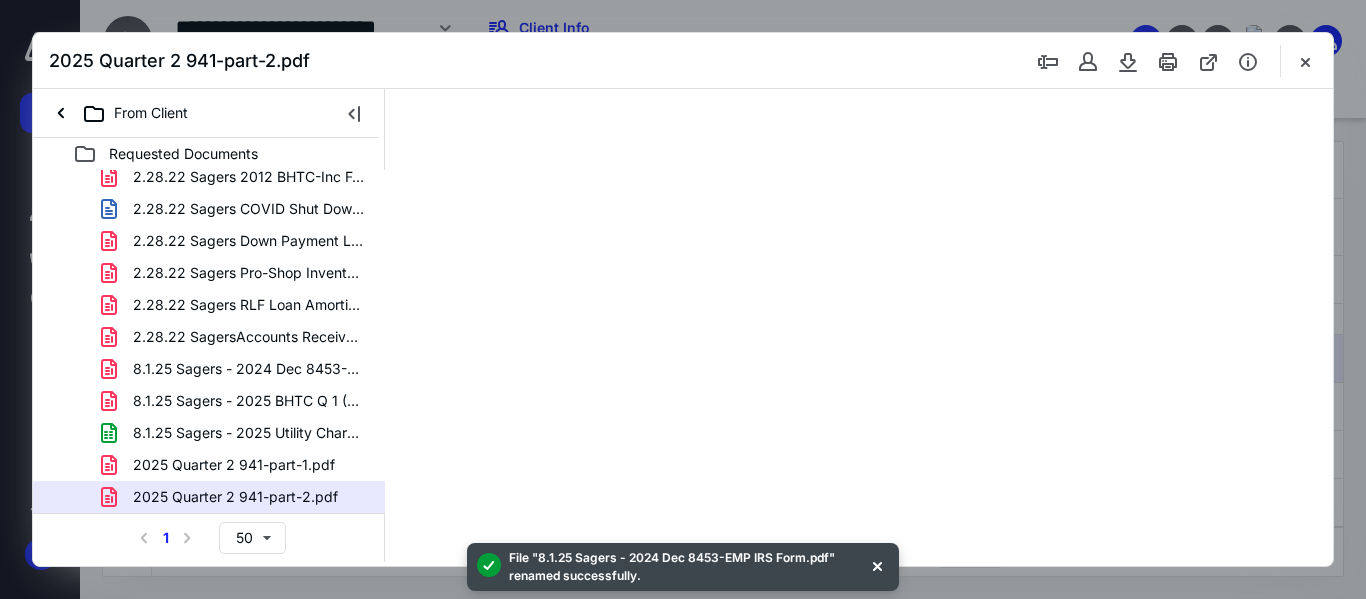 scroll, scrollTop: 0, scrollLeft: 0, axis: both 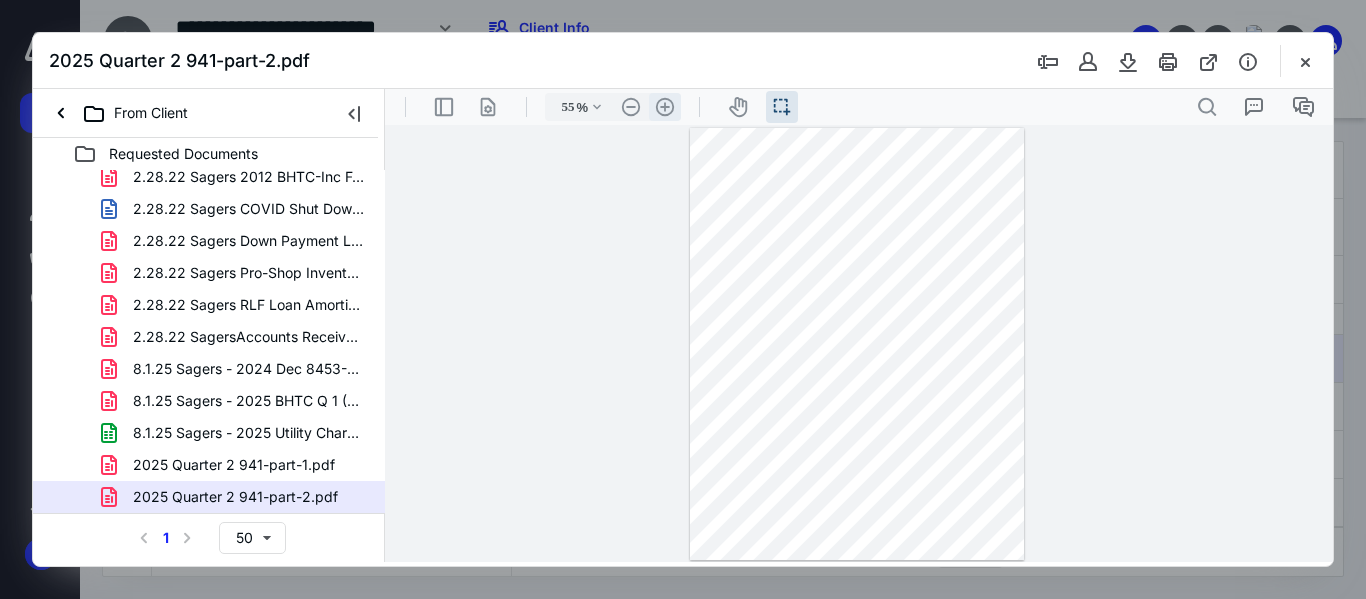 click on ".cls-1{fill:#abb0c4;} icon - header - zoom - in - line" at bounding box center (665, 107) 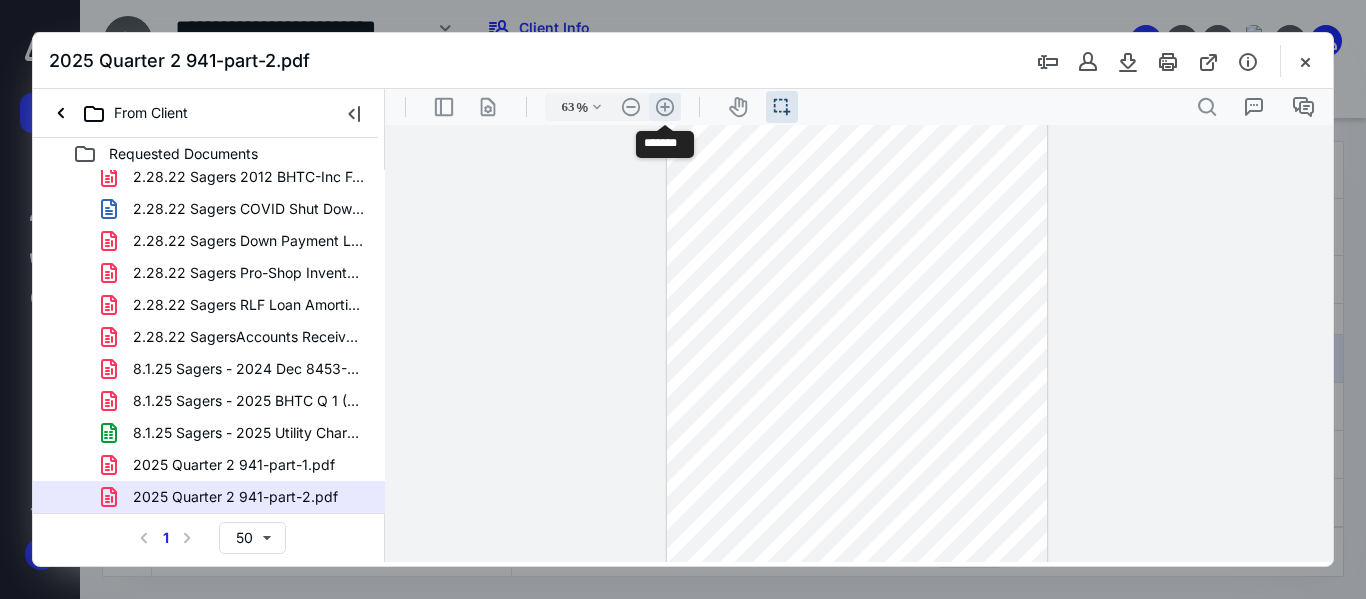 click on ".cls-1{fill:#abb0c4;} icon - header - zoom - in - line" at bounding box center [665, 107] 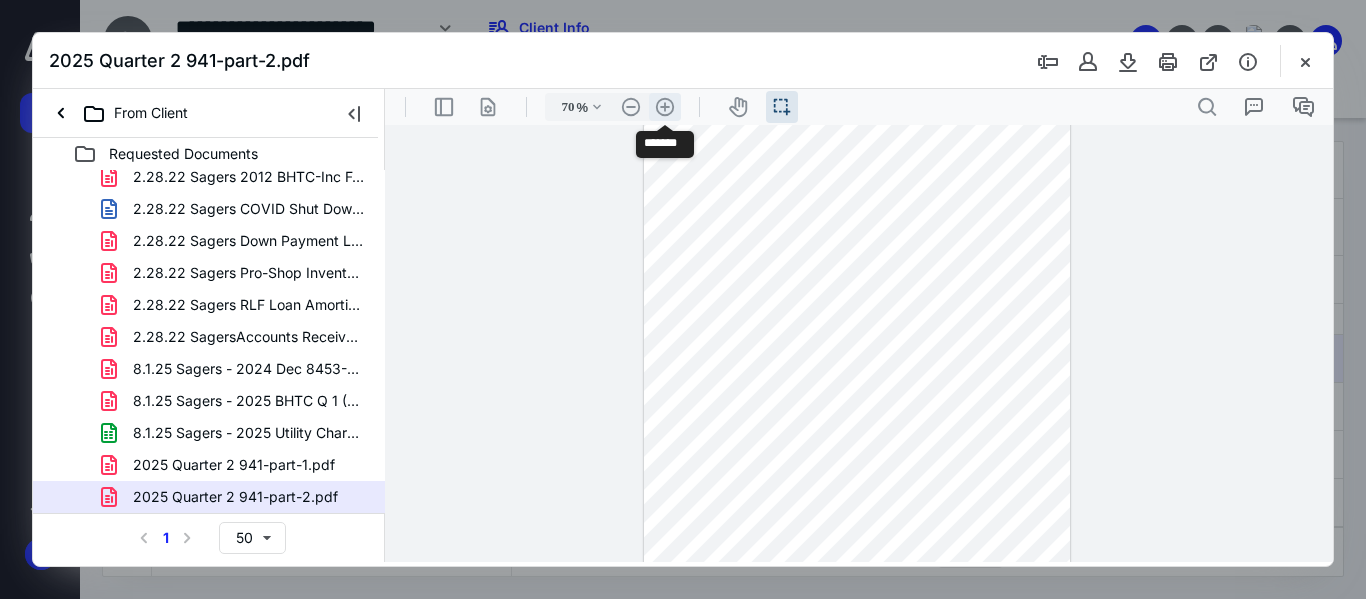 click on ".cls-1{fill:#abb0c4;} icon - header - zoom - in - line" at bounding box center (665, 107) 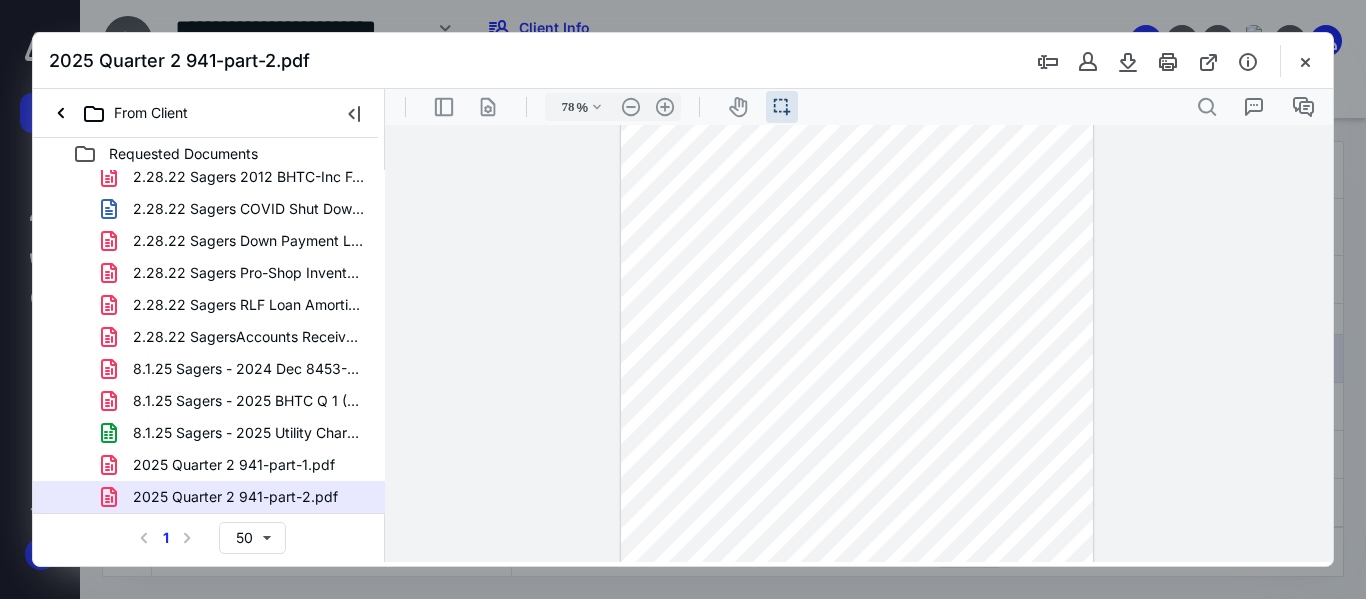 scroll, scrollTop: 0, scrollLeft: 0, axis: both 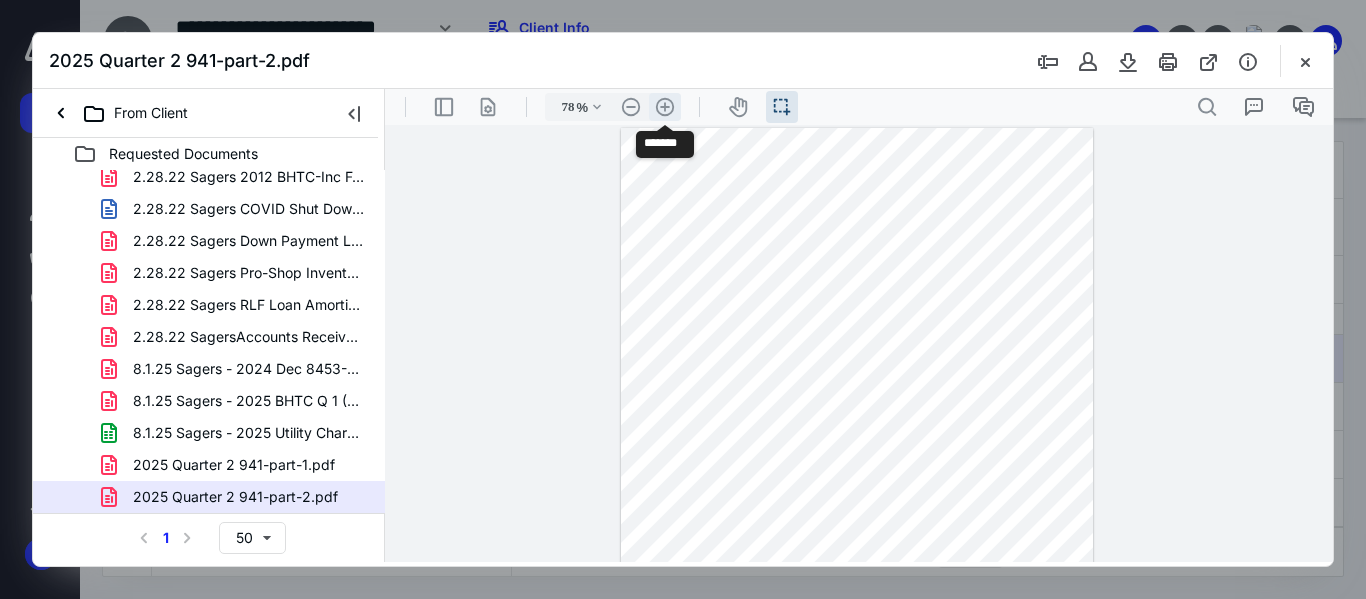 click on ".cls-1{fill:#abb0c4;} icon - header - zoom - in - line" at bounding box center (665, 107) 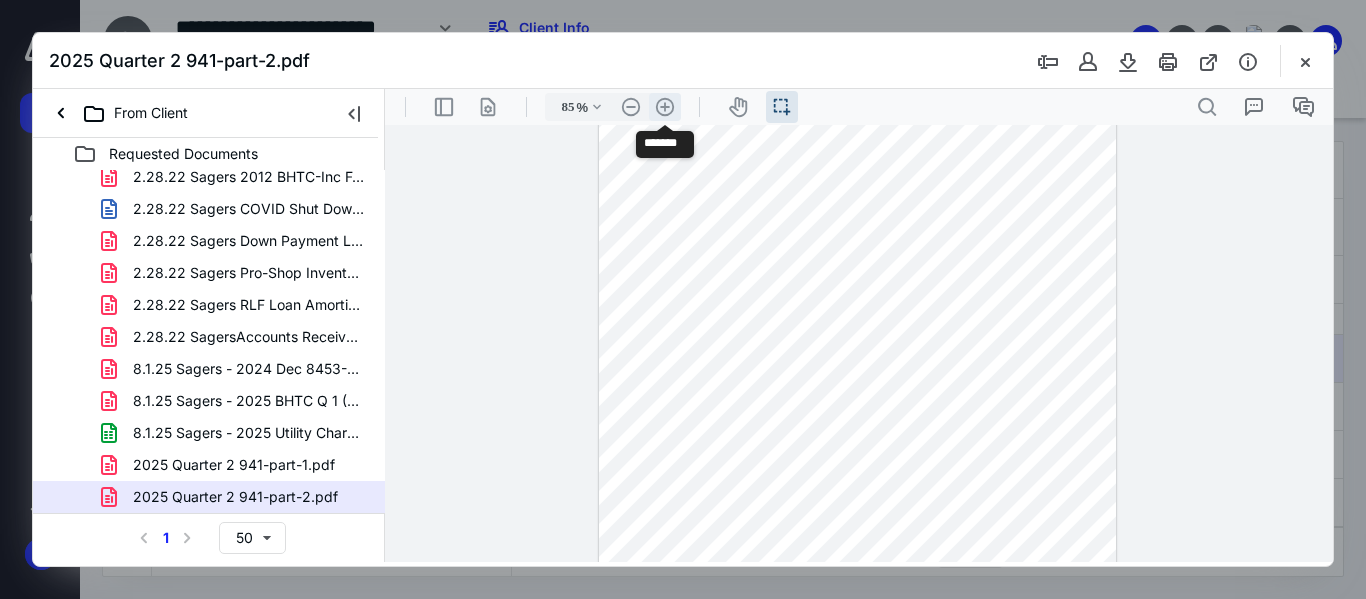 click on ".cls-1{fill:#abb0c4;} icon - header - zoom - in - line" at bounding box center [665, 107] 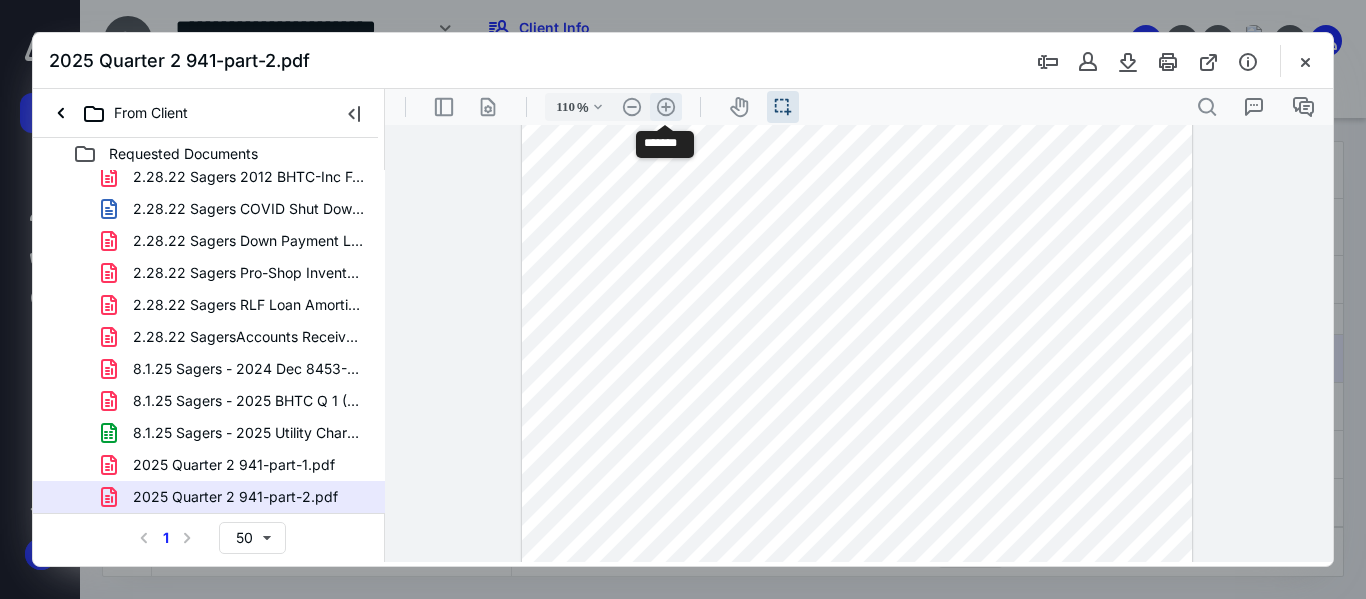 click on ".cls-1{fill:#abb0c4;} icon - header - zoom - in - line" at bounding box center [666, 107] 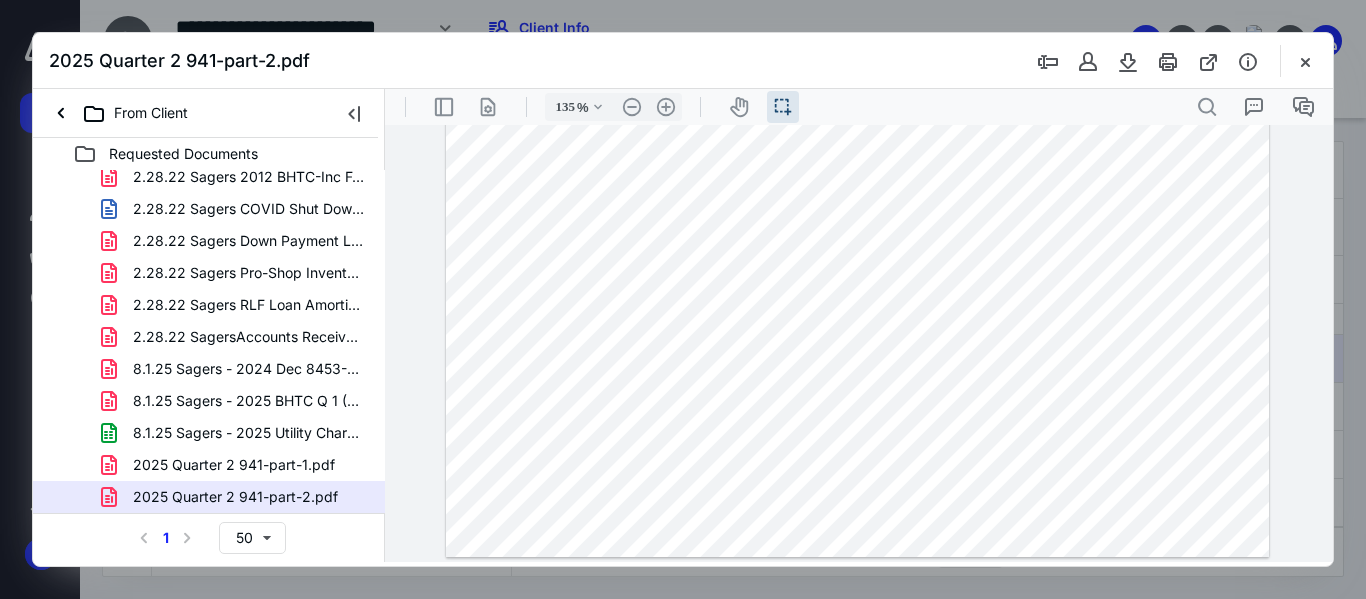 scroll, scrollTop: 139, scrollLeft: 0, axis: vertical 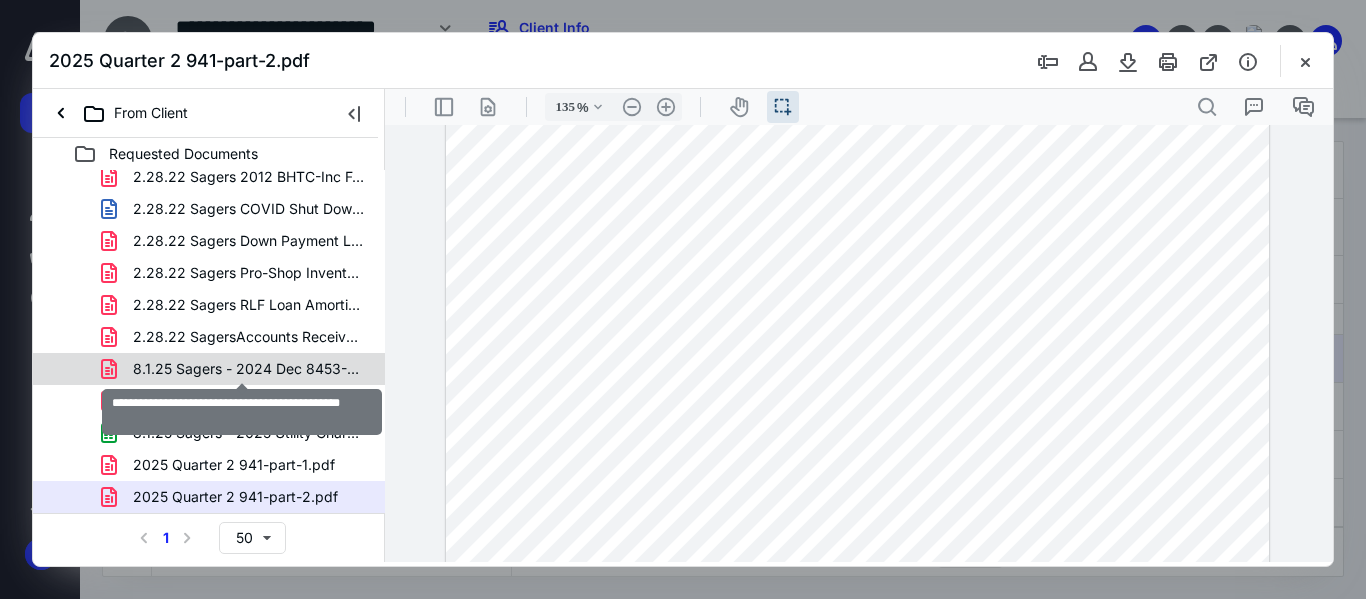 click on "8.1.25 Sagers - 2024 Dec 8453-EMP IRS Form.pdf" at bounding box center [249, 369] 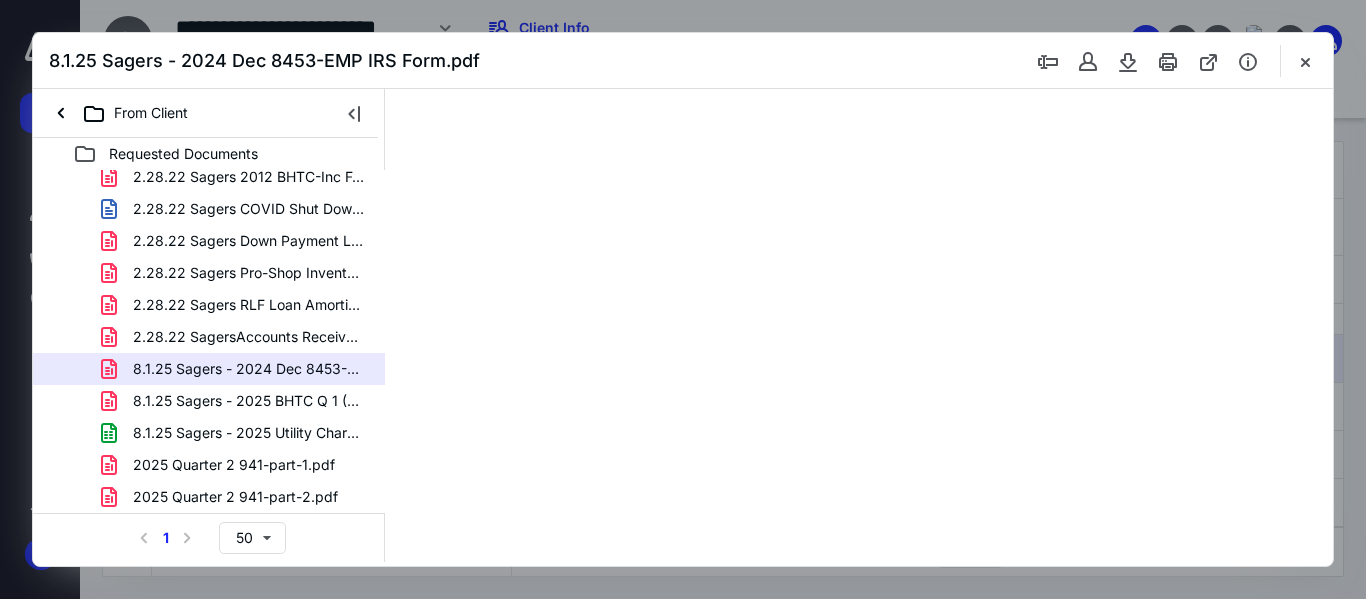 scroll, scrollTop: 0, scrollLeft: 0, axis: both 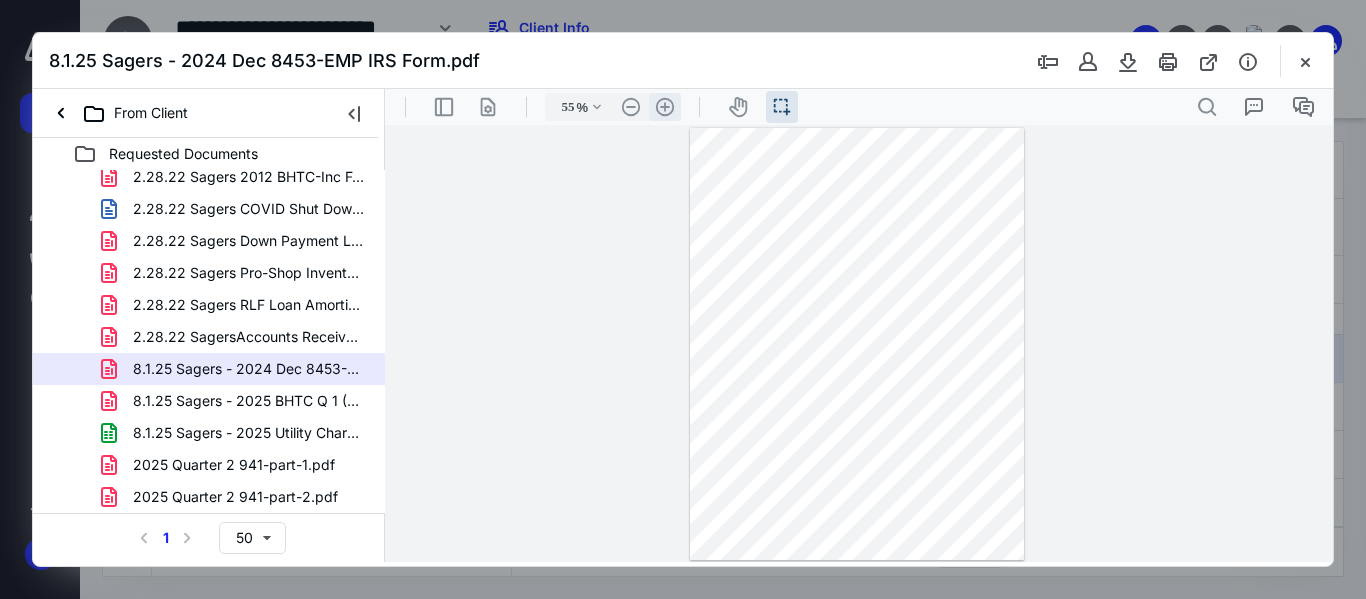 click on ".cls-1{fill:#abb0c4;} icon - header - zoom - in - line" at bounding box center [665, 107] 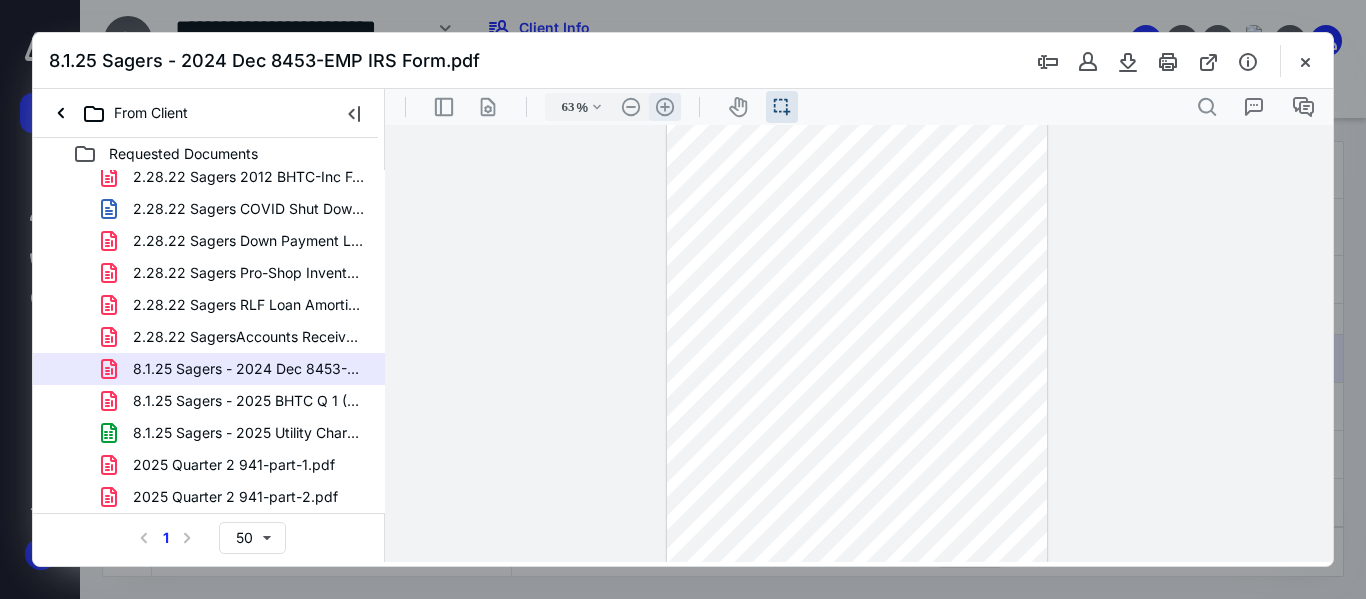 click on ".cls-1{fill:#abb0c4;} icon - header - zoom - in - line" at bounding box center [665, 107] 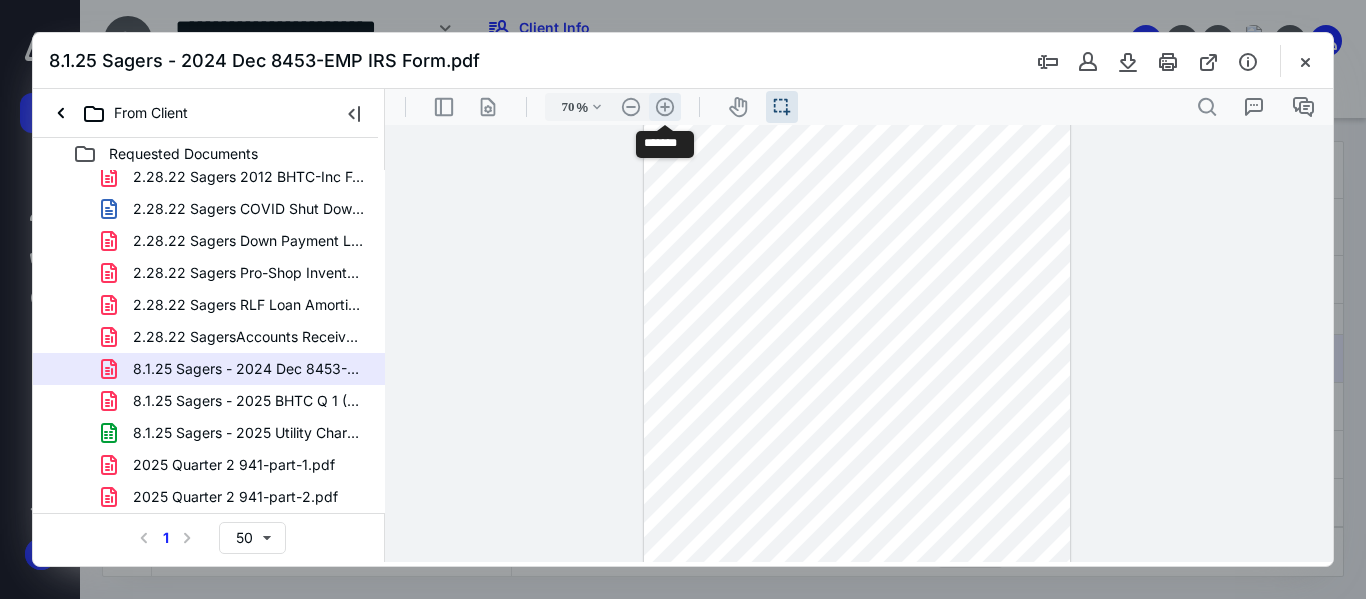 click on ".cls-1{fill:#abb0c4;} icon - header - zoom - in - line" at bounding box center (665, 107) 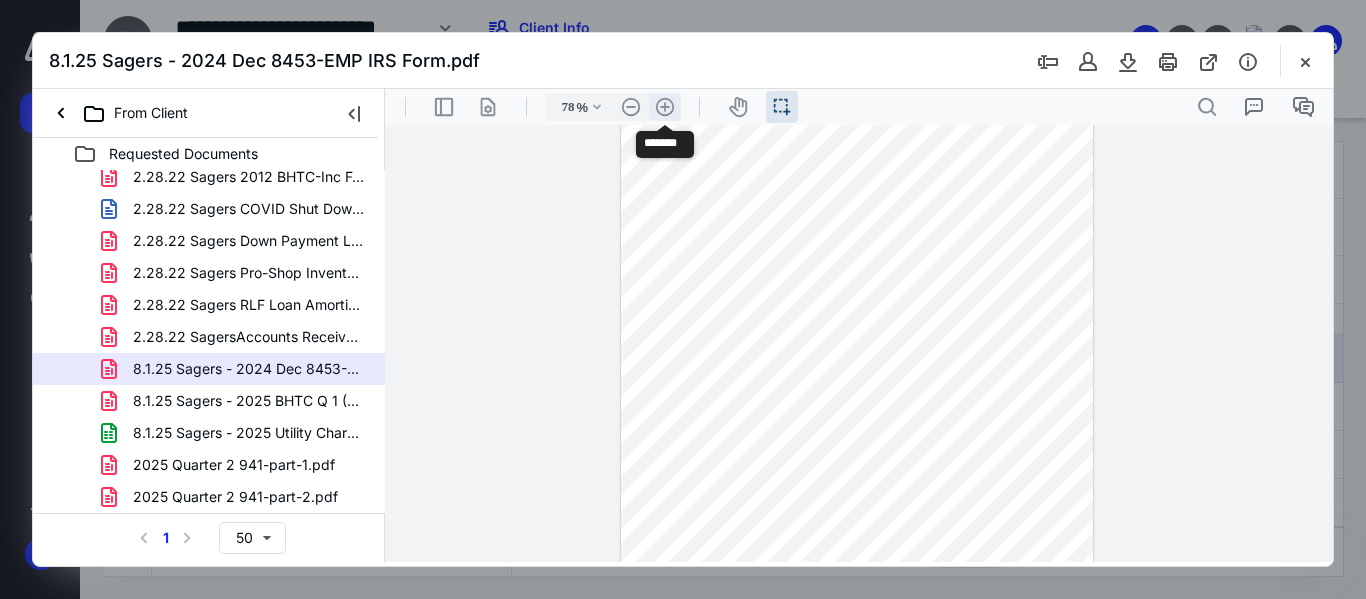 click on ".cls-1{fill:#abb0c4;} icon - header - zoom - in - line" at bounding box center [665, 107] 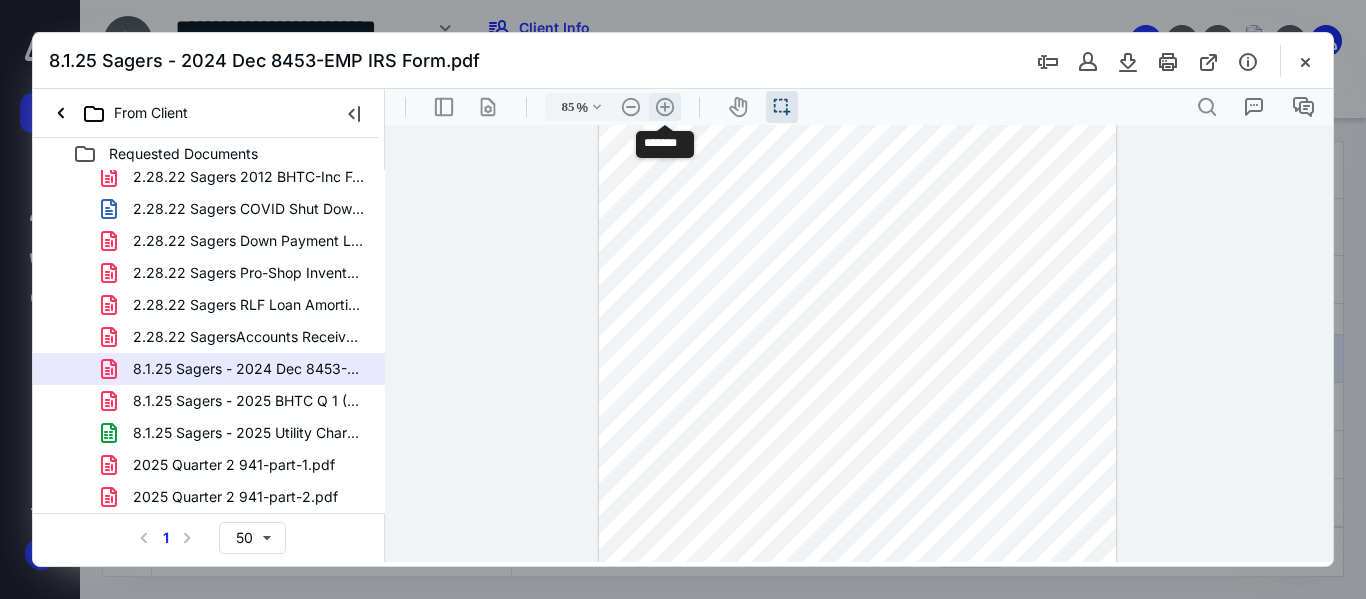 click on ".cls-1{fill:#abb0c4;} icon - header - zoom - in - line" at bounding box center [665, 107] 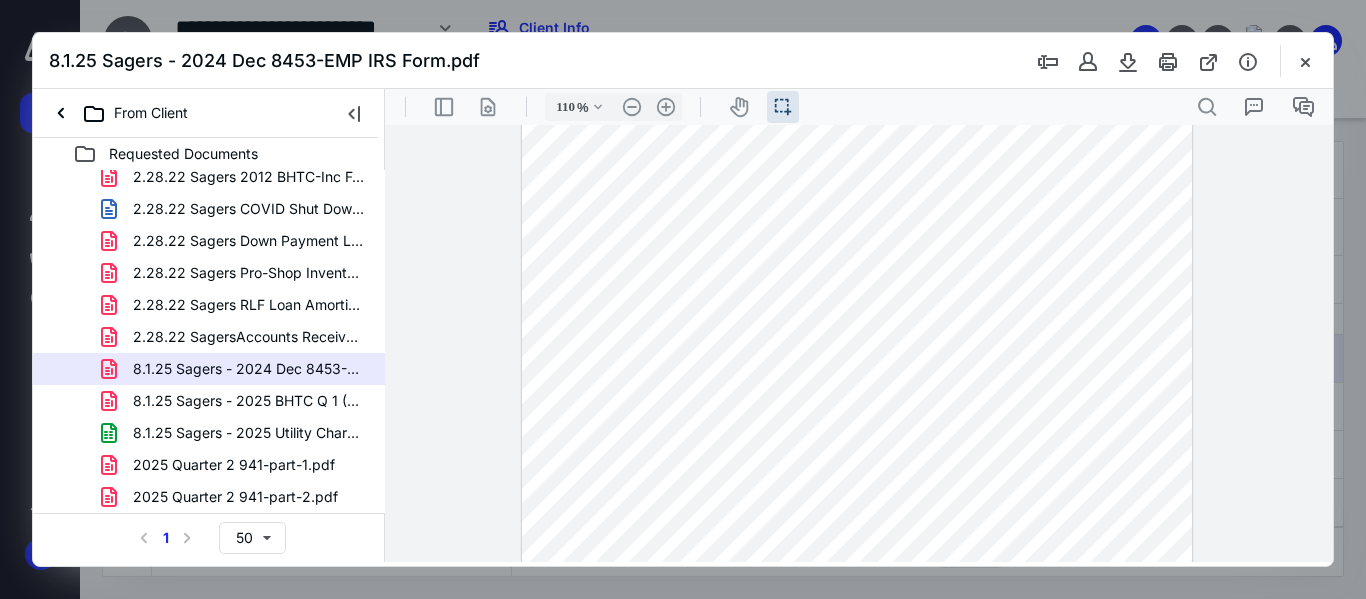 scroll, scrollTop: 0, scrollLeft: 0, axis: both 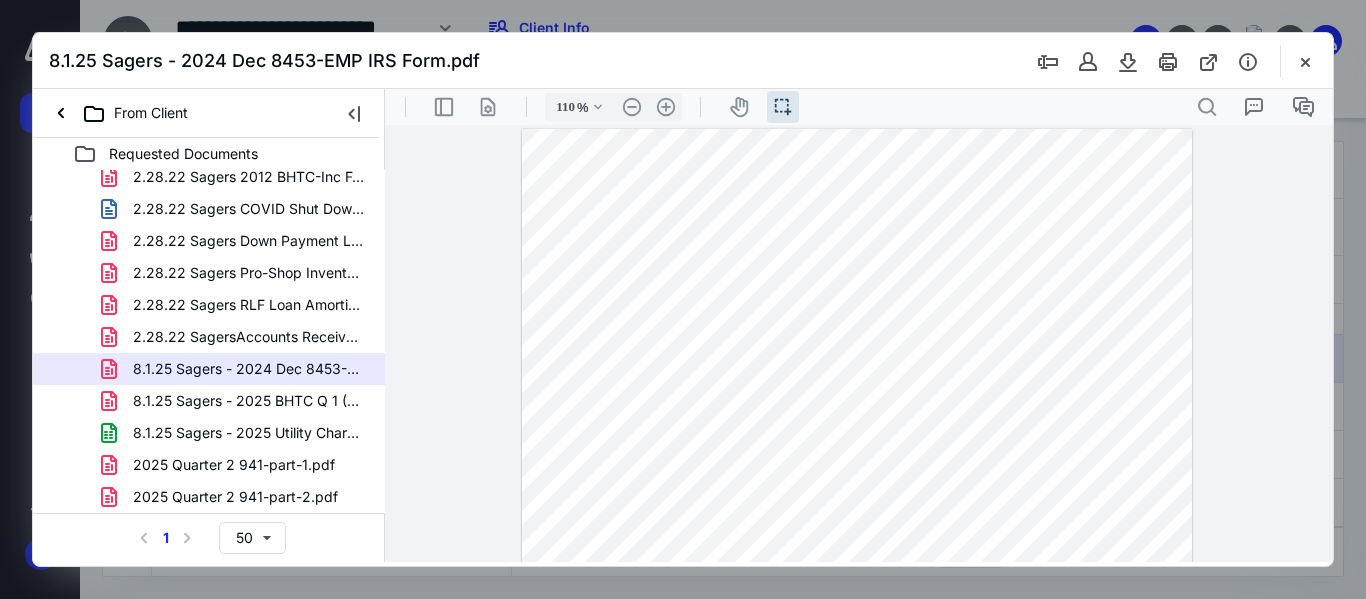 click on "2025 Quarter 2 941-part-2.pdf" at bounding box center [223, 497] 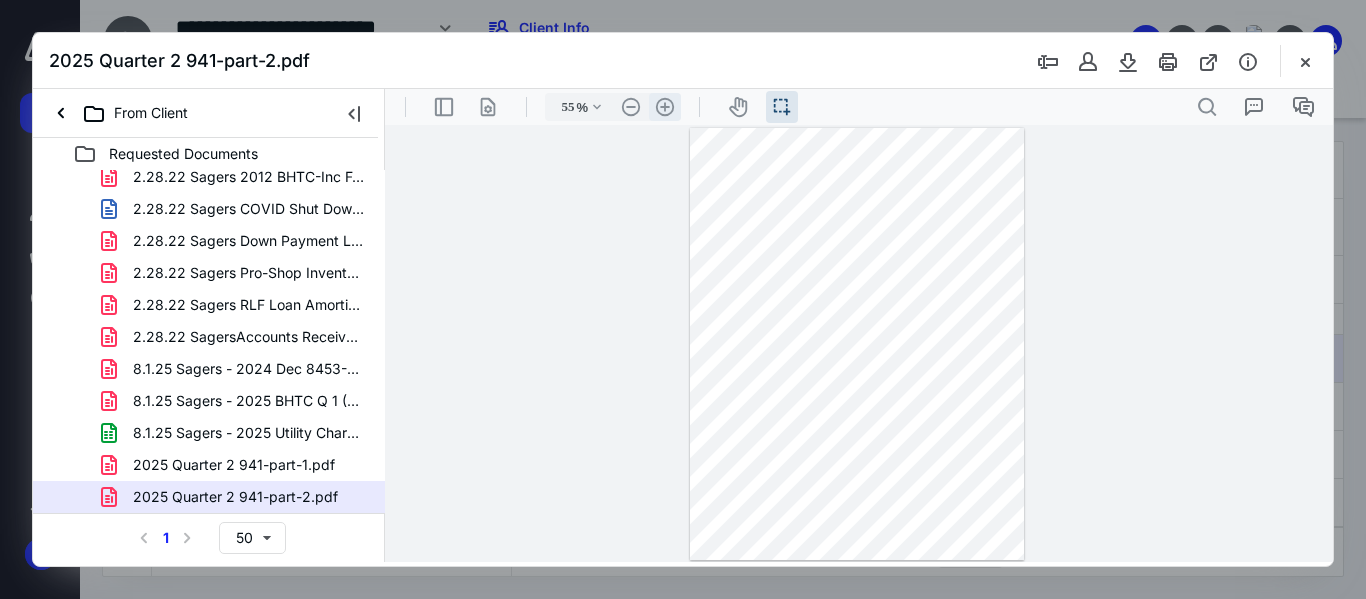 click on ".cls-1{fill:#abb0c4;} icon - header - zoom - in - line" at bounding box center (665, 107) 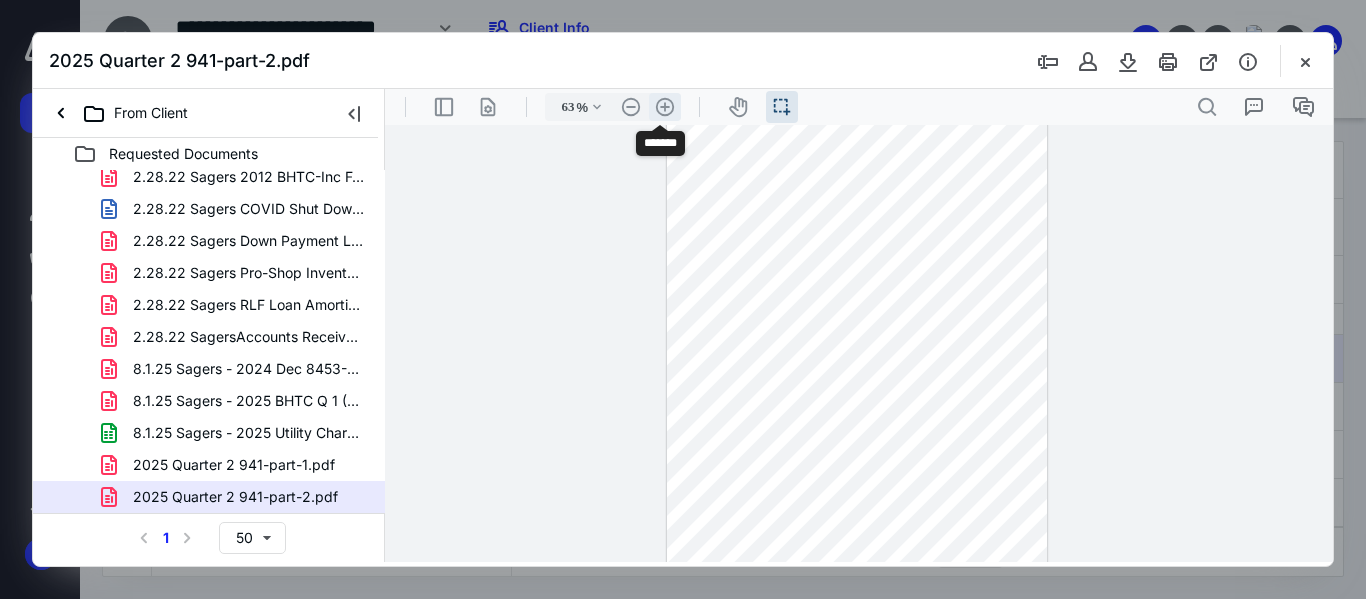 click on ".cls-1{fill:#abb0c4;} icon - header - zoom - in - line" at bounding box center (665, 107) 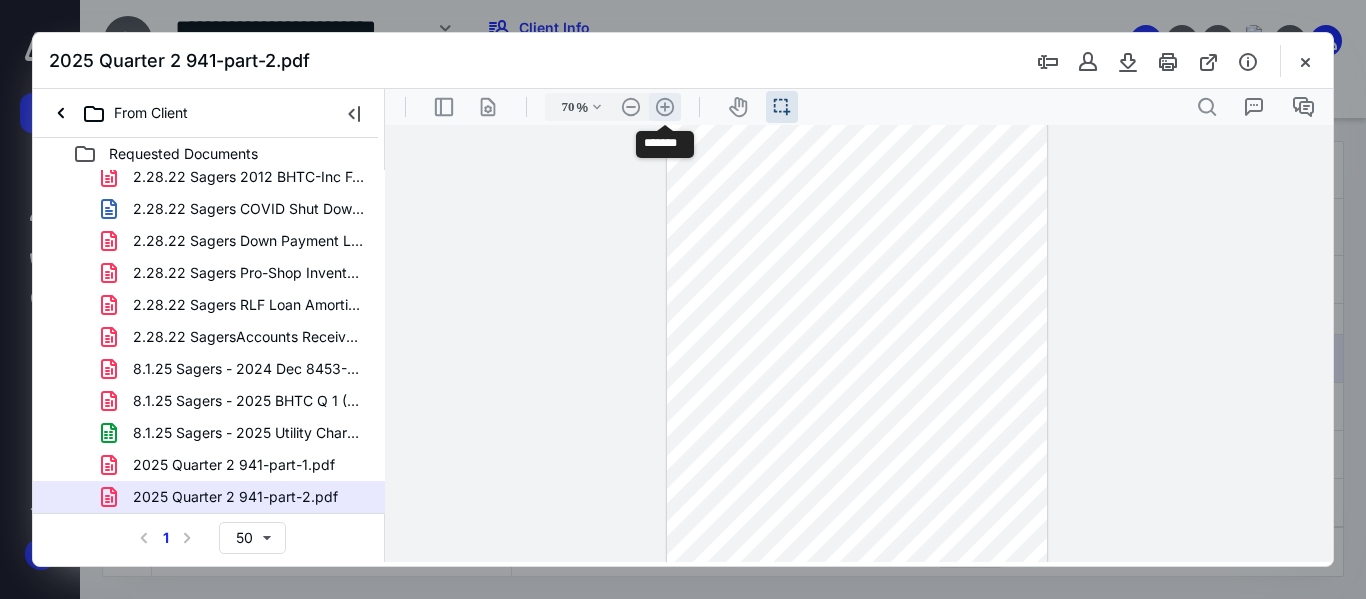 click on ".cls-1{fill:#abb0c4;} icon - header - zoom - in - line" at bounding box center (665, 107) 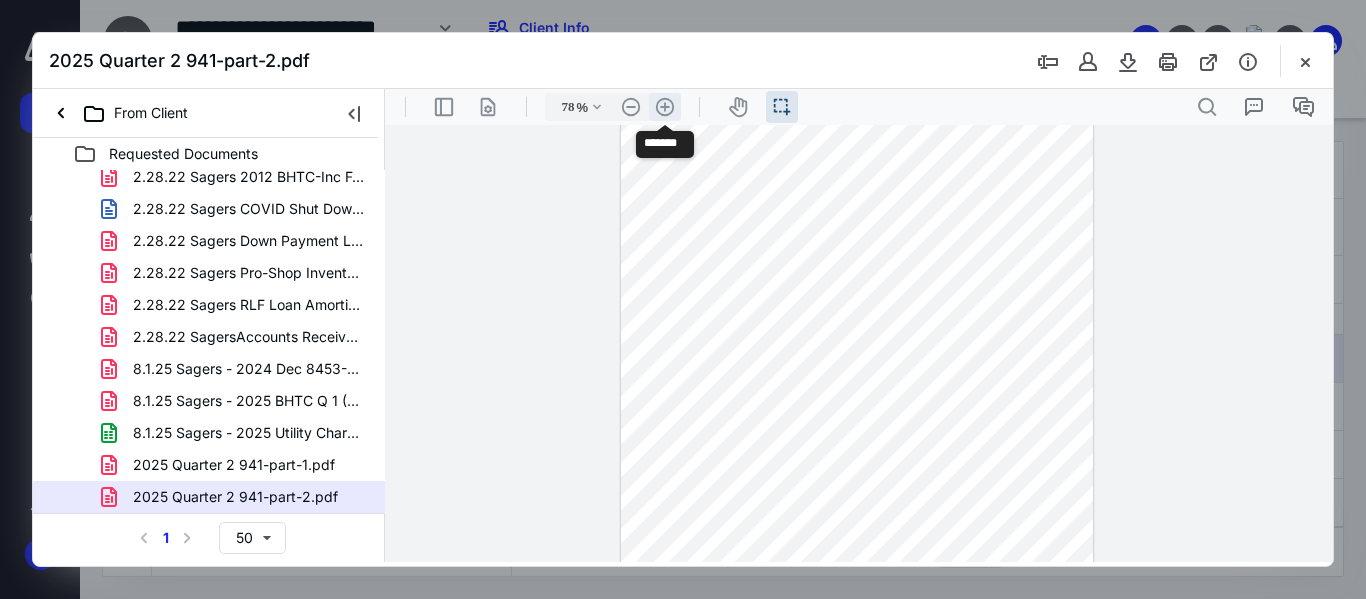 click on ".cls-1{fill:#abb0c4;} icon - header - zoom - in - line" at bounding box center [665, 107] 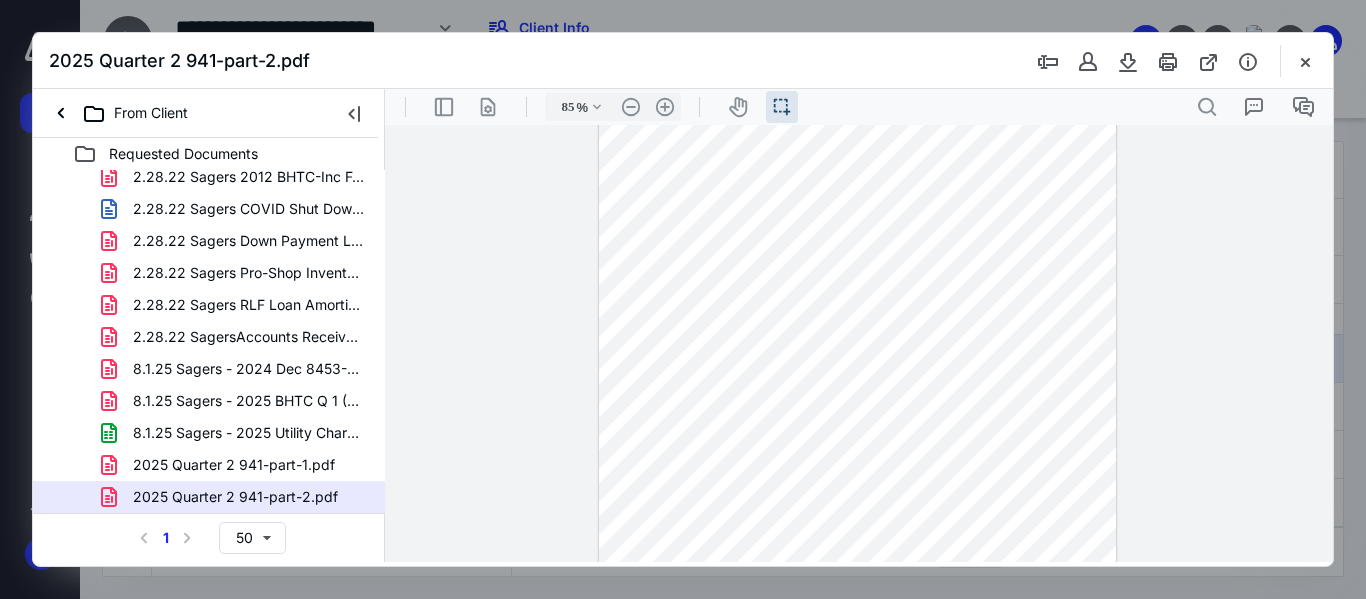 scroll, scrollTop: 0, scrollLeft: 0, axis: both 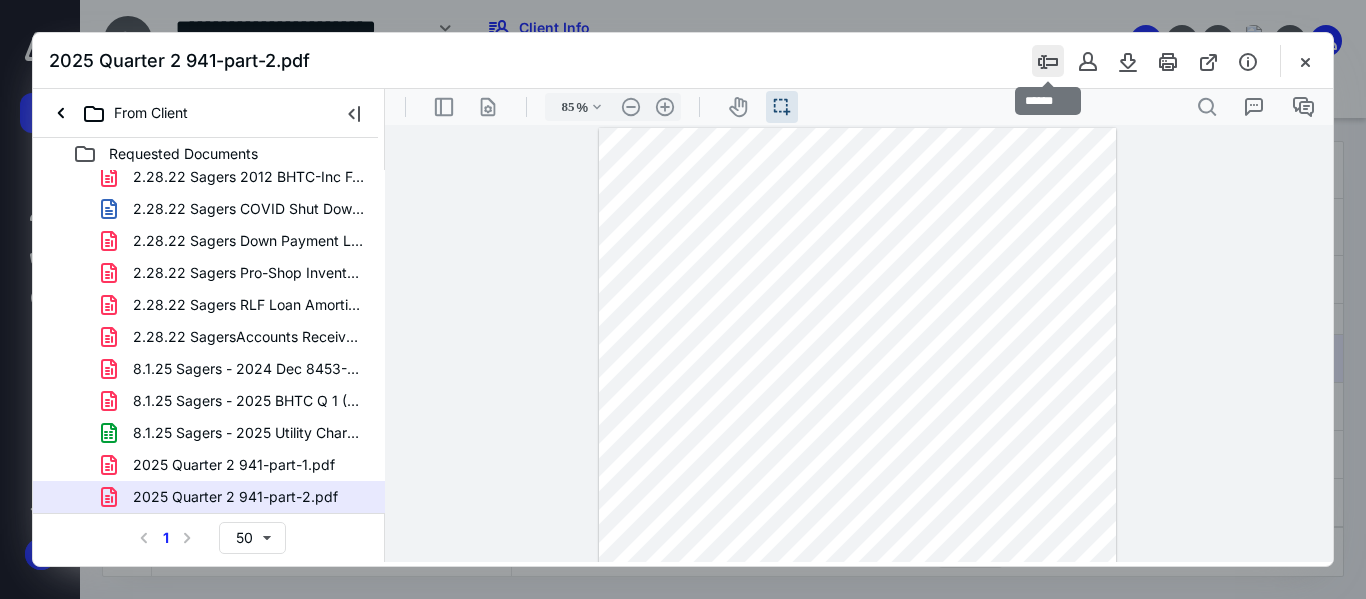 click at bounding box center (1048, 61) 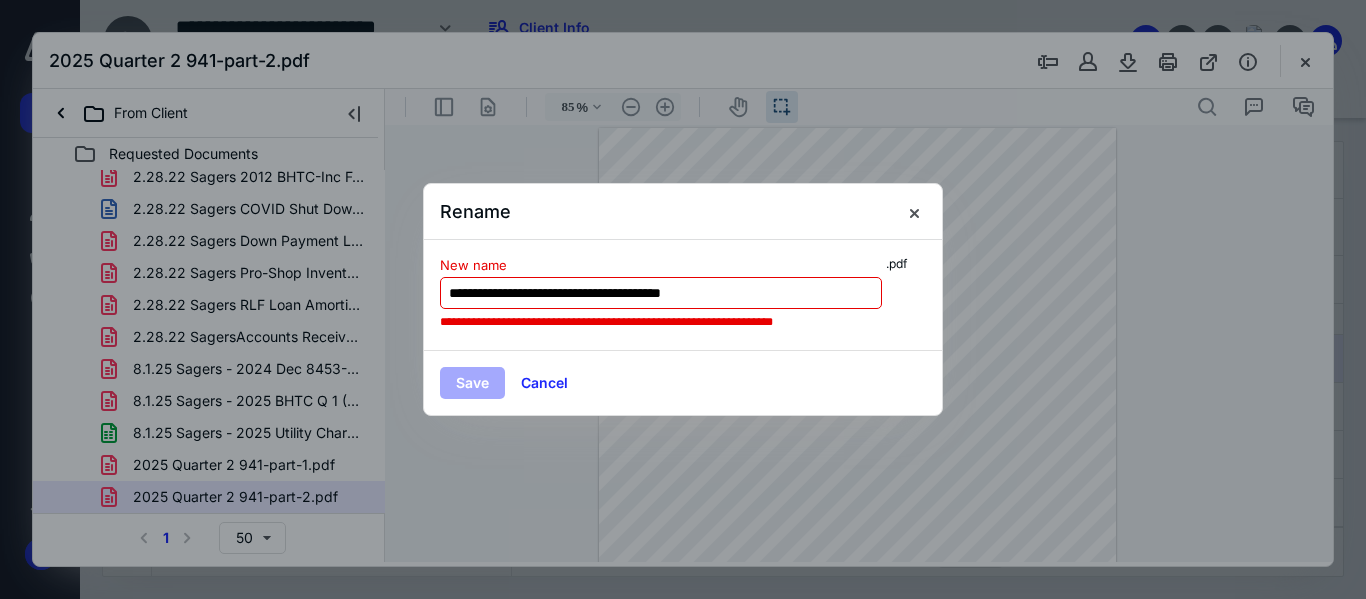 click on "**********" at bounding box center (661, 293) 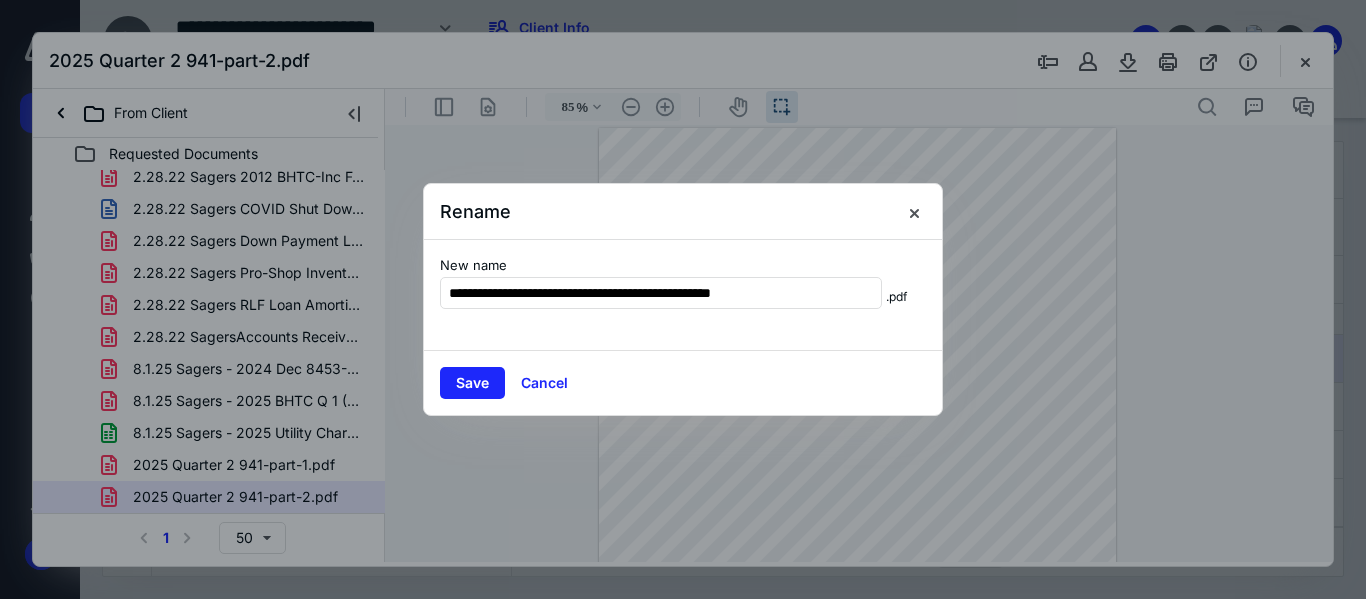 drag, startPoint x: 858, startPoint y: 293, endPoint x: 428, endPoint y: 299, distance: 430.04187 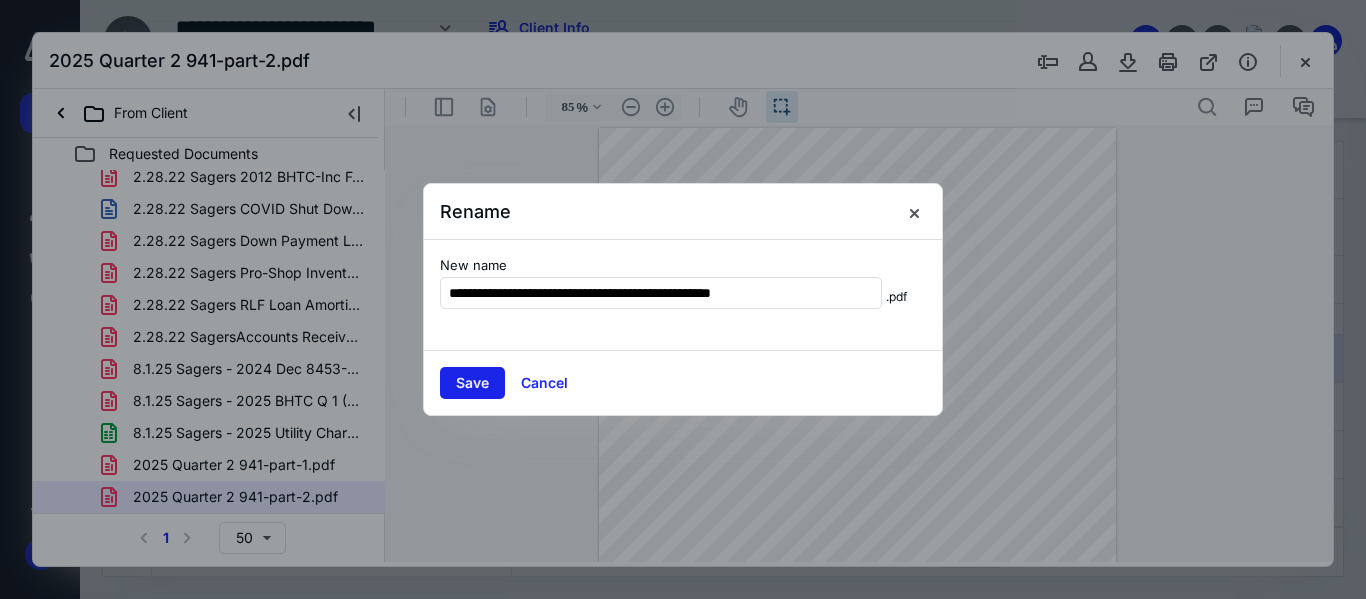 type on "**********" 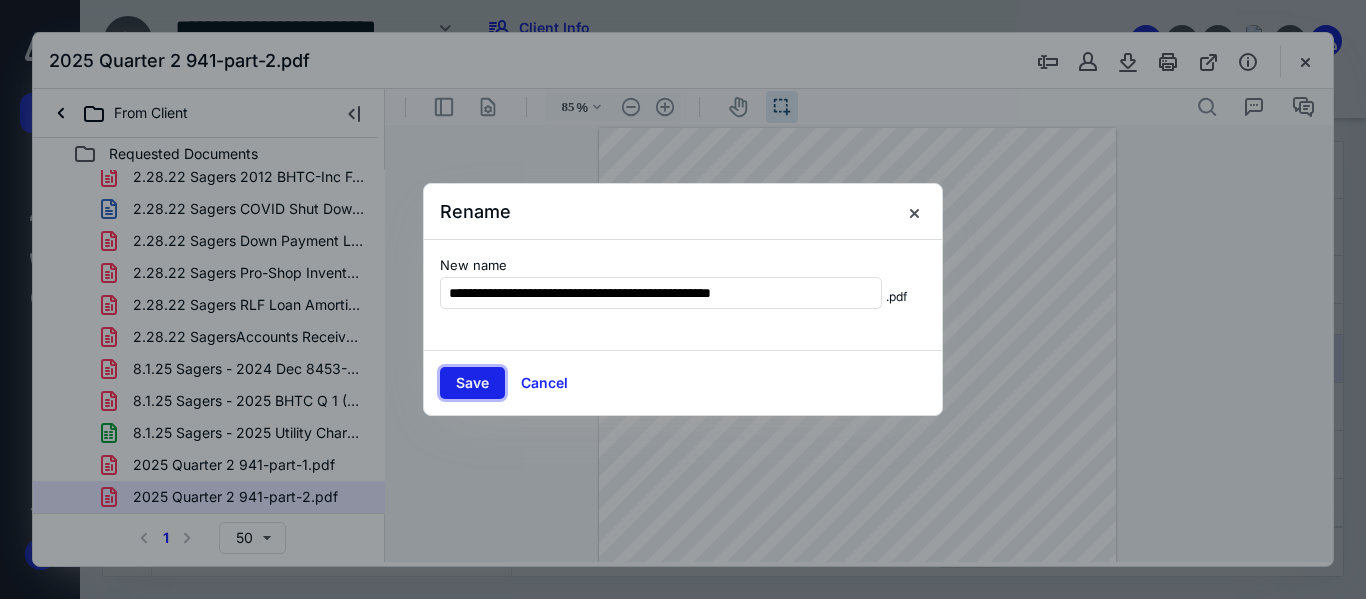 click on "Save" at bounding box center (472, 383) 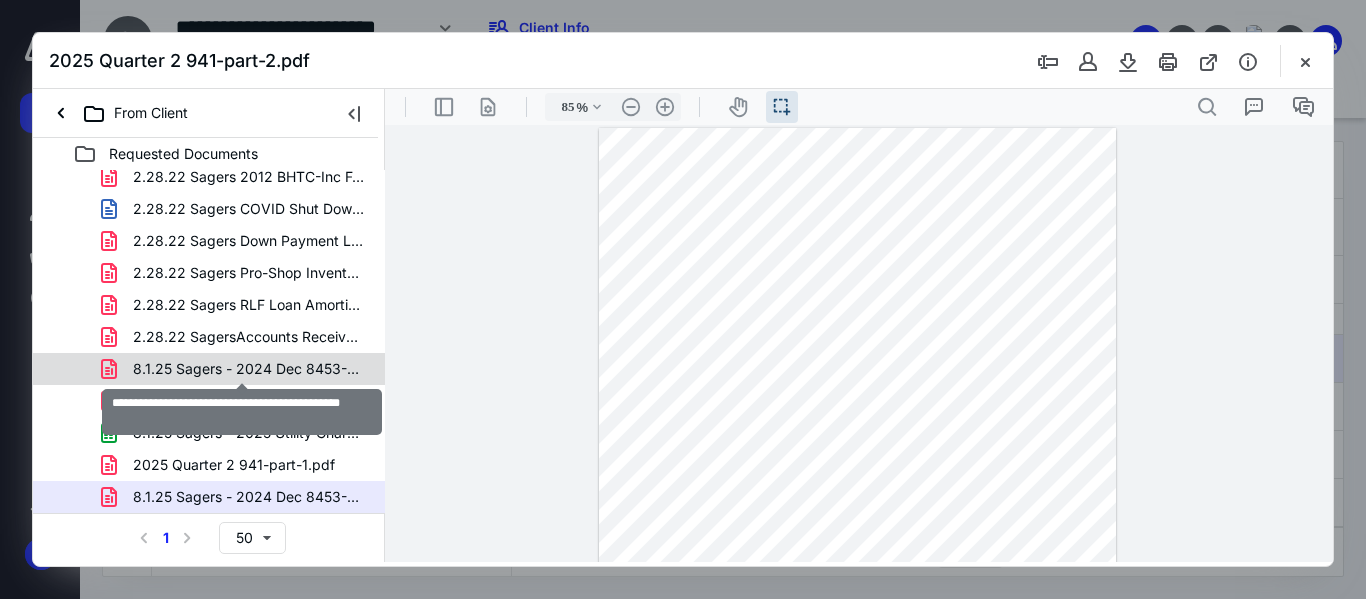 click on "8.1.25 Sagers - 2024 Dec 8453-EMP IRS Form.pdf" at bounding box center [249, 369] 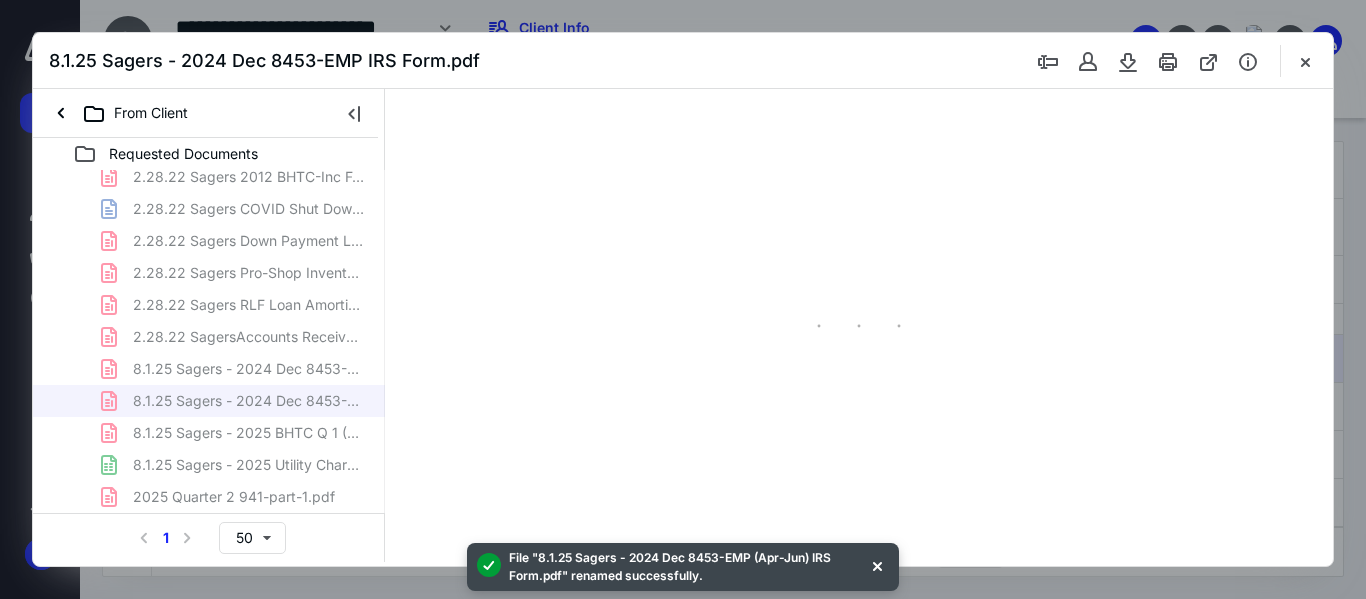 type on "55" 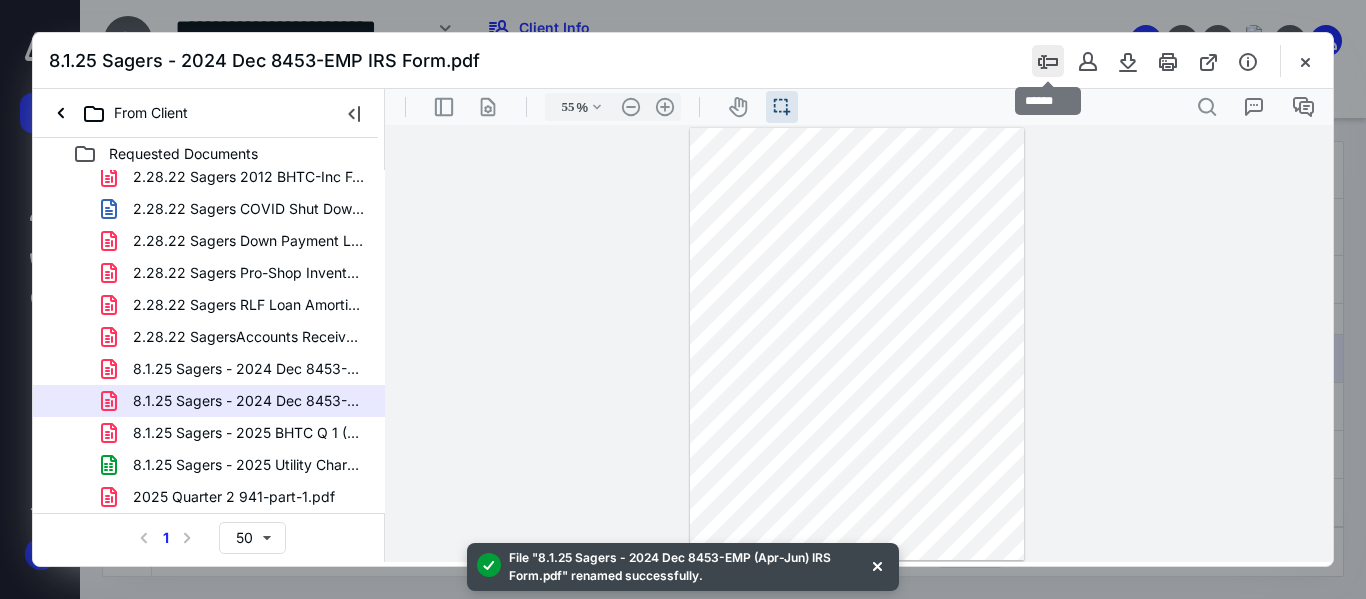 click at bounding box center (1048, 61) 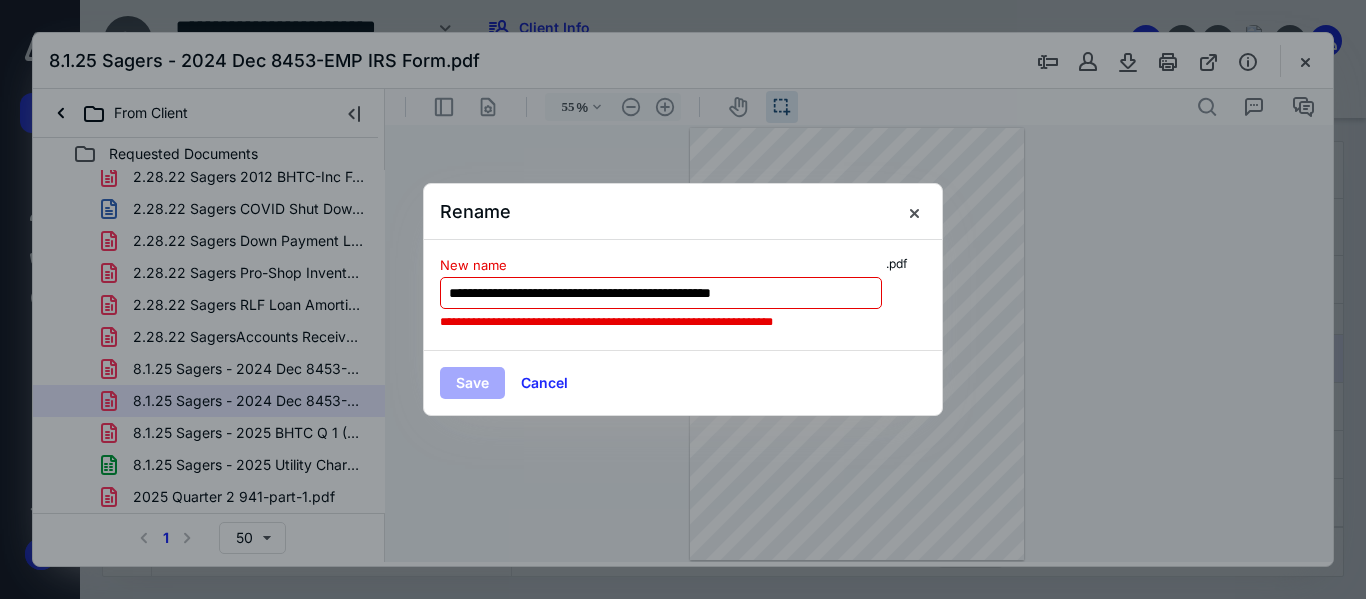 click on "**********" at bounding box center [661, 293] 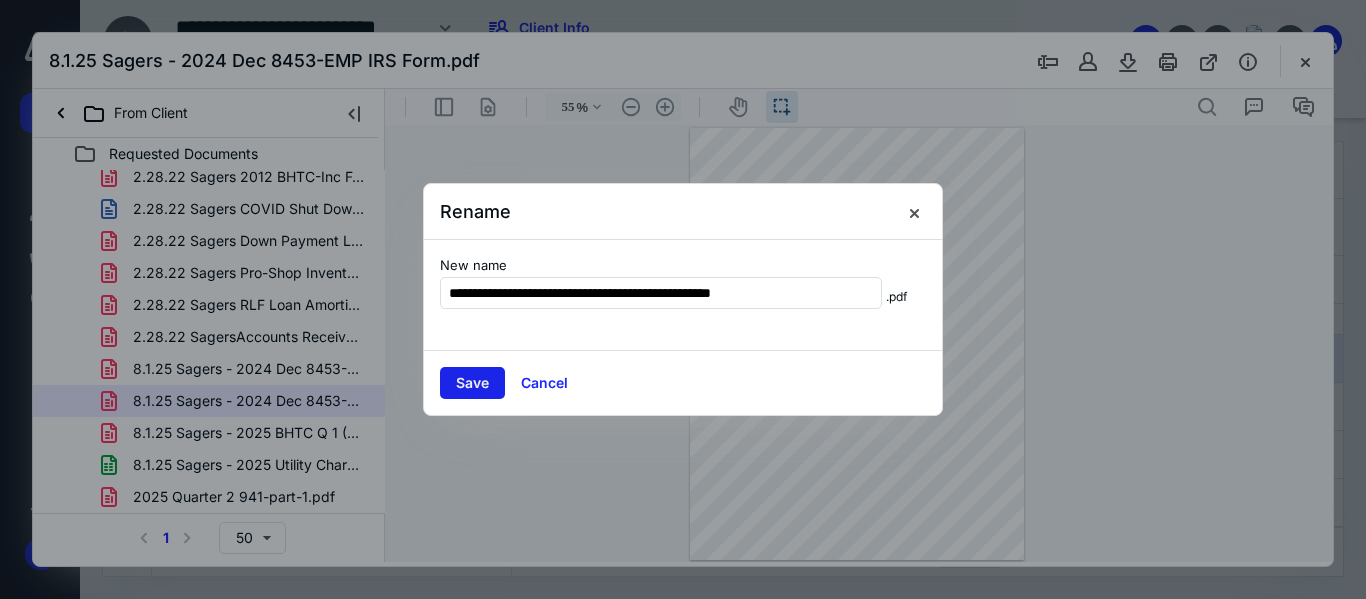 type on "**********" 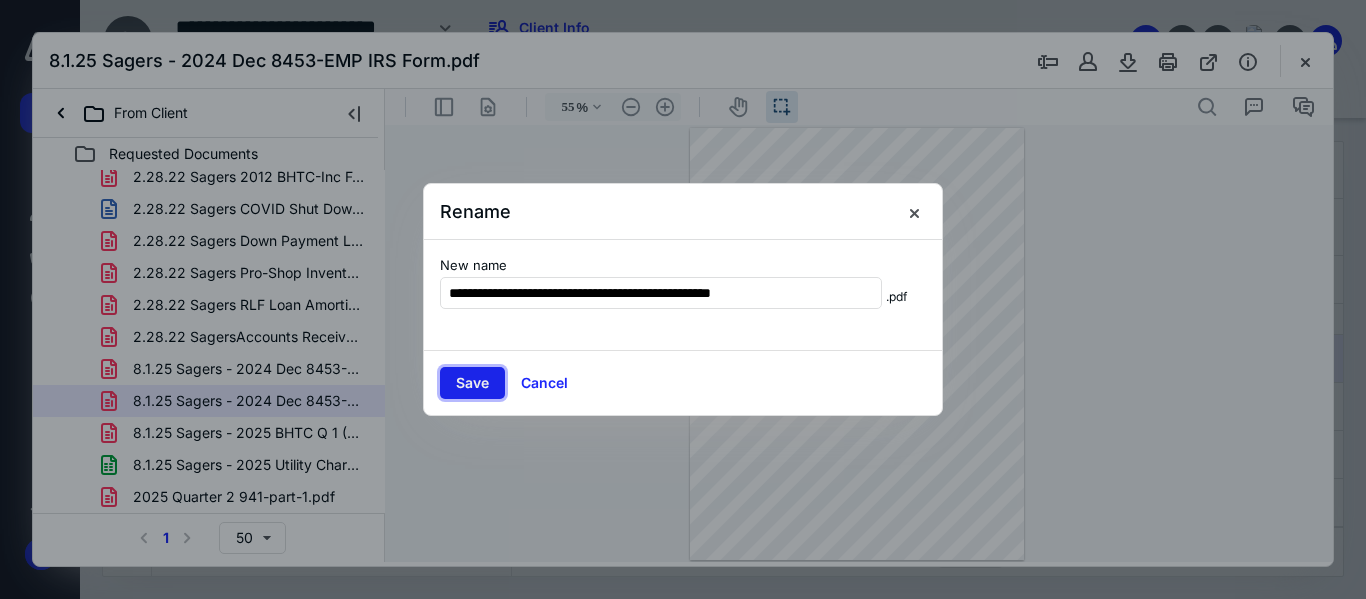 click on "Save" at bounding box center (472, 383) 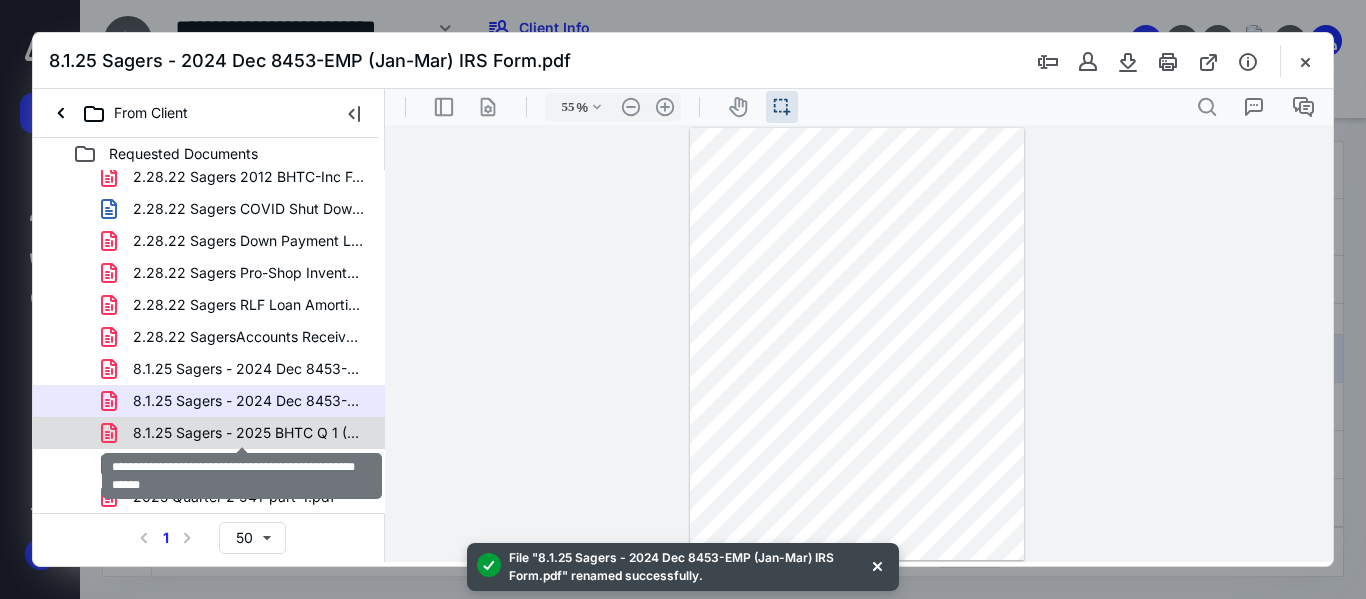 click on "8.1.25 Sagers - 2025 BHTC Q 1 (Jan Mar) 941 IRS Form.pdf" at bounding box center [249, 433] 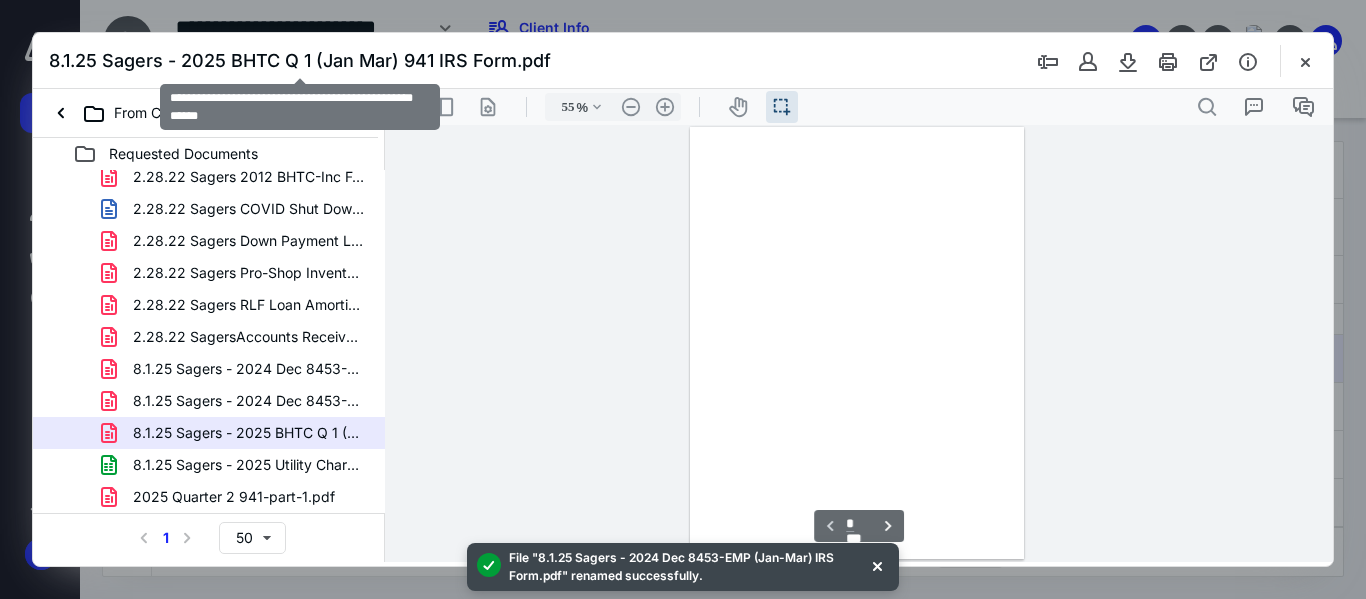 scroll, scrollTop: 38, scrollLeft: 0, axis: vertical 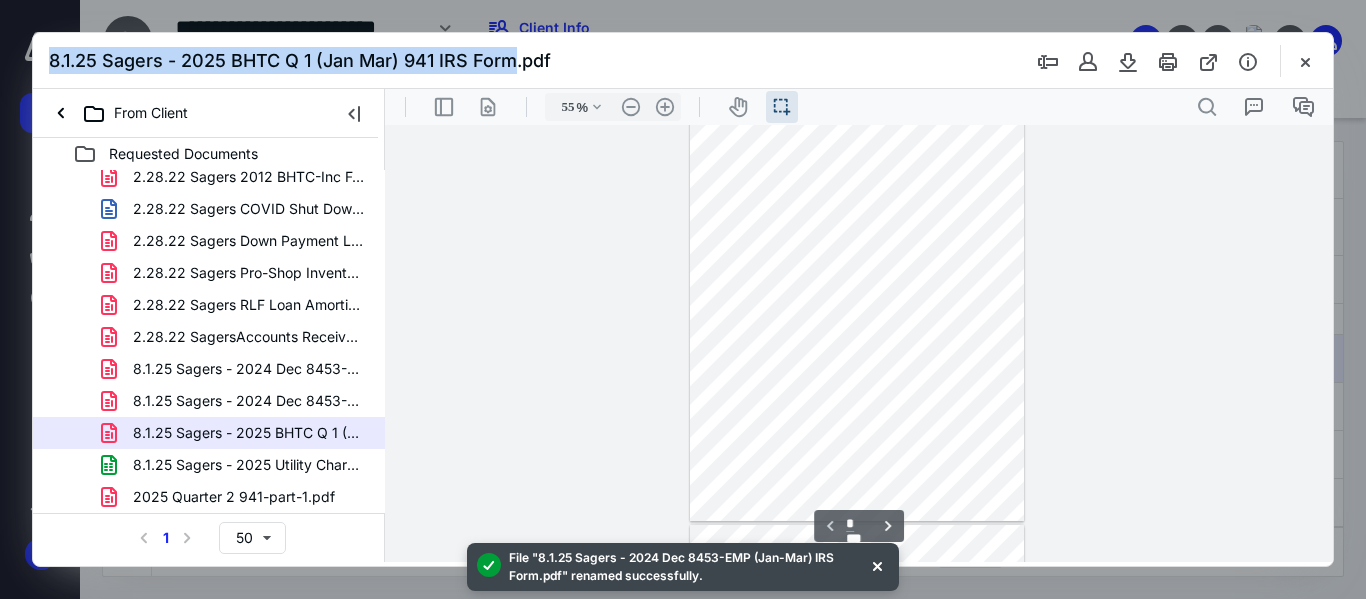 drag, startPoint x: 515, startPoint y: 60, endPoint x: 47, endPoint y: 65, distance: 468.0267 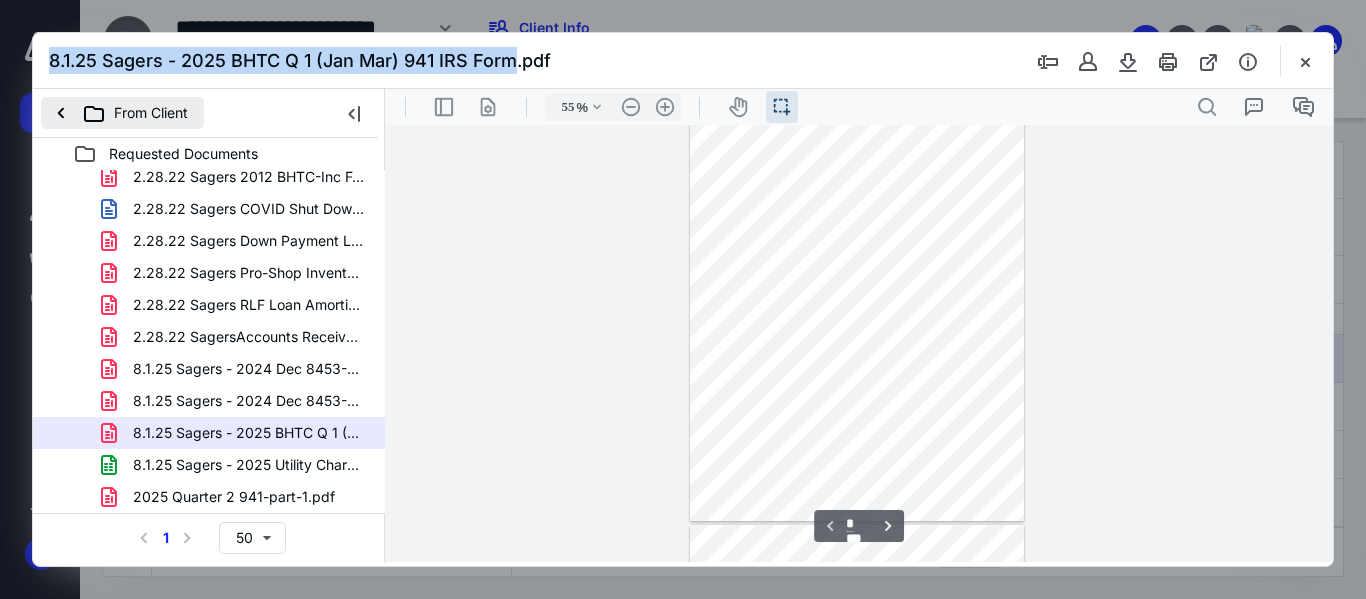 copy on "8.1.25 Sagers - 2025 BHTC Q 1 (Jan Mar) 941 IRS Form" 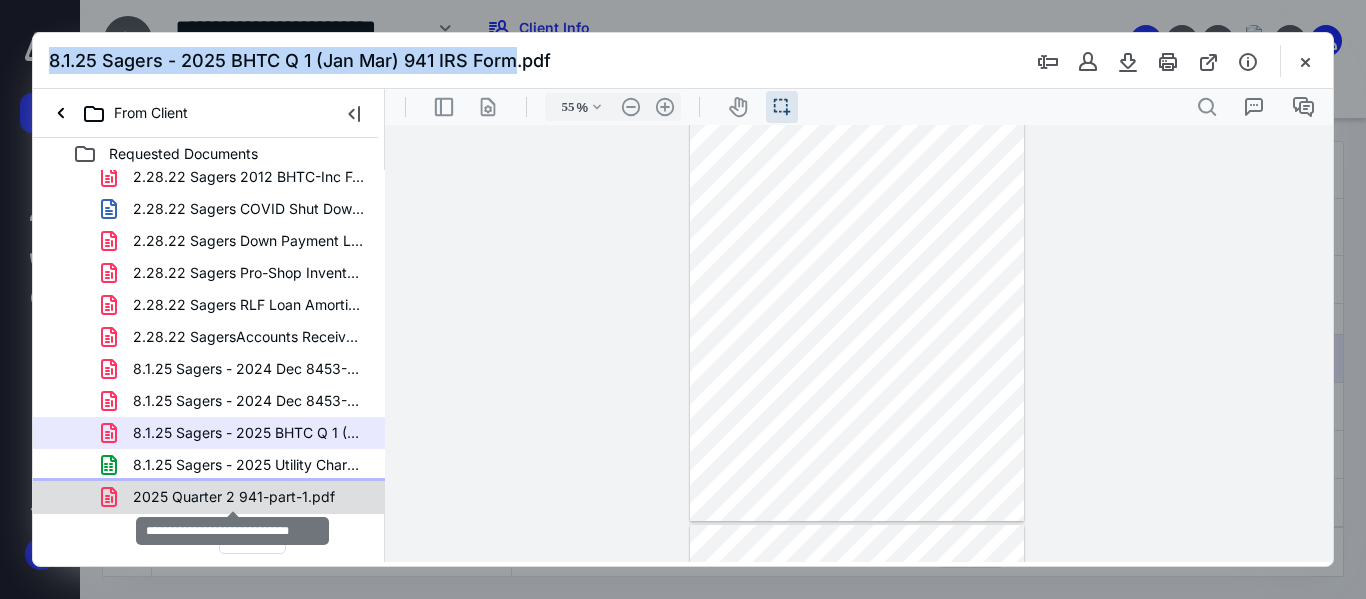 click on "2025 Quarter 2 941-part-1.pdf" at bounding box center [234, 497] 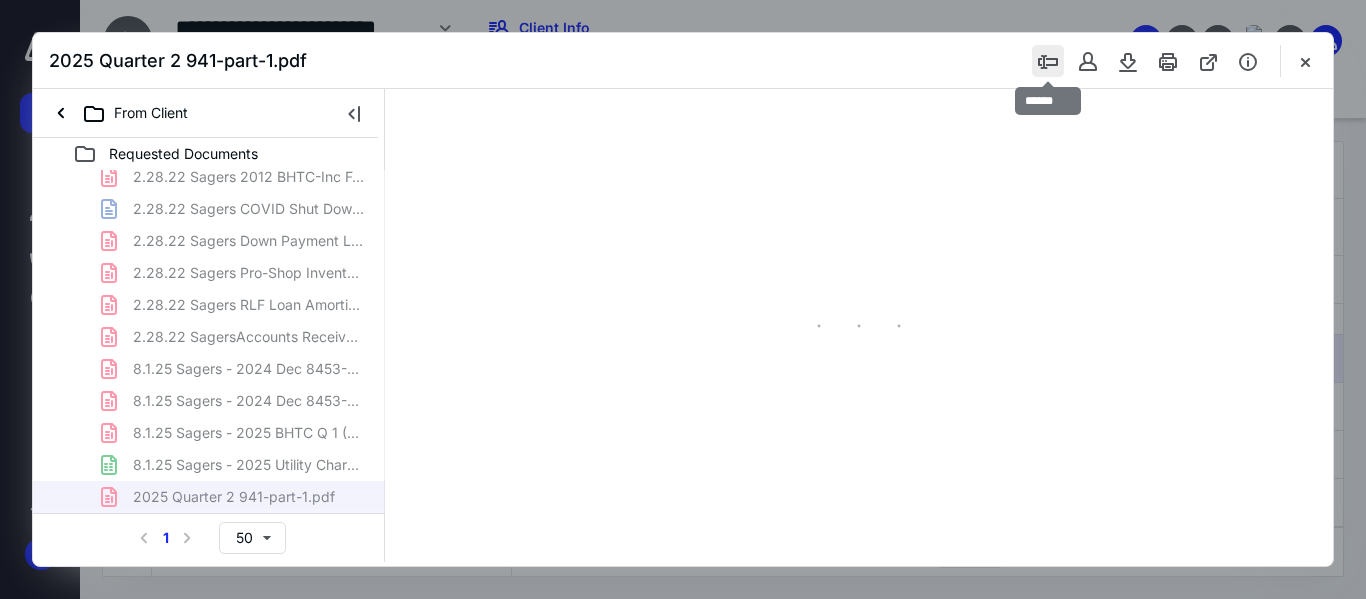 scroll, scrollTop: 38, scrollLeft: 0, axis: vertical 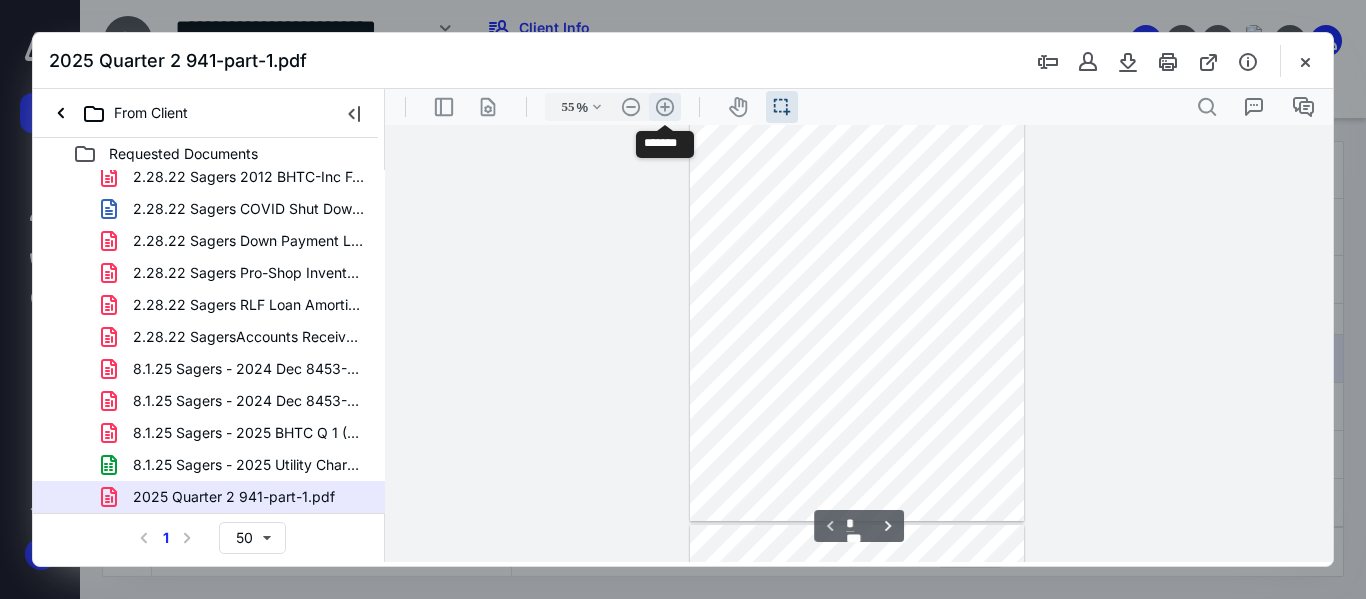 click on ".cls-1{fill:#abb0c4;} icon - header - zoom - in - line" at bounding box center (665, 107) 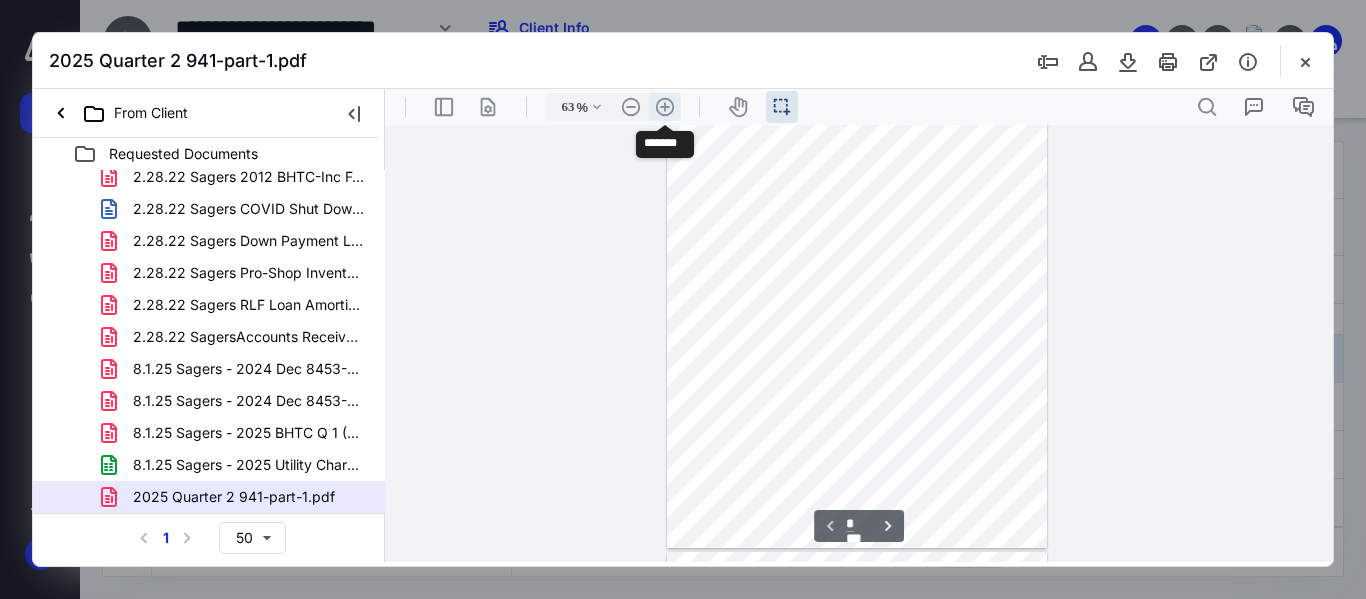click on ".cls-1{fill:#abb0c4;} icon - header - zoom - in - line" at bounding box center (665, 107) 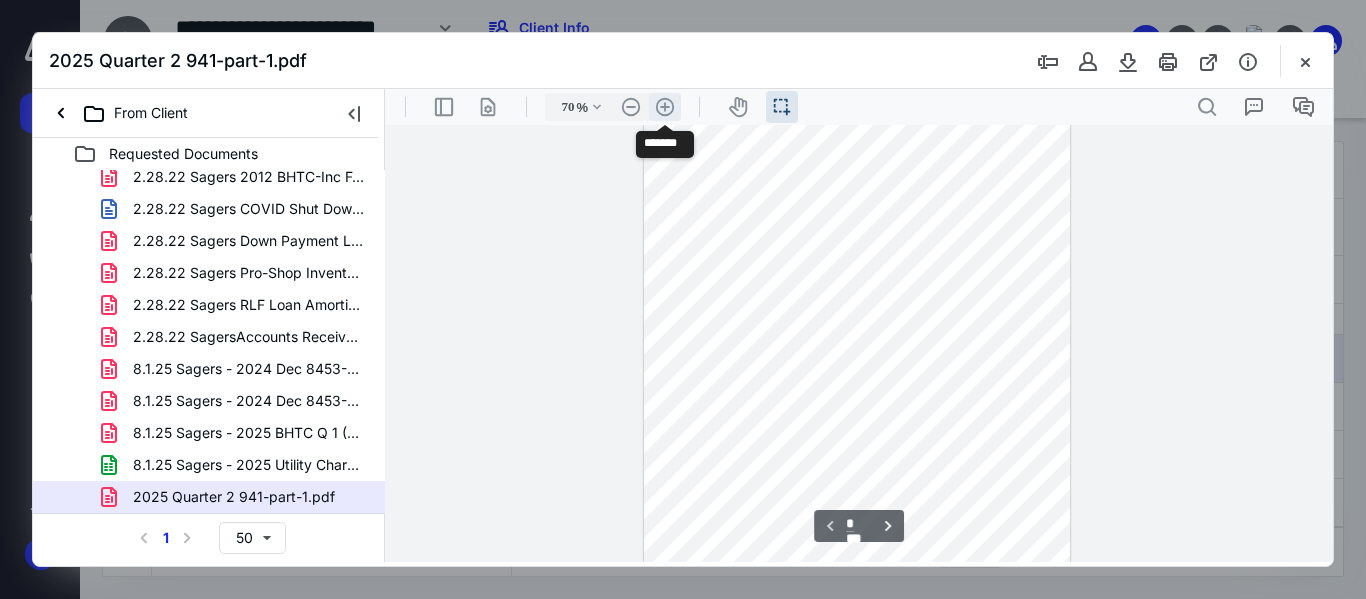 click on ".cls-1{fill:#abb0c4;} icon - header - zoom - in - line" at bounding box center [665, 107] 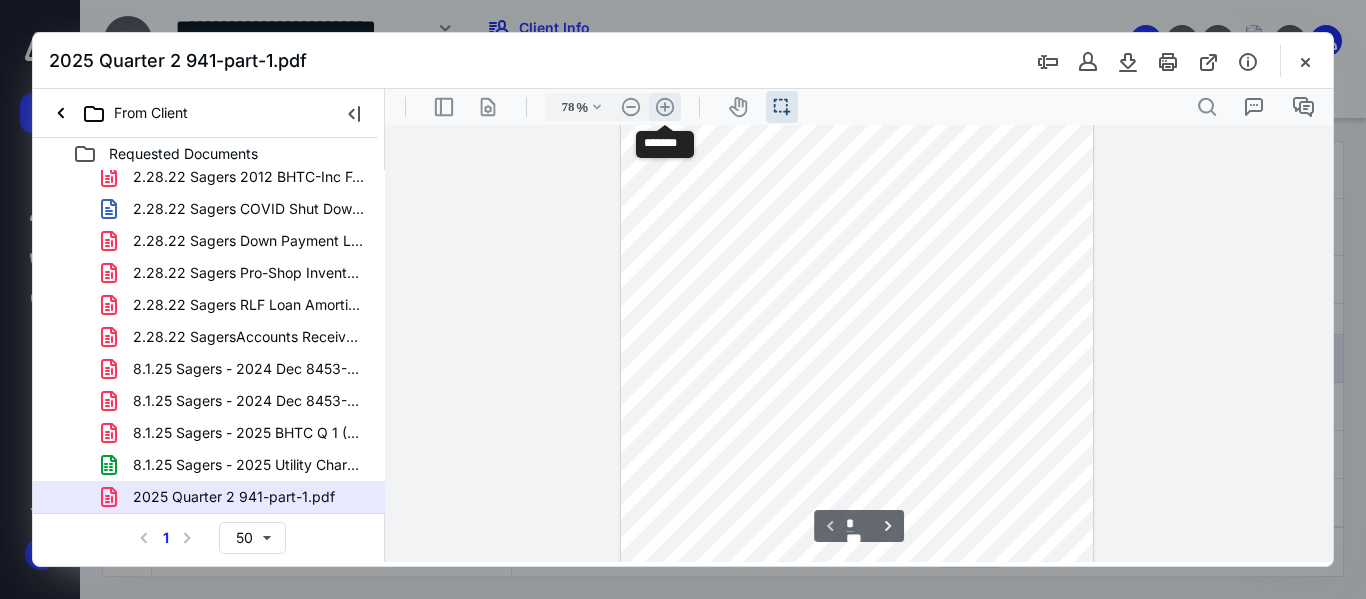 click on ".cls-1{fill:#abb0c4;} icon - header - zoom - in - line" at bounding box center [665, 107] 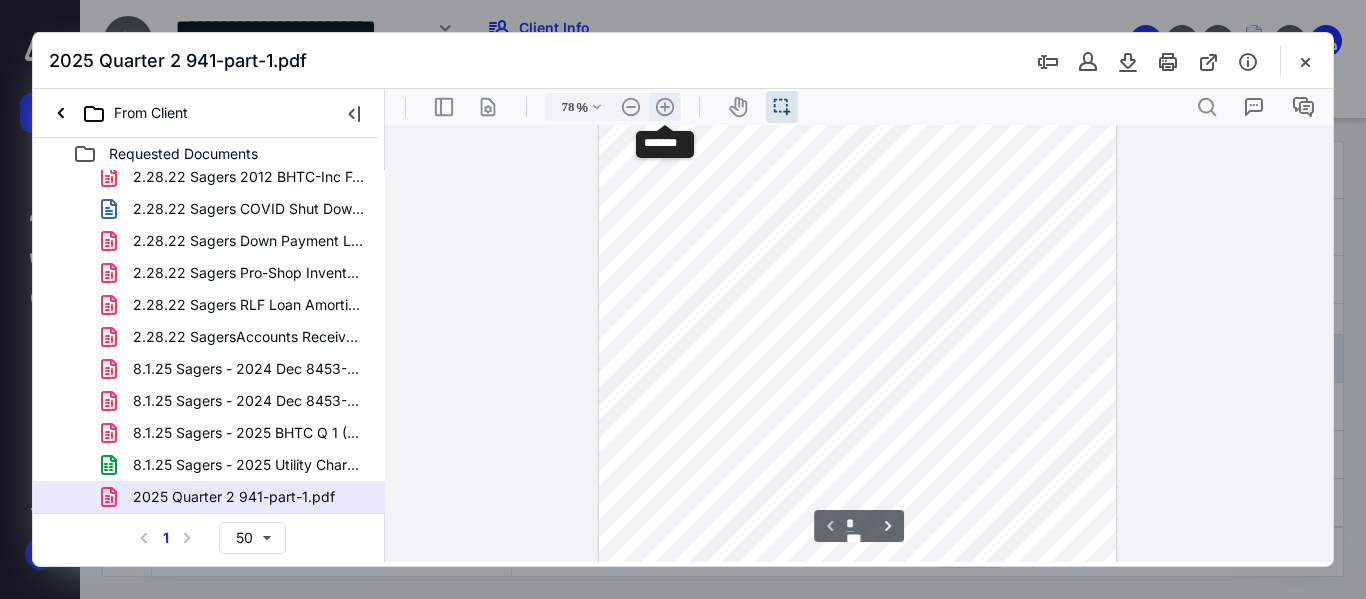 type on "85" 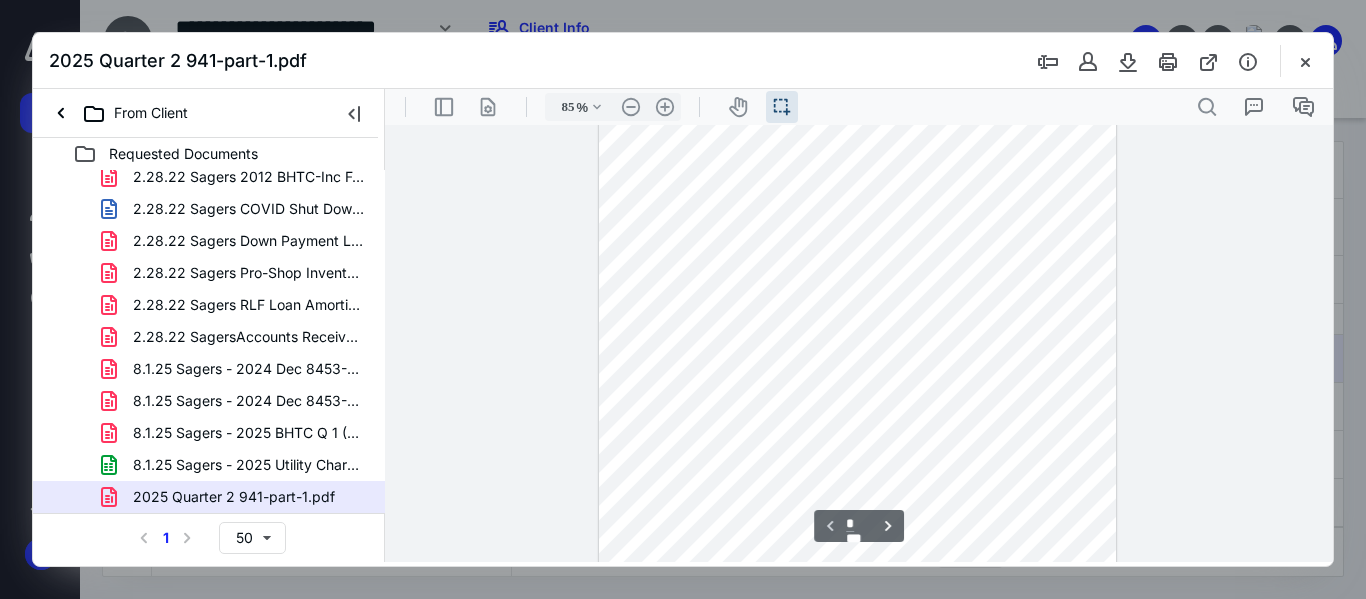 scroll, scrollTop: 570, scrollLeft: 0, axis: vertical 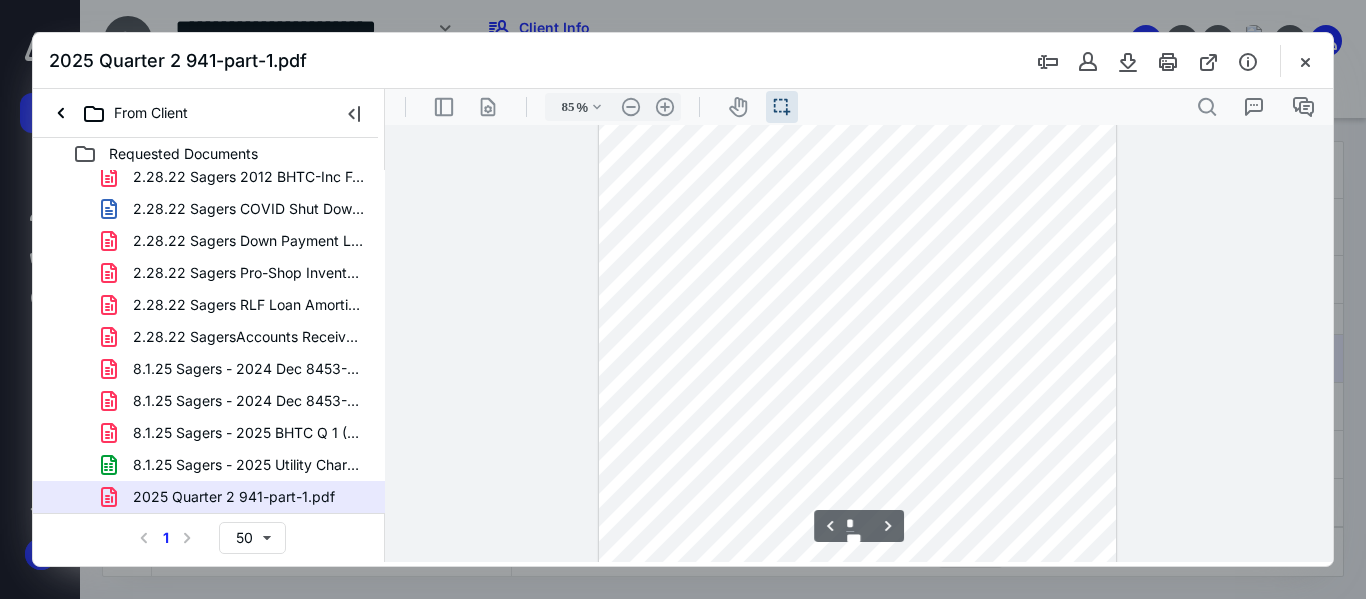 type on "*" 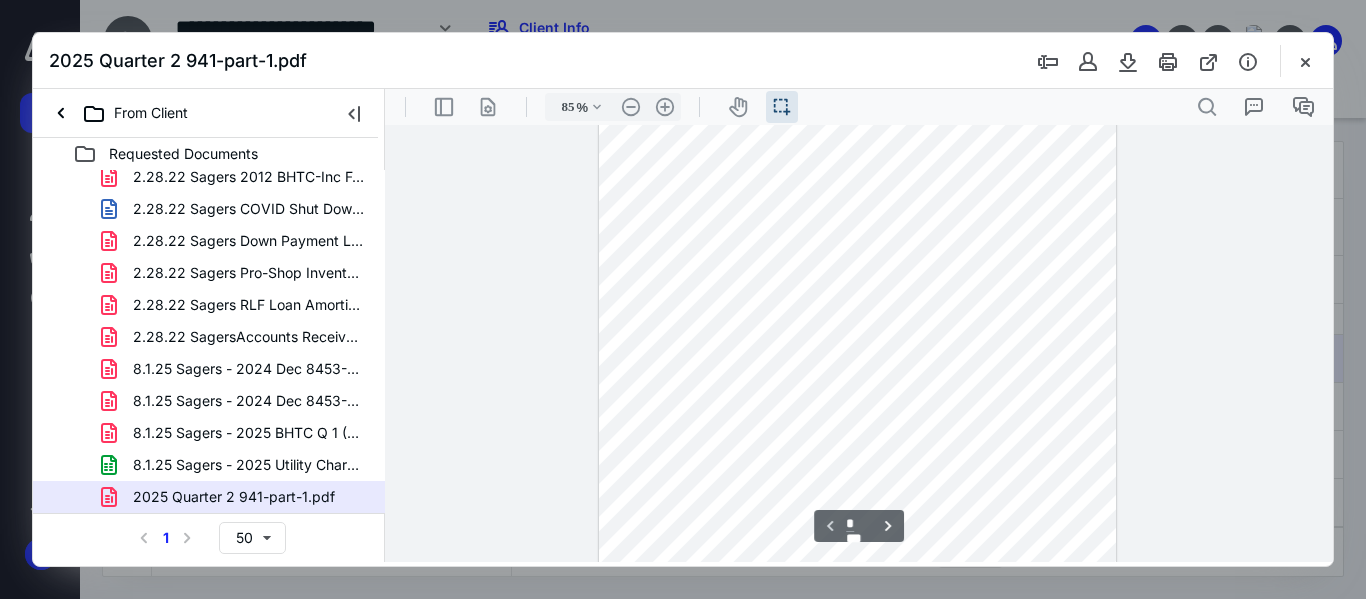 scroll, scrollTop: 0, scrollLeft: 0, axis: both 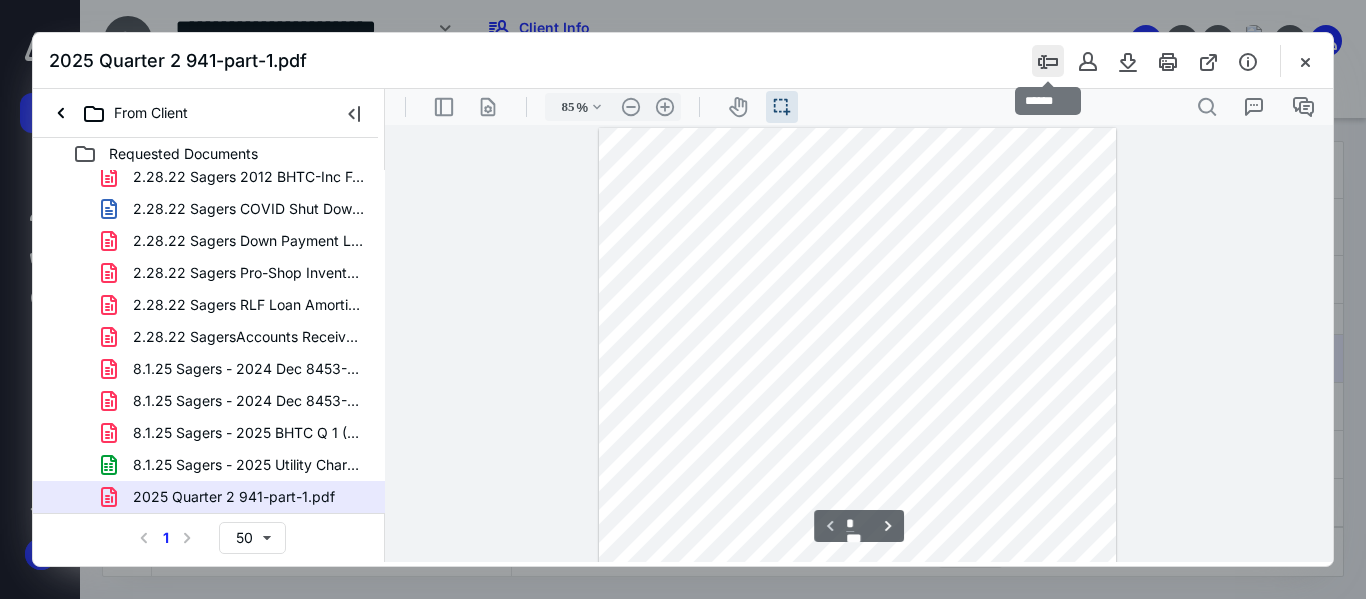 click at bounding box center [1048, 61] 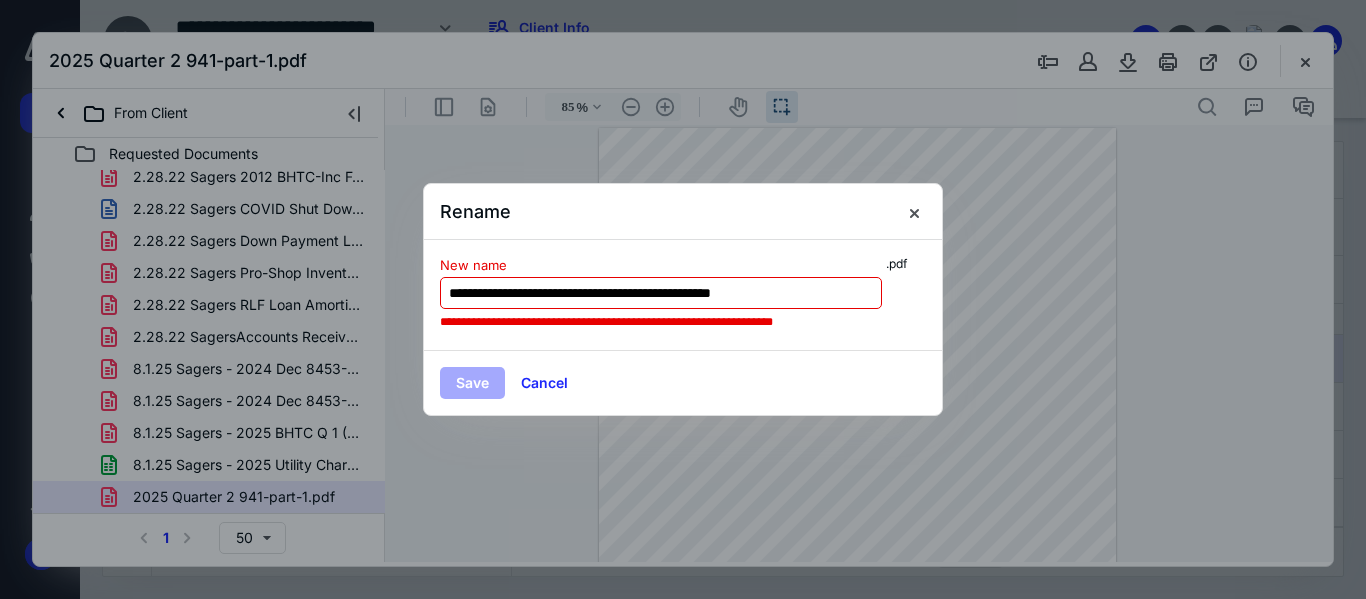 click on "**********" at bounding box center (661, 293) 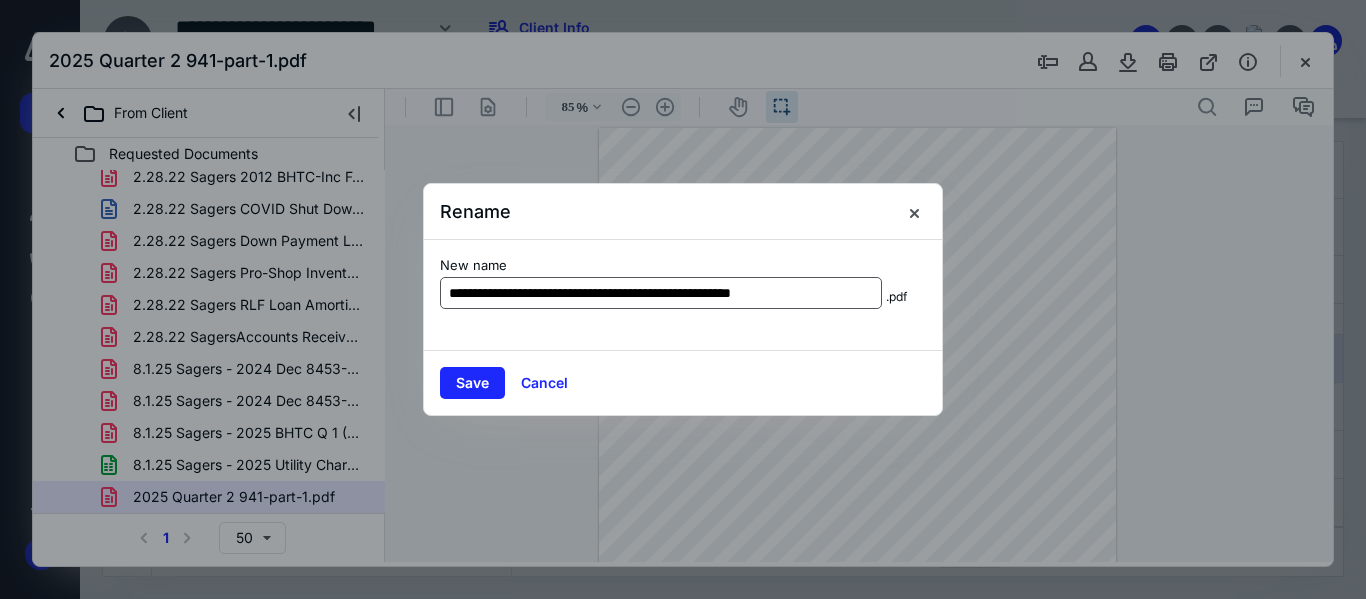 click on "**********" at bounding box center (661, 293) 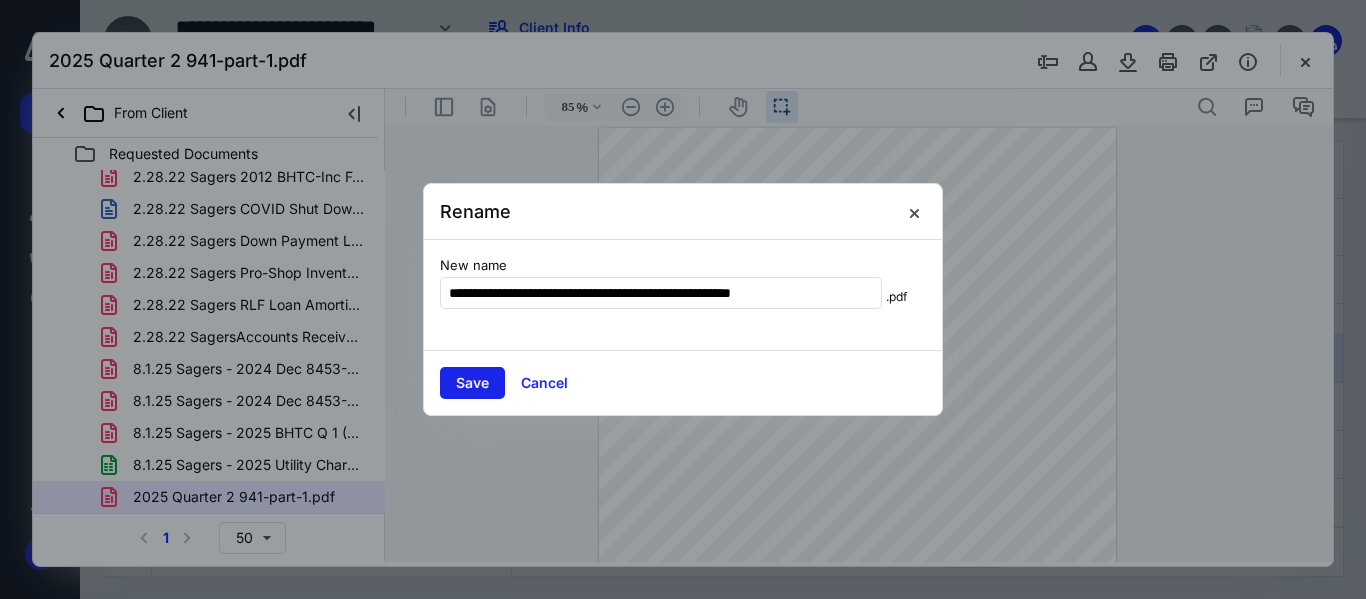 type on "**********" 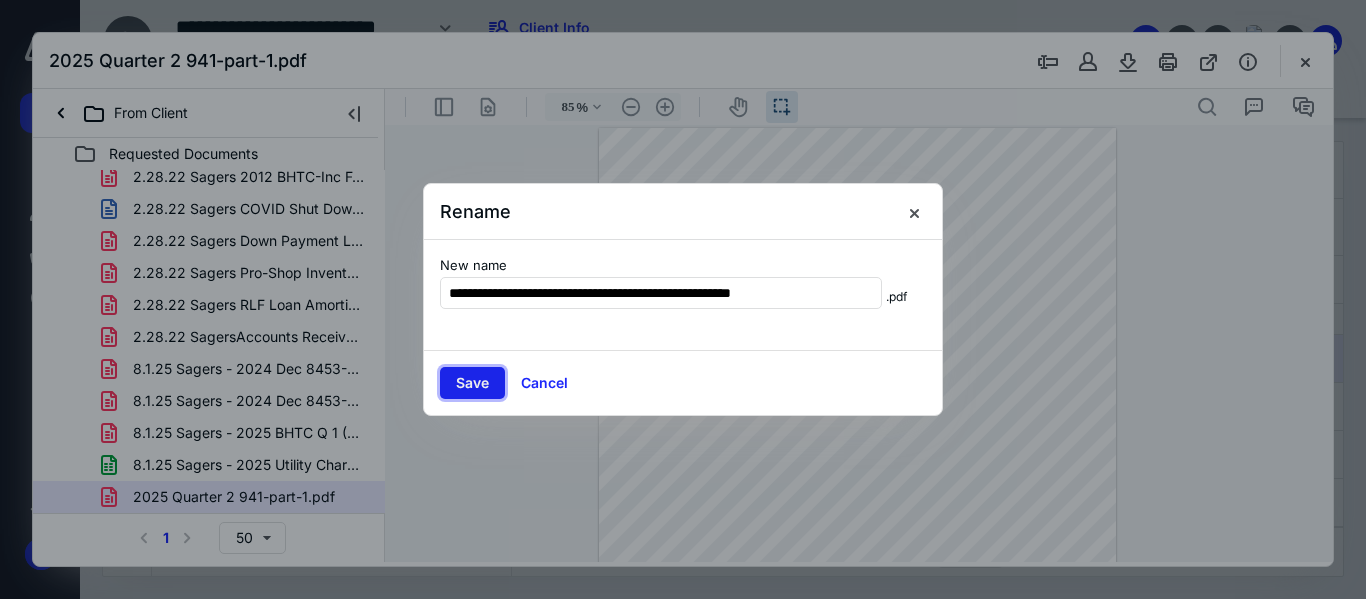 click on "Save" at bounding box center [472, 383] 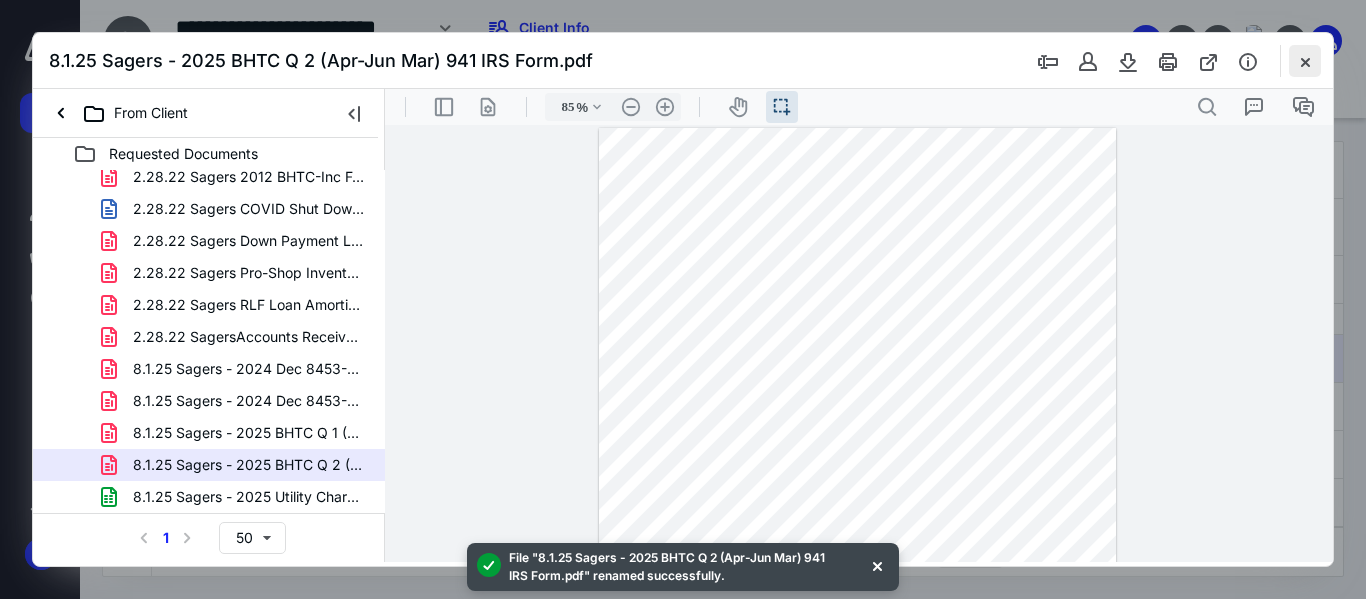click at bounding box center (1305, 61) 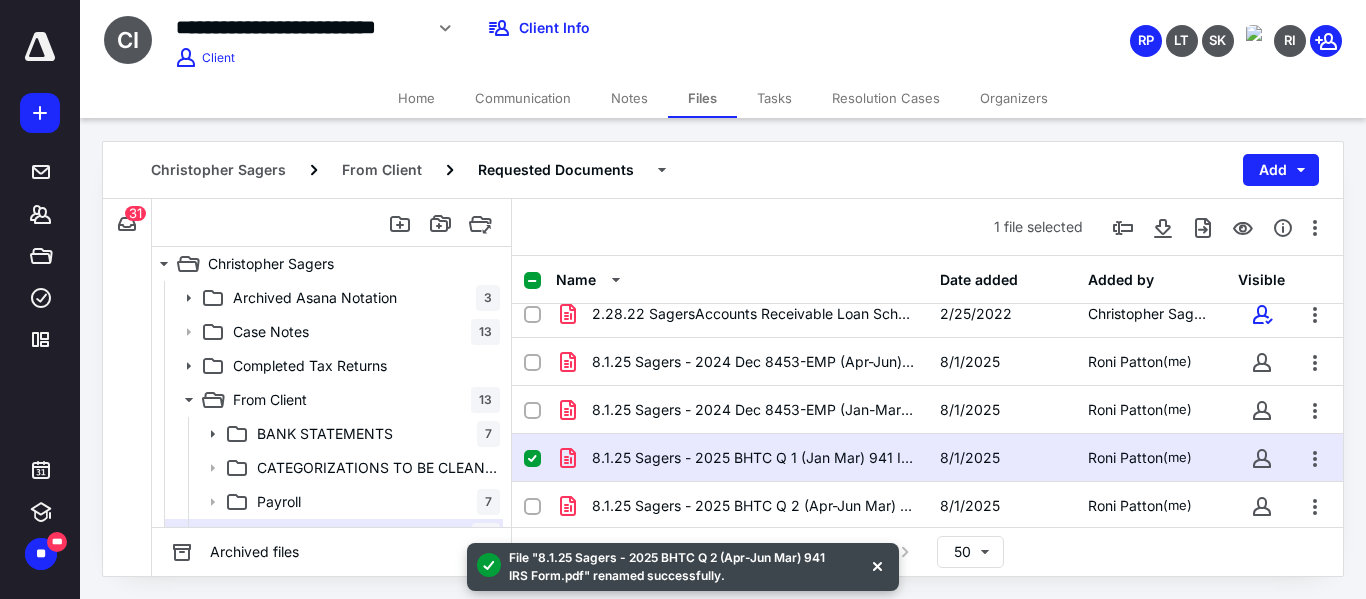 scroll, scrollTop: 353, scrollLeft: 0, axis: vertical 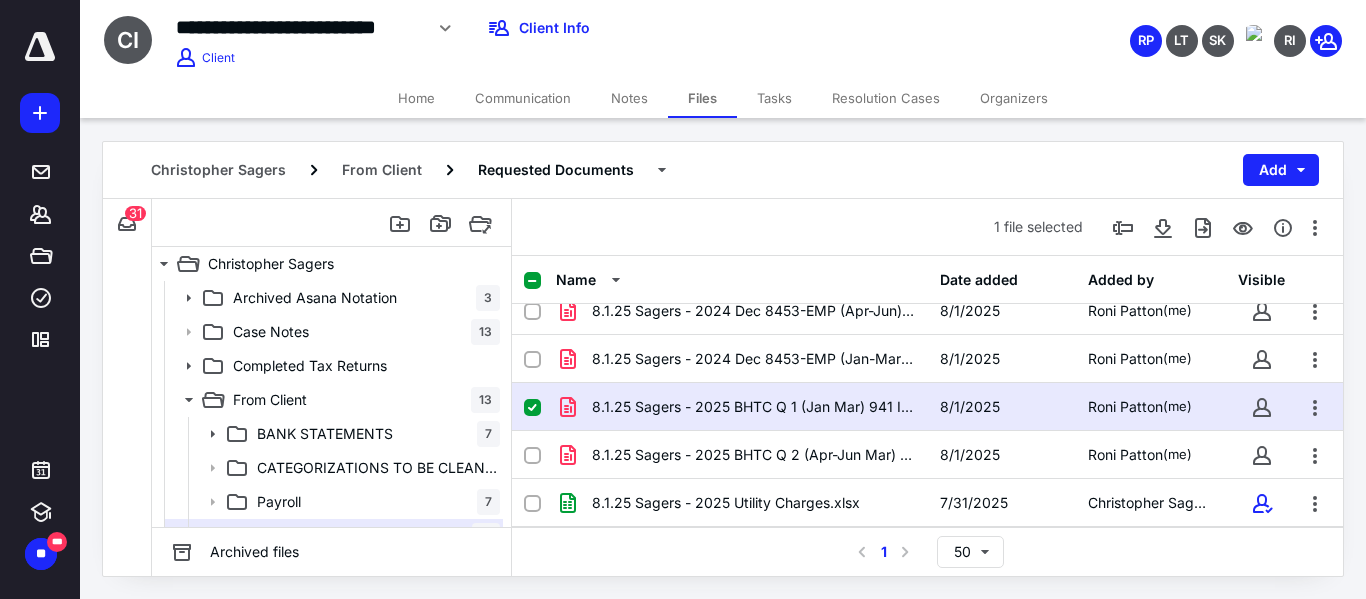 click 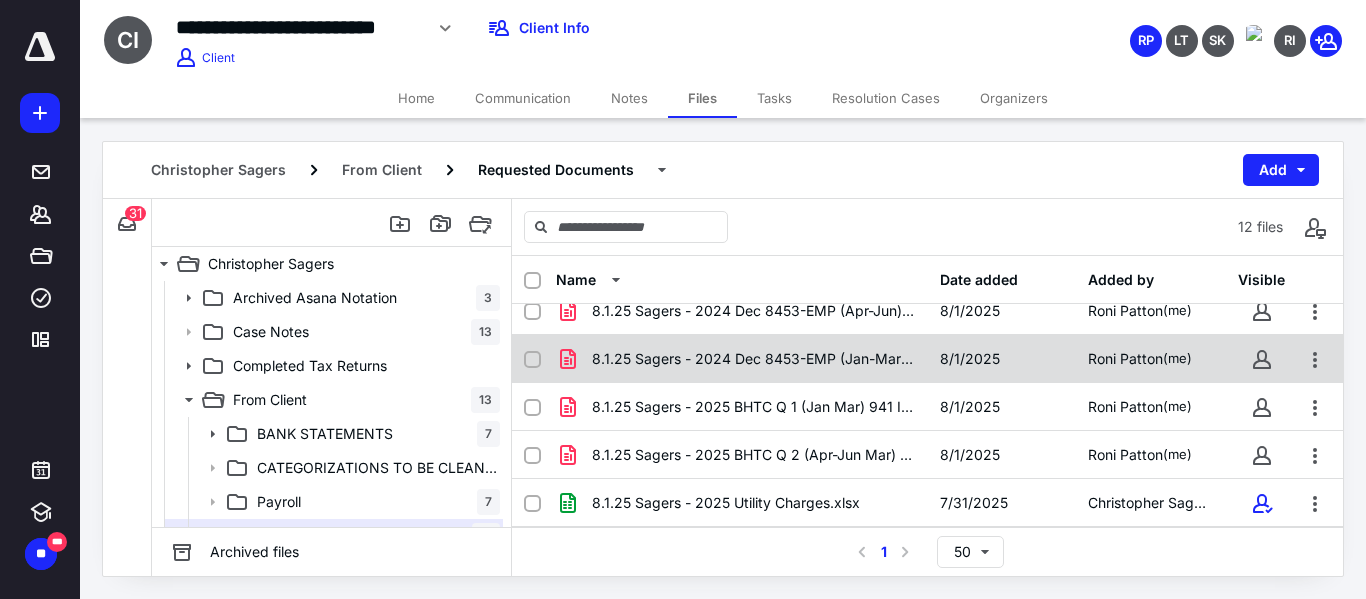 click at bounding box center [532, 360] 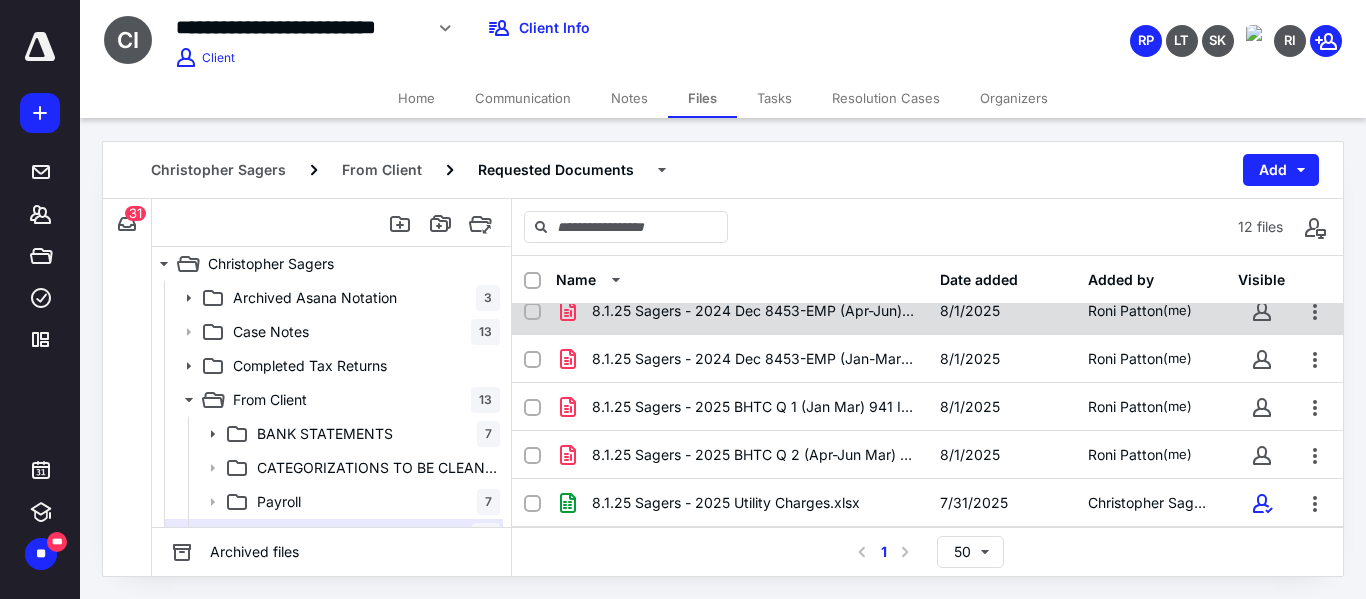 checkbox on "false" 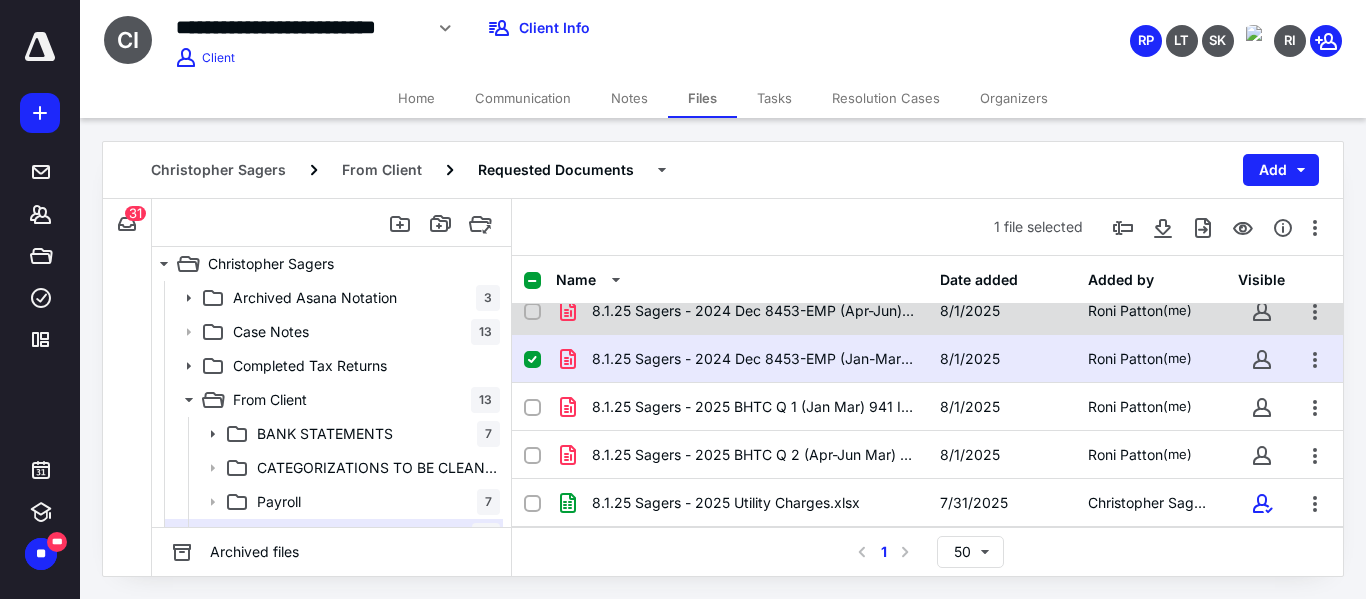click 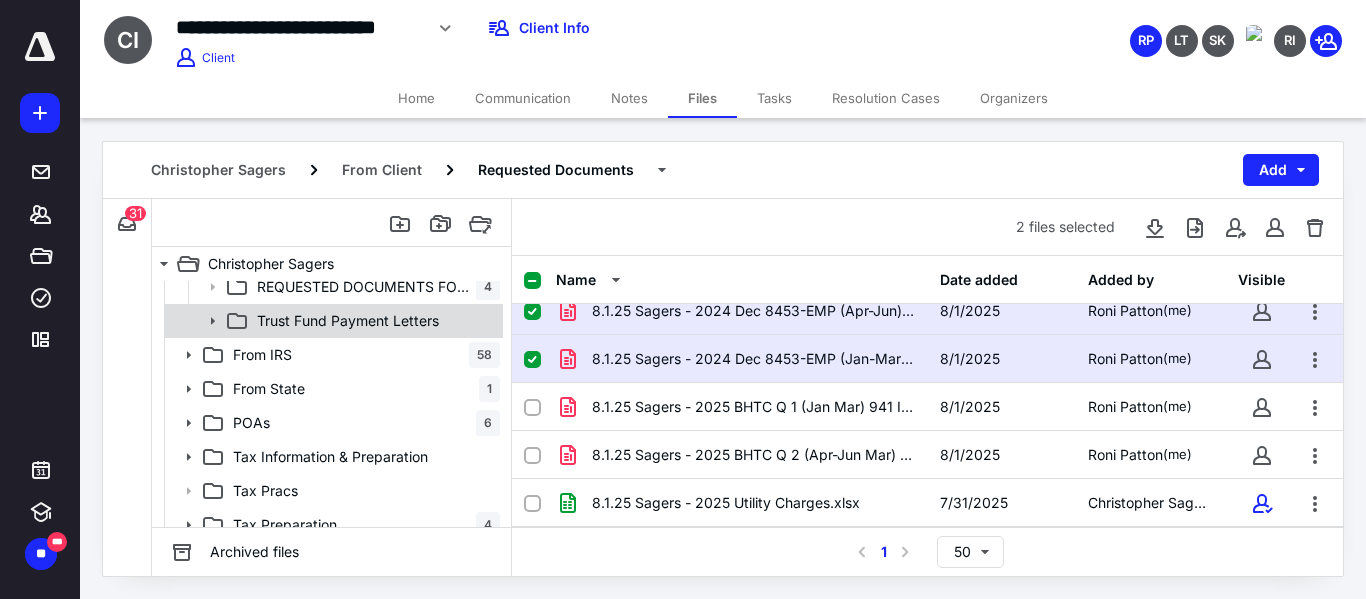 scroll, scrollTop: 400, scrollLeft: 0, axis: vertical 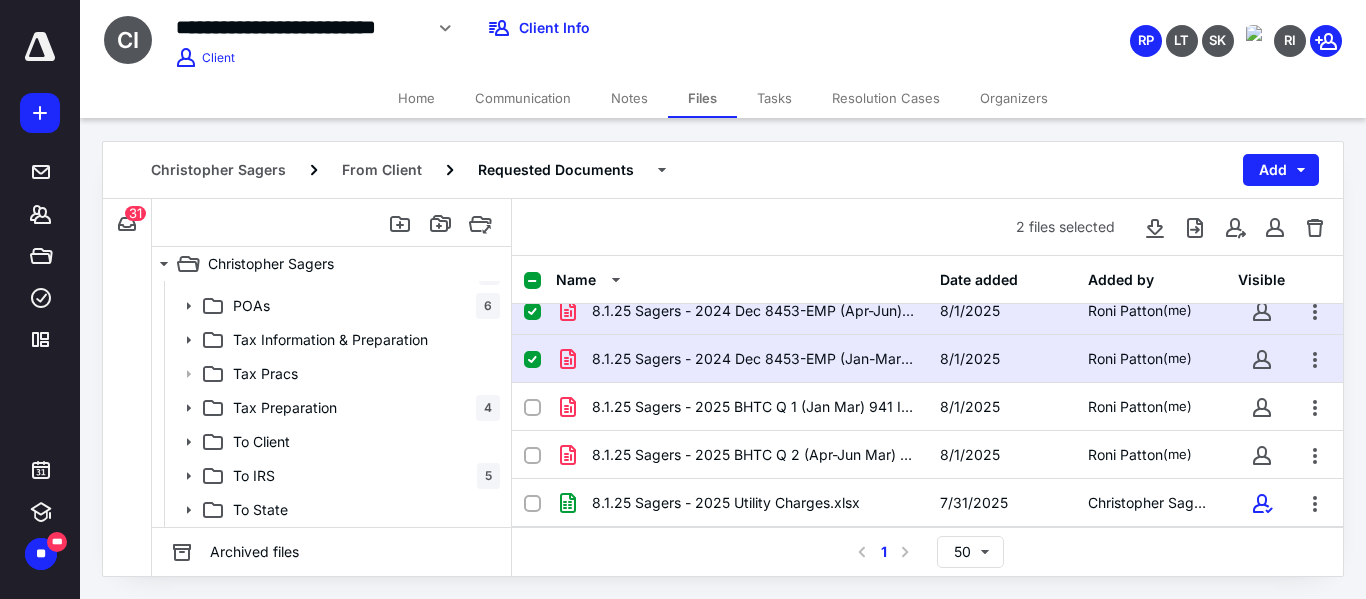 click on "8.1.25 Sagers - 2024 Dec 8453-EMP (Apr-Jun) IRS Form.pdf" at bounding box center [742, 311] 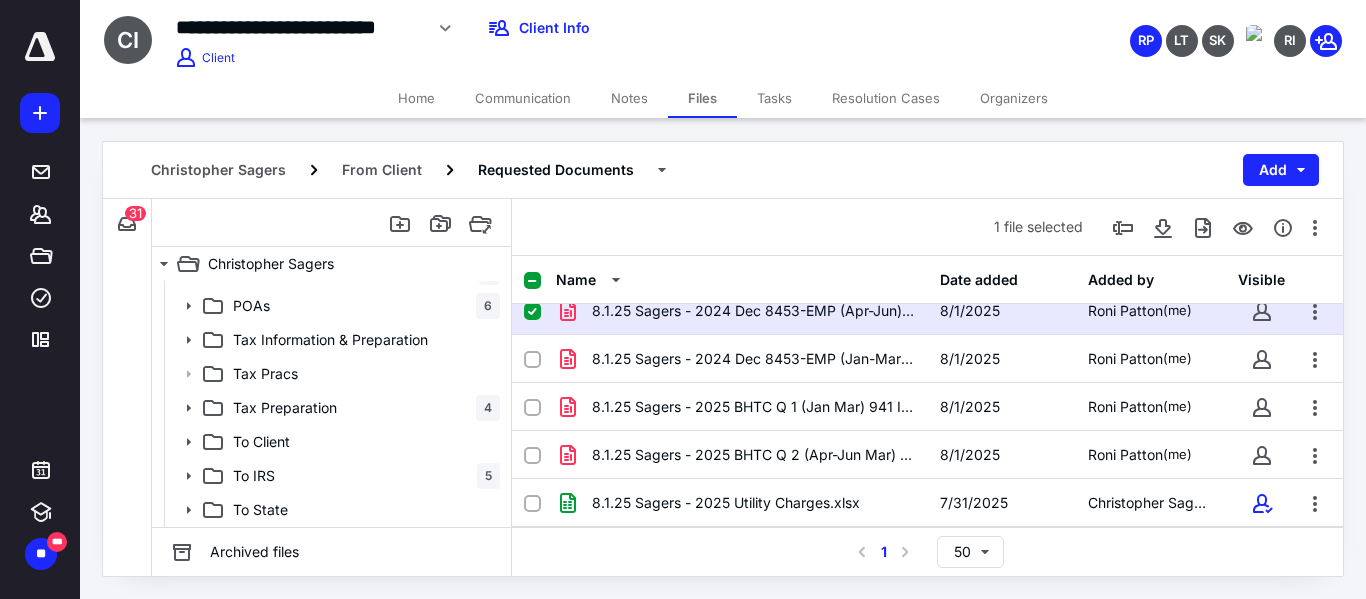 click on "8.1.25 Sagers - 2024 Dec 8453-EMP (Apr-Jun) IRS Form.pdf" at bounding box center (742, 311) 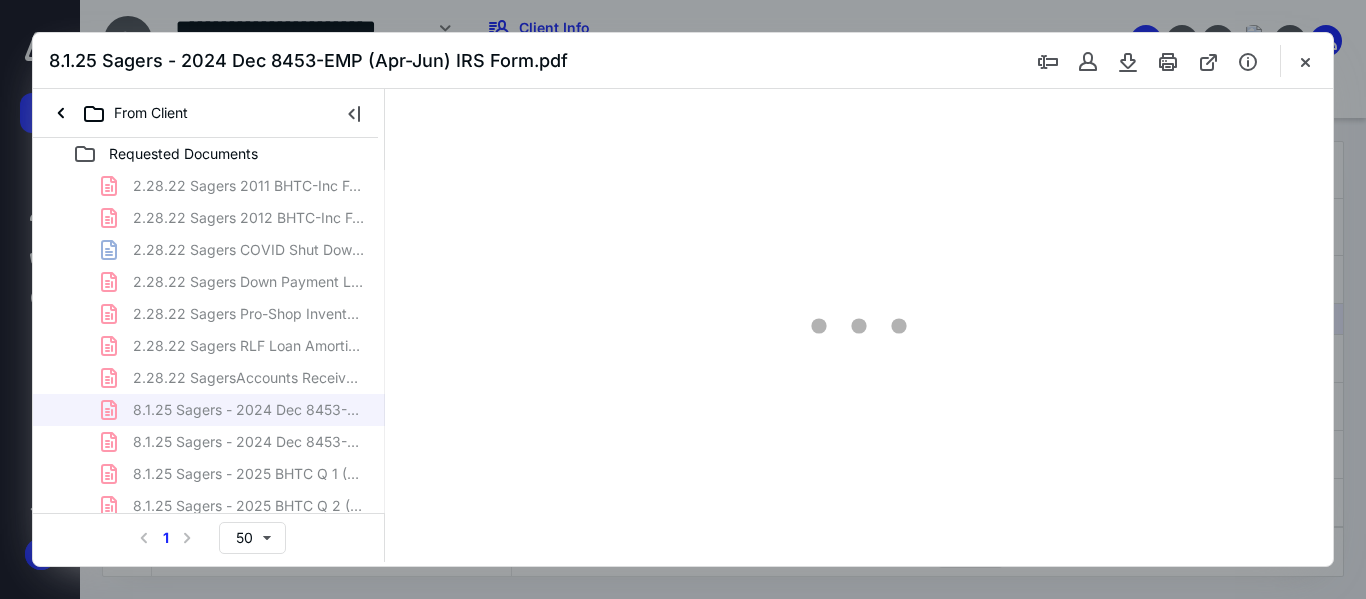scroll, scrollTop: 0, scrollLeft: 0, axis: both 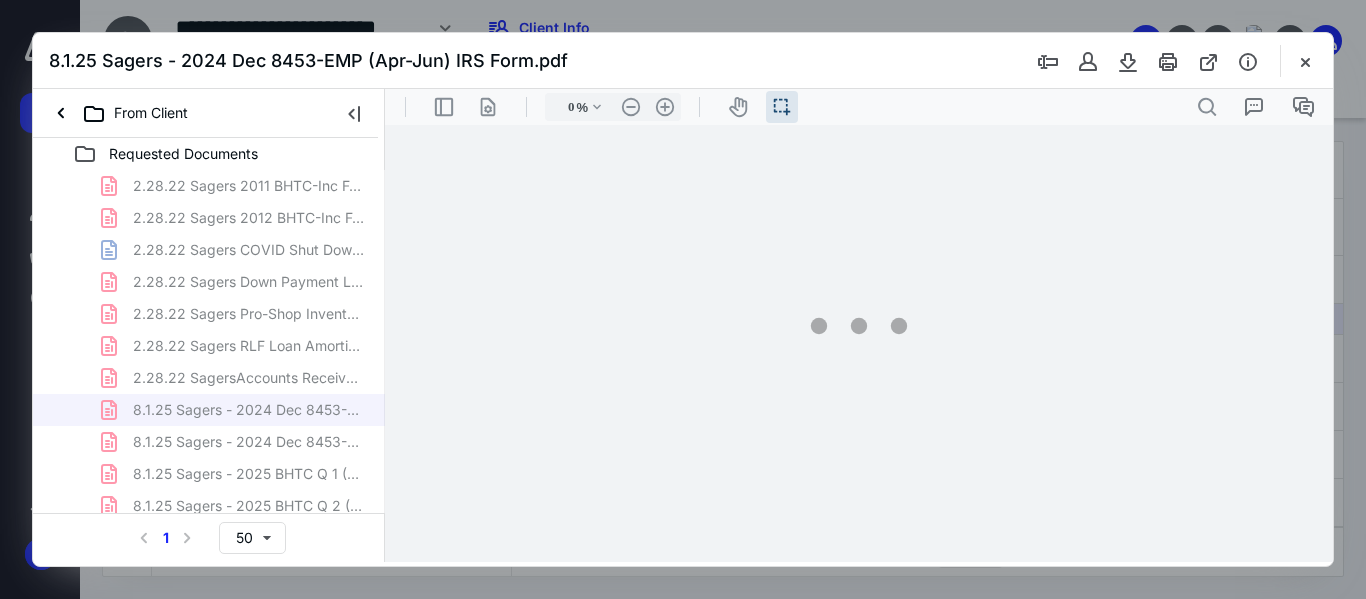 type on "55" 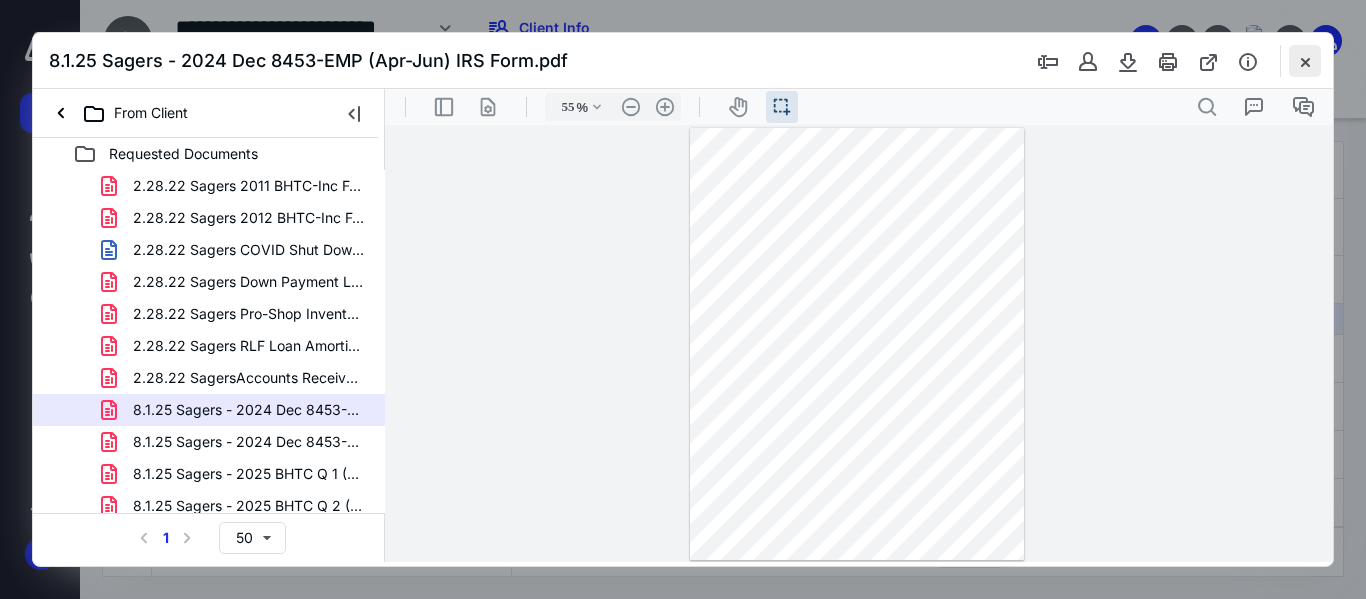 click at bounding box center (1305, 61) 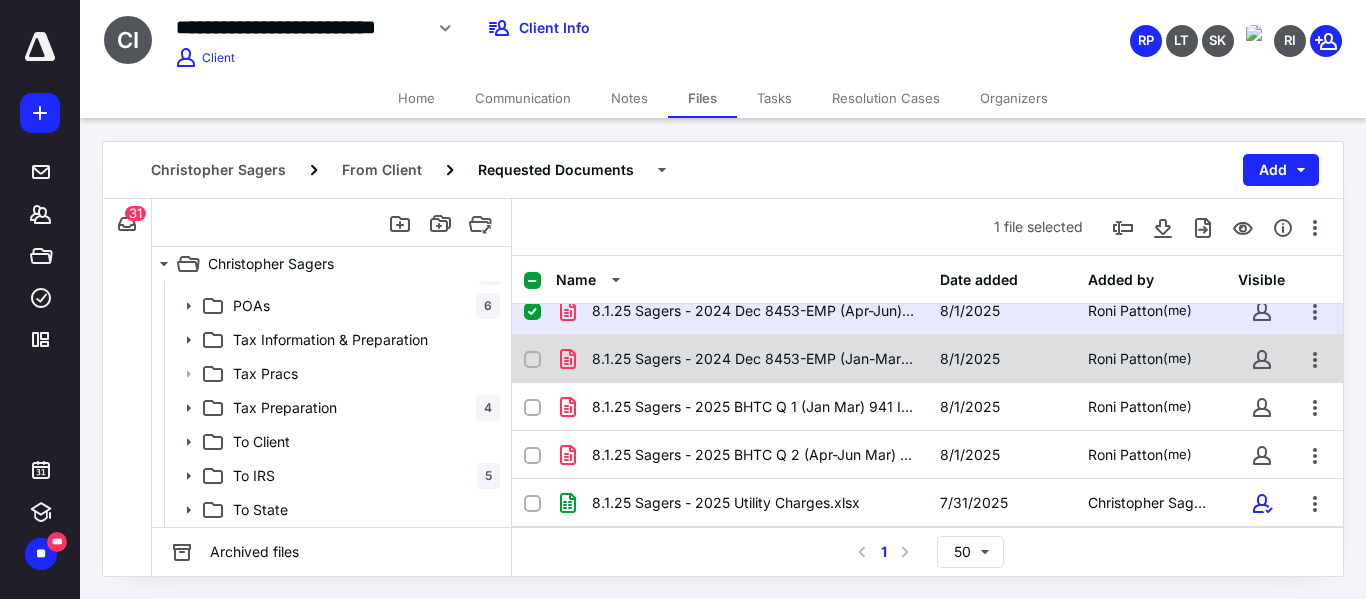 click 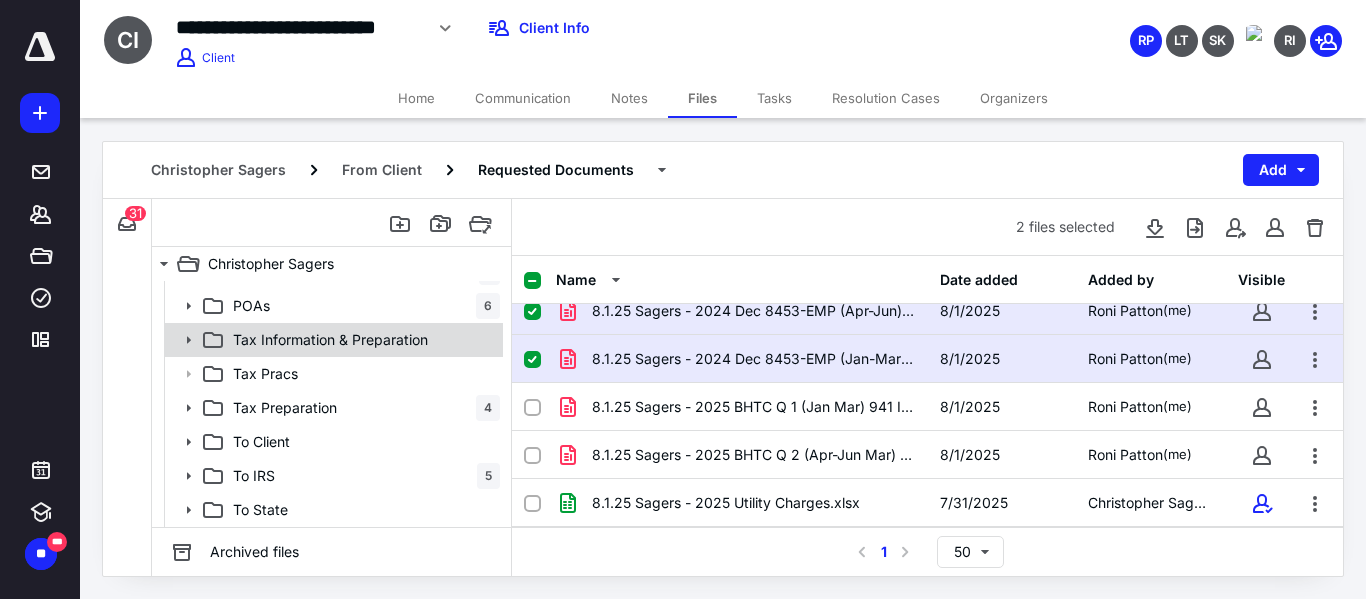click 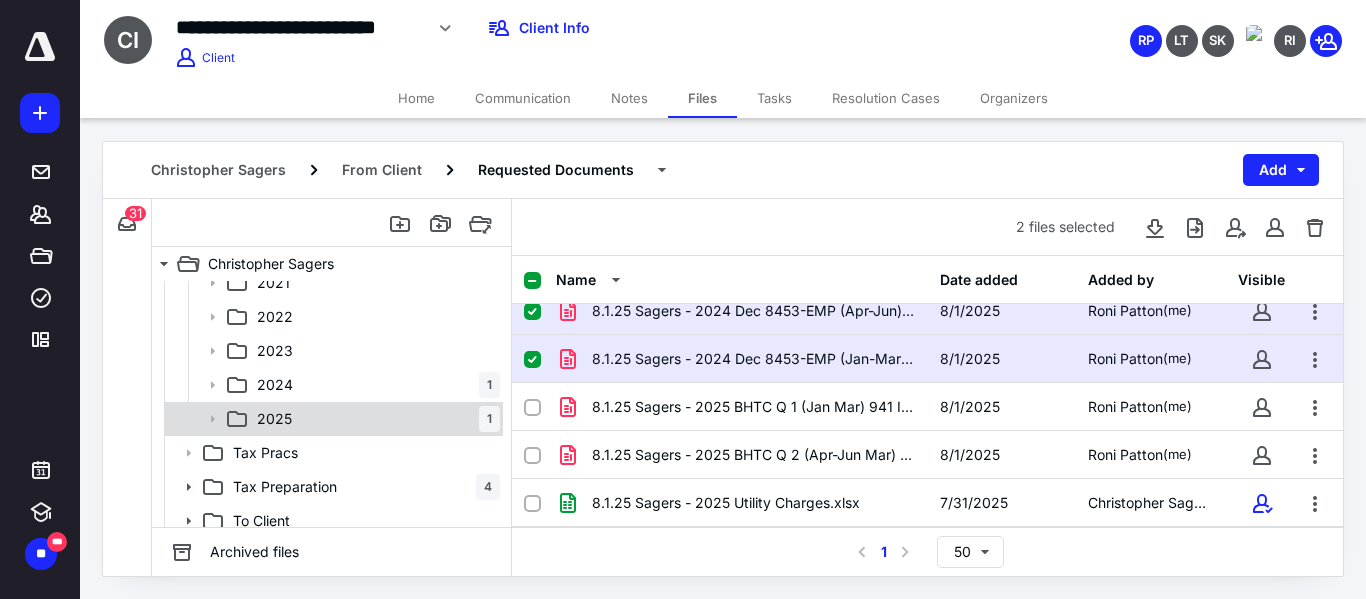 scroll, scrollTop: 600, scrollLeft: 0, axis: vertical 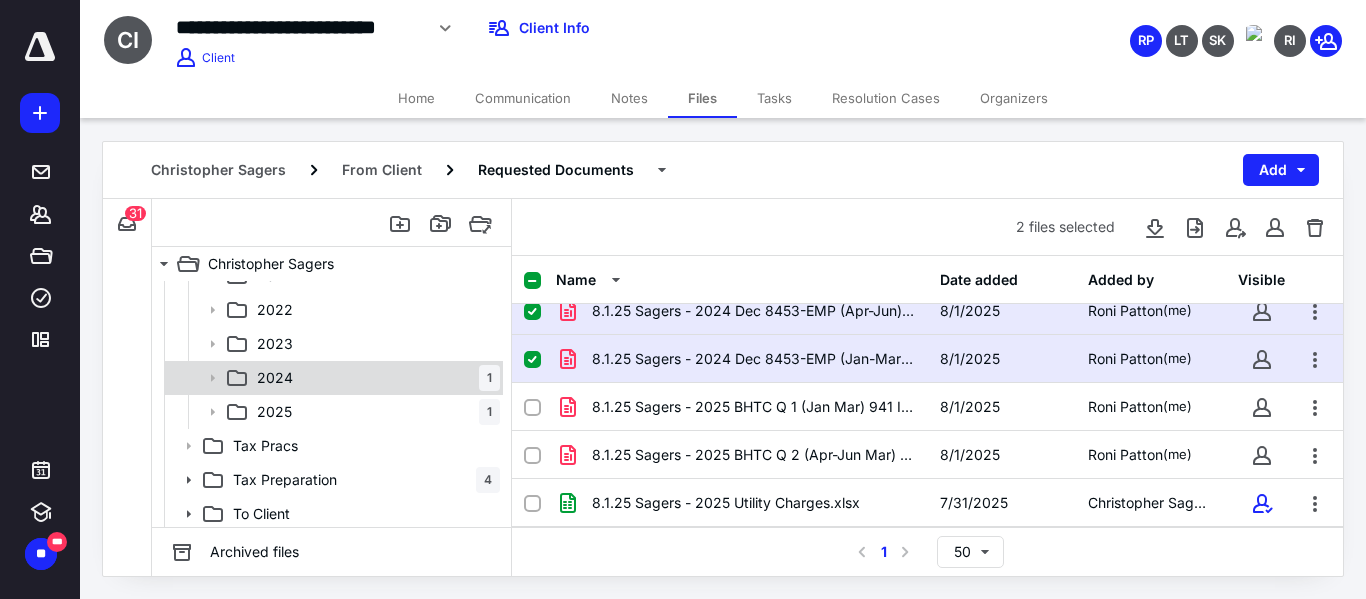 click 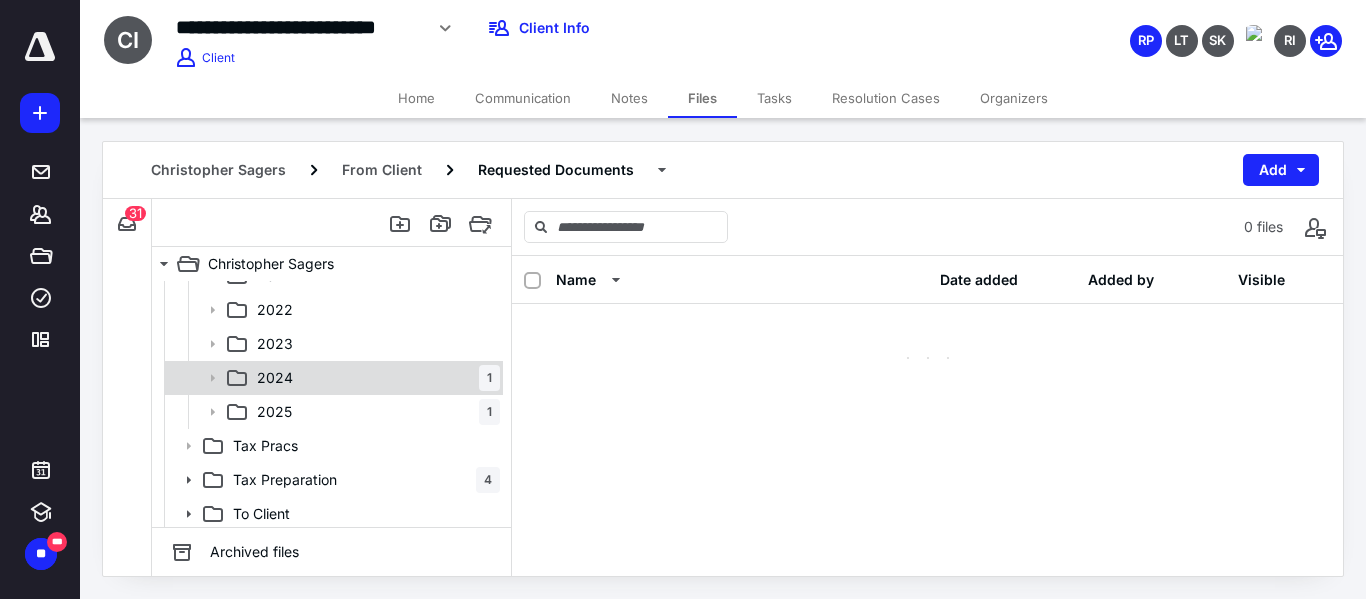 scroll, scrollTop: 0, scrollLeft: 0, axis: both 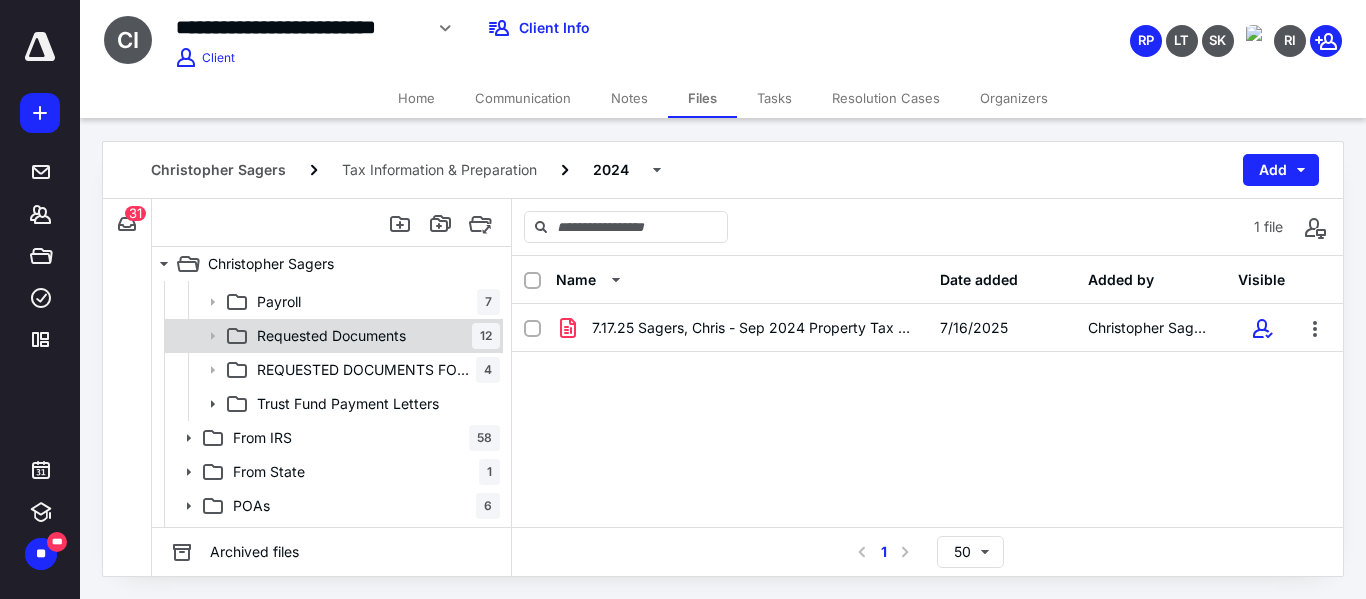 click on "Requested Documents" at bounding box center [331, 336] 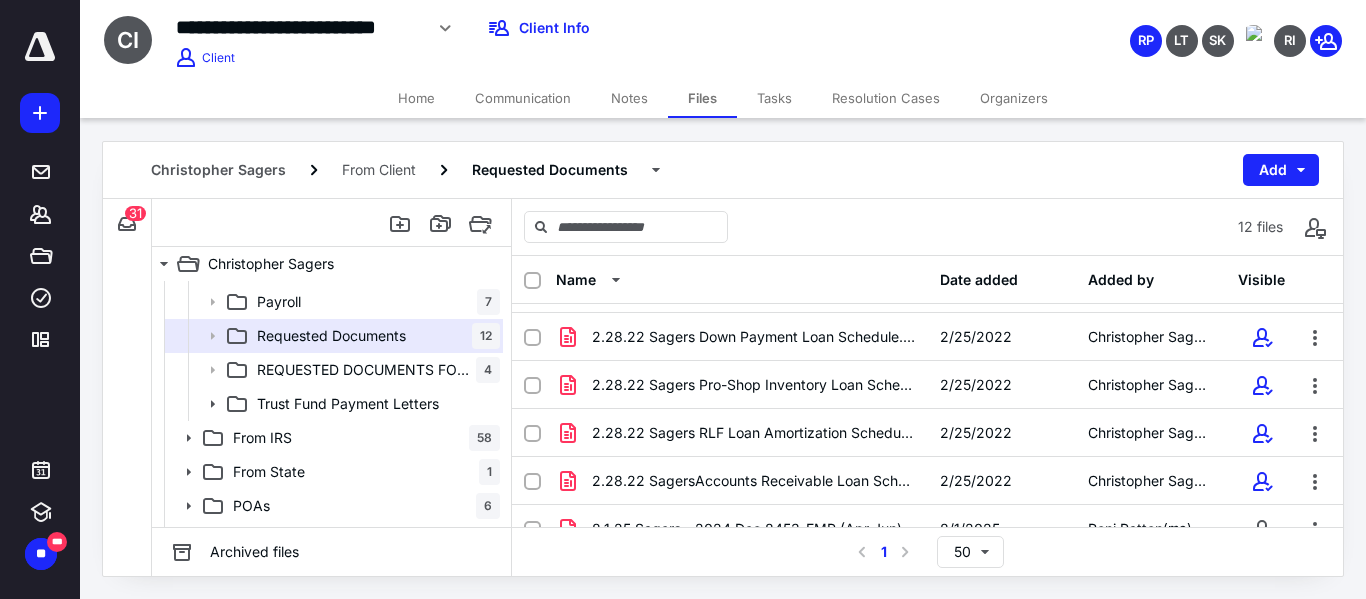 scroll, scrollTop: 353, scrollLeft: 0, axis: vertical 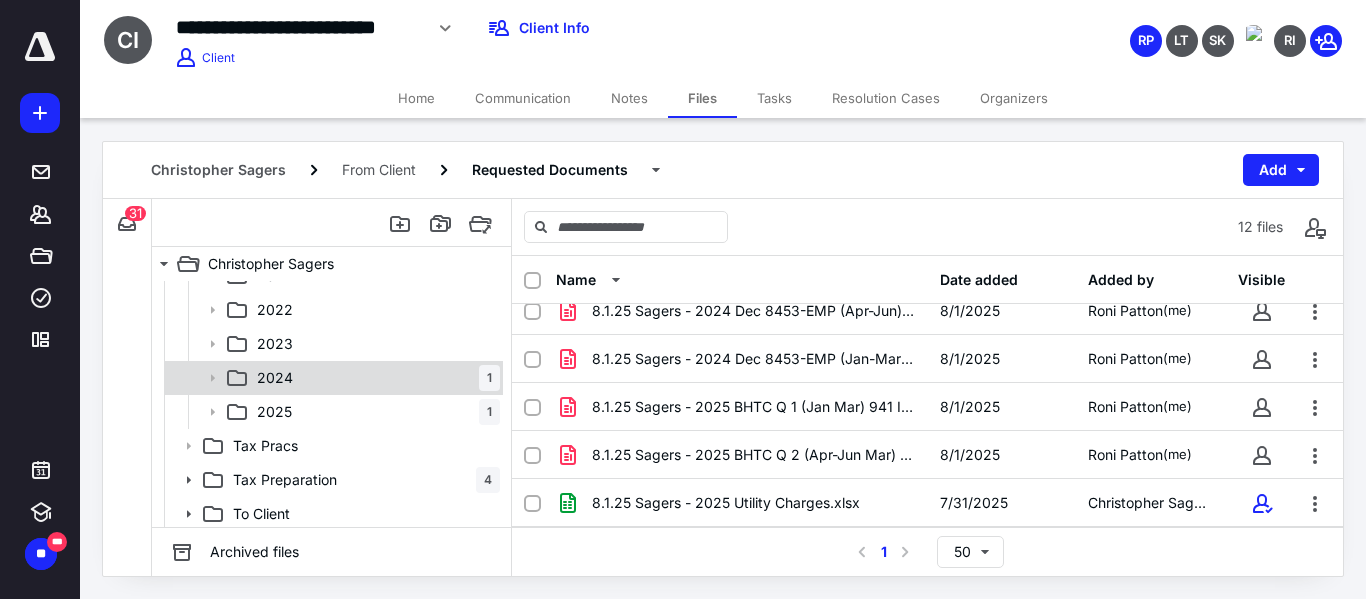 click 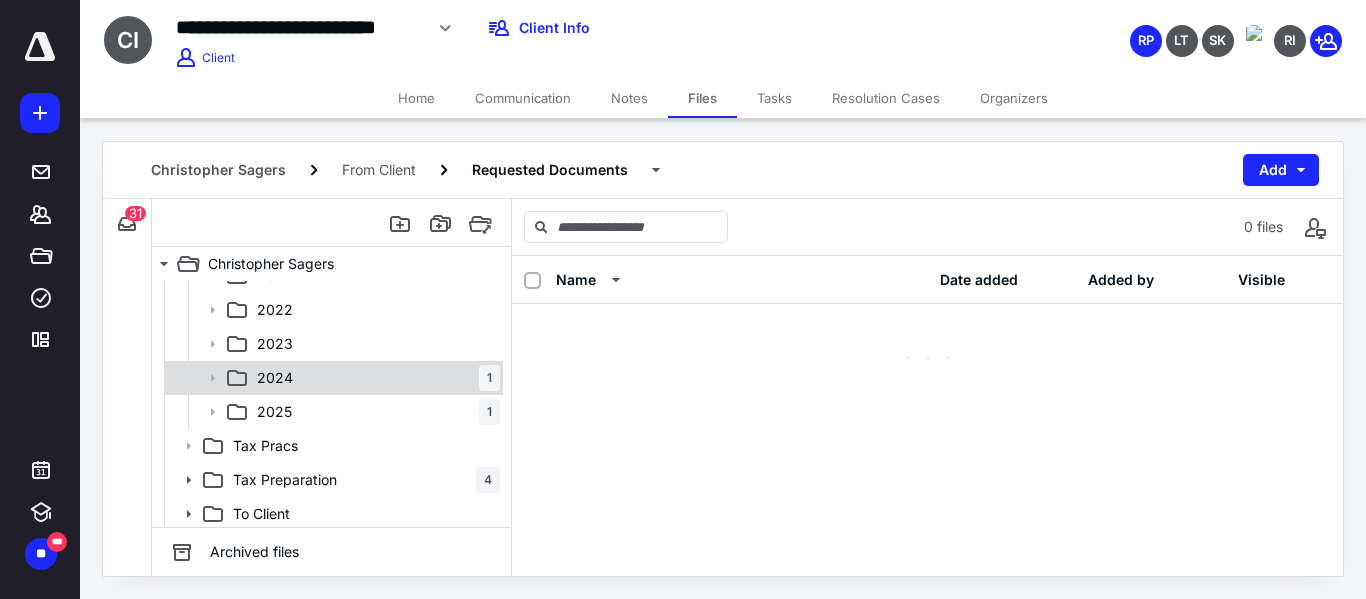 scroll, scrollTop: 0, scrollLeft: 0, axis: both 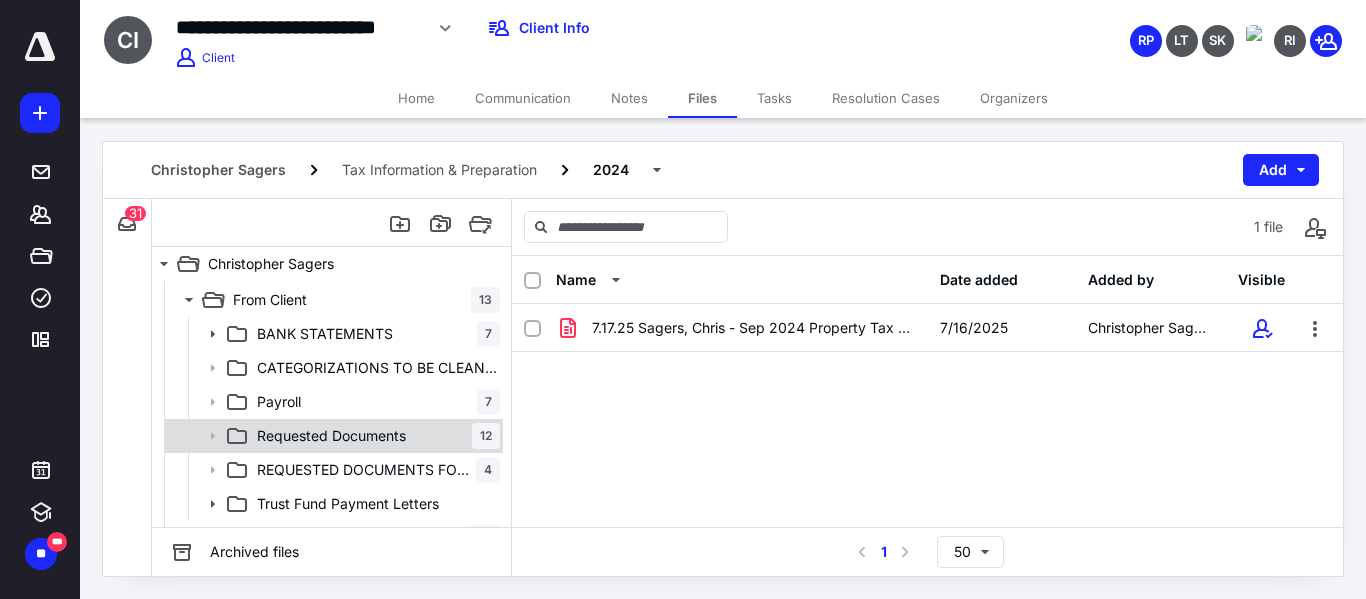 click on "Requested Documents 12" at bounding box center [332, 436] 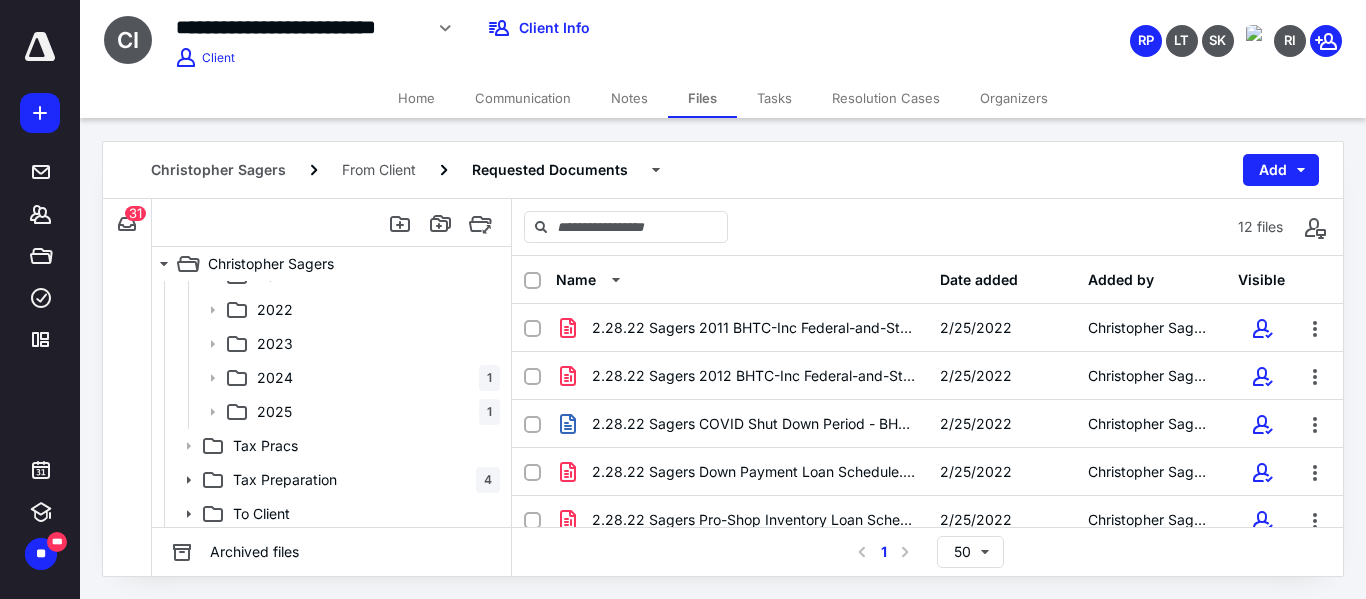 scroll, scrollTop: 672, scrollLeft: 0, axis: vertical 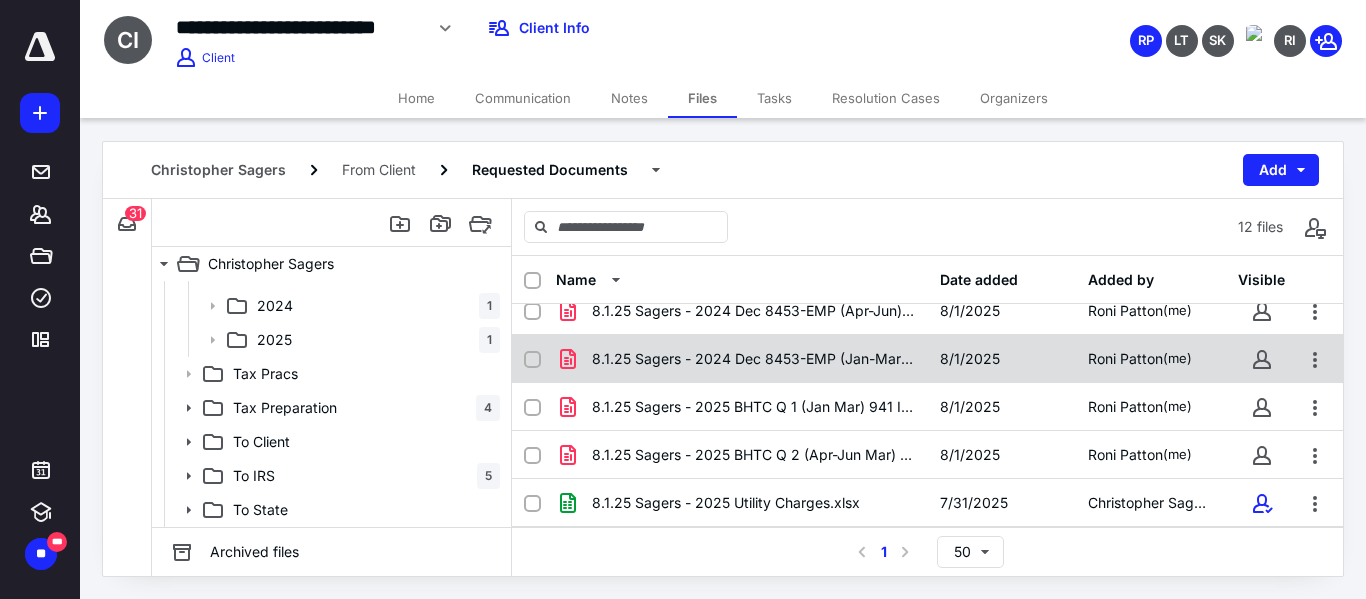 click 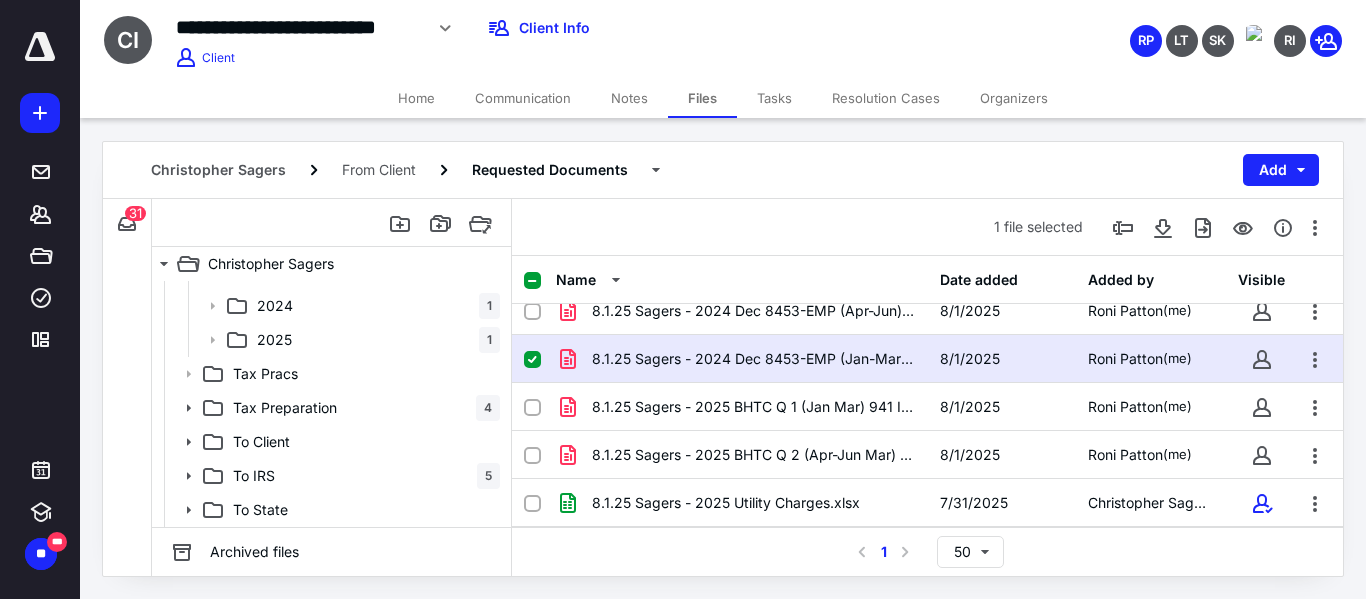checkbox on "true" 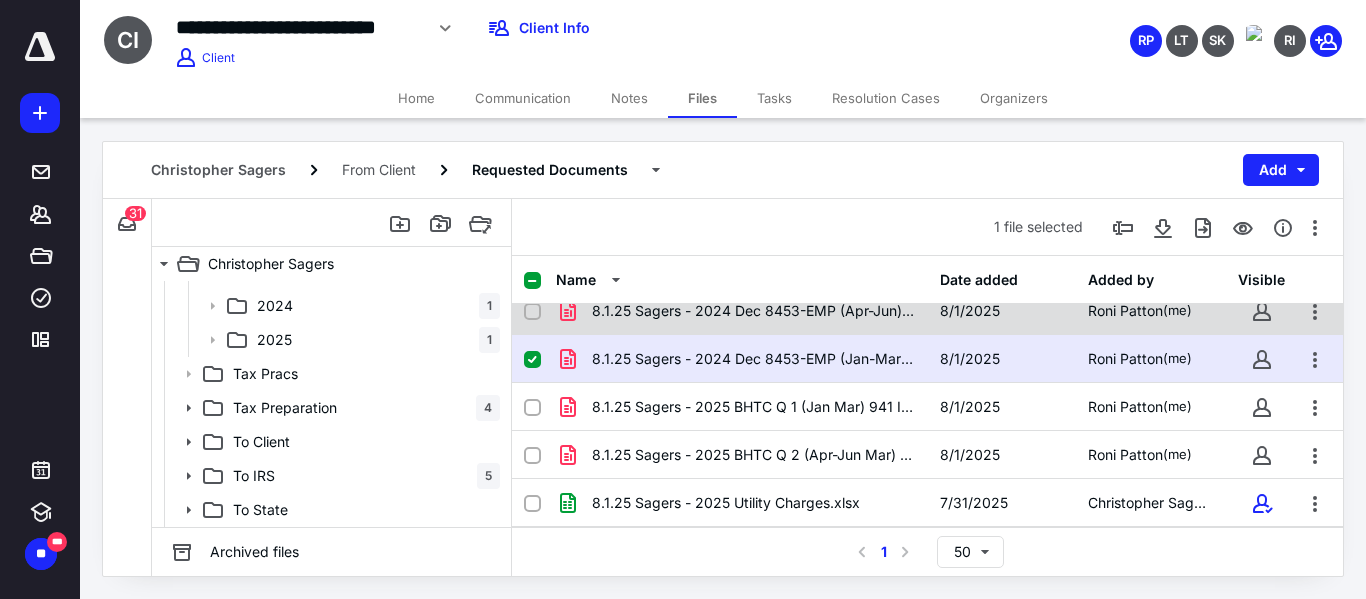 click at bounding box center (532, 312) 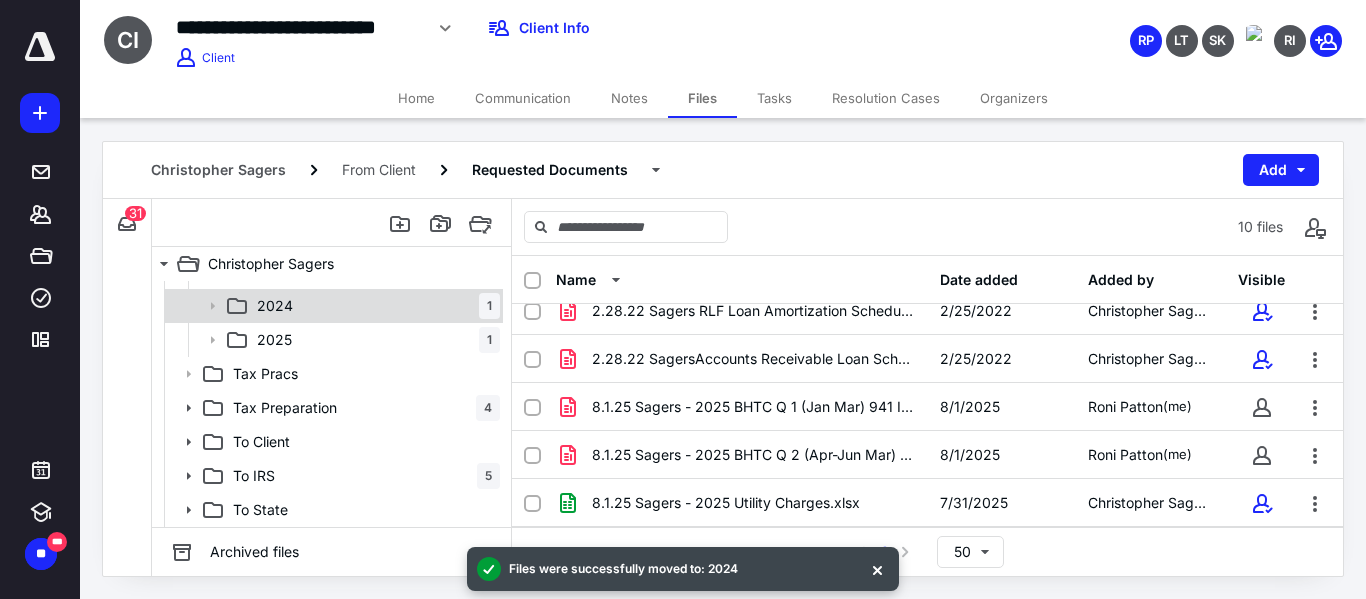 scroll, scrollTop: 257, scrollLeft: 0, axis: vertical 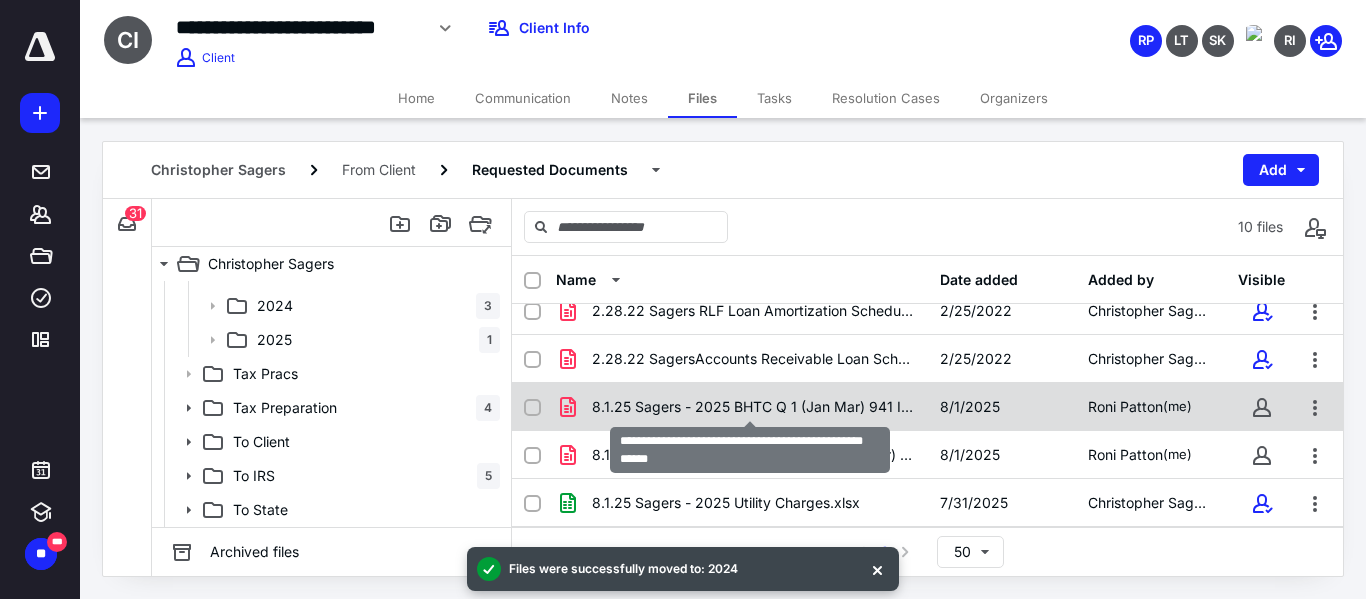 click on "8.1.25 Sagers - 2025 BHTC Q 1 (Jan Mar) 941 IRS Form.pdf" at bounding box center (754, 407) 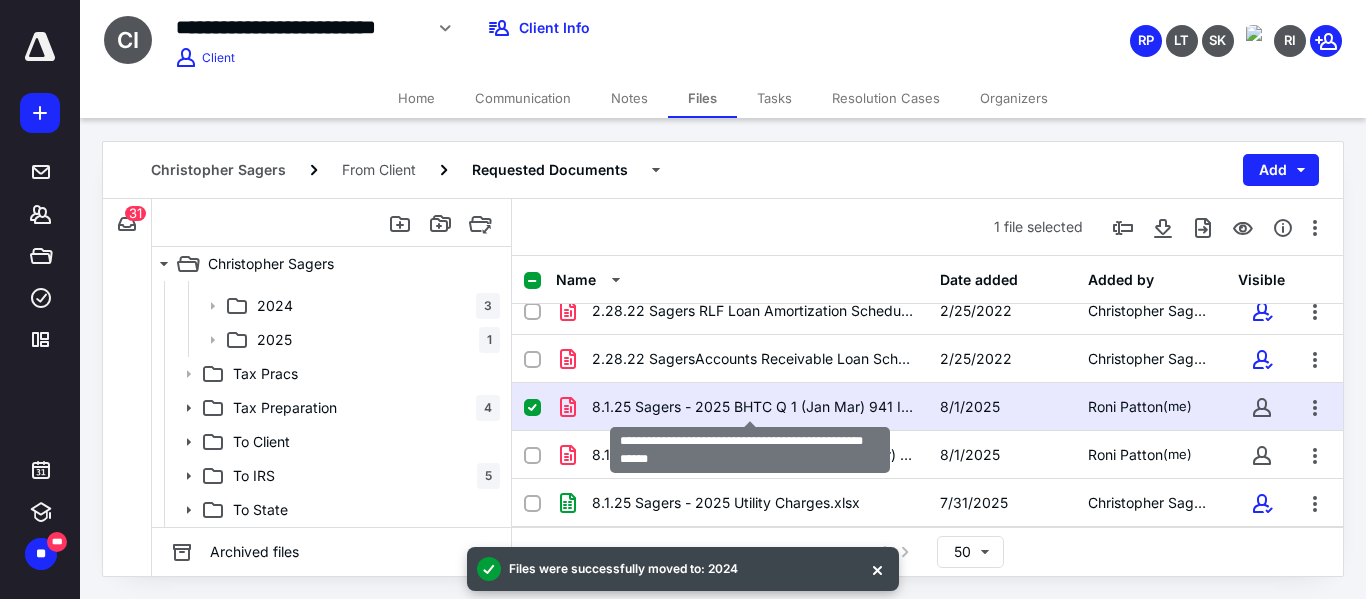 click on "8.1.25 Sagers - 2025 BHTC Q 1 (Jan Mar) 941 IRS Form.pdf" at bounding box center [754, 407] 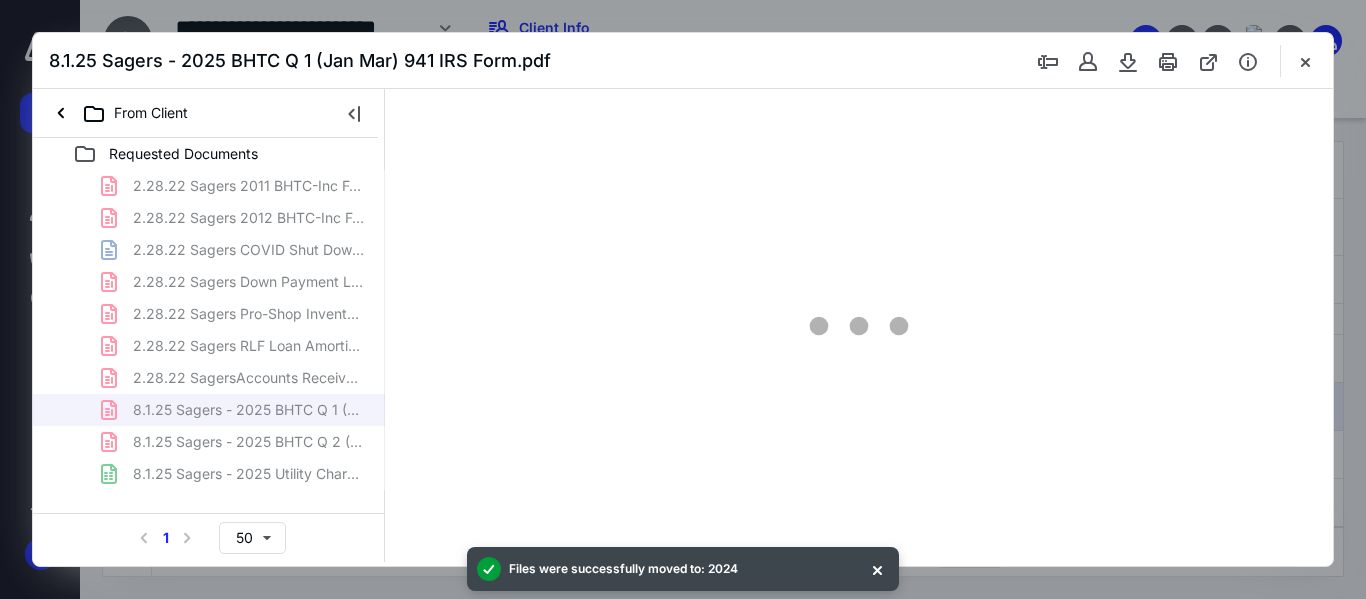 scroll, scrollTop: 0, scrollLeft: 0, axis: both 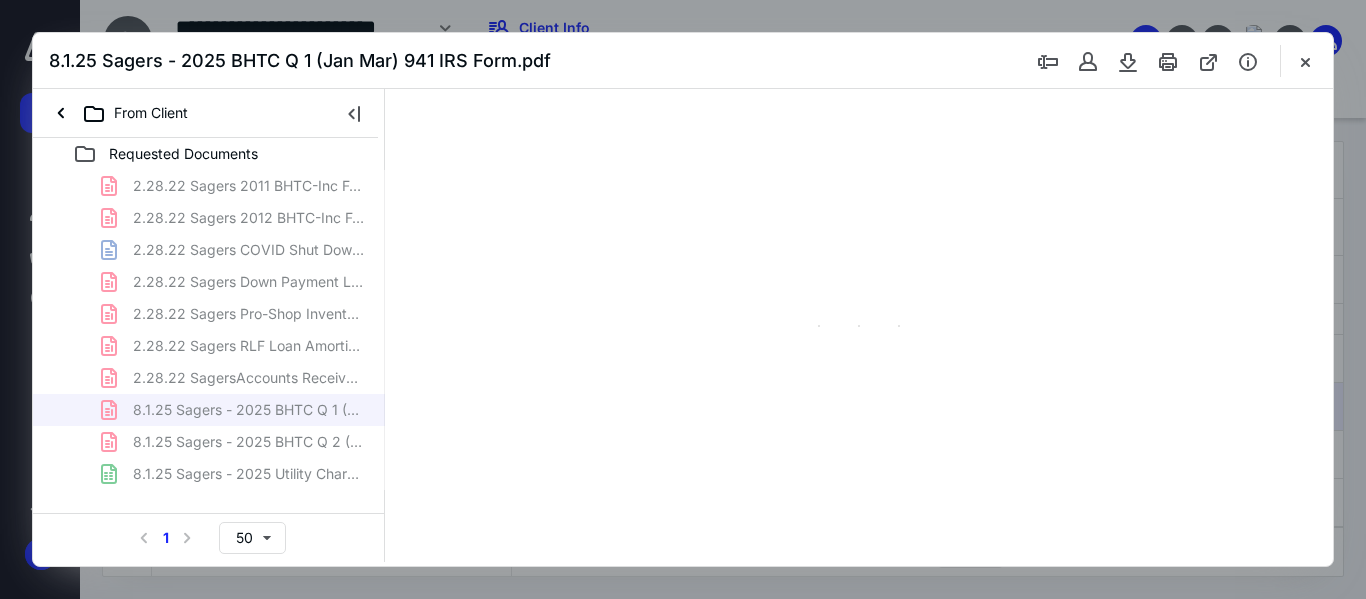 type on "55" 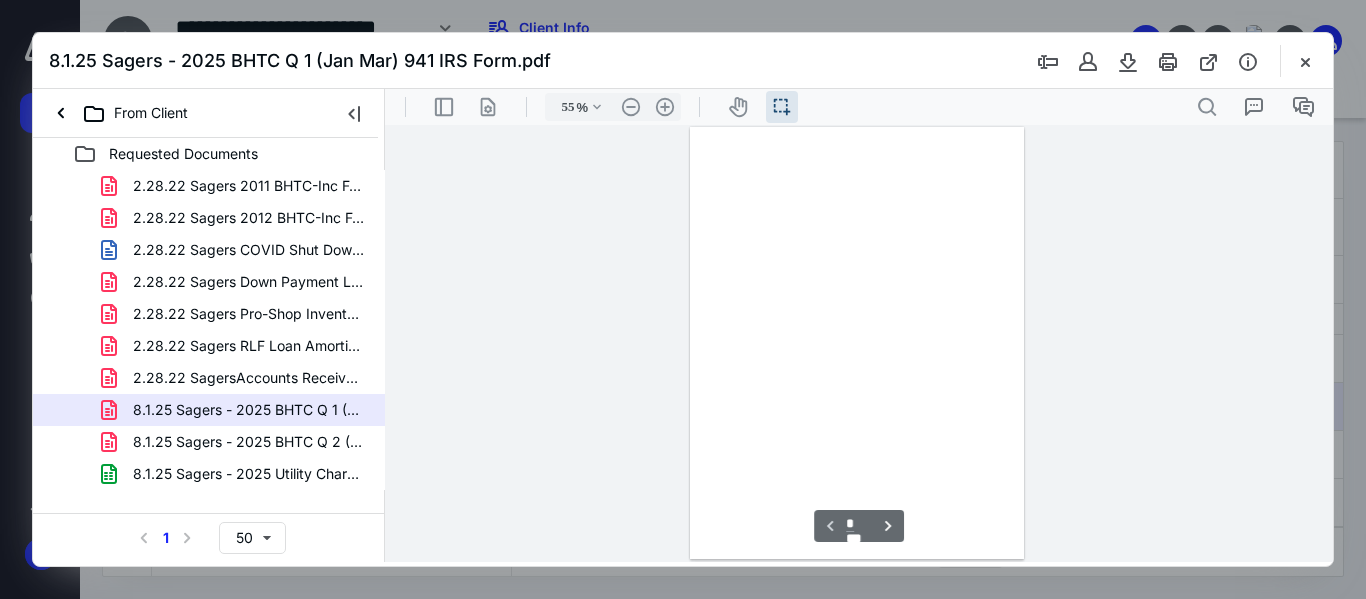 scroll, scrollTop: 38, scrollLeft: 0, axis: vertical 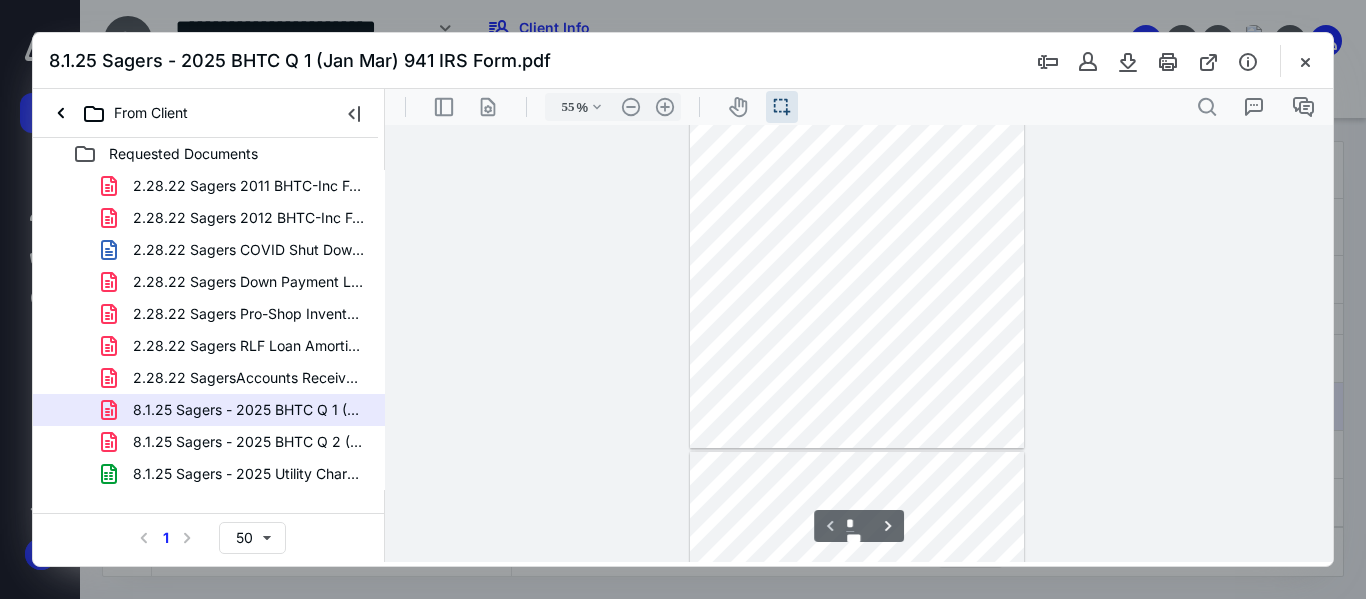 type on "*" 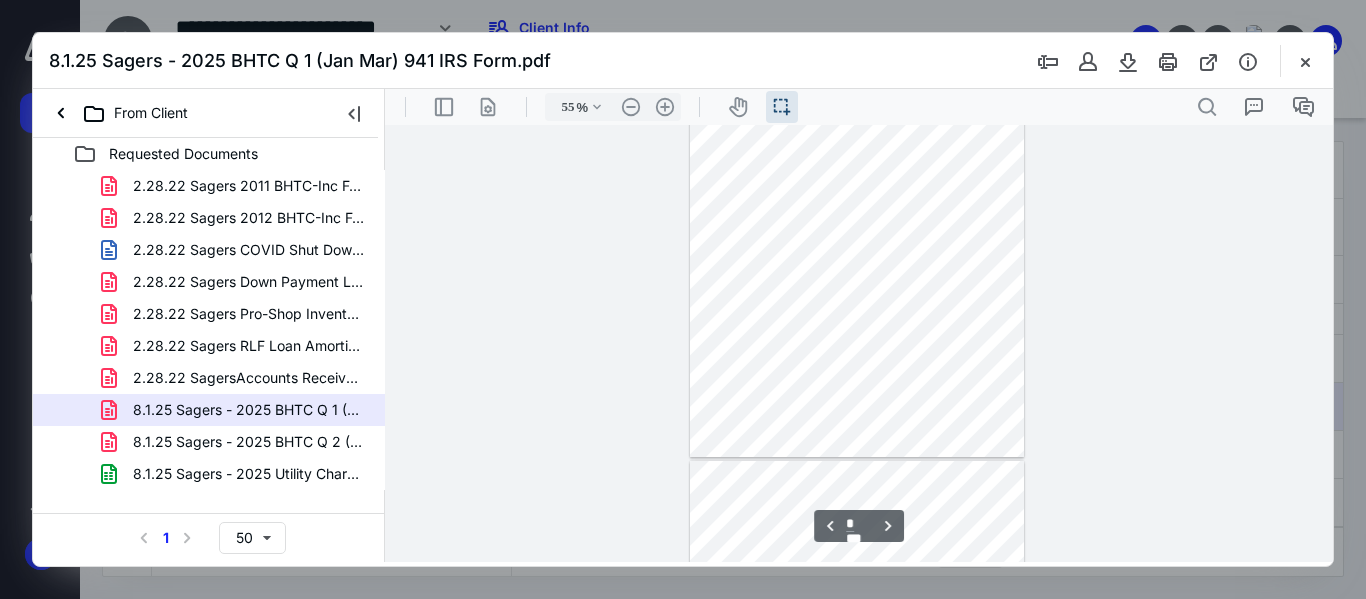 scroll, scrollTop: 238, scrollLeft: 0, axis: vertical 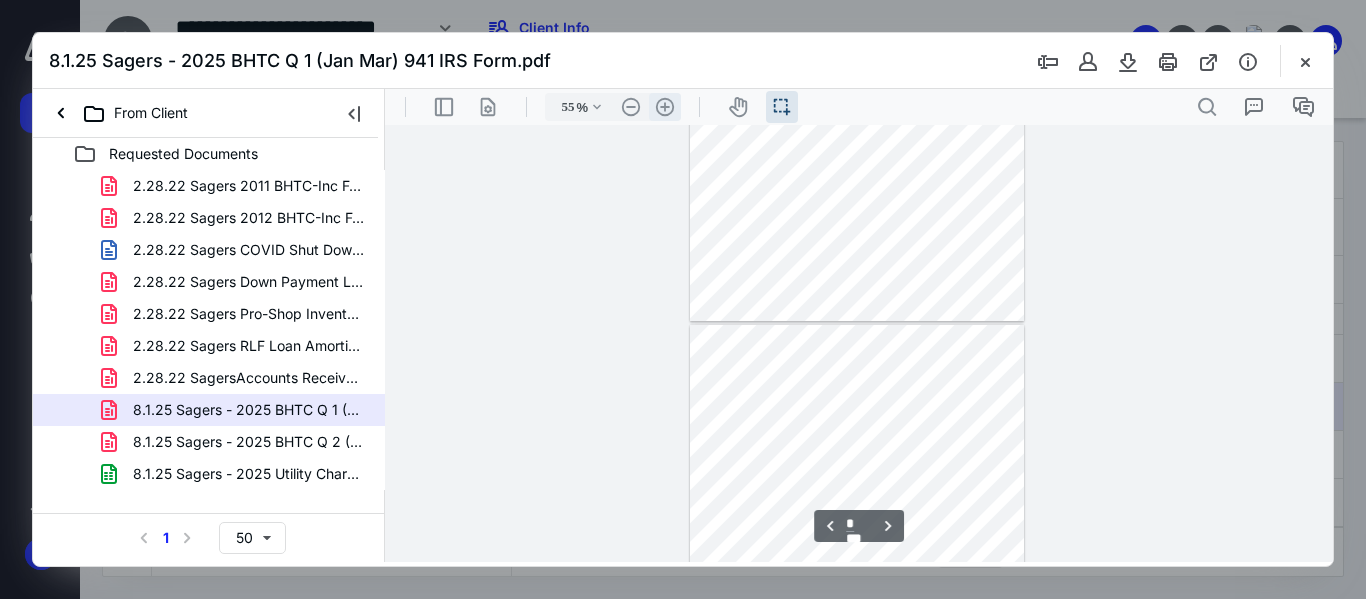 click on ".cls-1{fill:#abb0c4;} icon - header - zoom - in - line" at bounding box center [665, 107] 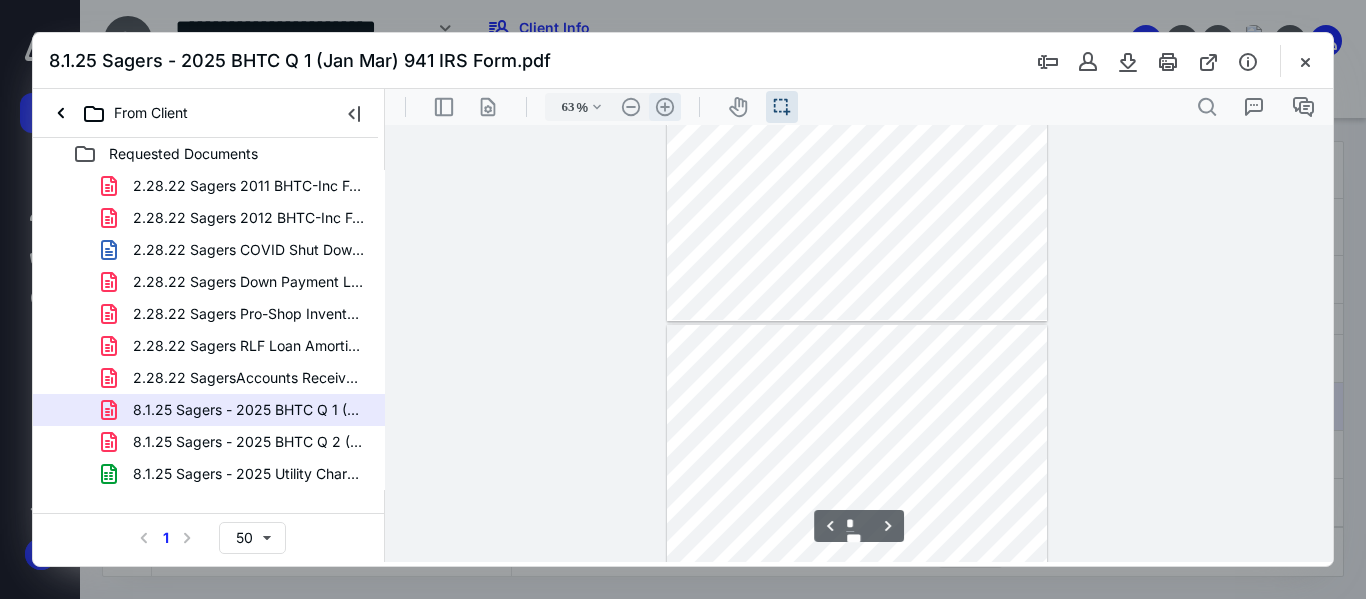 click on ".cls-1{fill:#abb0c4;} icon - header - zoom - in - line" at bounding box center (665, 107) 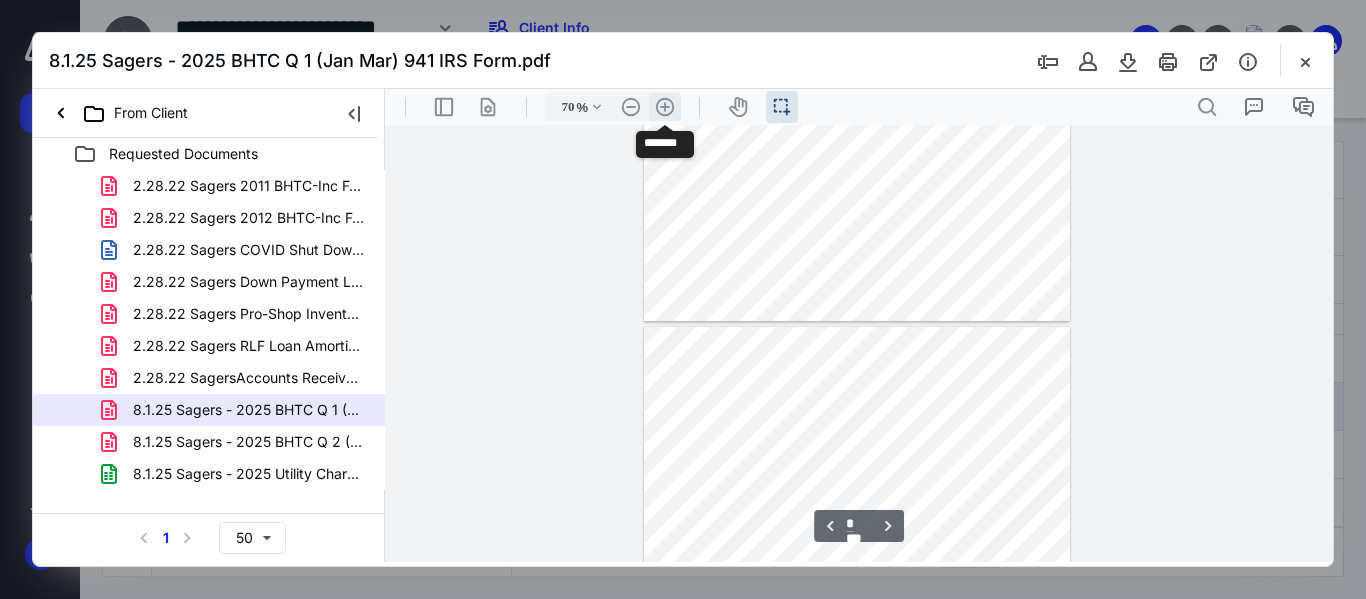 click on ".cls-1{fill:#abb0c4;} icon - header - zoom - in - line" at bounding box center (665, 107) 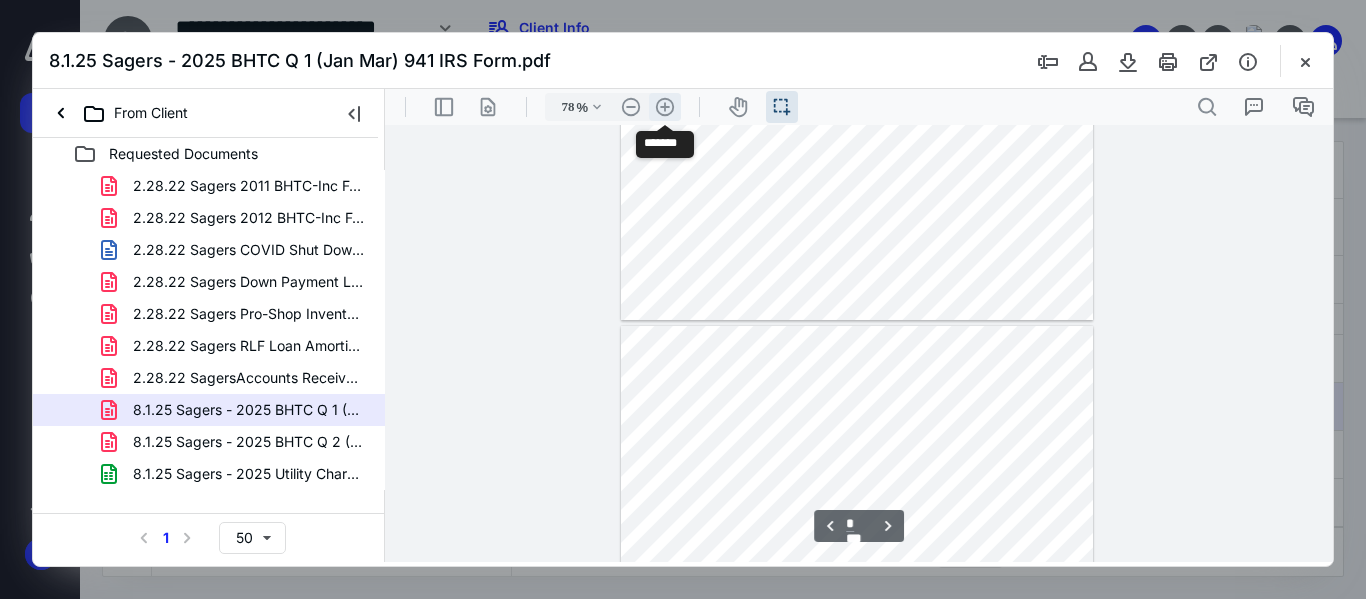 click on ".cls-1{fill:#abb0c4;} icon - header - zoom - in - line" at bounding box center (665, 107) 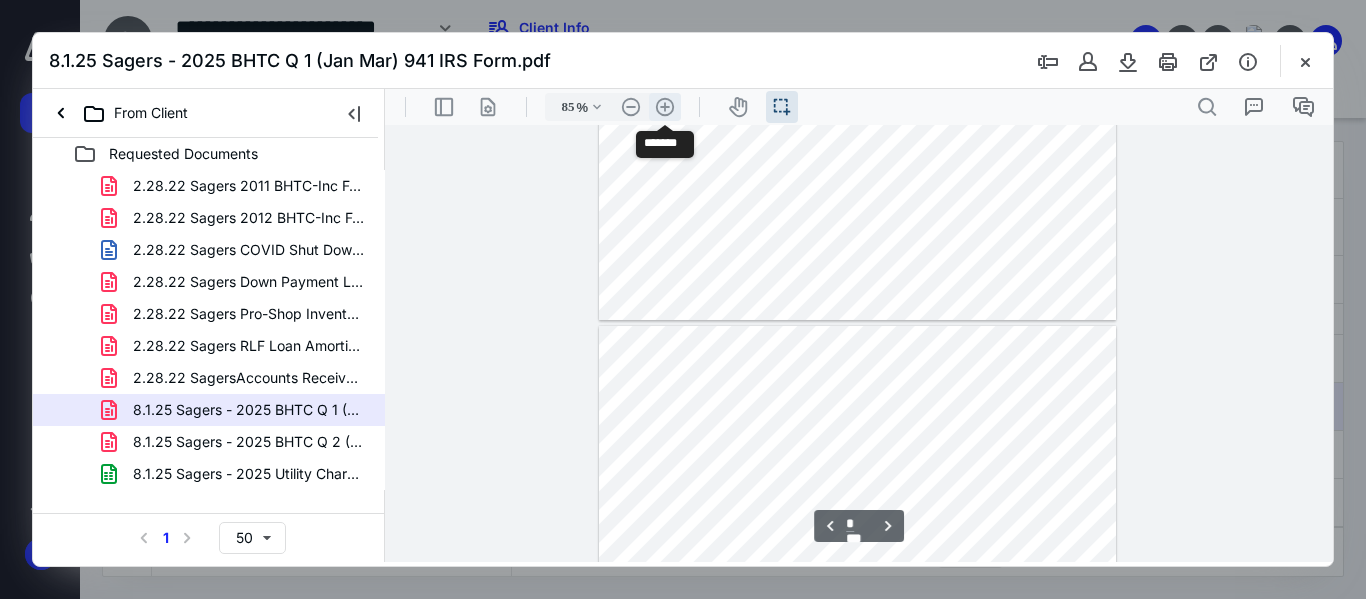 click on ".cls-1{fill:#abb0c4;} icon - header - zoom - in - line" at bounding box center [665, 107] 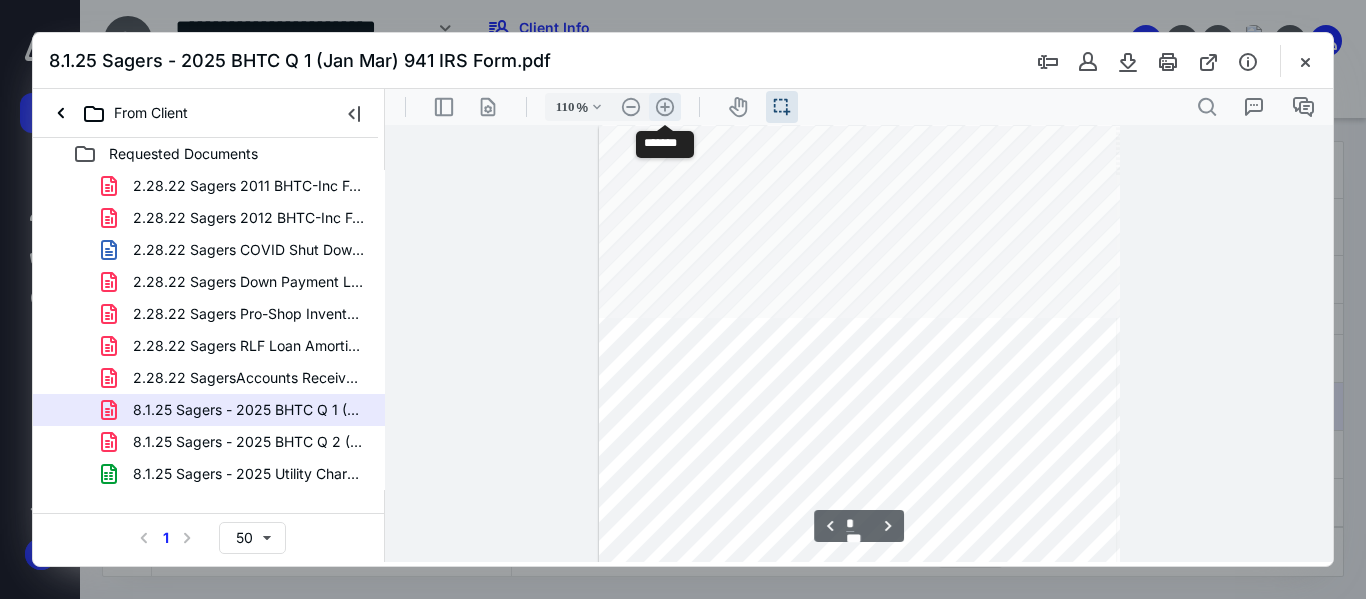 click on ".cls-1{fill:#abb0c4;} icon - header - zoom - in - line" at bounding box center [665, 107] 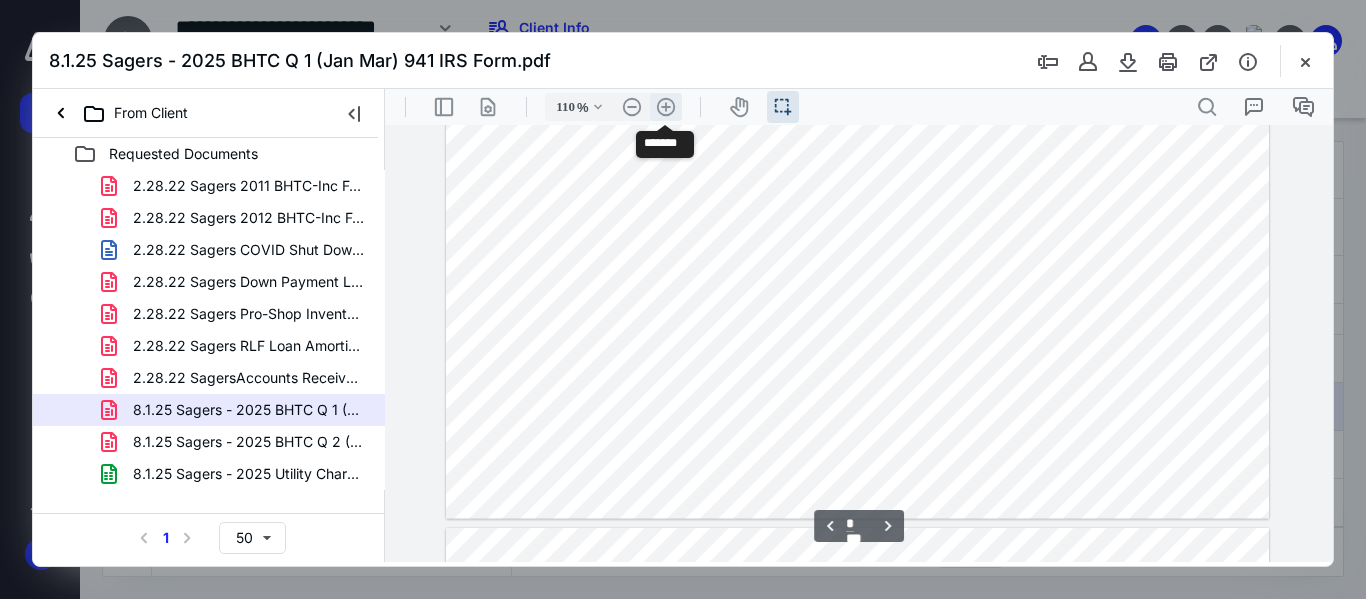 type on "135" 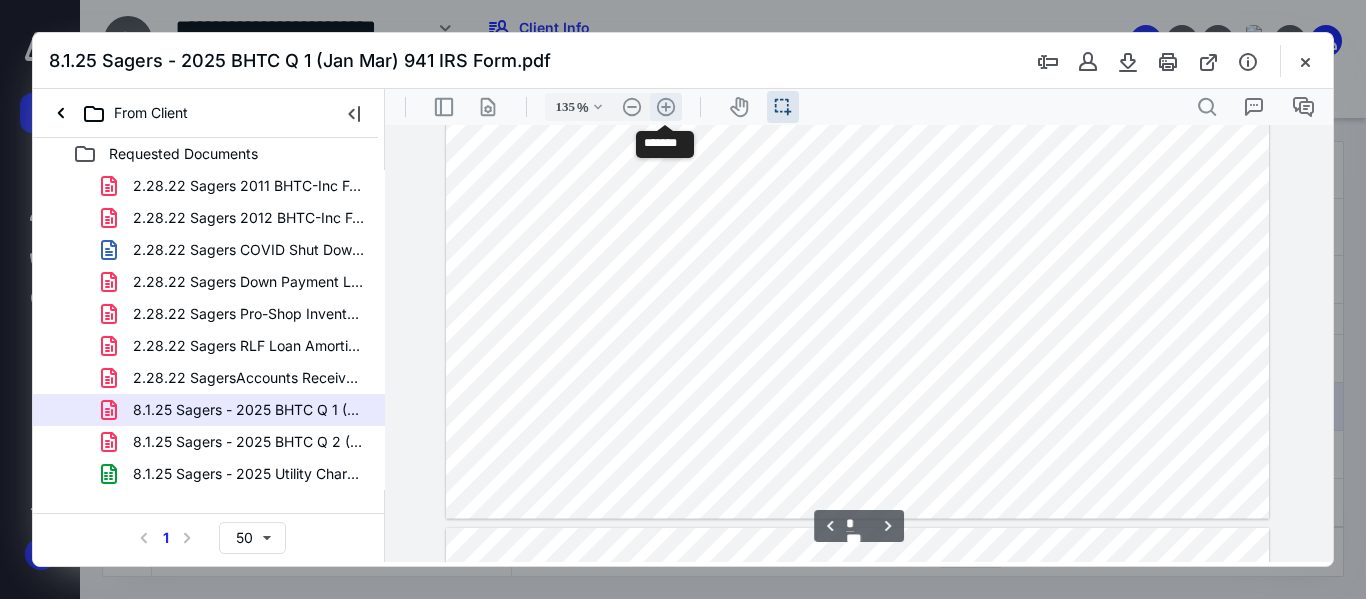 scroll, scrollTop: 878, scrollLeft: 0, axis: vertical 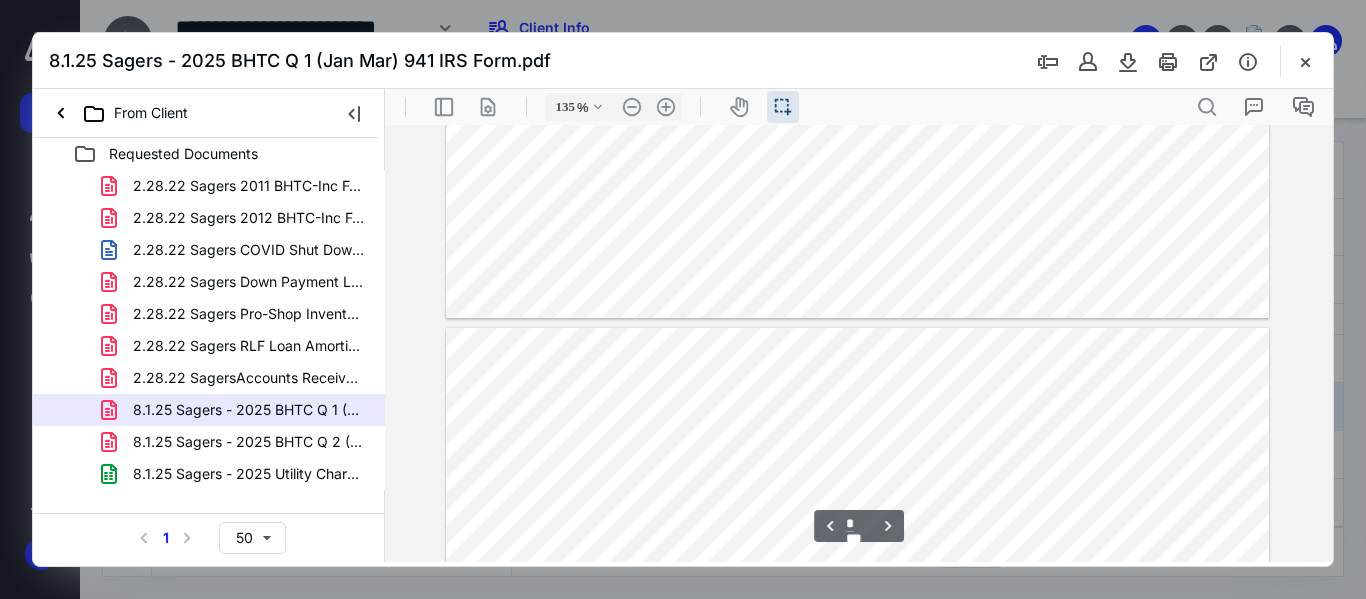 type on "*" 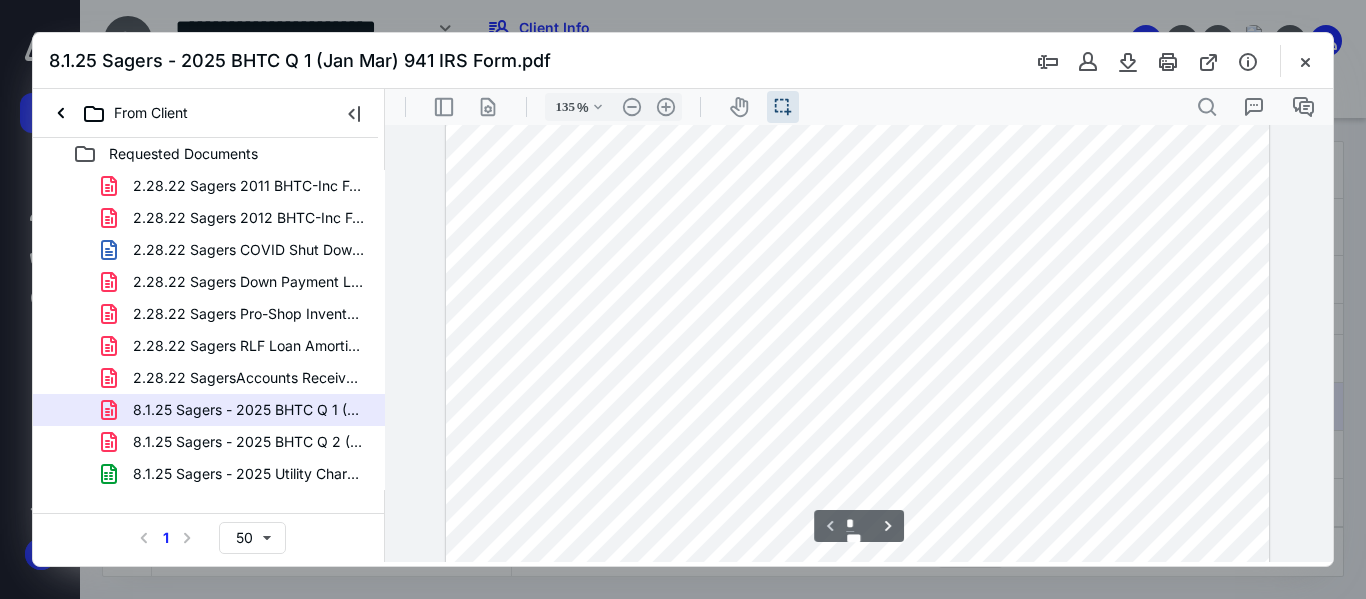 scroll, scrollTop: 100, scrollLeft: 0, axis: vertical 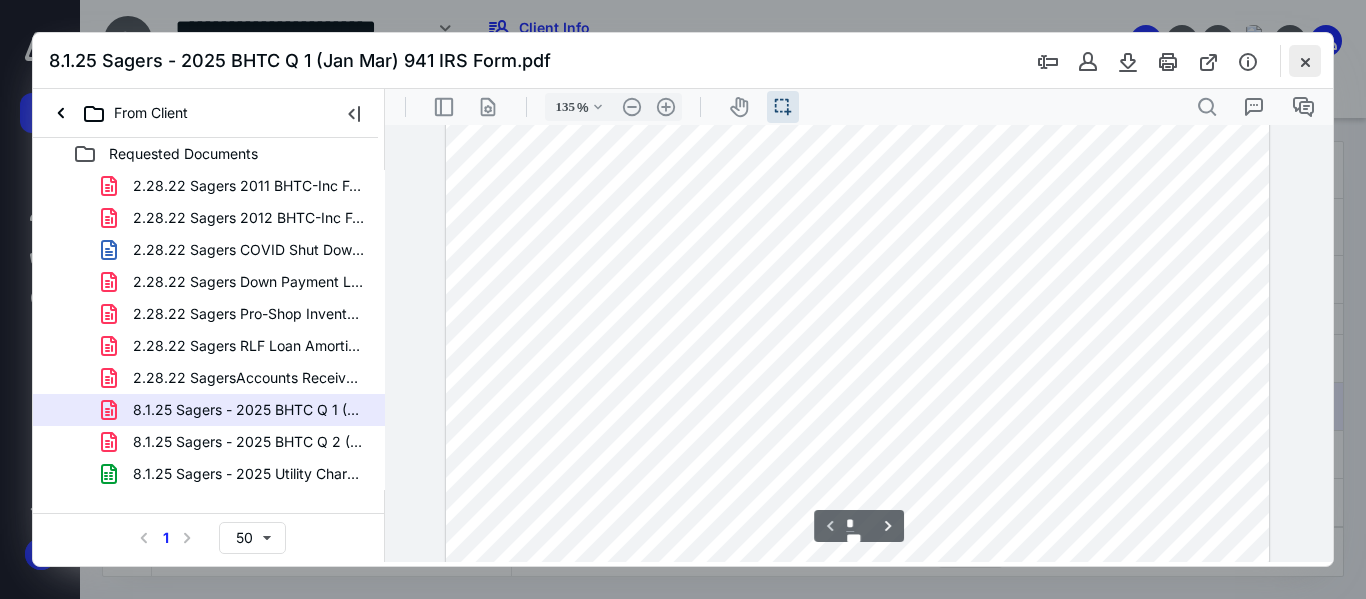 click at bounding box center [1305, 61] 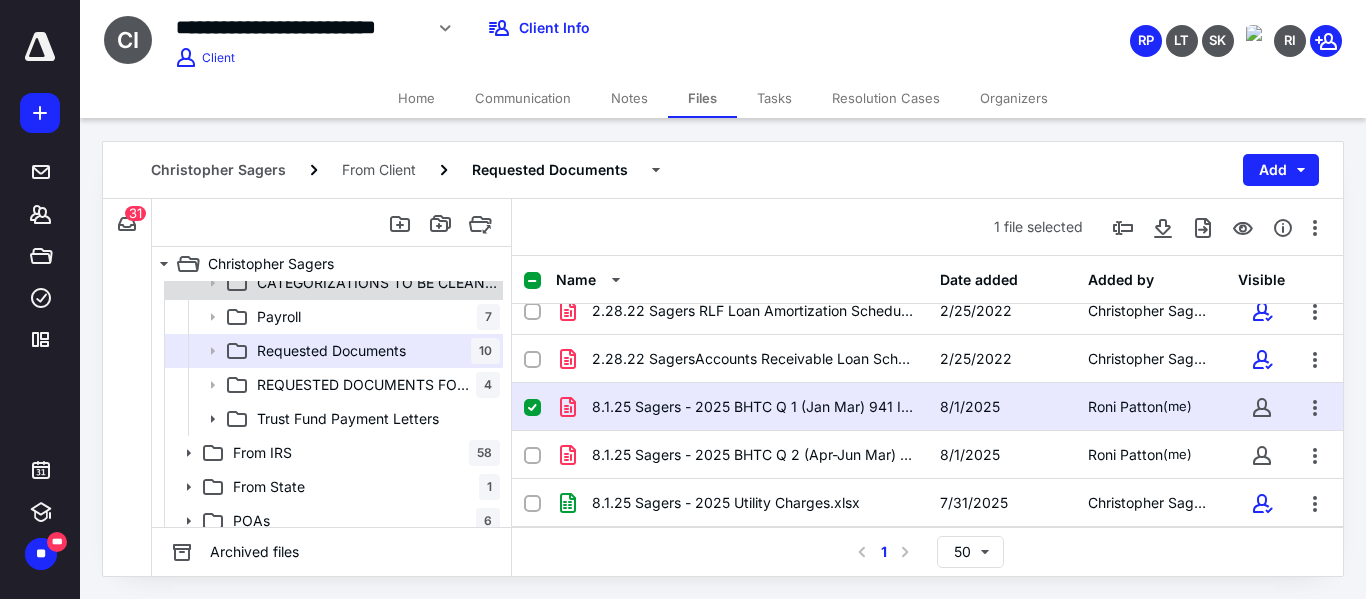 scroll, scrollTop: 200, scrollLeft: 0, axis: vertical 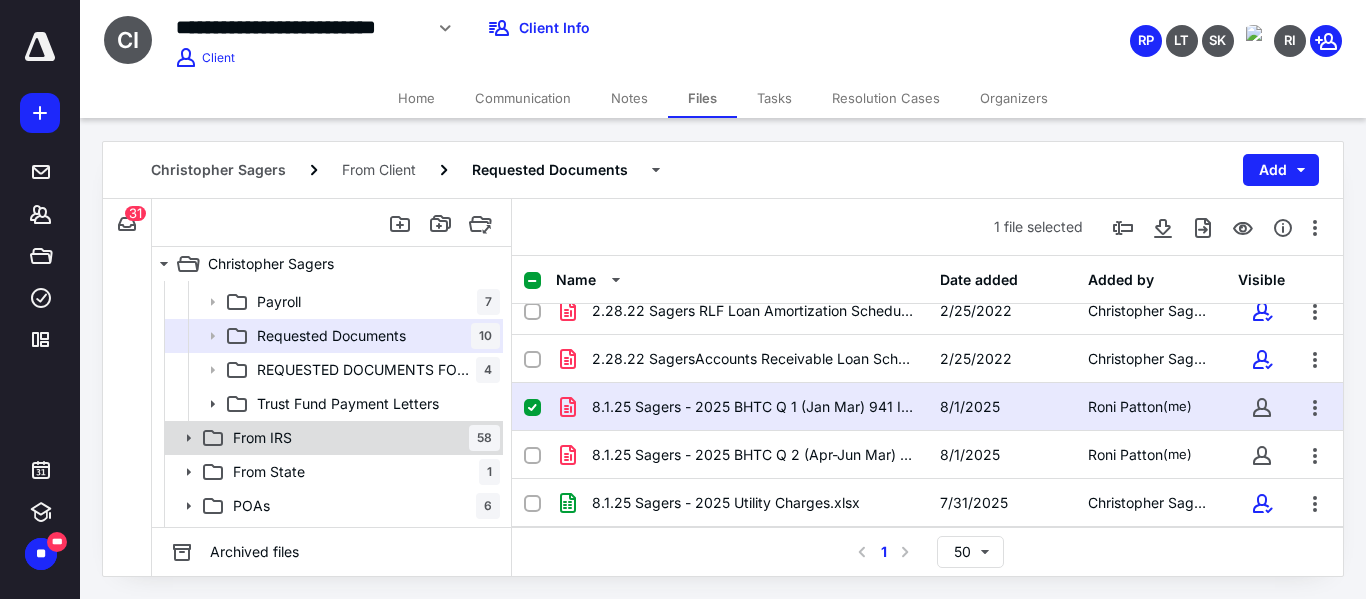 click 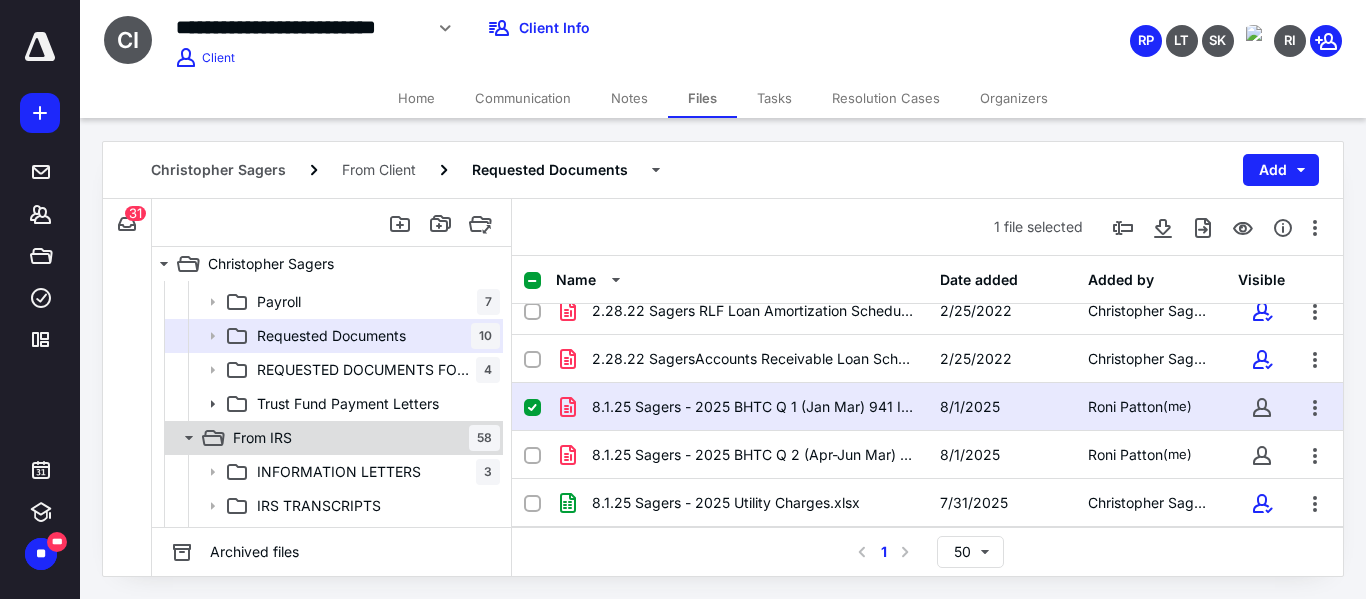 scroll, scrollTop: 300, scrollLeft: 0, axis: vertical 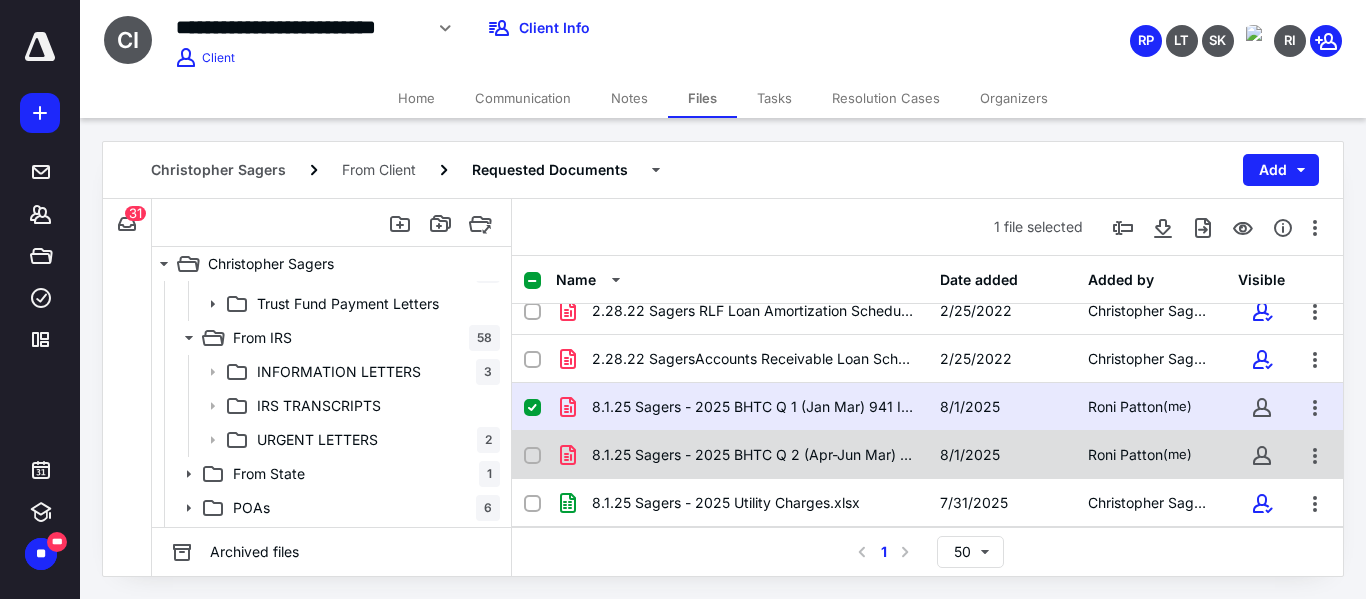 click at bounding box center [532, 456] 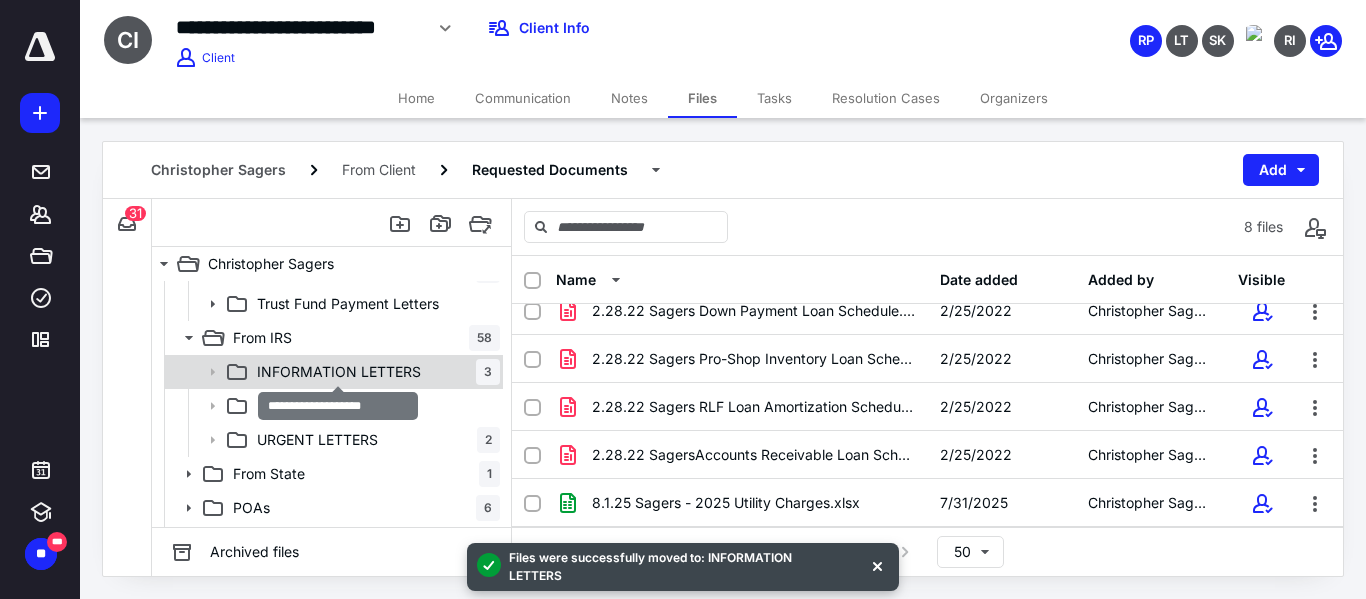 scroll, scrollTop: 161, scrollLeft: 0, axis: vertical 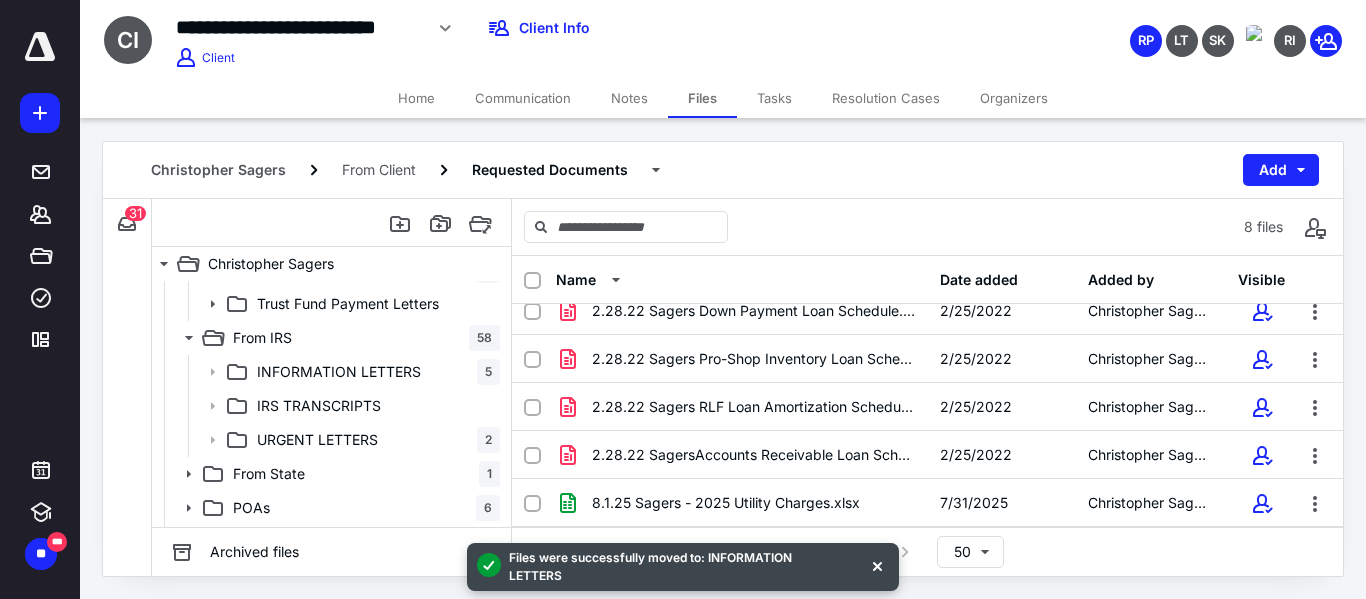 click on "31" at bounding box center [135, 213] 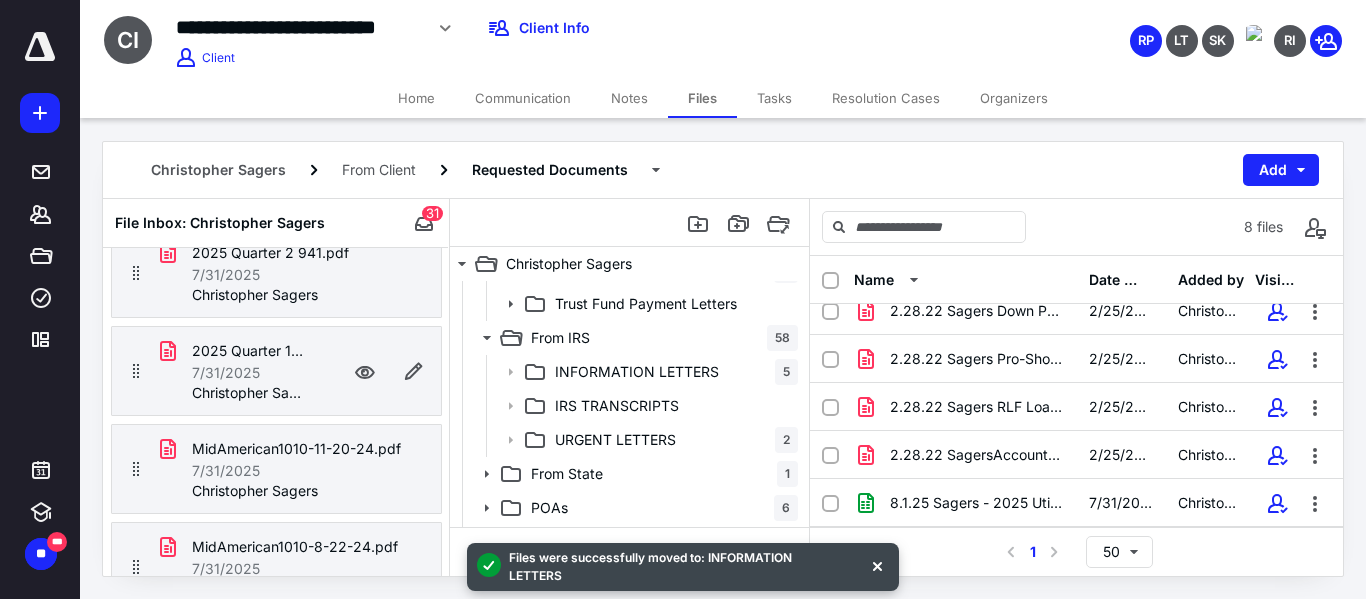 scroll, scrollTop: 0, scrollLeft: 0, axis: both 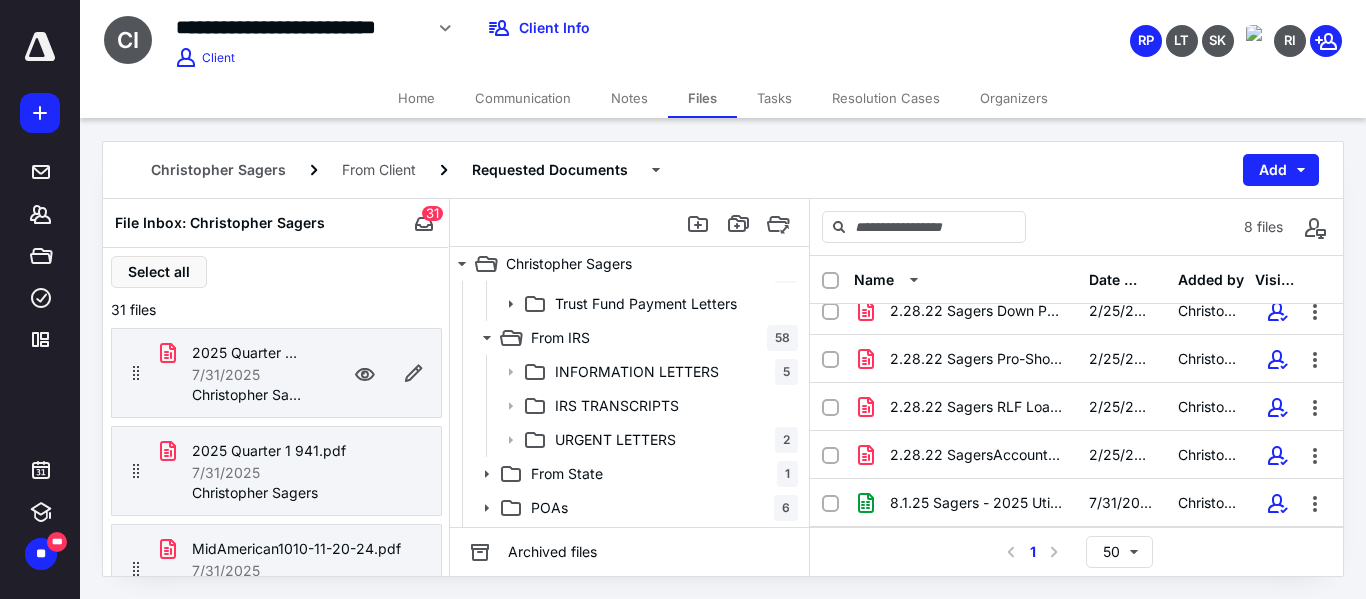 click 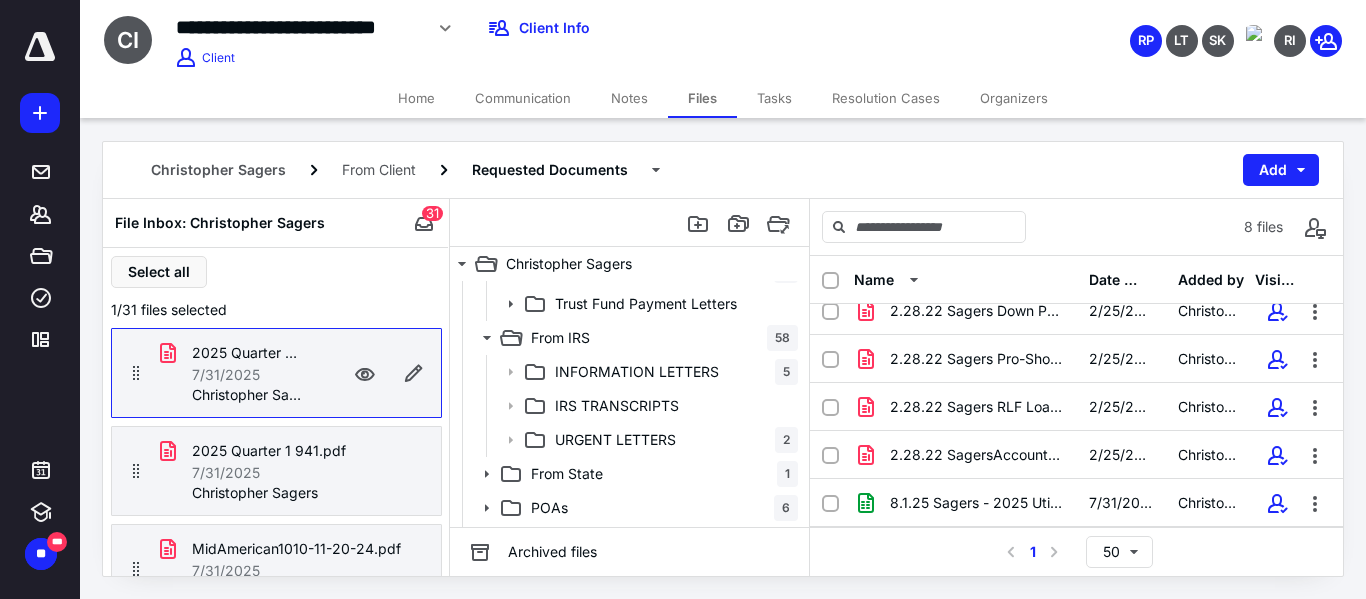 click on "7/31/2025" at bounding box center [226, 375] 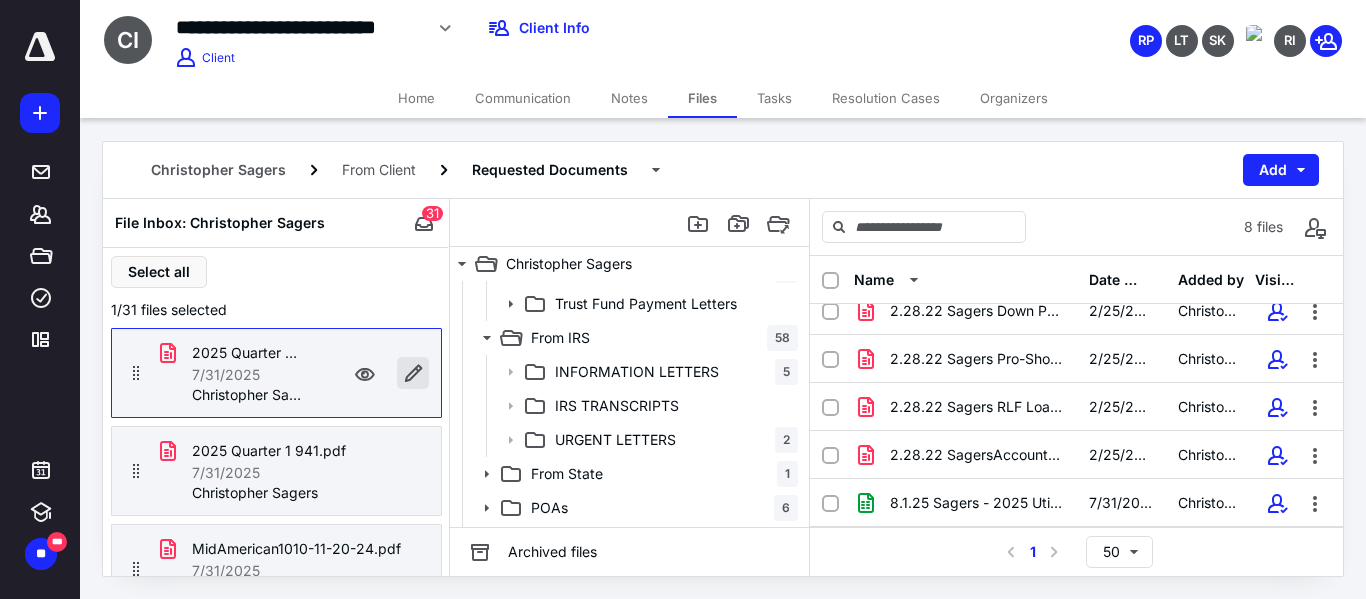 click at bounding box center [413, 373] 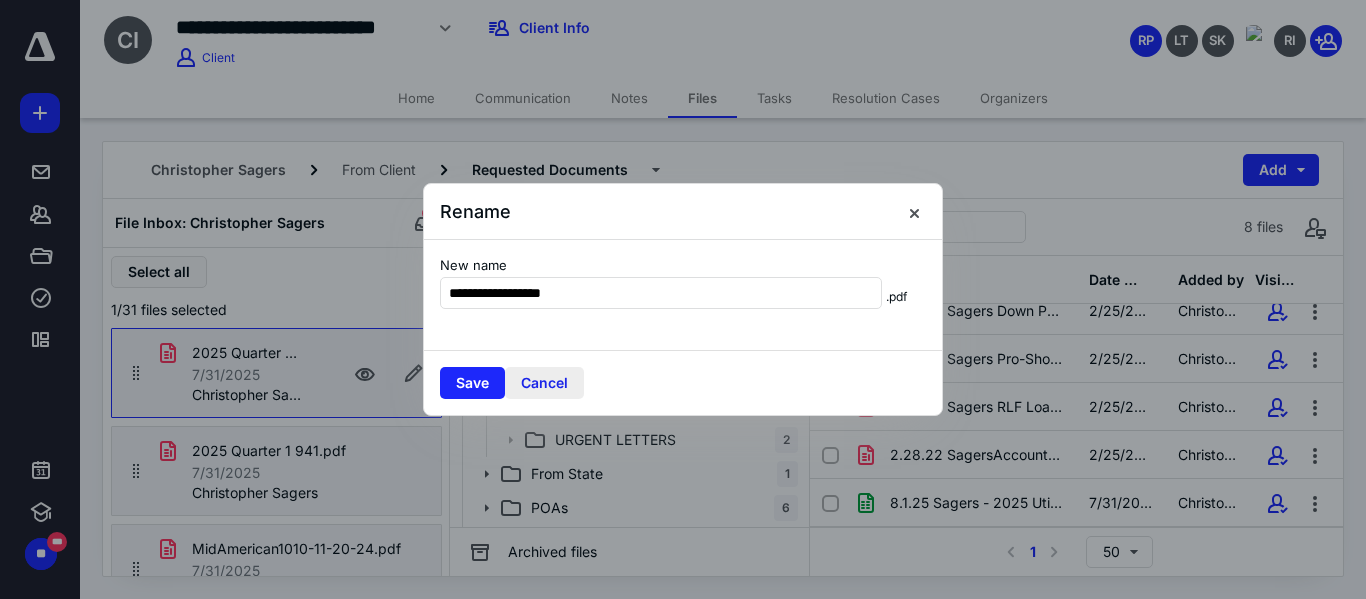 click on "Cancel" at bounding box center [544, 383] 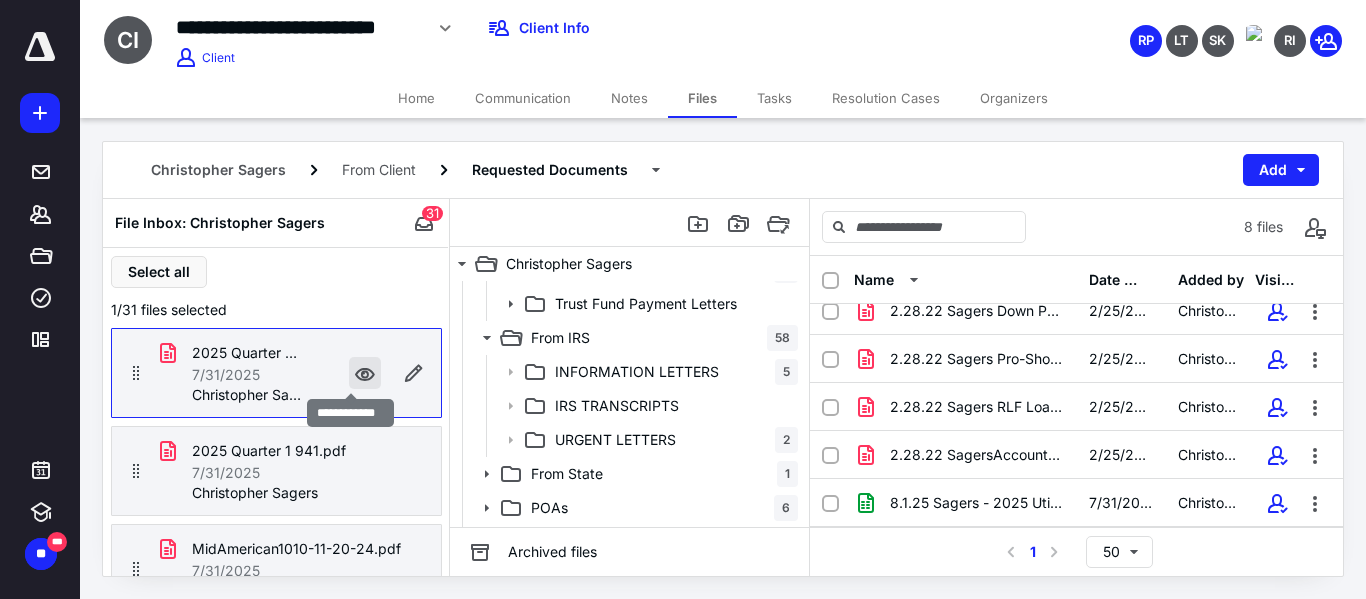 click at bounding box center [365, 373] 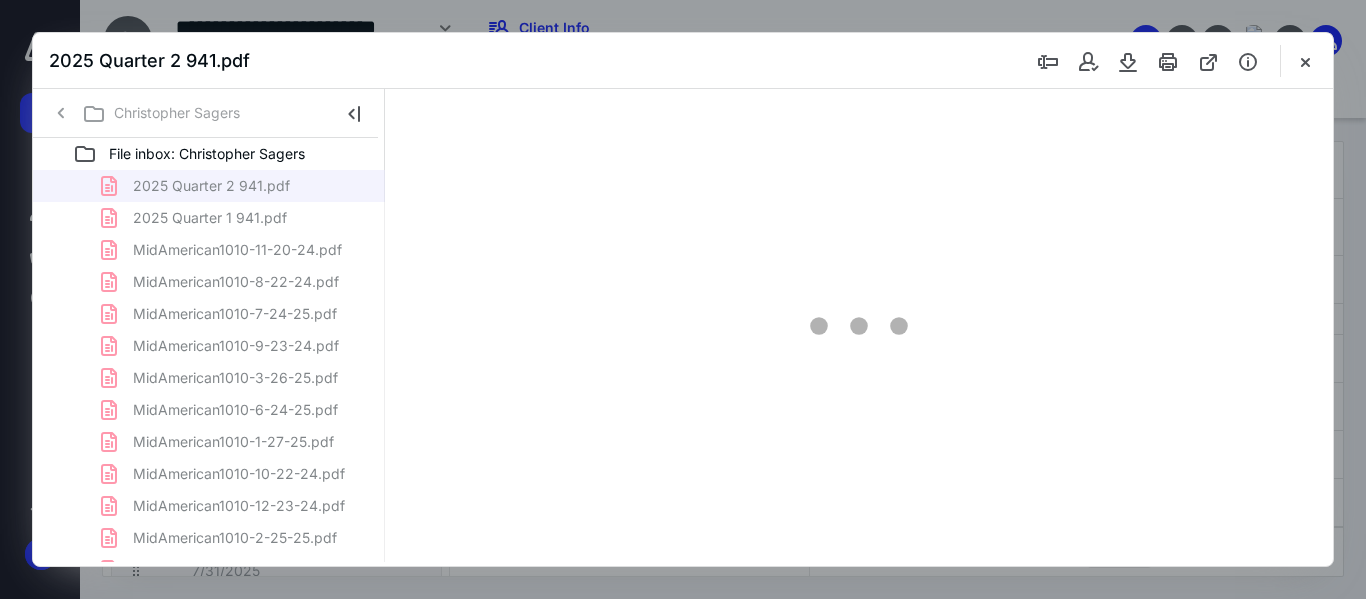 scroll, scrollTop: 0, scrollLeft: 0, axis: both 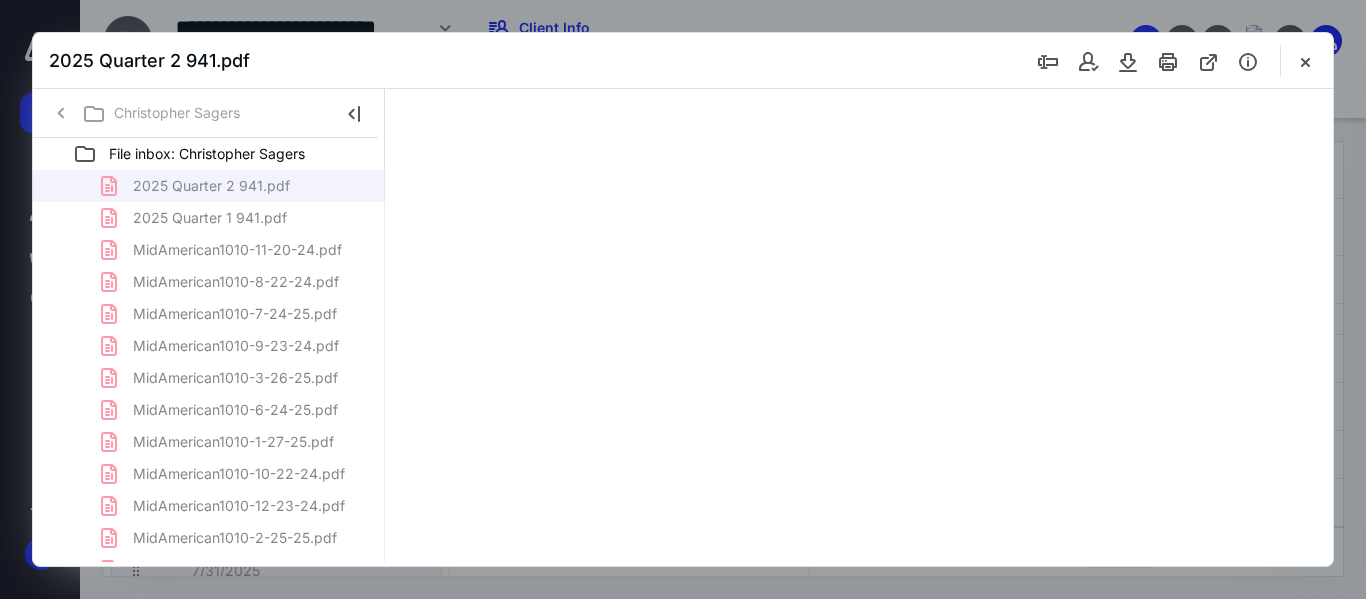 type on "55" 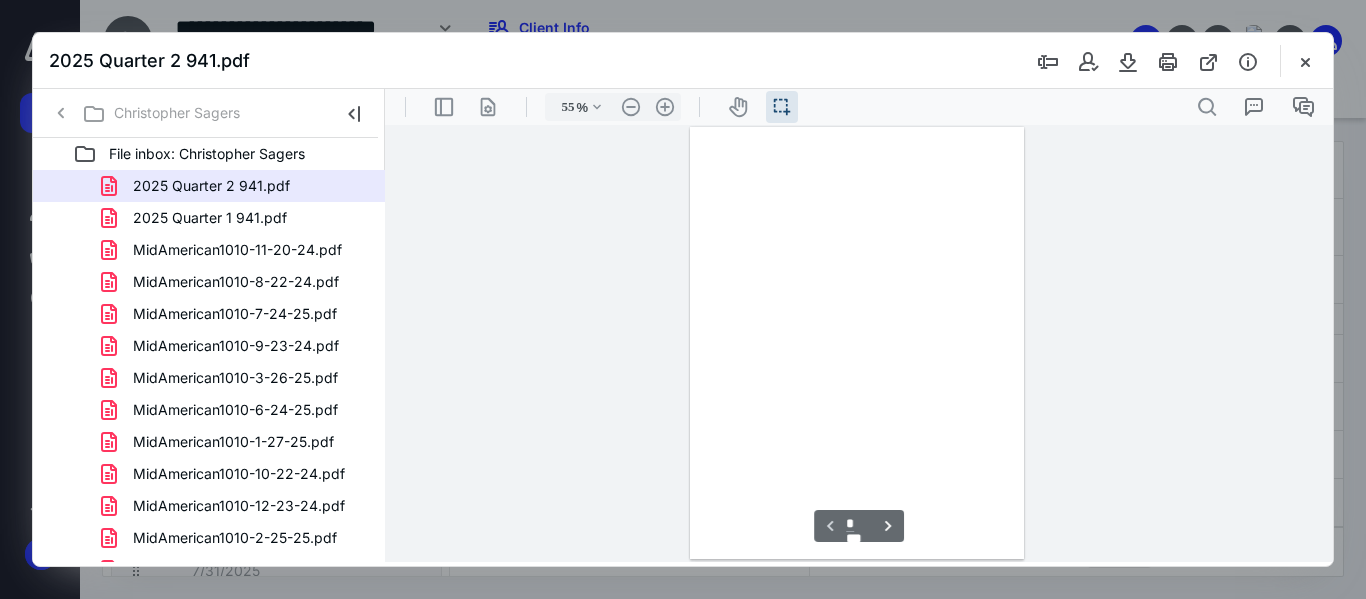 scroll, scrollTop: 38, scrollLeft: 0, axis: vertical 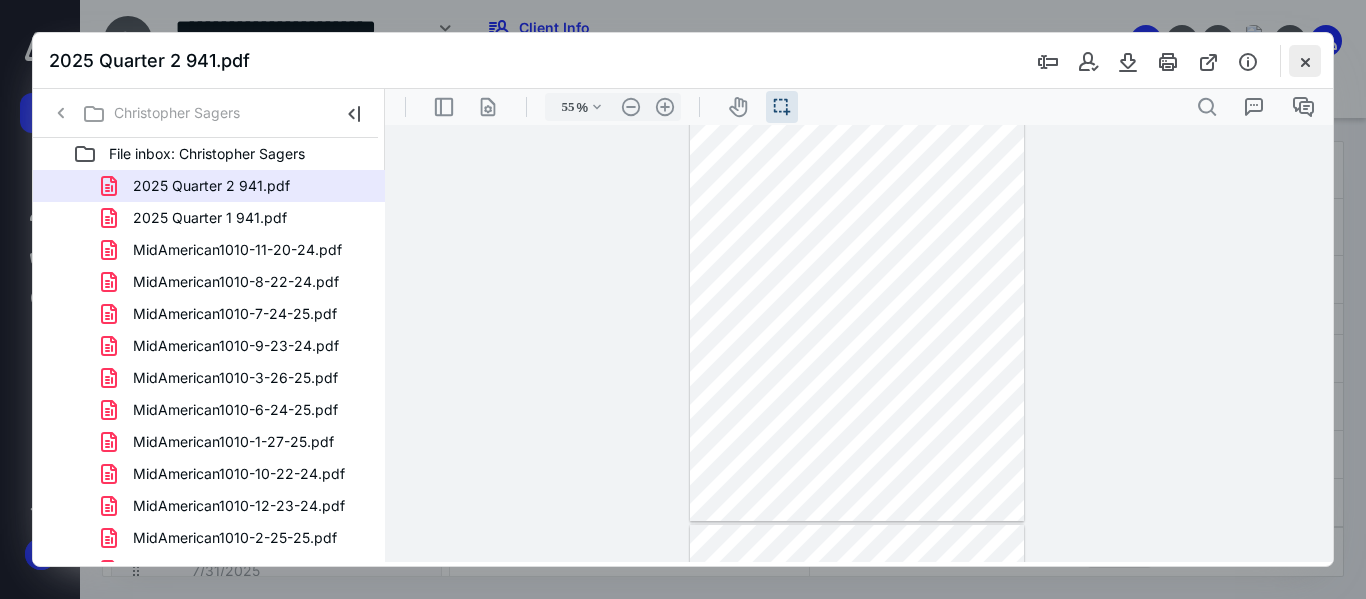 click at bounding box center (1305, 61) 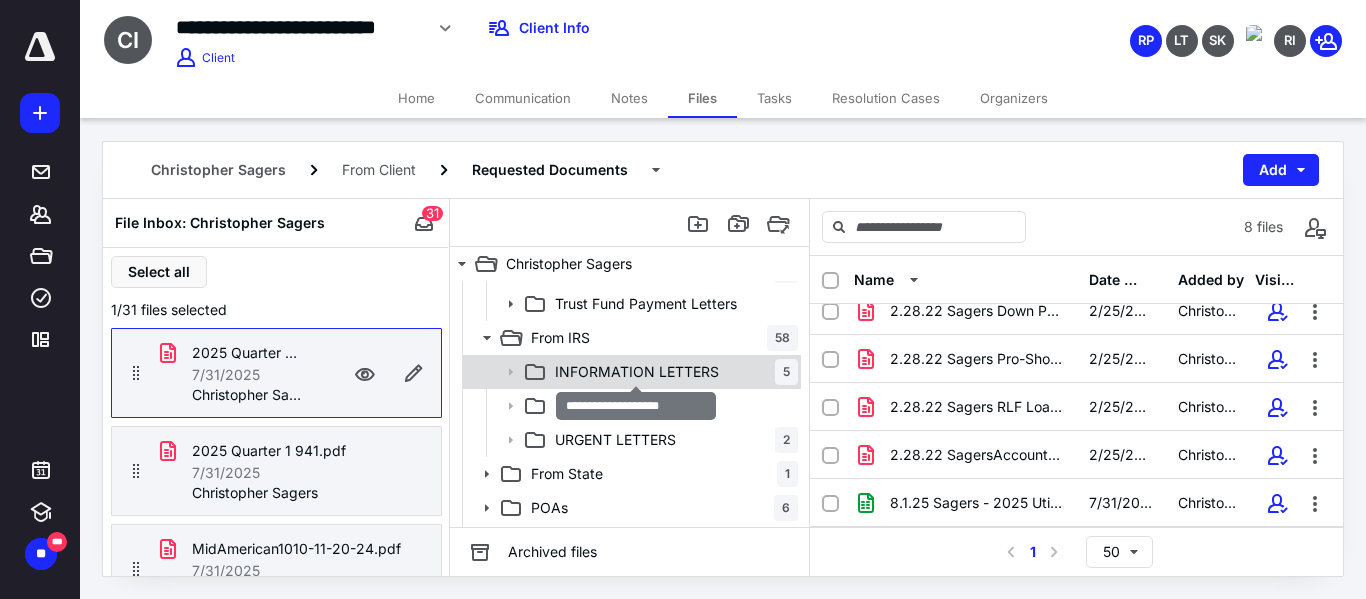 click on "INFORMATION LETTERS" at bounding box center [637, 372] 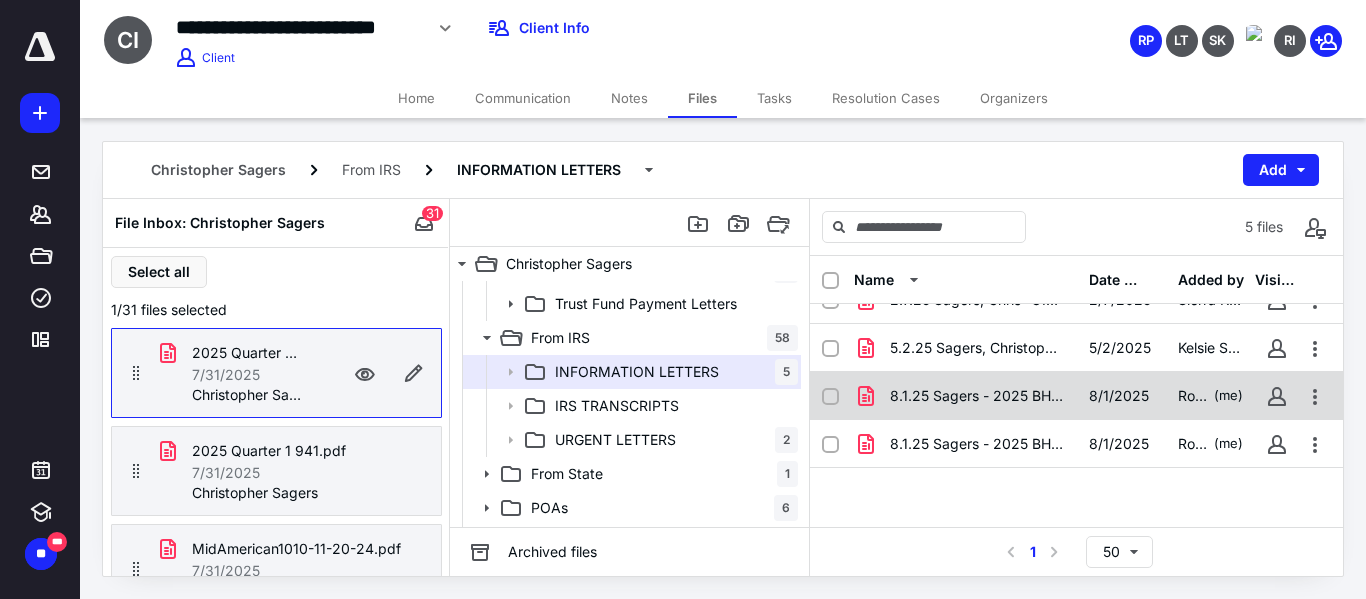 scroll, scrollTop: 77, scrollLeft: 0, axis: vertical 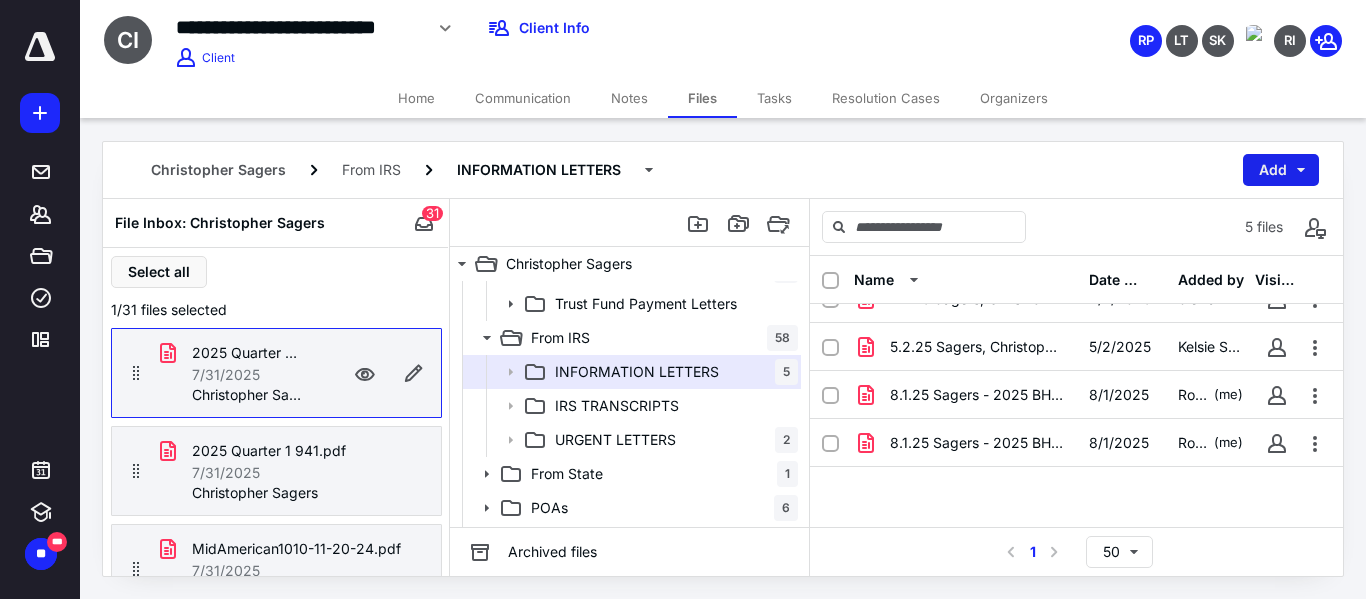 click on "Add" at bounding box center [1281, 170] 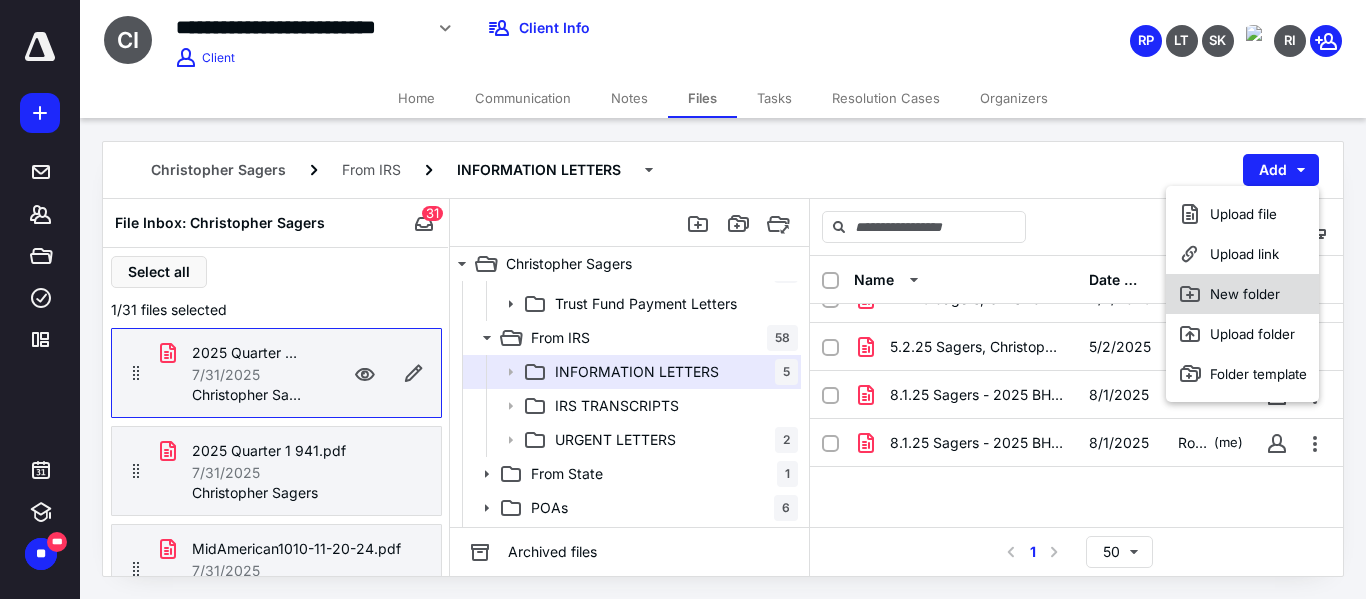 click on "New folder" at bounding box center (1242, 294) 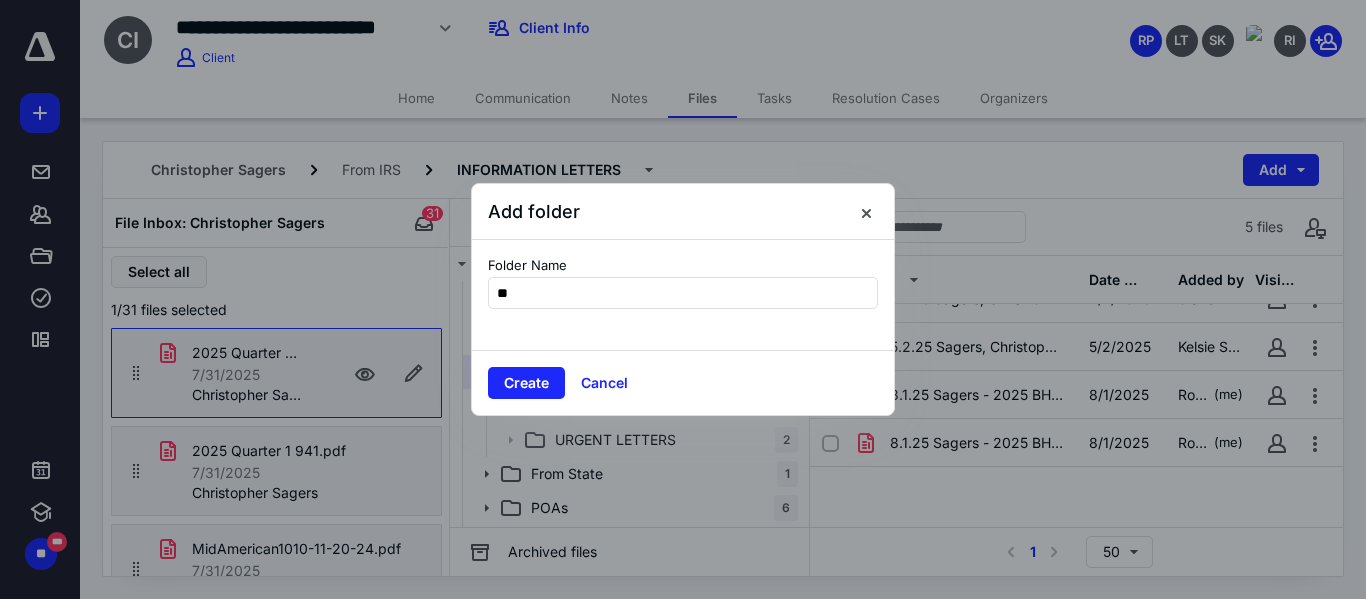 type on "***" 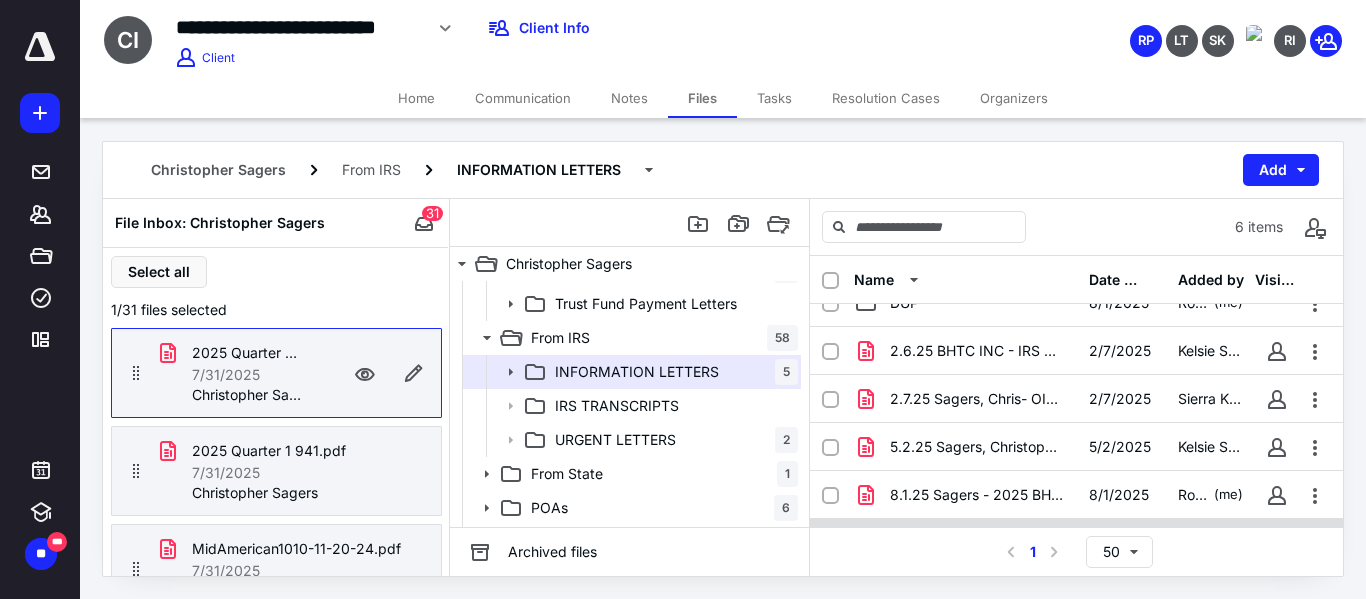 scroll, scrollTop: 0, scrollLeft: 0, axis: both 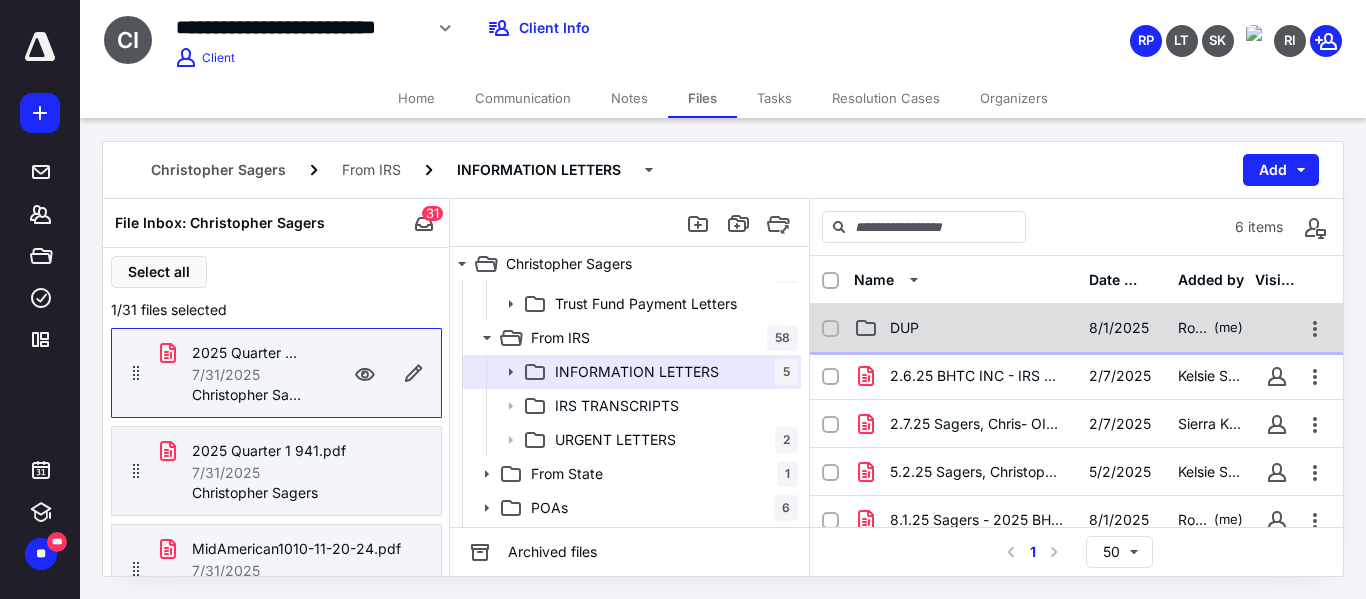 click on "DUP" at bounding box center (965, 328) 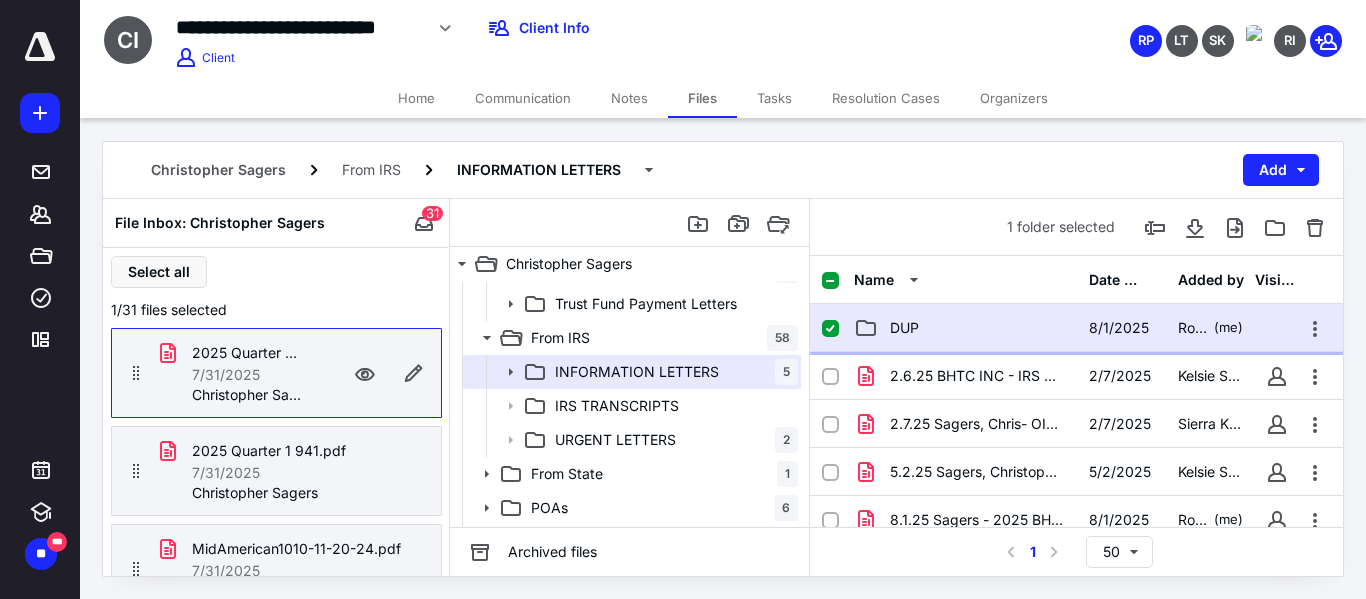 click on "DUP" at bounding box center (965, 328) 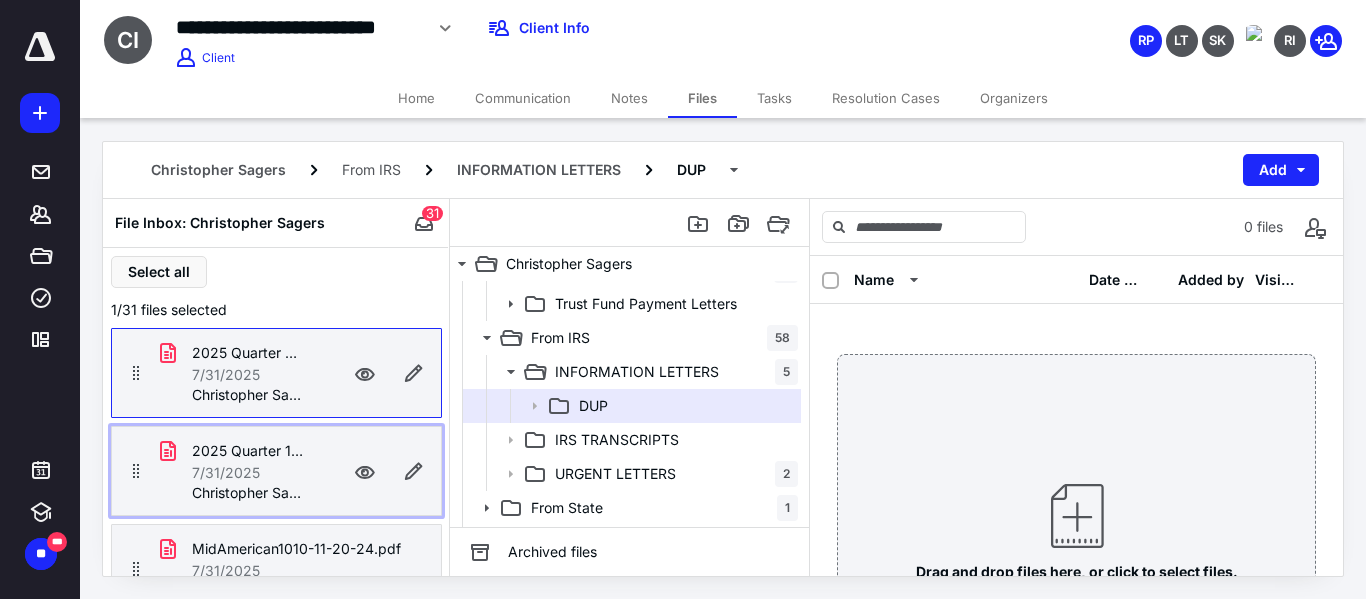 click on "2025 Quarter 1 941.pdf" at bounding box center [248, 451] 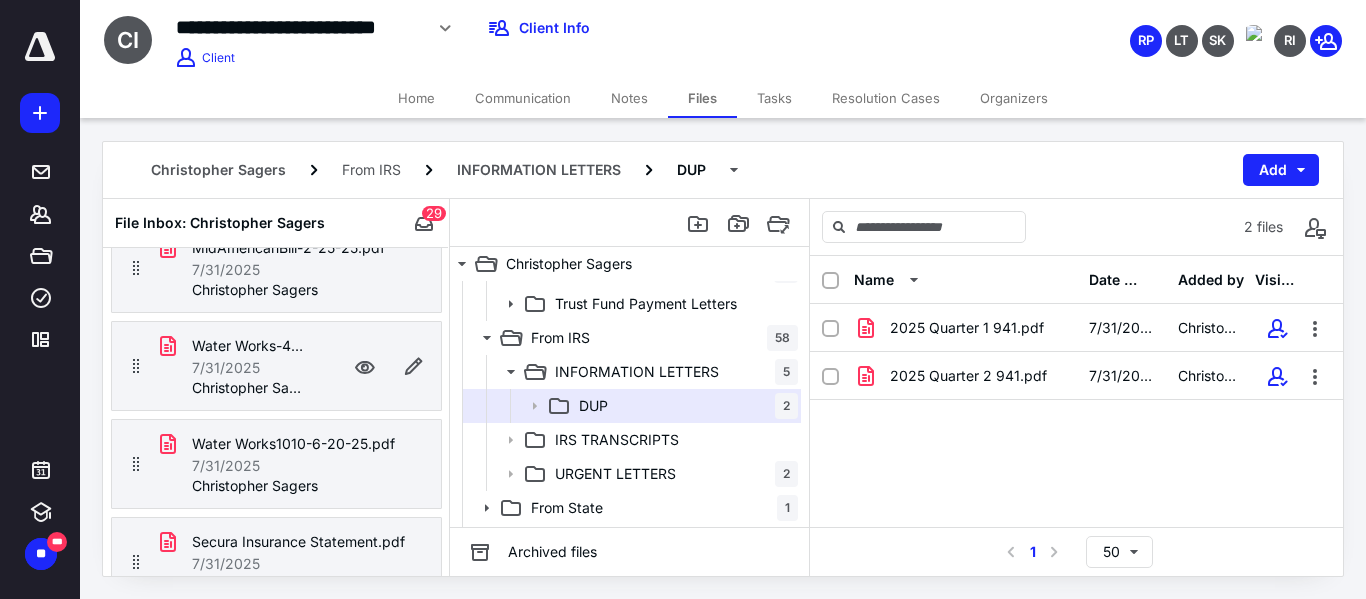 scroll, scrollTop: 2486, scrollLeft: 0, axis: vertical 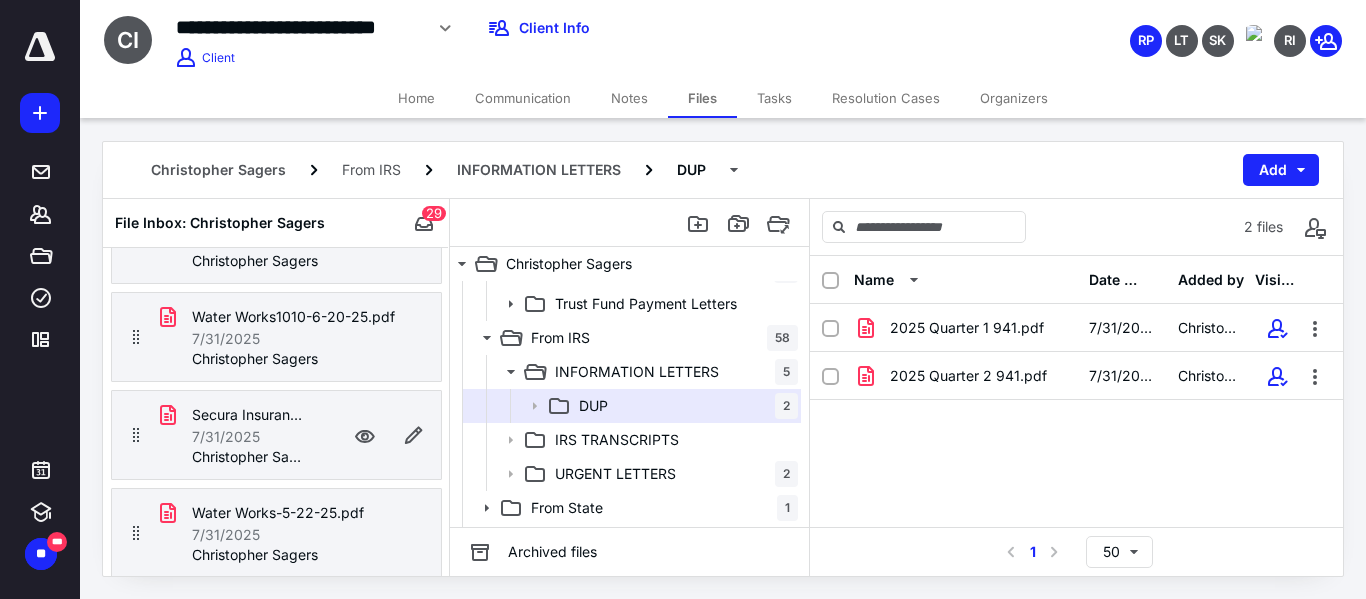 click on "Secura Insurance Statement.pdf" at bounding box center [248, 415] 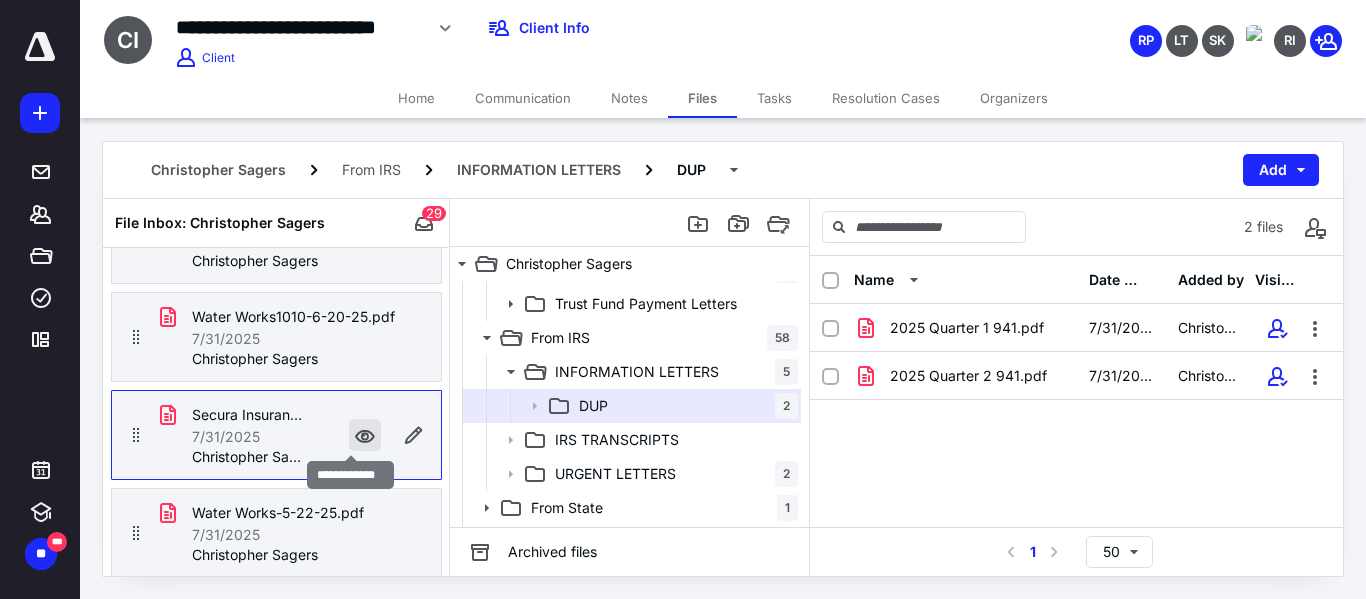 click at bounding box center [365, 435] 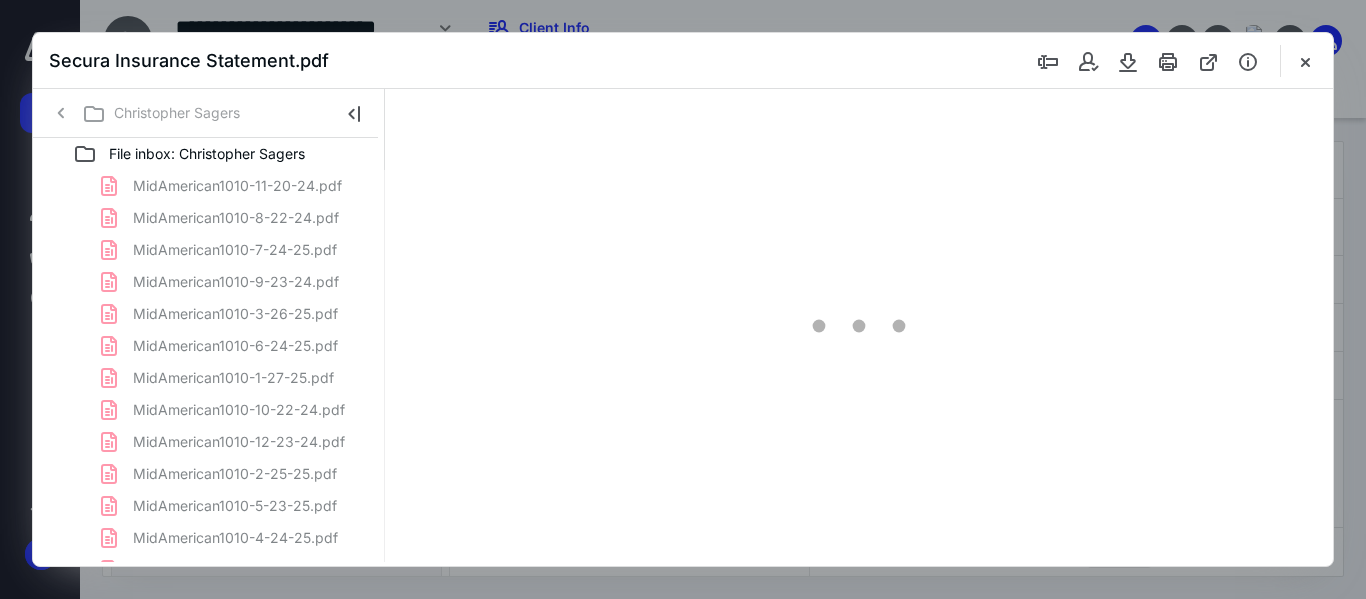 scroll, scrollTop: 0, scrollLeft: 0, axis: both 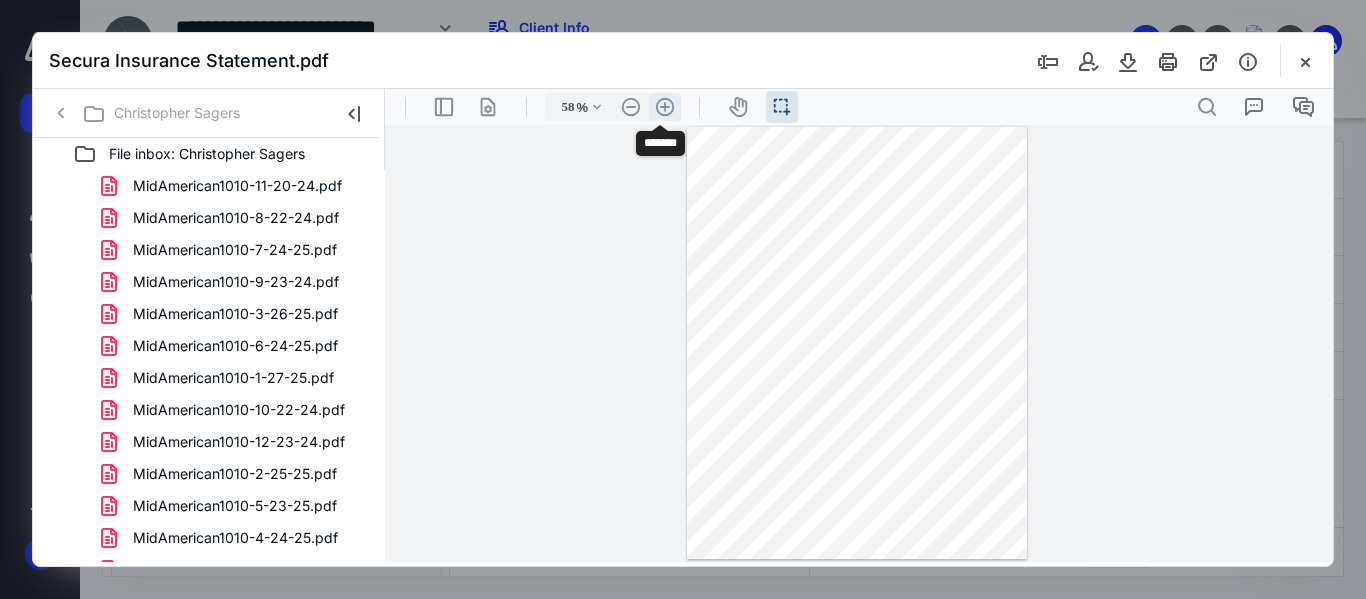 click on ".cls-1{fill:#abb0c4;} icon - header - zoom - in - line" at bounding box center (665, 107) 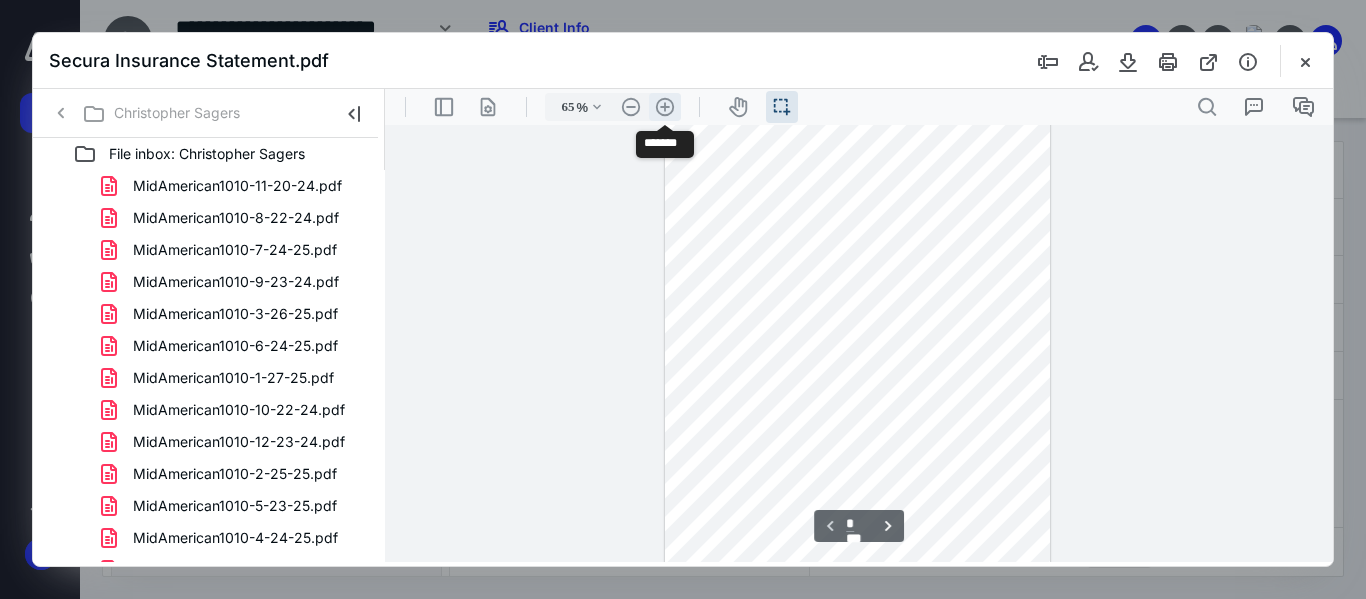 click on ".cls-1{fill:#abb0c4;} icon - header - zoom - in - line" at bounding box center [665, 107] 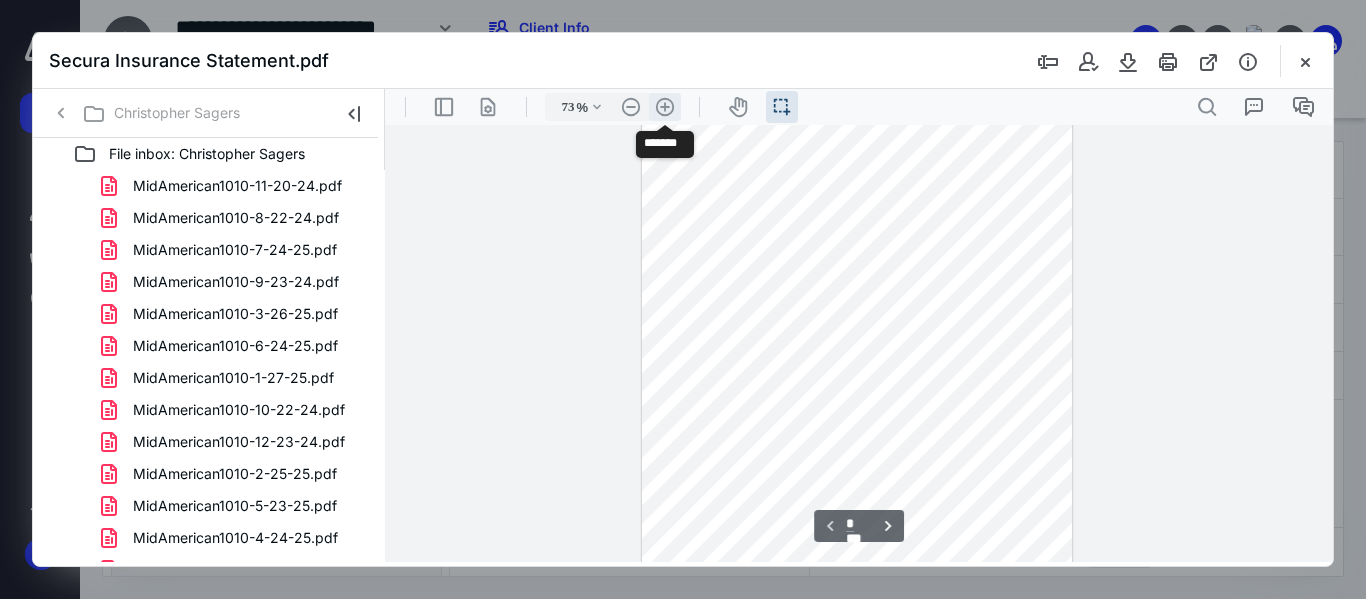 click on ".cls-1{fill:#abb0c4;} icon - header - zoom - in - line" at bounding box center [665, 107] 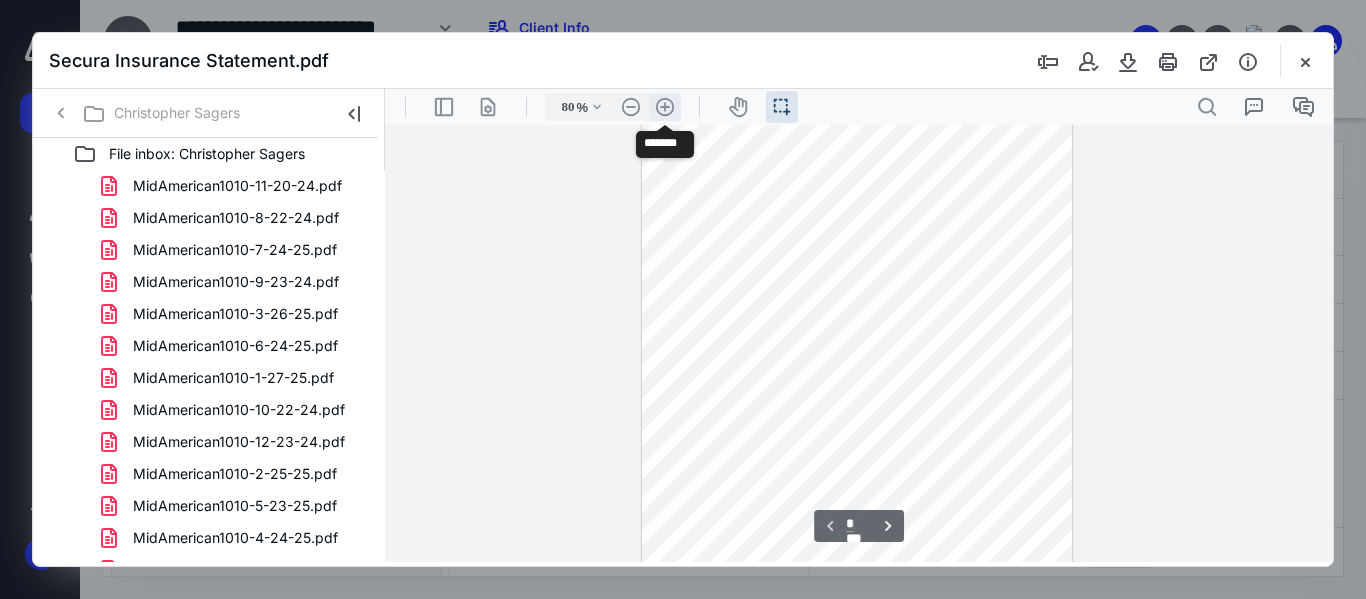 click on ".cls-1{fill:#abb0c4;} icon - header - zoom - in - line" at bounding box center (665, 107) 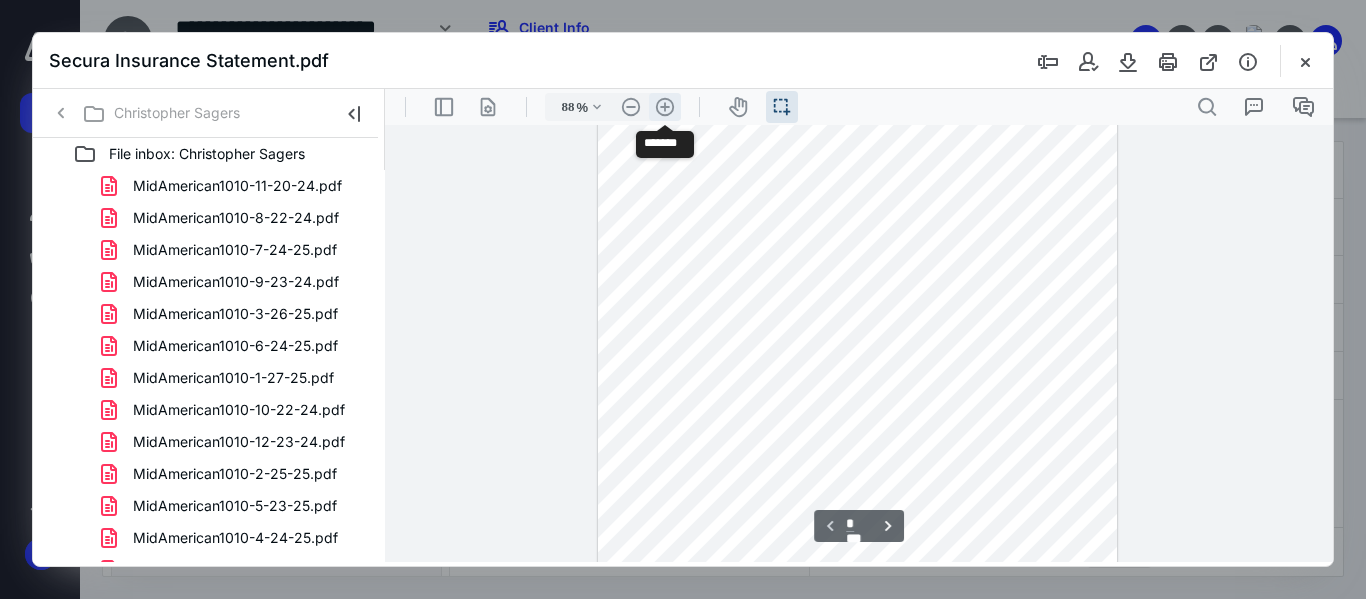 click on ".cls-1{fill:#abb0c4;} icon - header - zoom - in - line" at bounding box center (665, 107) 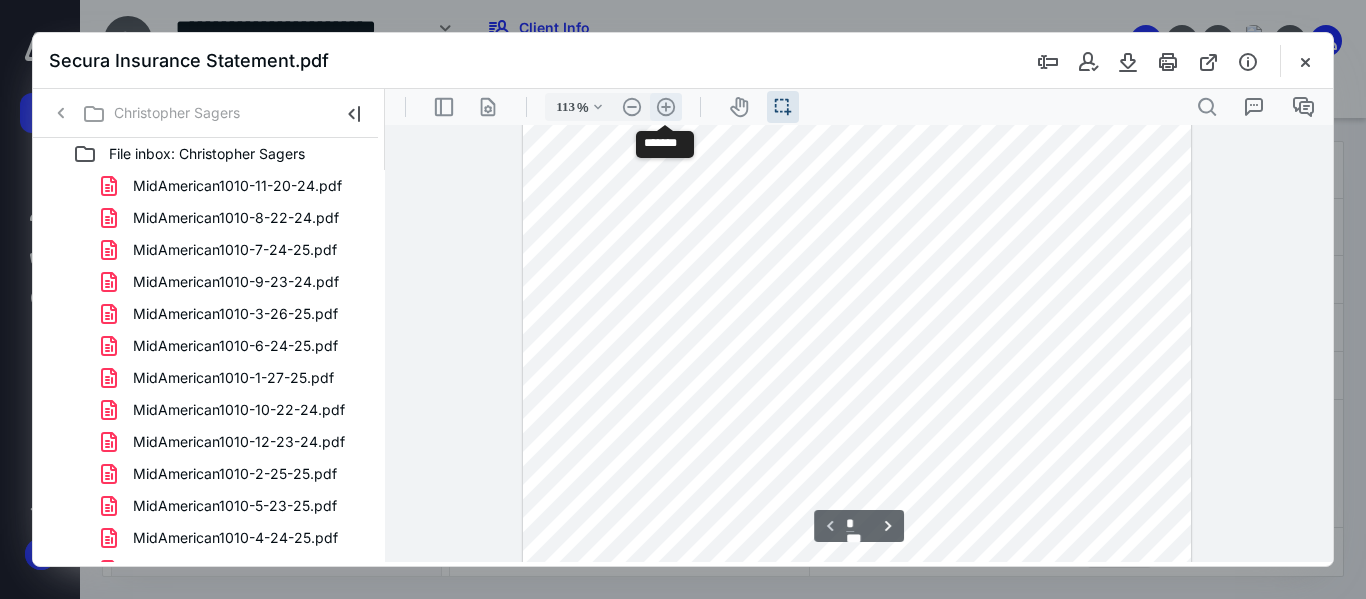 click on ".cls-1{fill:#abb0c4;} icon - header - zoom - in - line" at bounding box center (666, 107) 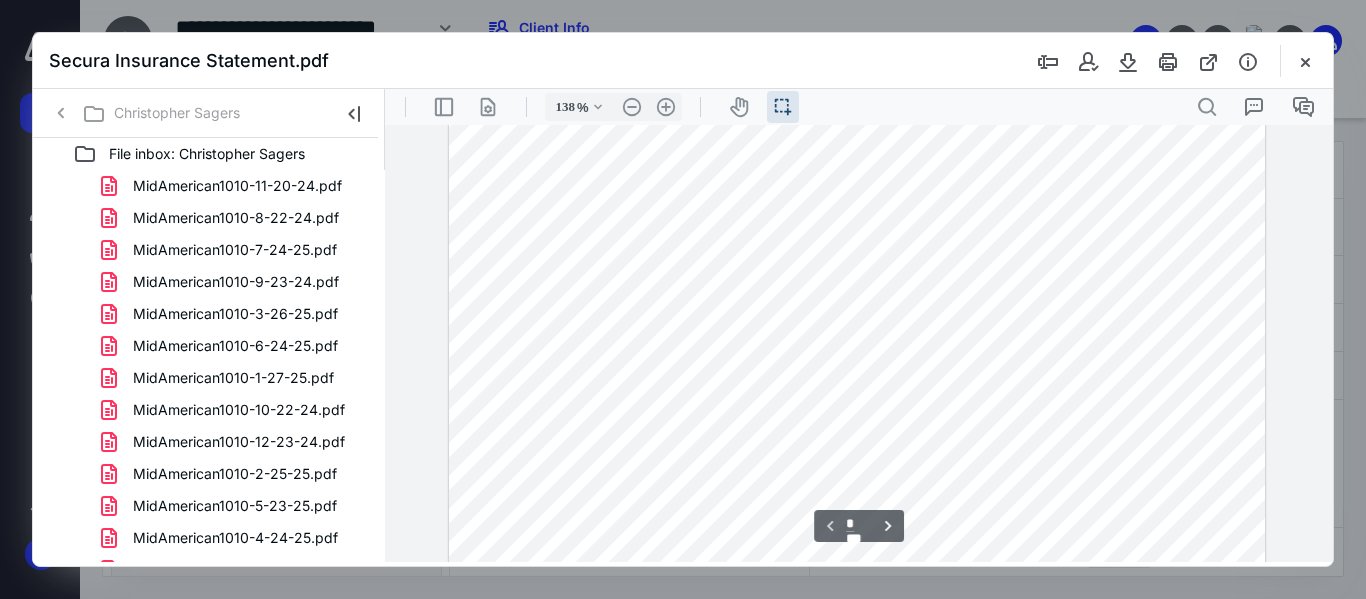 scroll, scrollTop: 0, scrollLeft: 0, axis: both 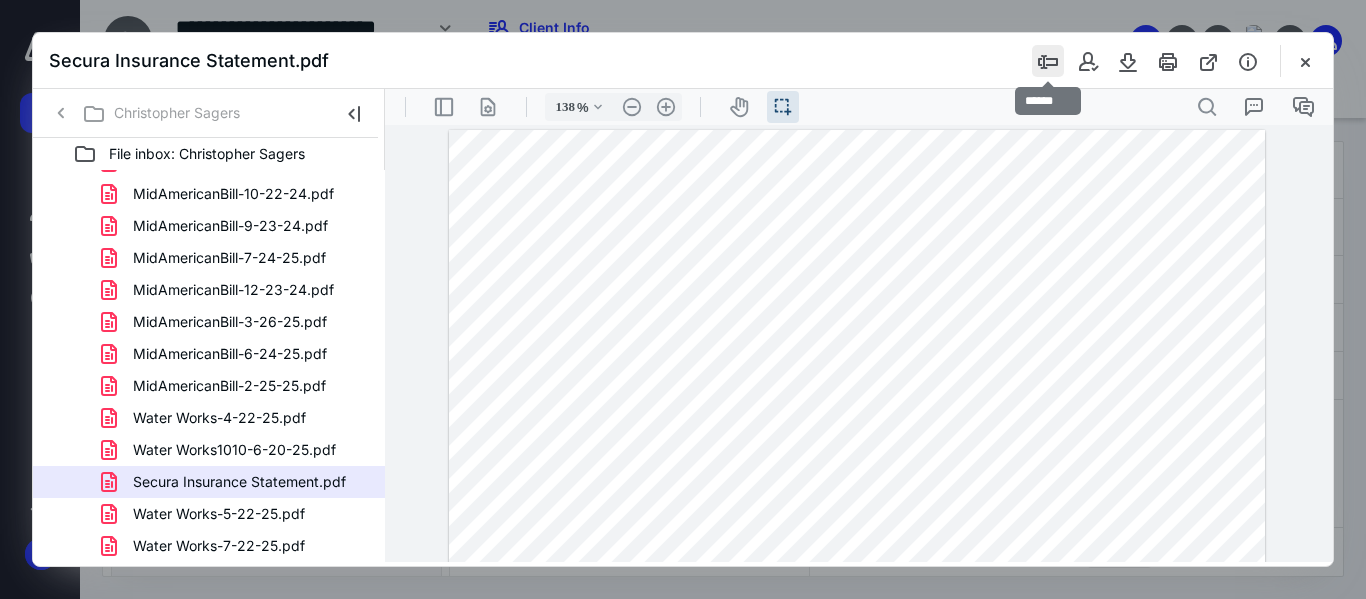 click at bounding box center (1048, 61) 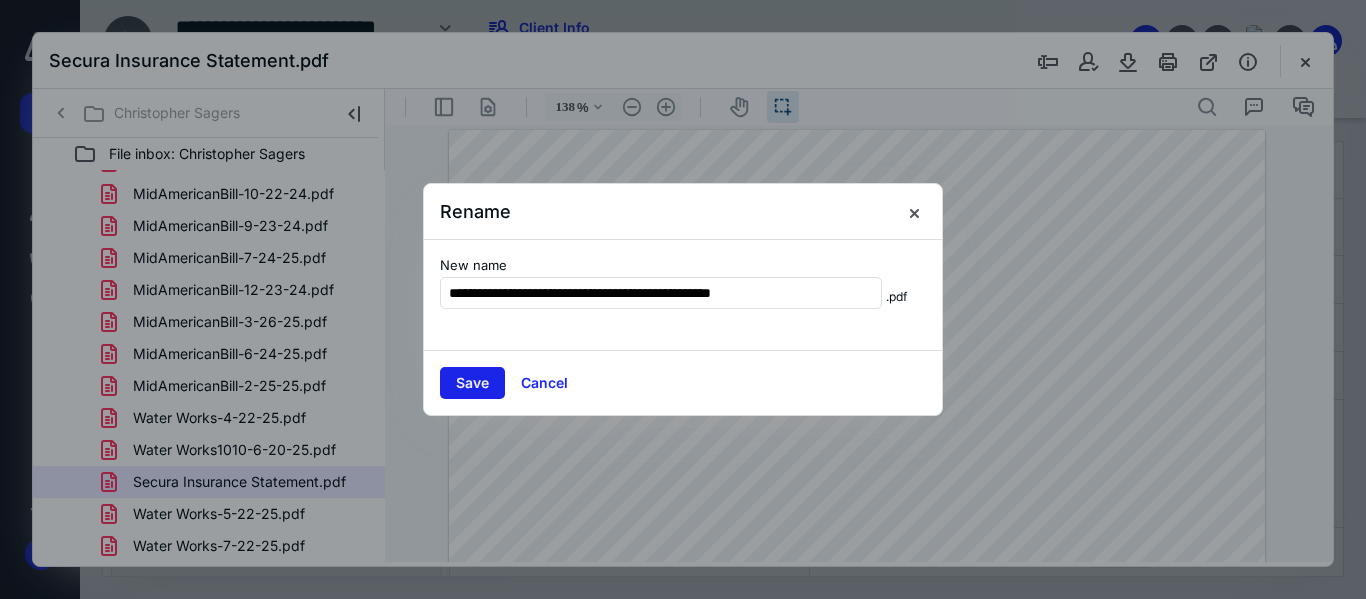 type on "**********" 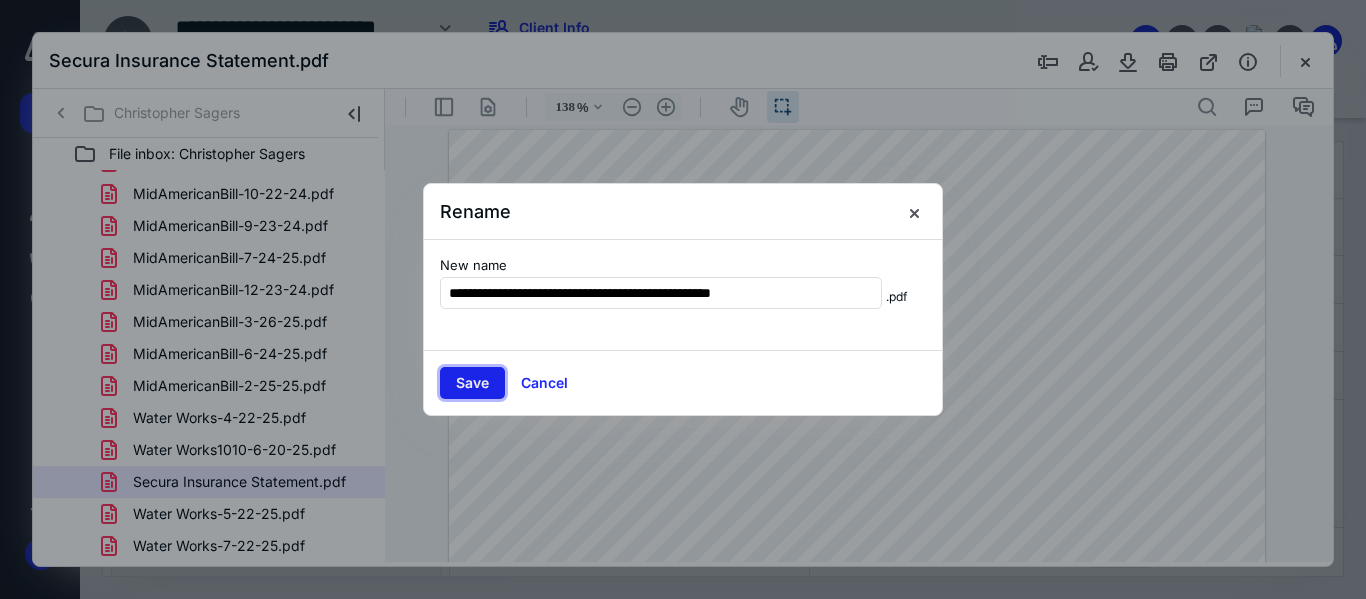 click on "Save" at bounding box center [472, 383] 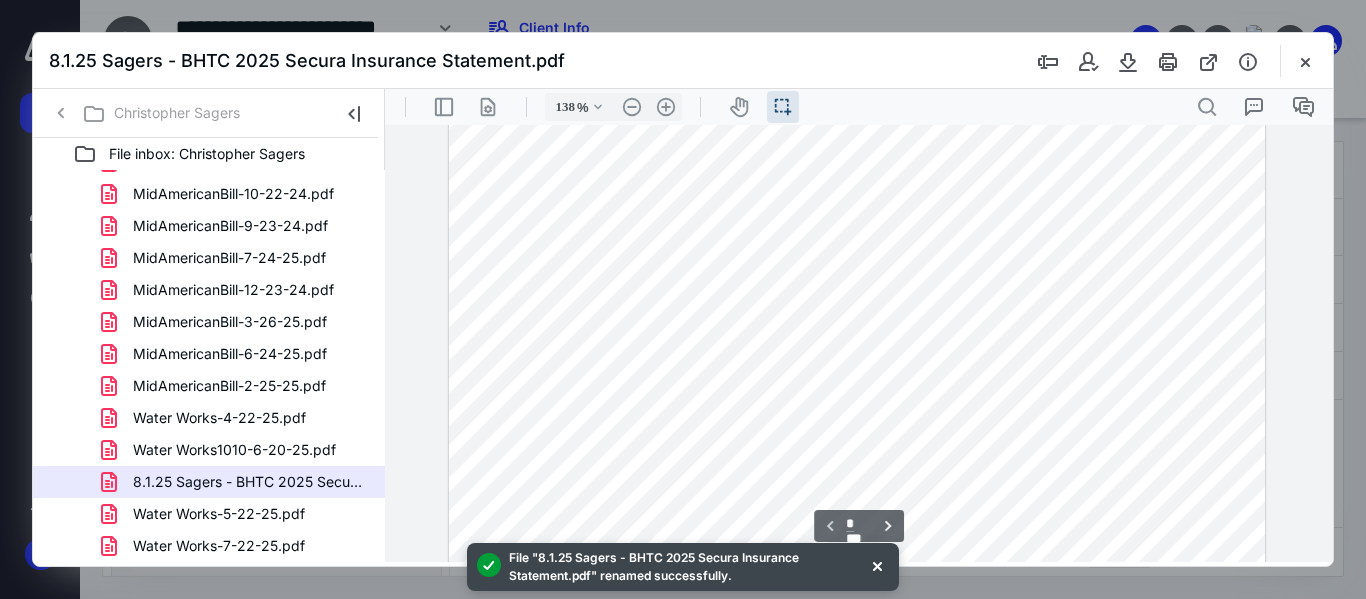 scroll, scrollTop: 300, scrollLeft: 0, axis: vertical 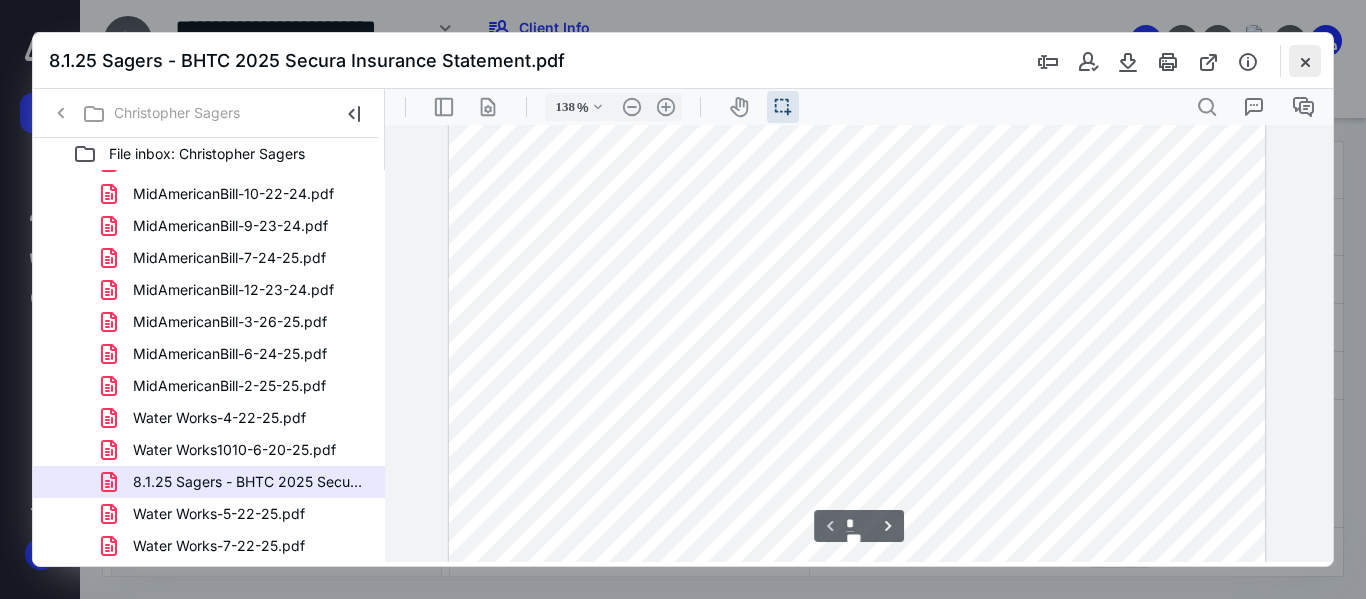click at bounding box center (1305, 61) 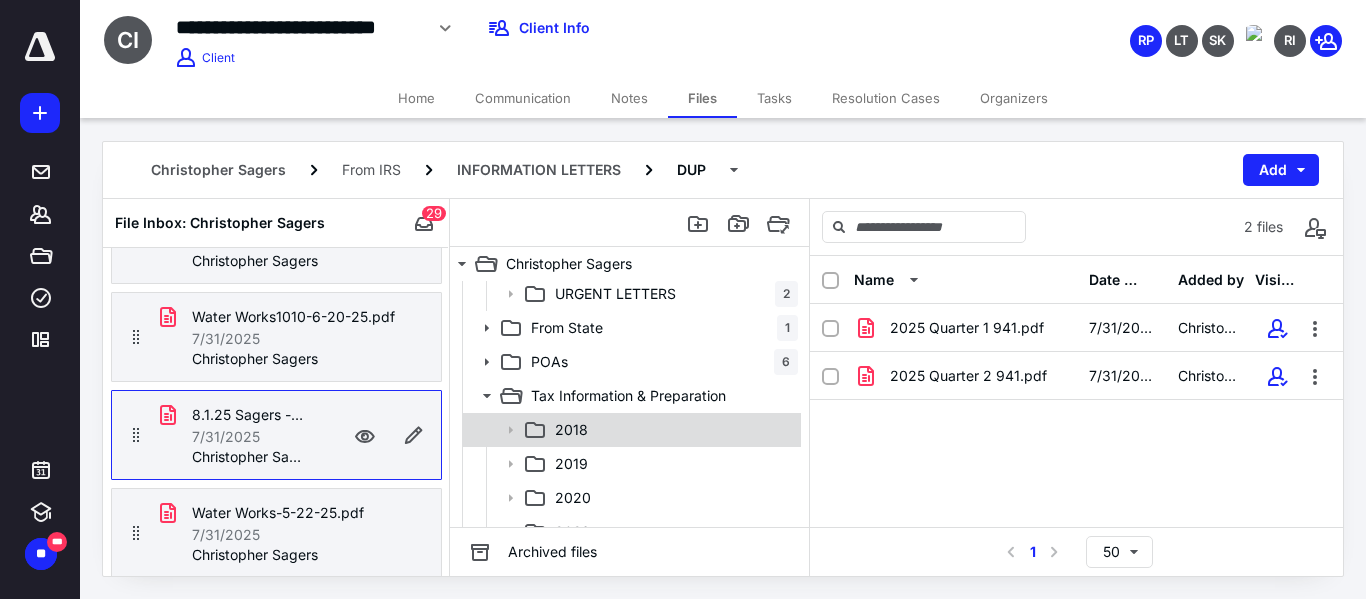 scroll, scrollTop: 500, scrollLeft: 0, axis: vertical 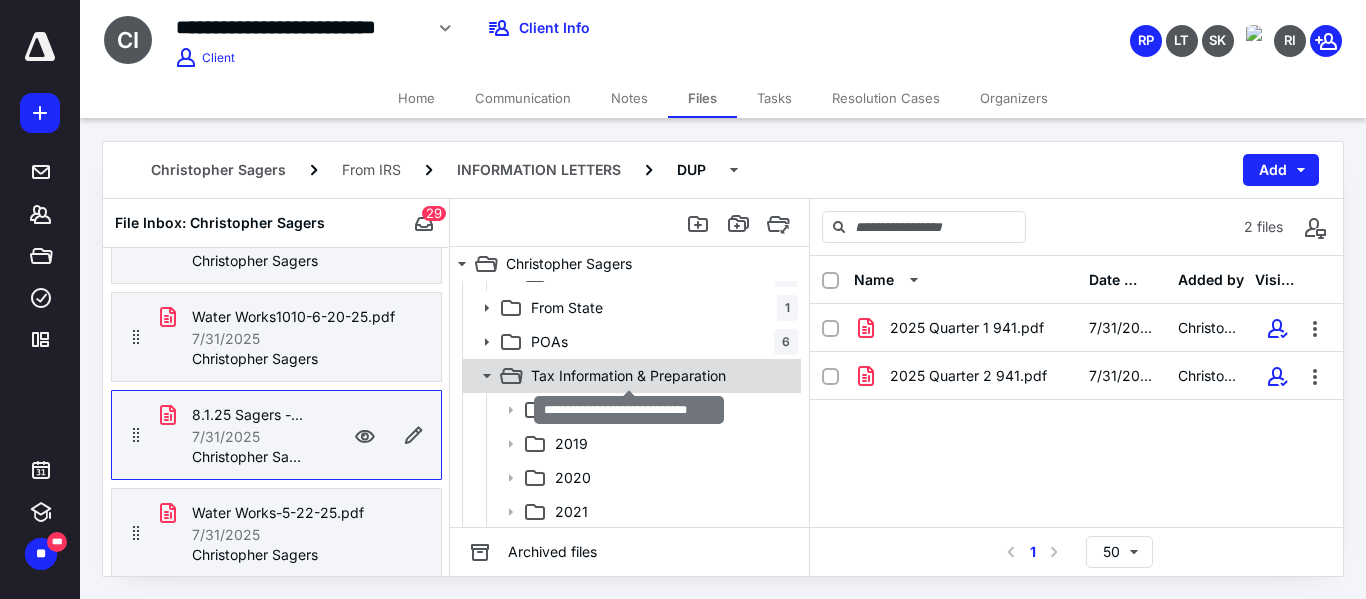 click on "Tax Information & Preparation" at bounding box center (628, 376) 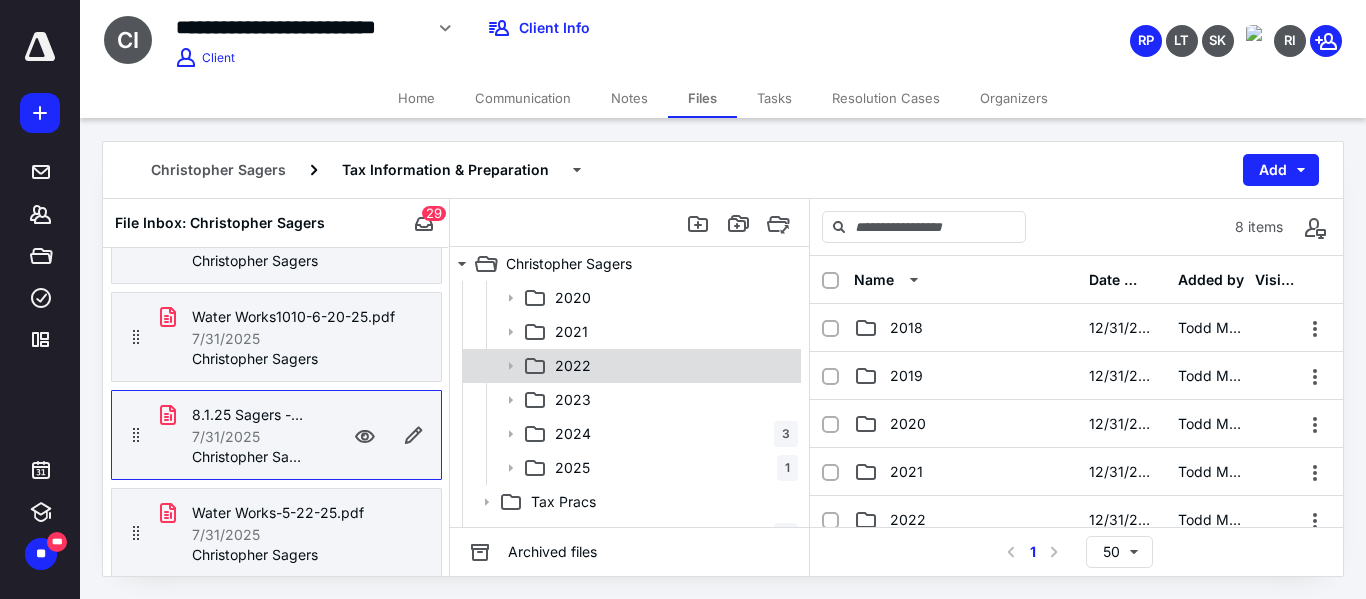 scroll, scrollTop: 700, scrollLeft: 0, axis: vertical 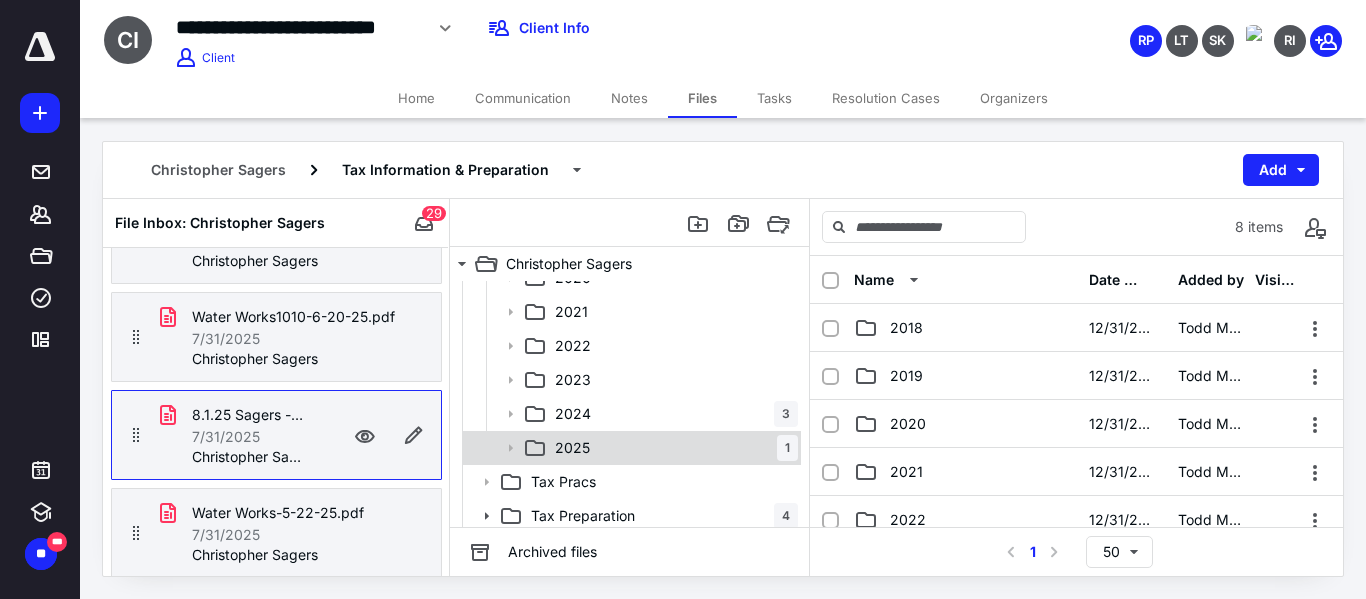 click on "2025 1" at bounding box center (672, 448) 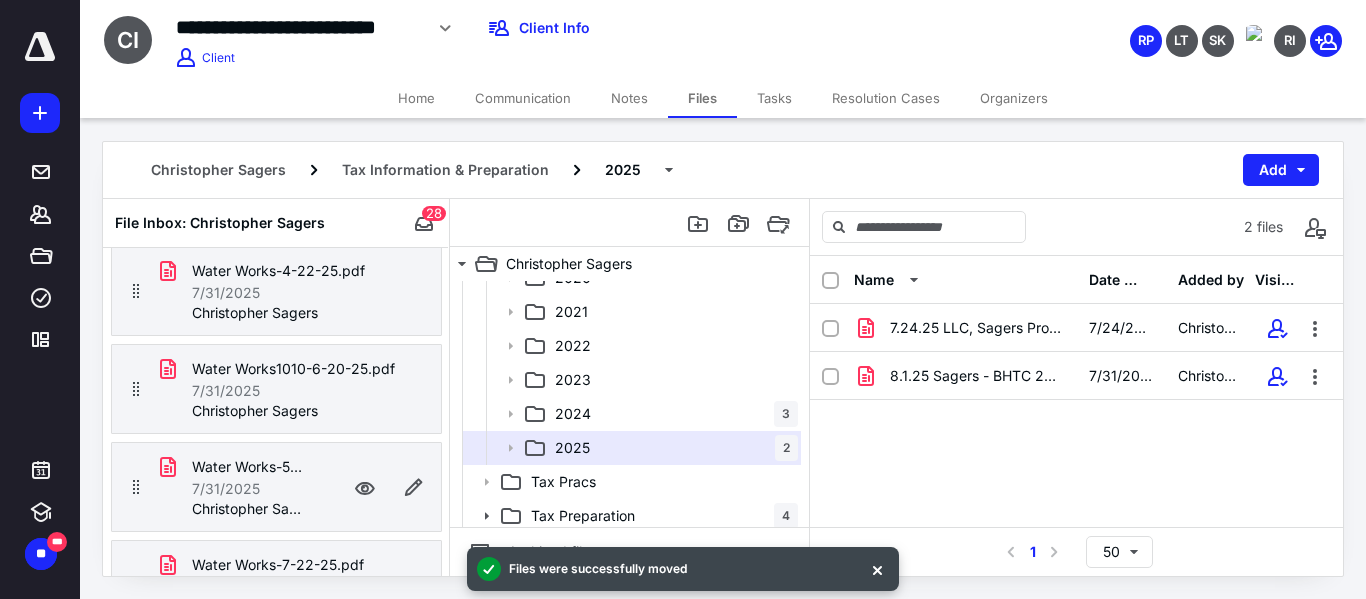 scroll, scrollTop: 2388, scrollLeft: 0, axis: vertical 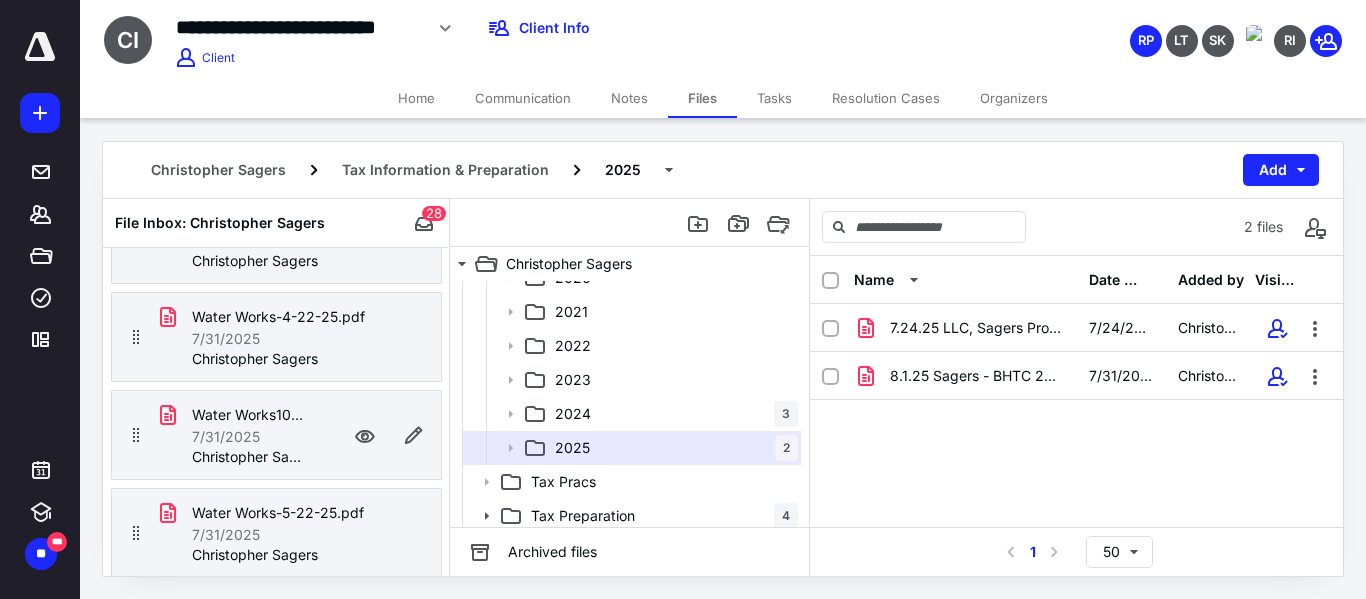 click on "Water Works1010-6-20-25.pdf" at bounding box center (236, 415) 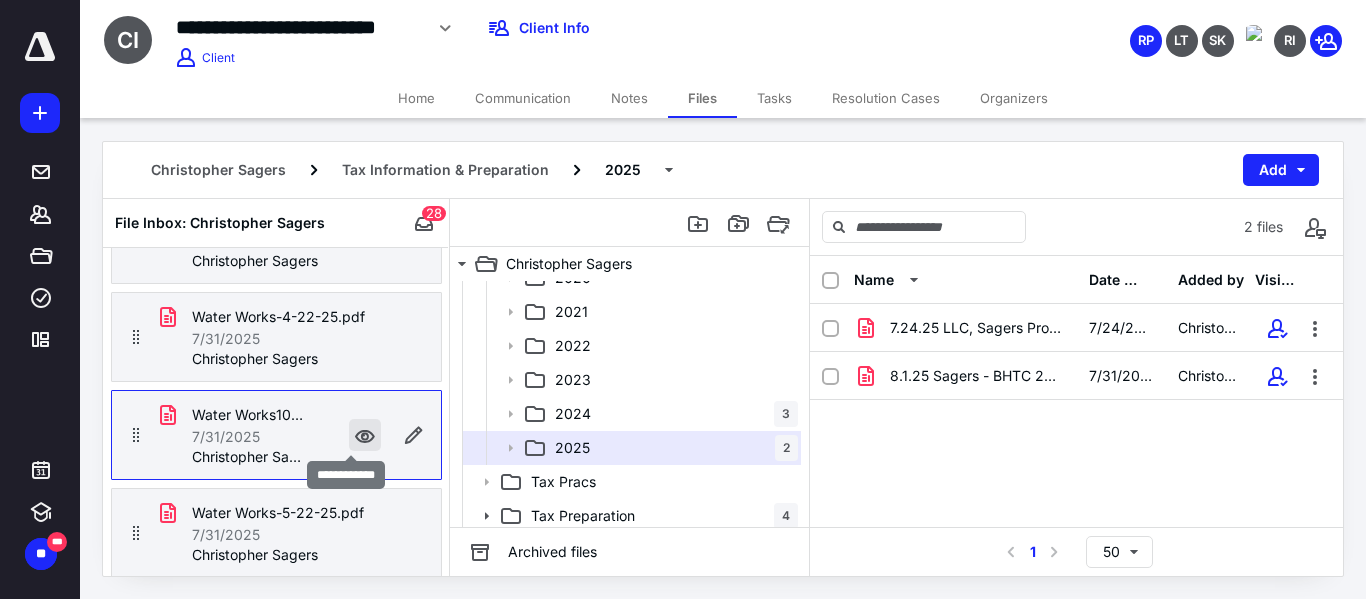 click at bounding box center (365, 435) 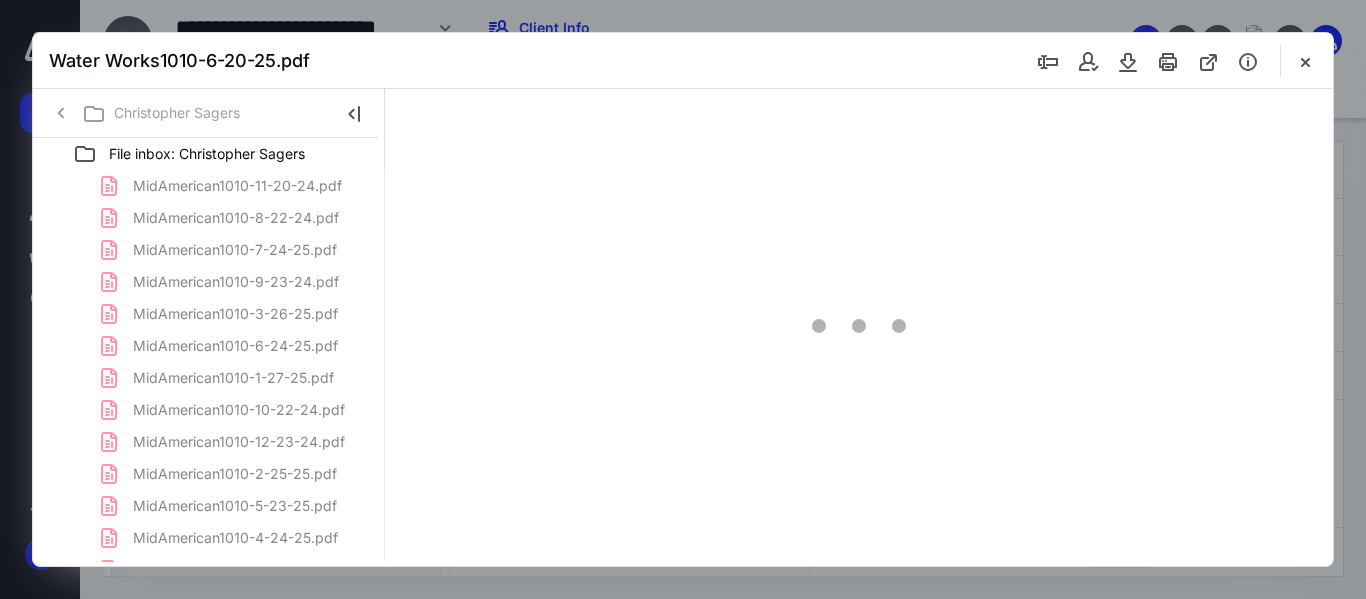 scroll, scrollTop: 0, scrollLeft: 0, axis: both 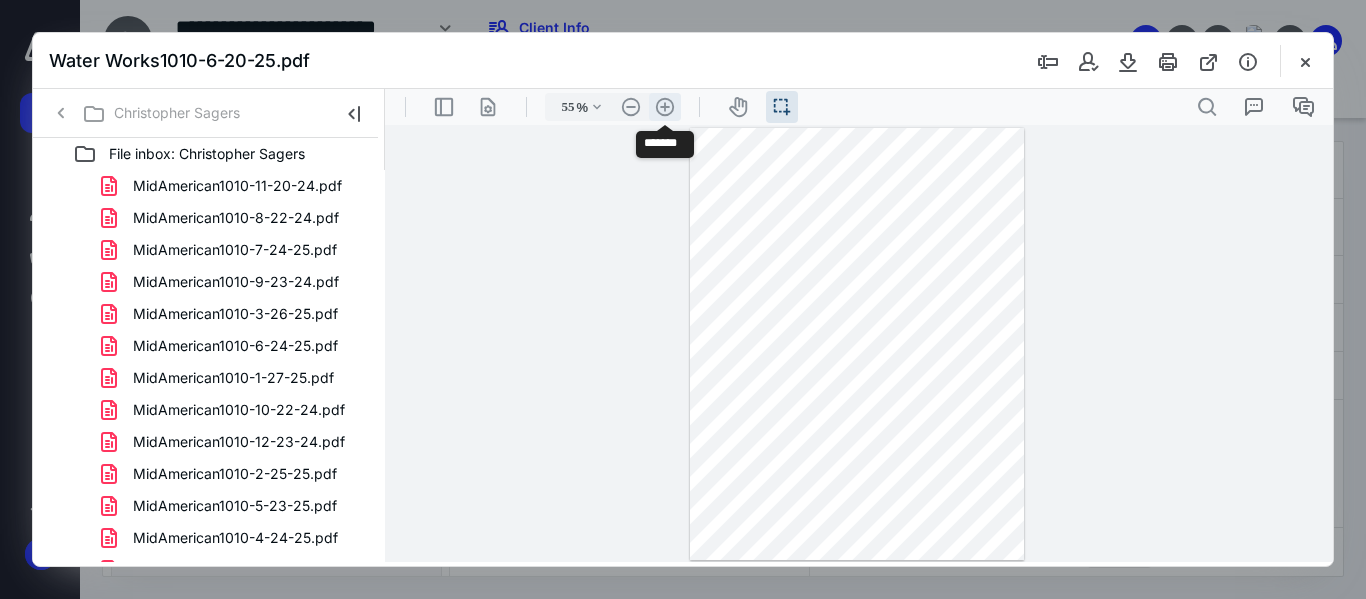 click on ".cls-1{fill:#abb0c4;} icon - header - zoom - in - line" at bounding box center (665, 107) 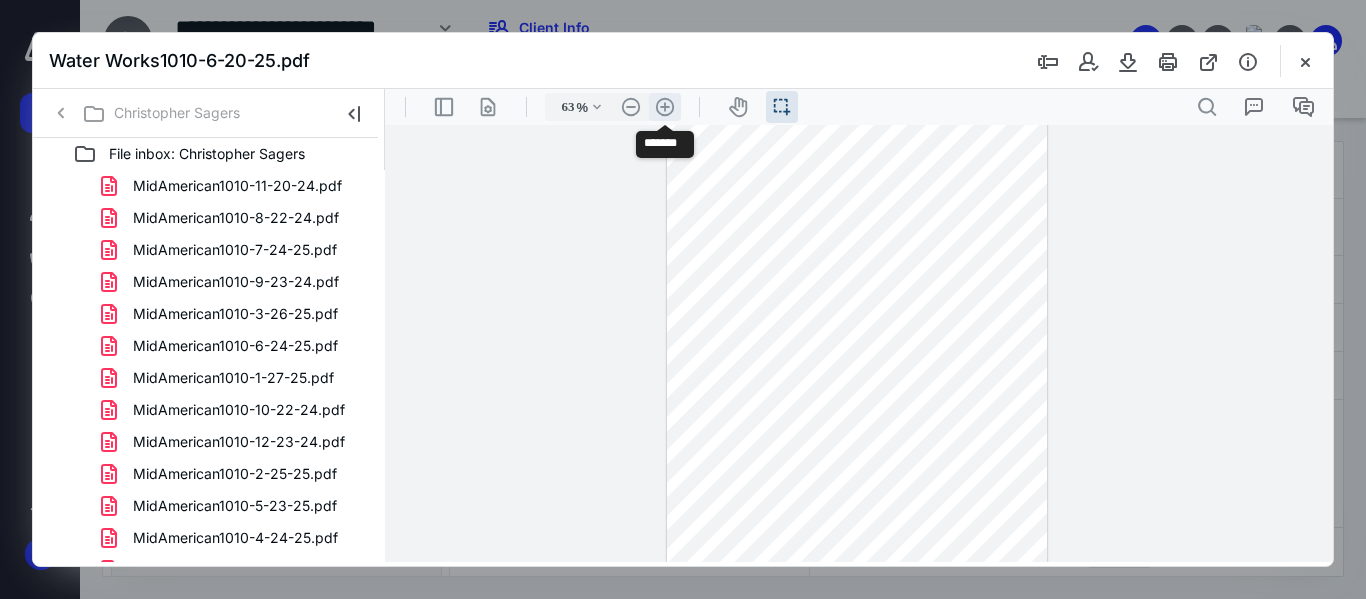 click on ".cls-1{fill:#abb0c4;} icon - header - zoom - in - line" at bounding box center (665, 107) 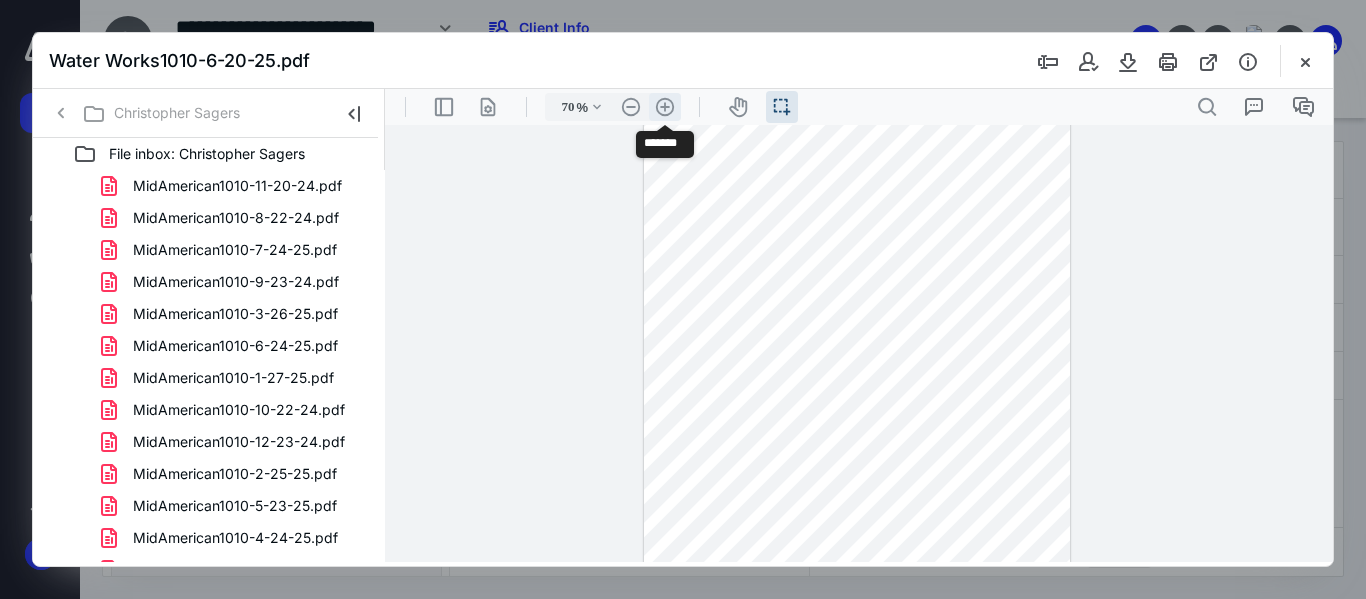 click on ".cls-1{fill:#abb0c4;} icon - header - zoom - in - line" at bounding box center [665, 107] 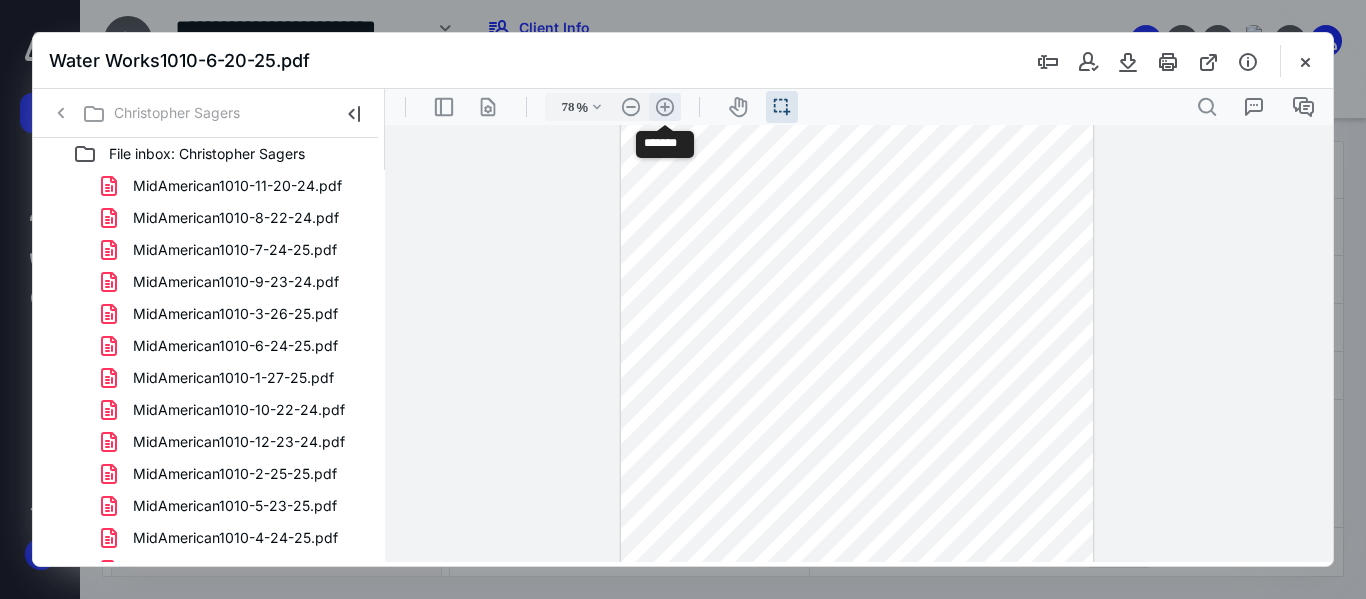 click on ".cls-1{fill:#abb0c4;} icon - header - zoom - in - line" at bounding box center [665, 107] 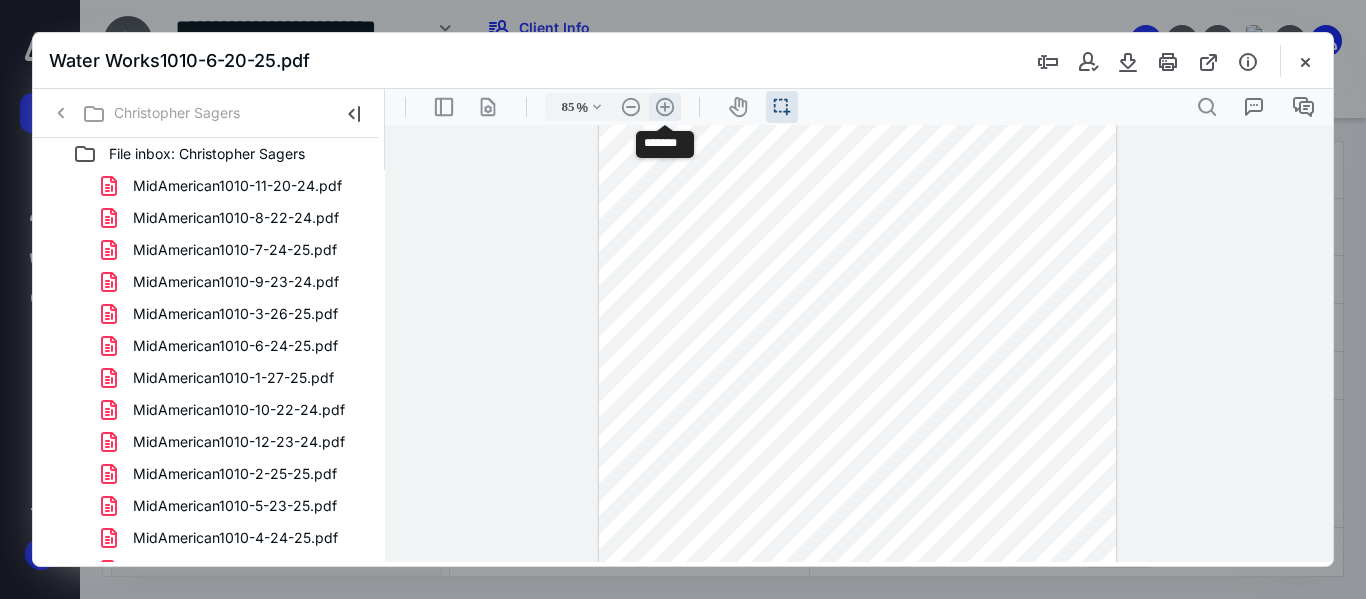 click on ".cls-1{fill:#abb0c4;} icon - header - zoom - in - line" at bounding box center [665, 107] 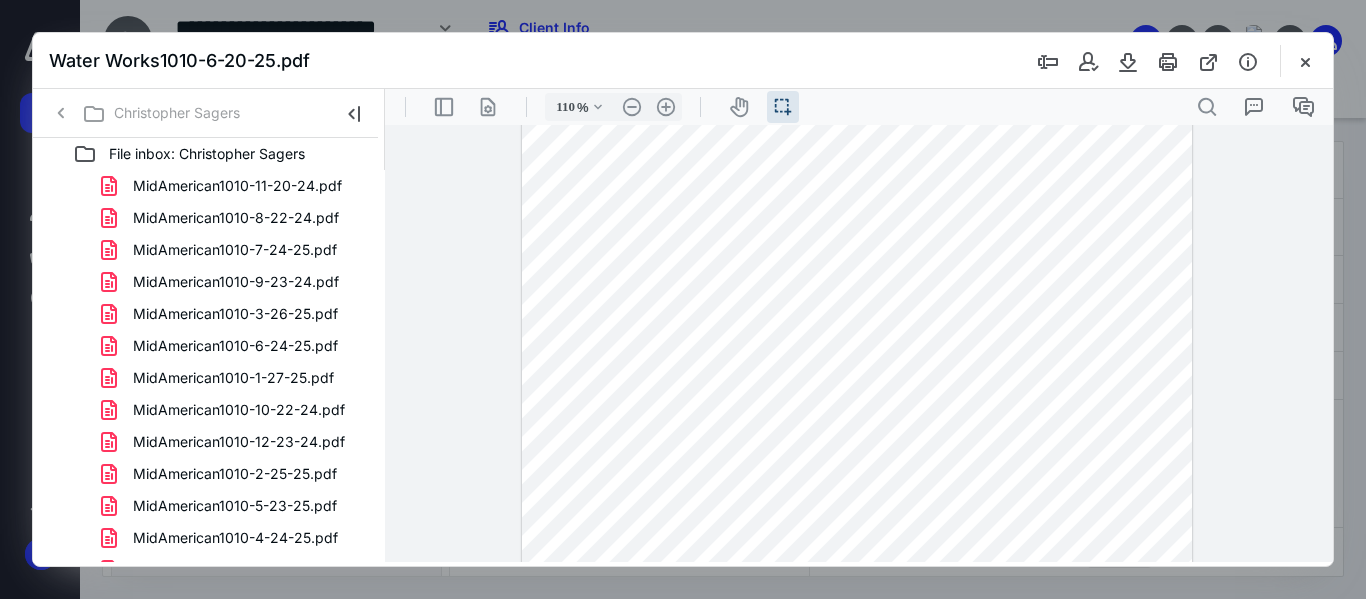 scroll, scrollTop: 0, scrollLeft: 0, axis: both 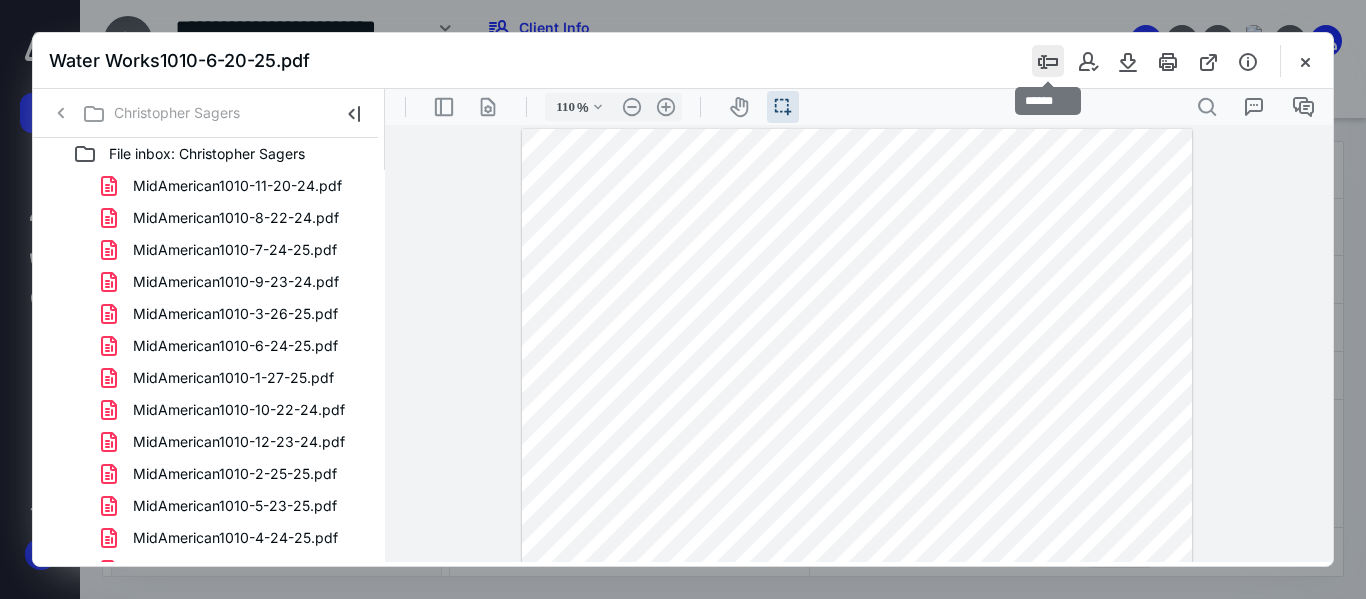 click at bounding box center (1048, 61) 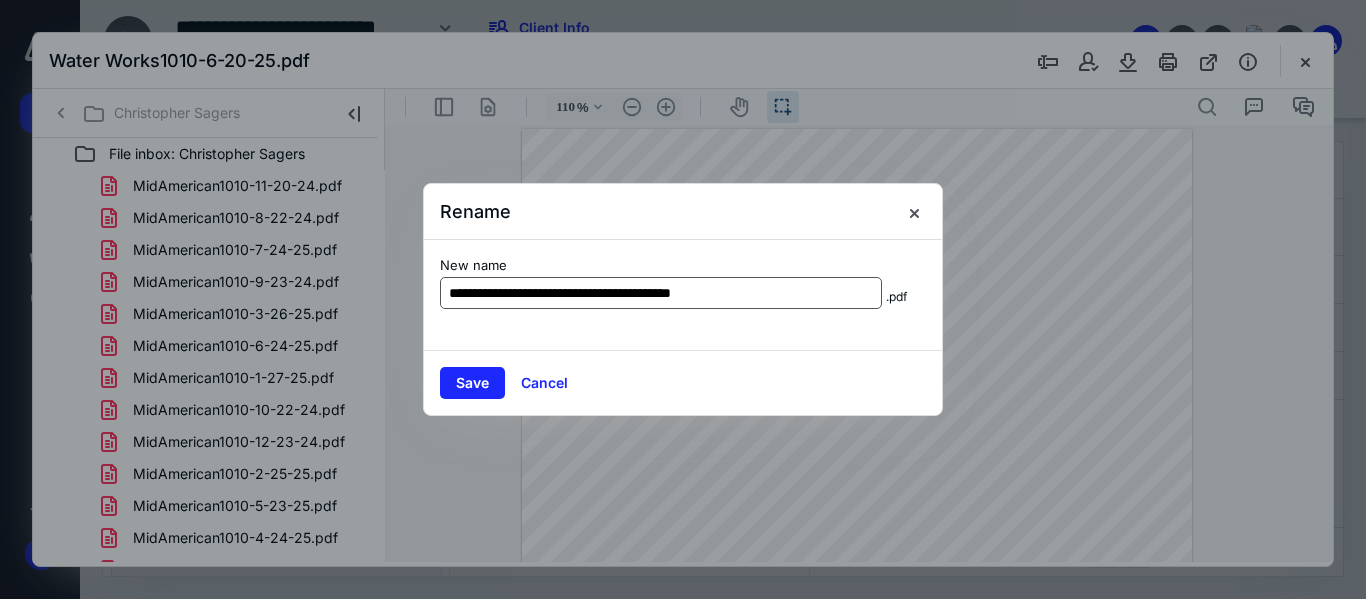 click on "**********" at bounding box center (661, 293) 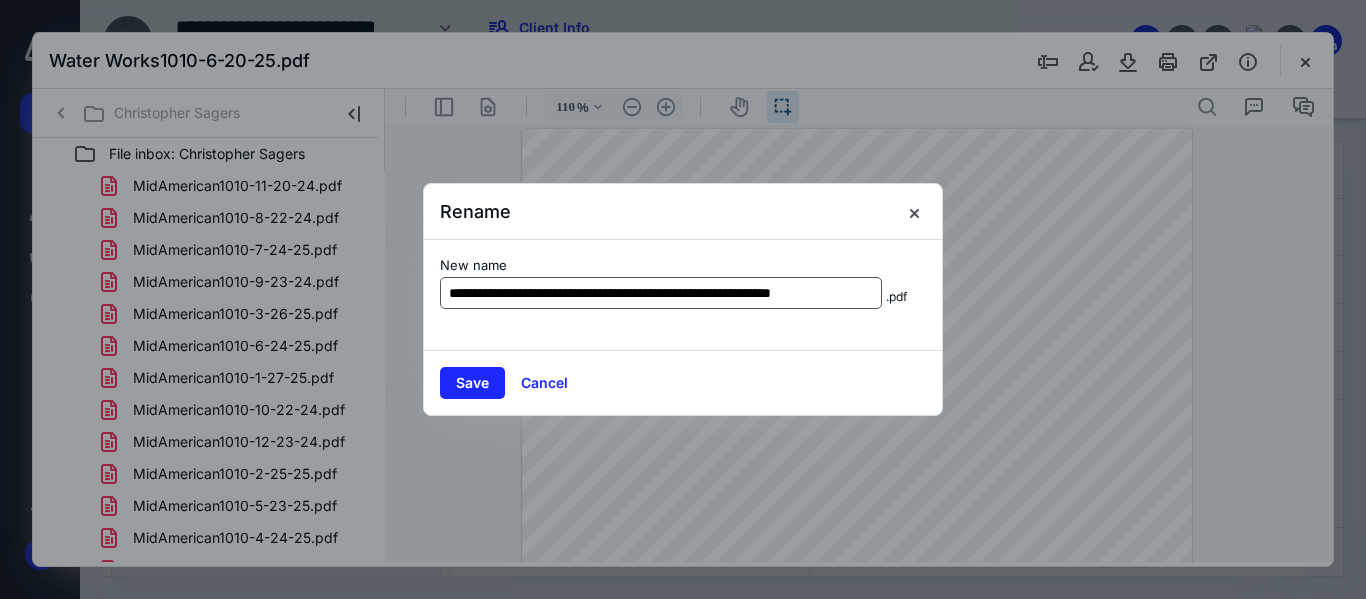click on "**********" at bounding box center [661, 293] 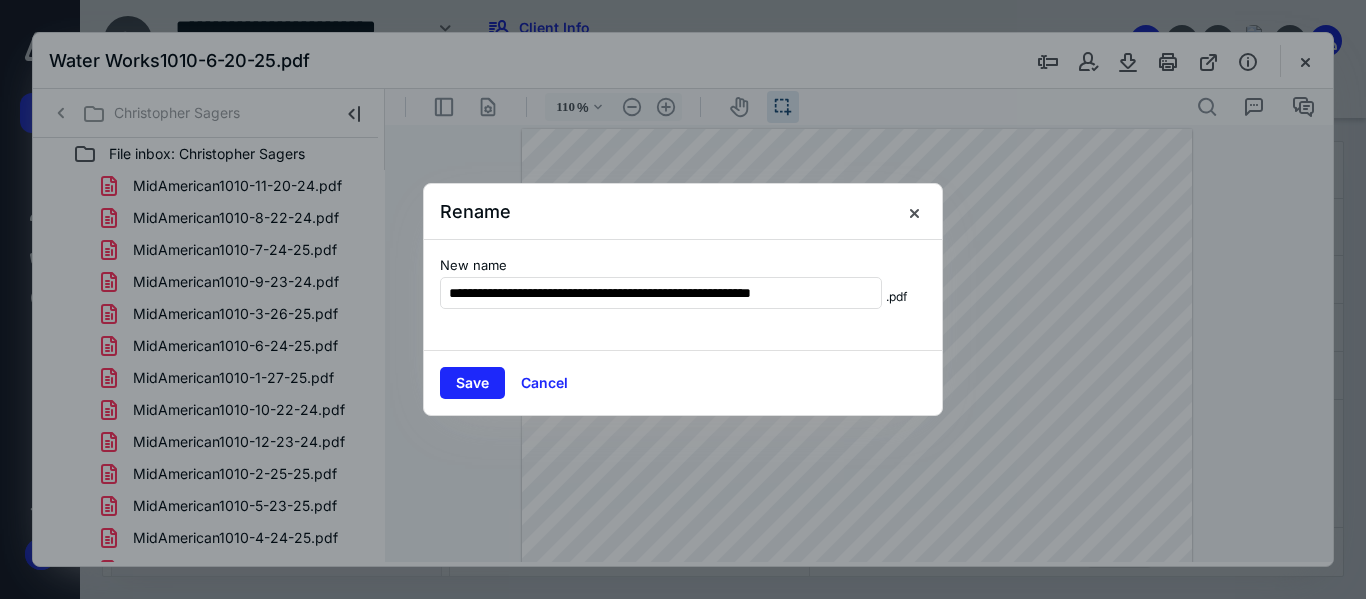drag, startPoint x: 872, startPoint y: 293, endPoint x: 366, endPoint y: 291, distance: 506.00397 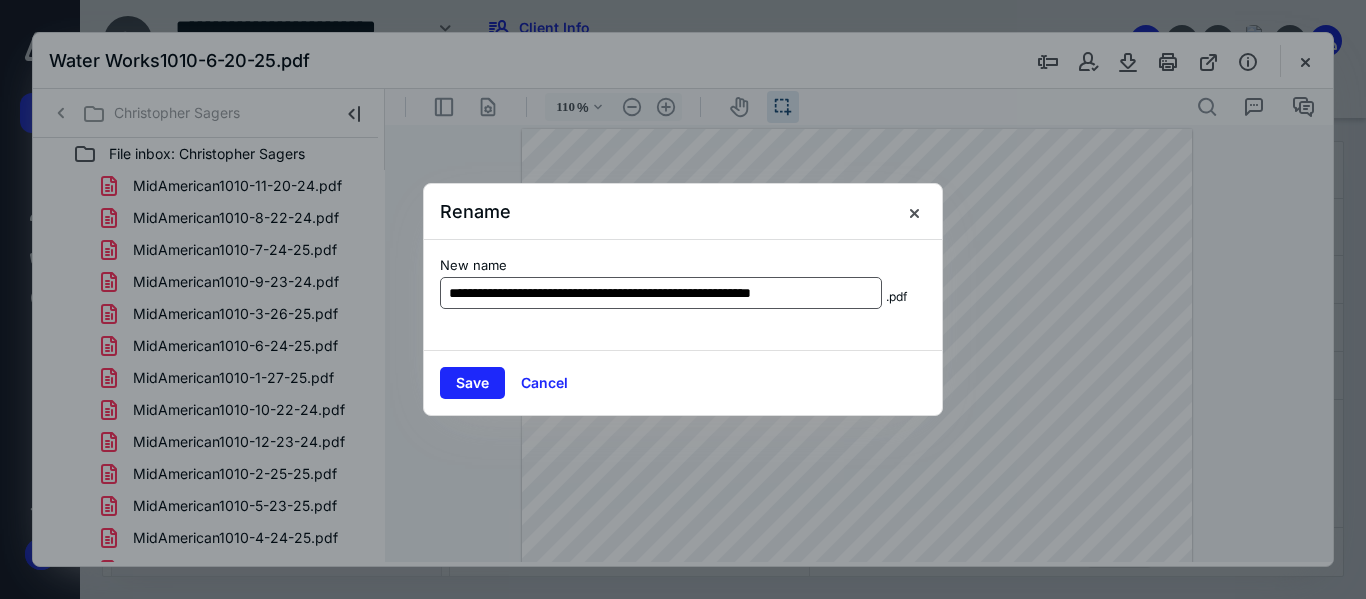 click on "**********" at bounding box center (661, 293) 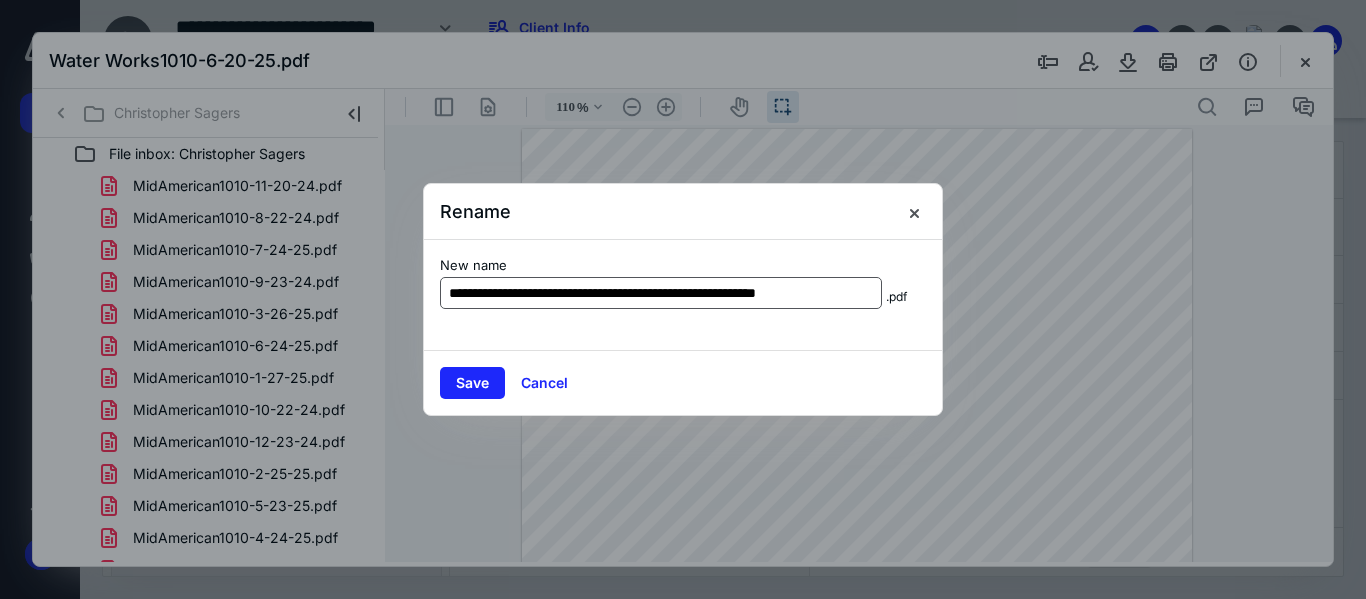click on "**********" at bounding box center [661, 293] 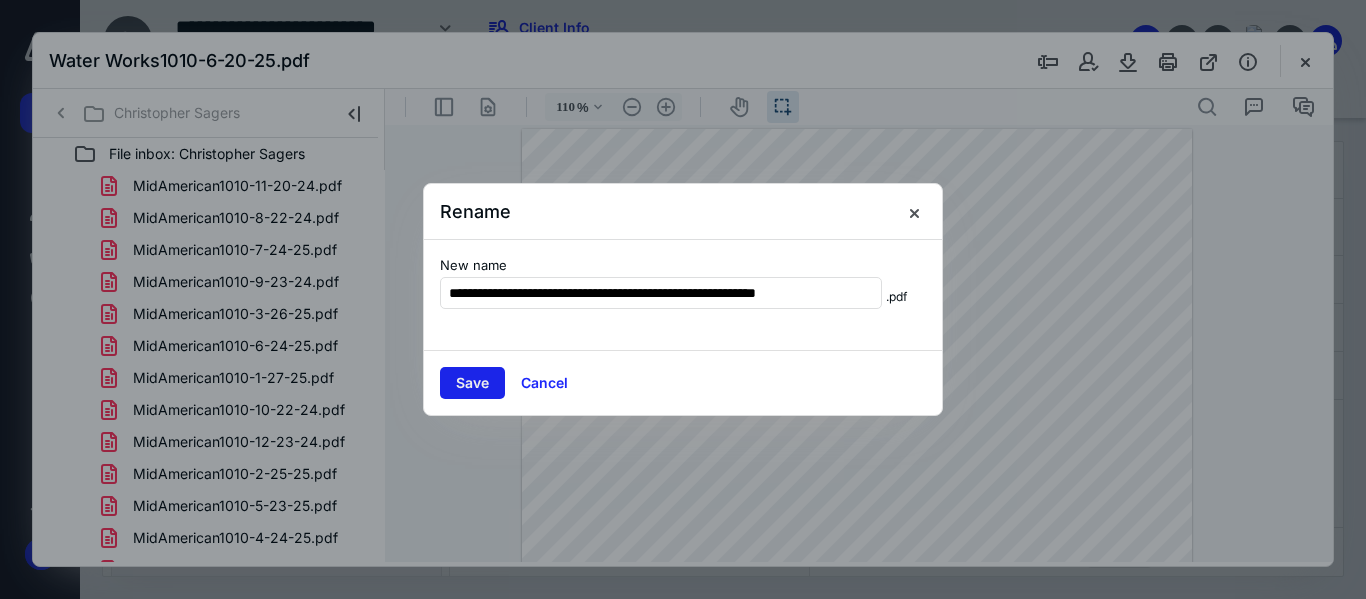 type on "**********" 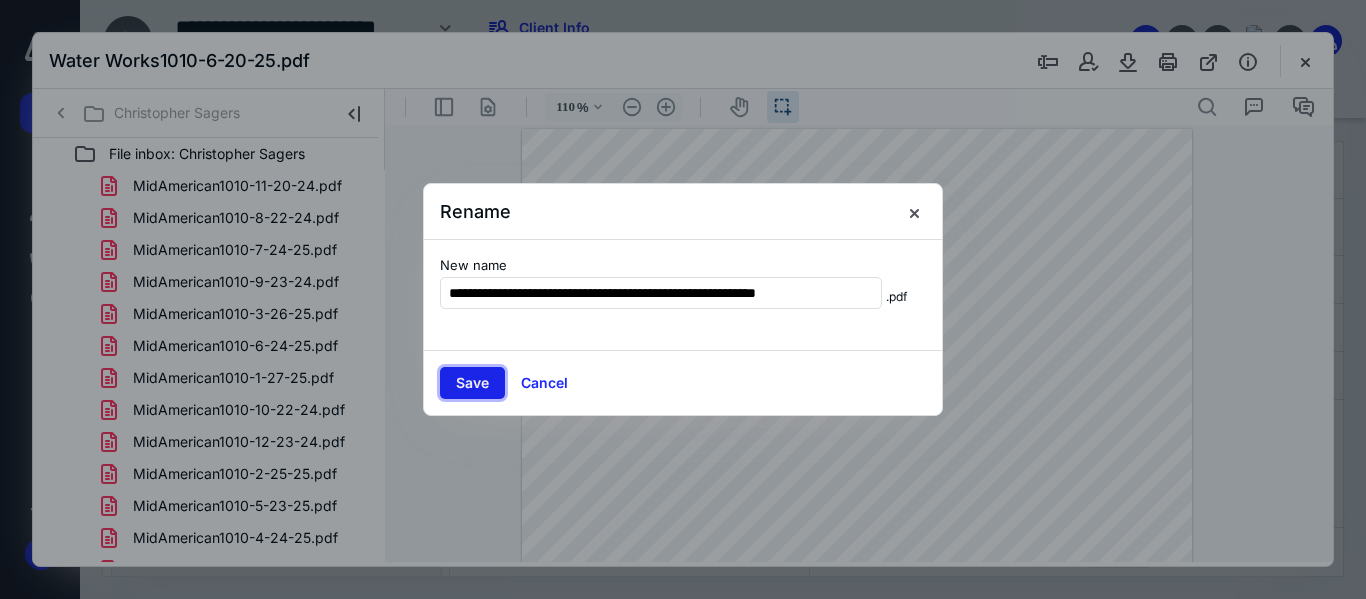 click on "Save" at bounding box center [472, 383] 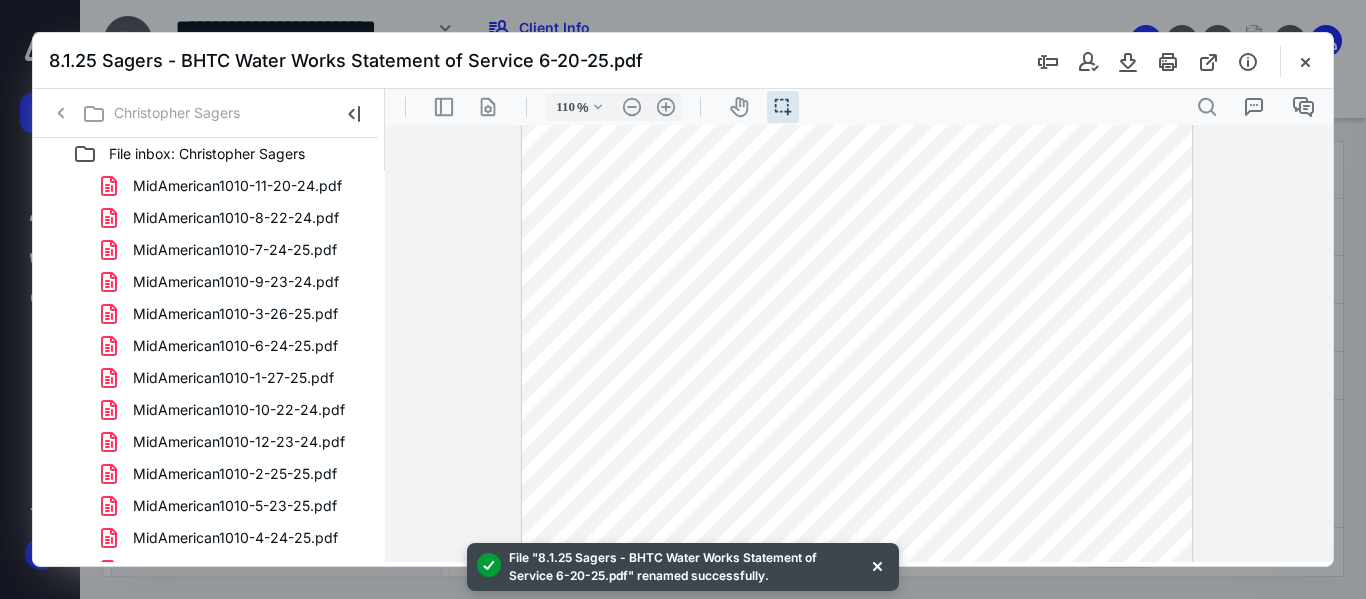 scroll, scrollTop: 100, scrollLeft: 0, axis: vertical 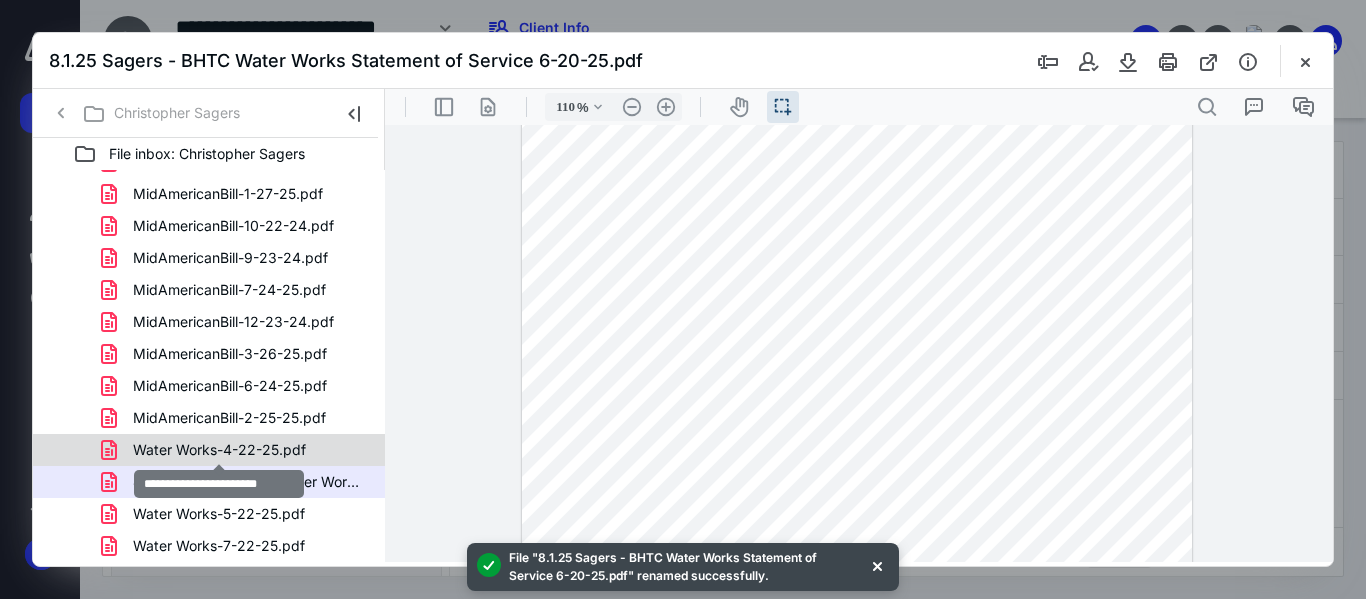 click on "Water Works-4-22-25.pdf" at bounding box center [219, 450] 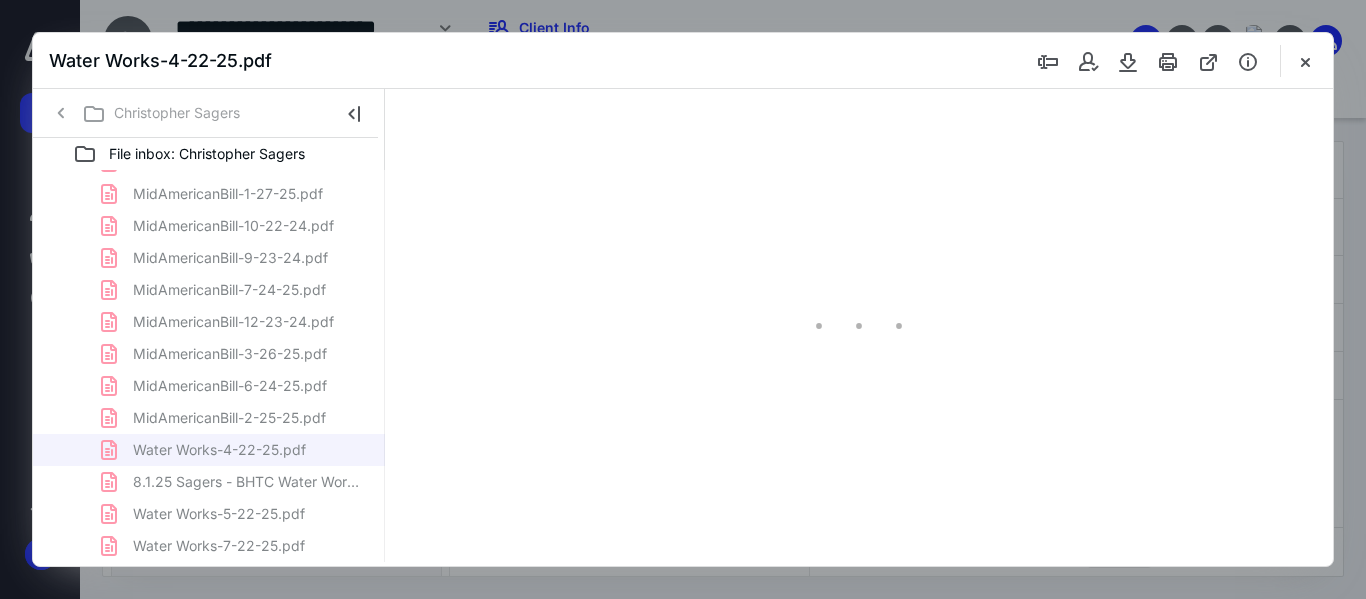 scroll, scrollTop: 0, scrollLeft: 0, axis: both 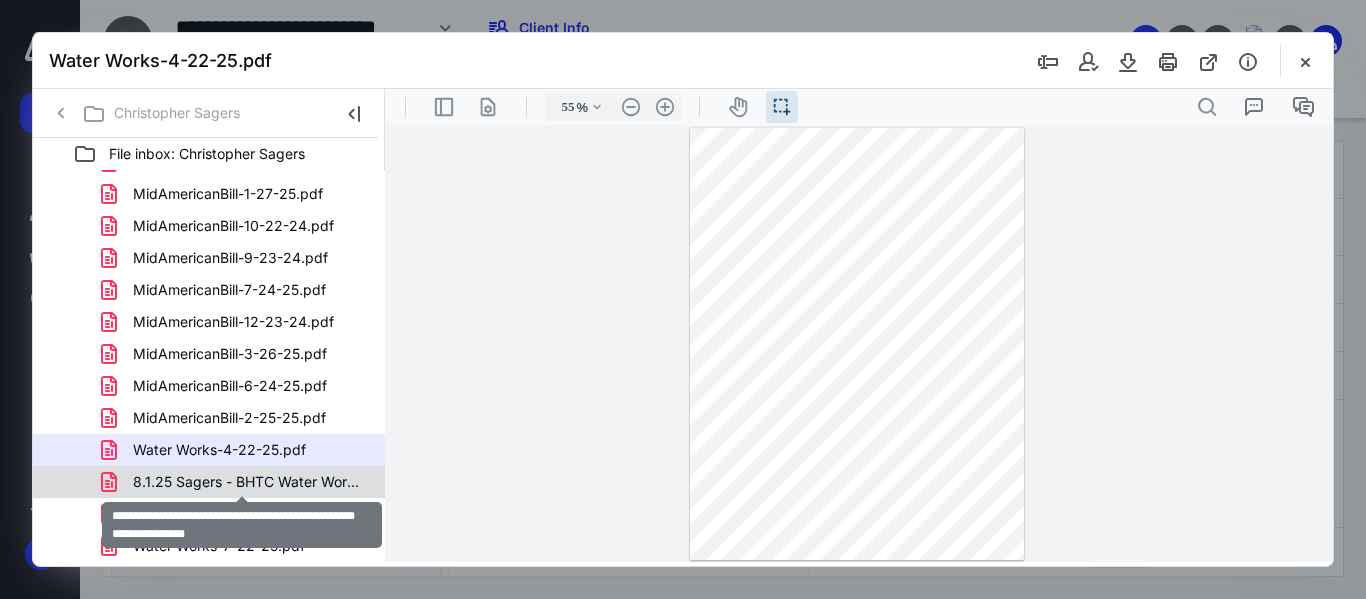 click on "8.1.25 Sagers - BHTC Water Works Statement of Service 6-20-25.pdf" at bounding box center (249, 482) 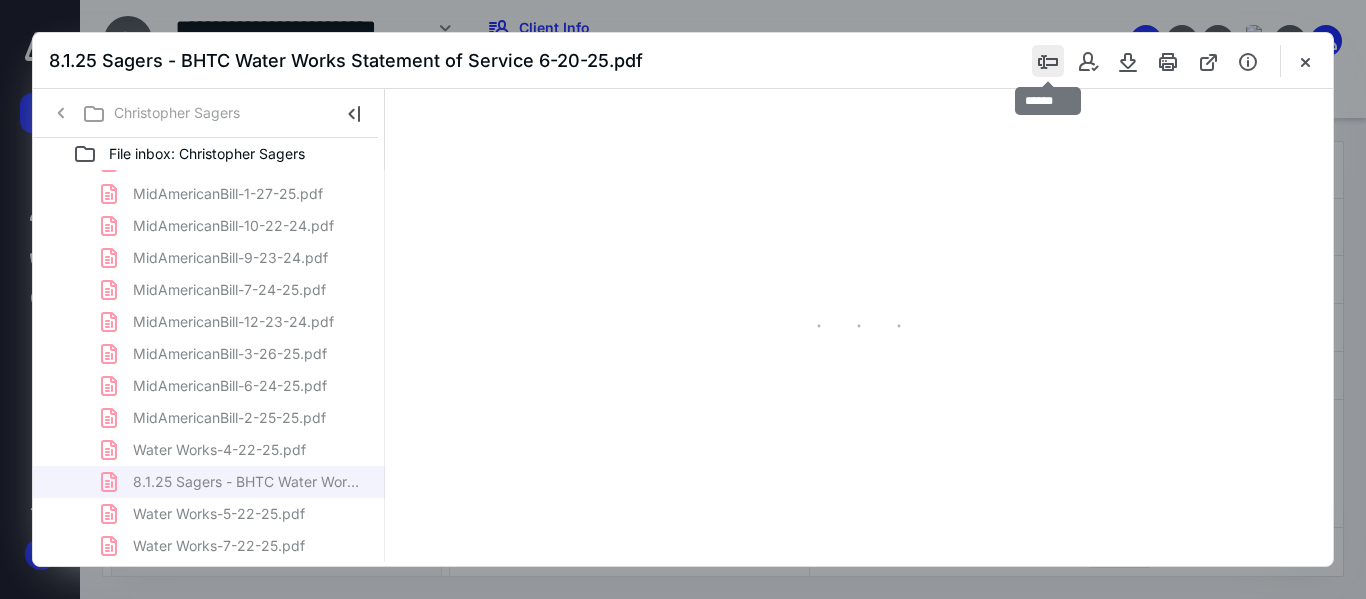 click at bounding box center (1048, 61) 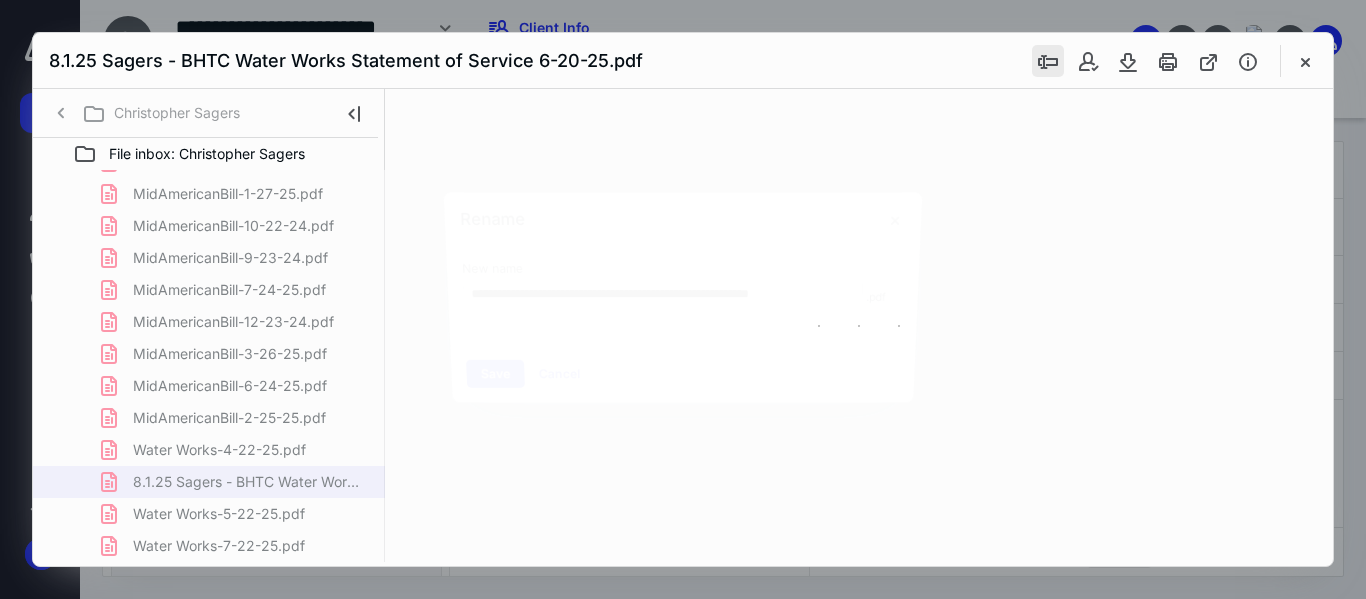 scroll, scrollTop: 0, scrollLeft: 7, axis: horizontal 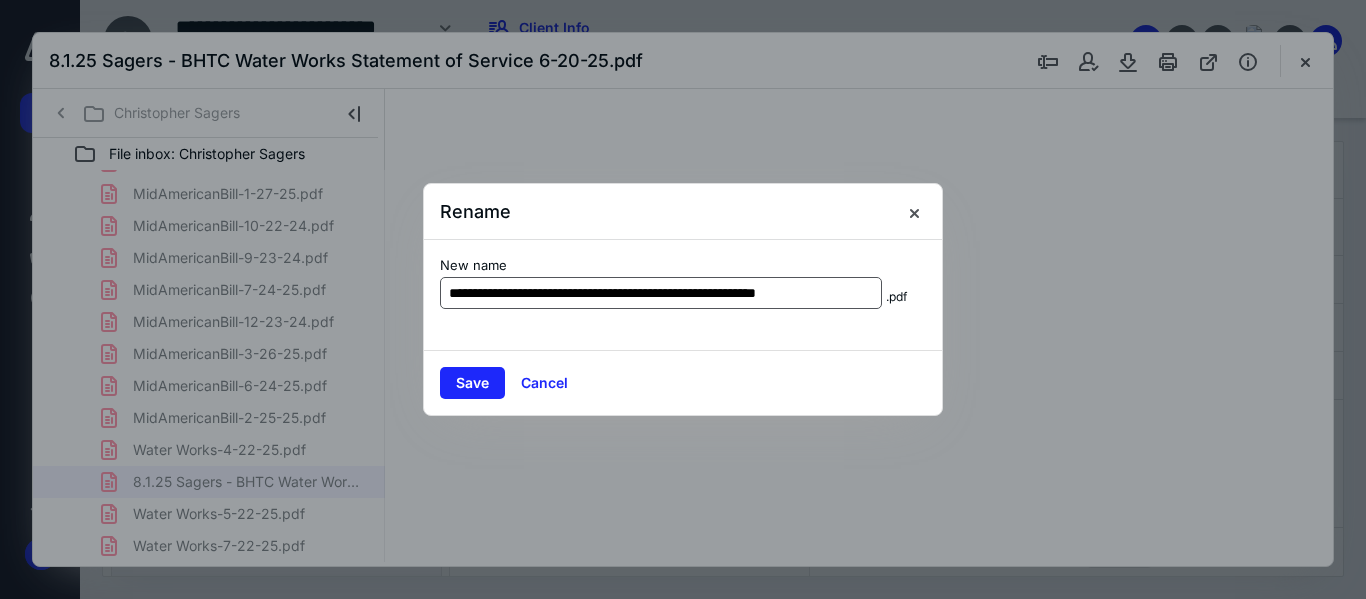 type on "55" 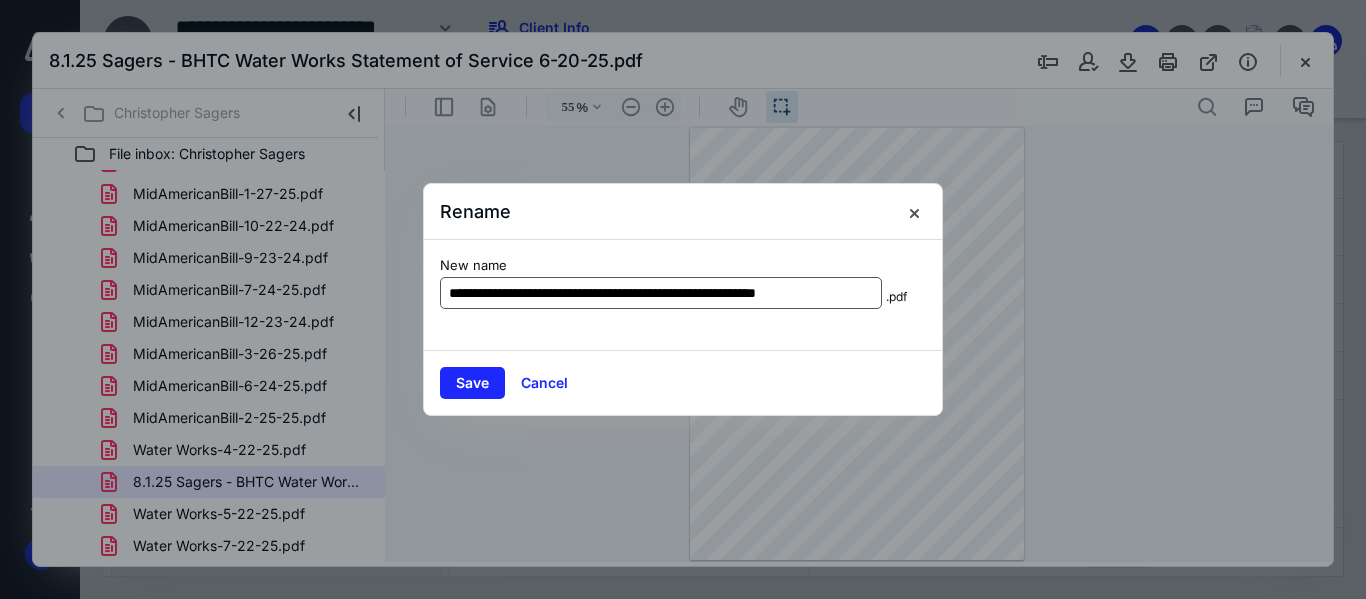 click on "**********" at bounding box center [661, 293] 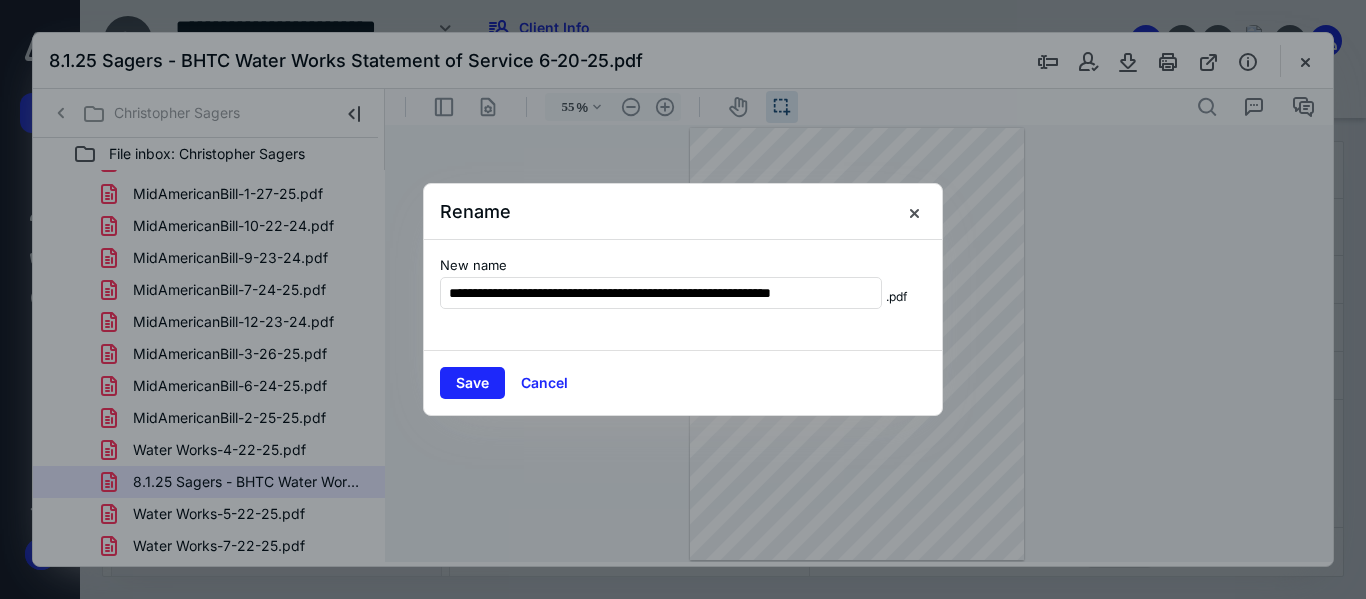 scroll, scrollTop: 0, scrollLeft: 33, axis: horizontal 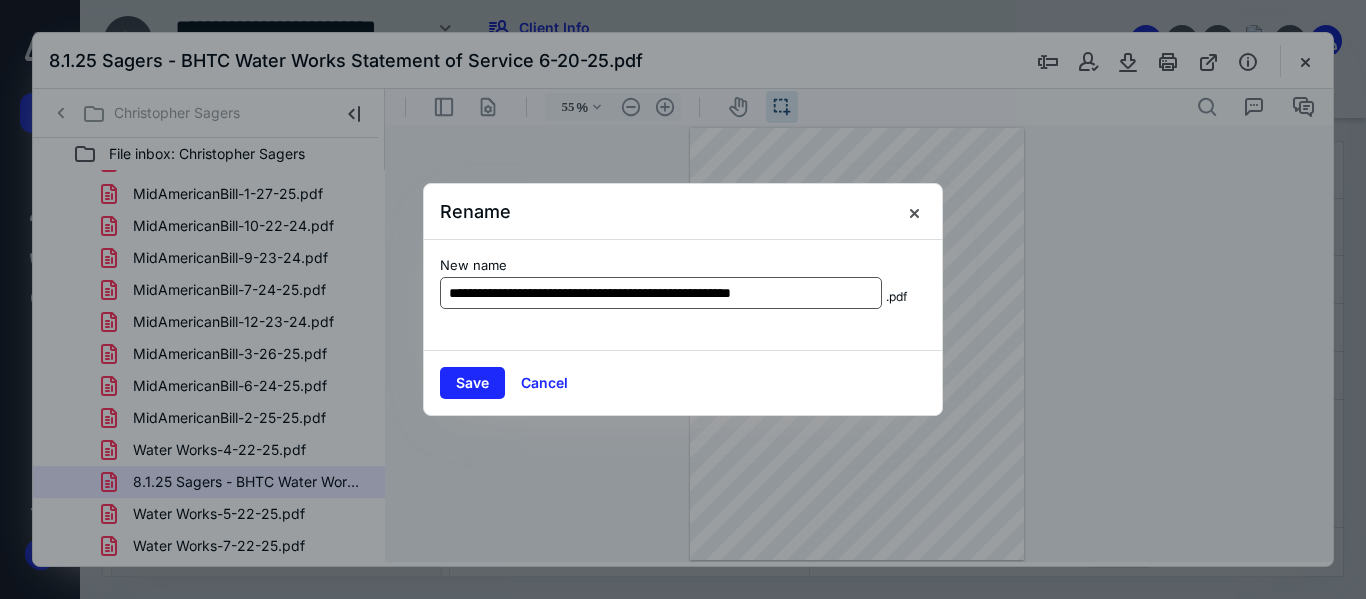 click on "**********" at bounding box center (661, 293) 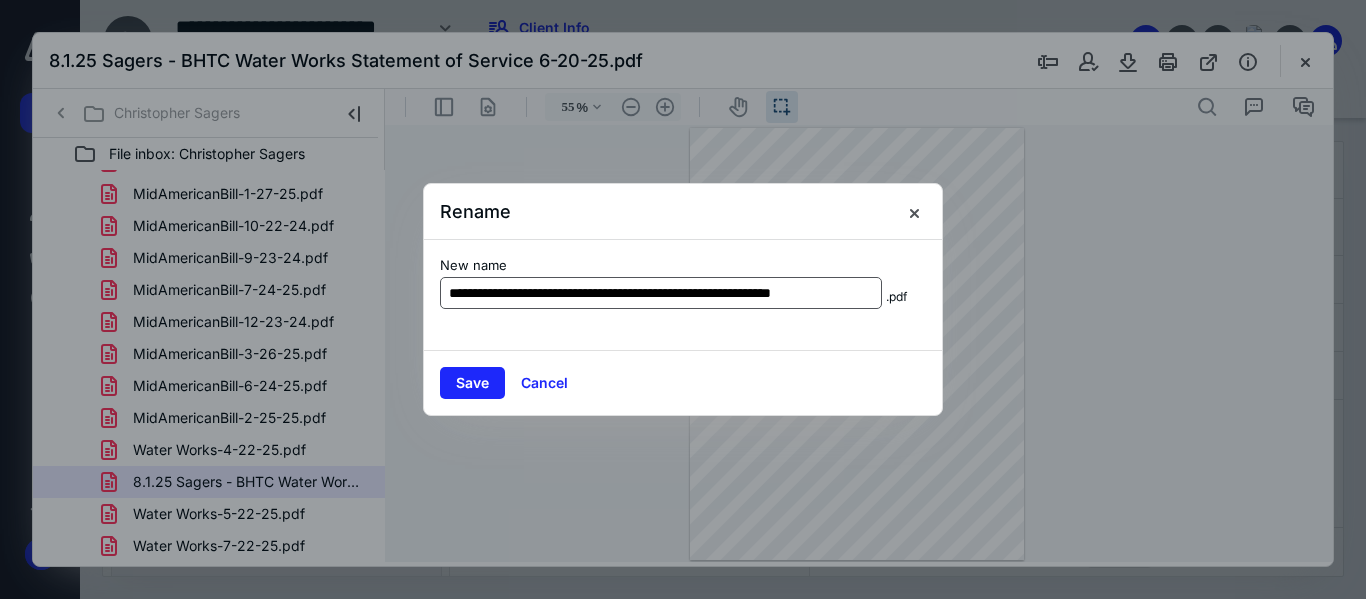click on "**********" at bounding box center [661, 293] 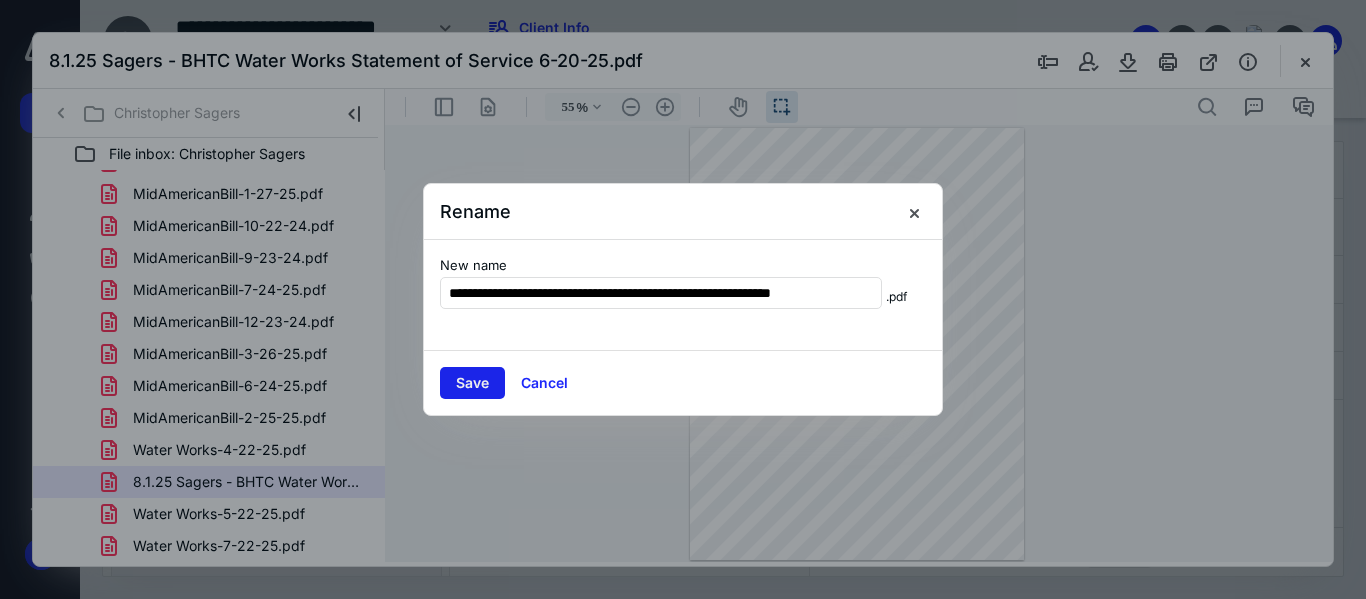 type on "**********" 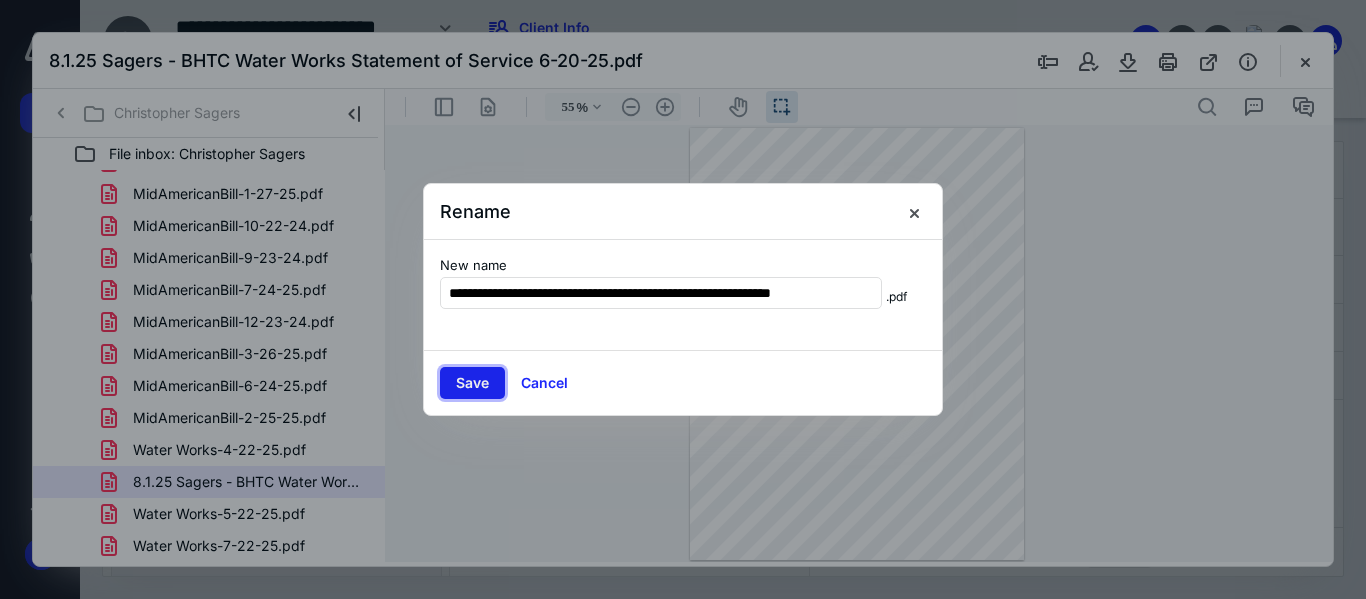 click on "Save" at bounding box center [472, 383] 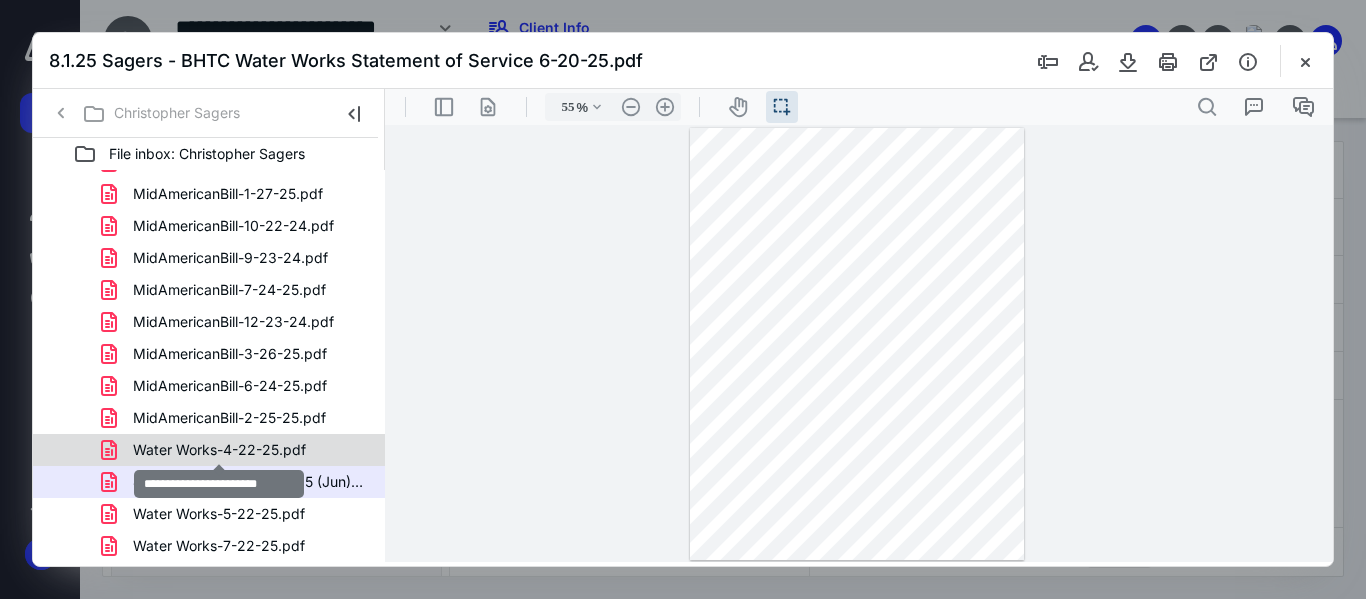 click on "Water Works-4-22-25.pdf" at bounding box center [219, 450] 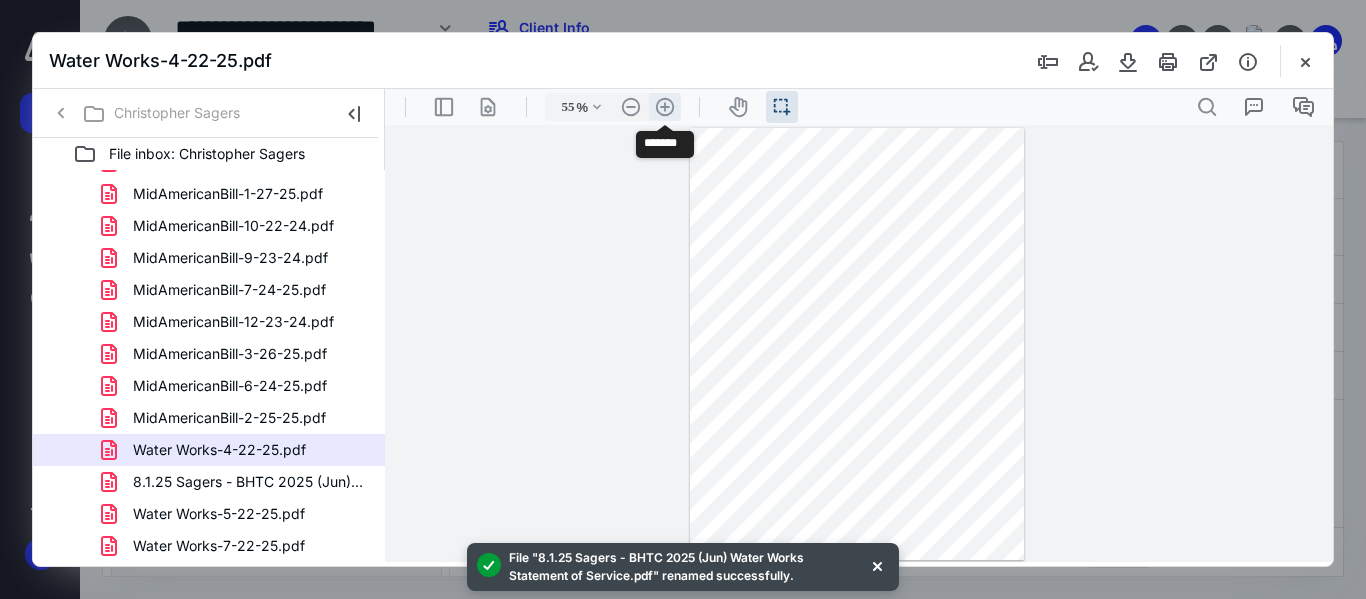 click on ".cls-1{fill:#abb0c4;} icon - header - zoom - in - line" at bounding box center (665, 107) 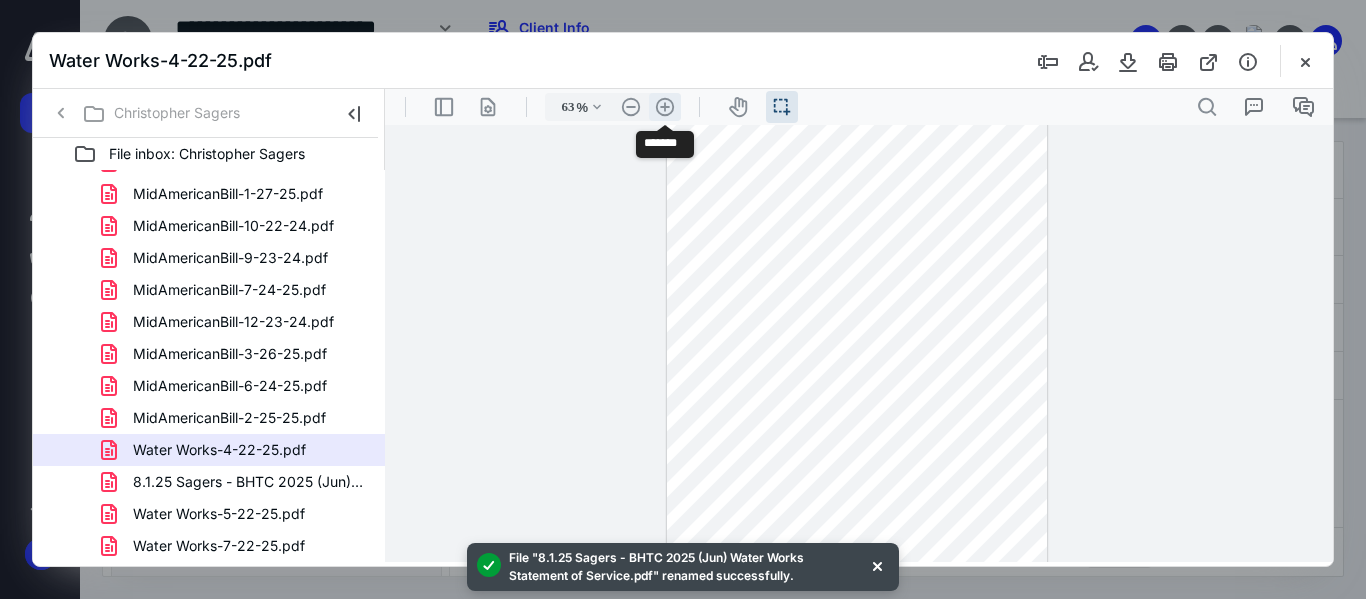 click on ".cls-1{fill:#abb0c4;} icon - header - zoom - in - line" at bounding box center [665, 107] 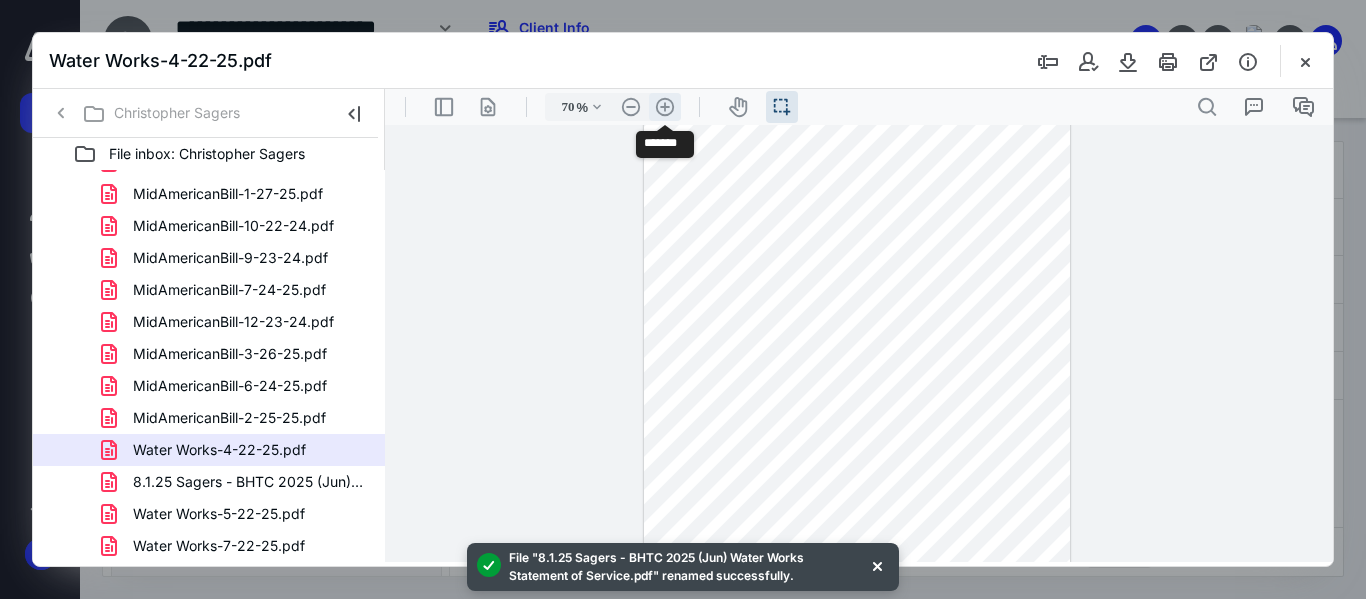 click on ".cls-1{fill:#abb0c4;} icon - header - zoom - in - line" at bounding box center [665, 107] 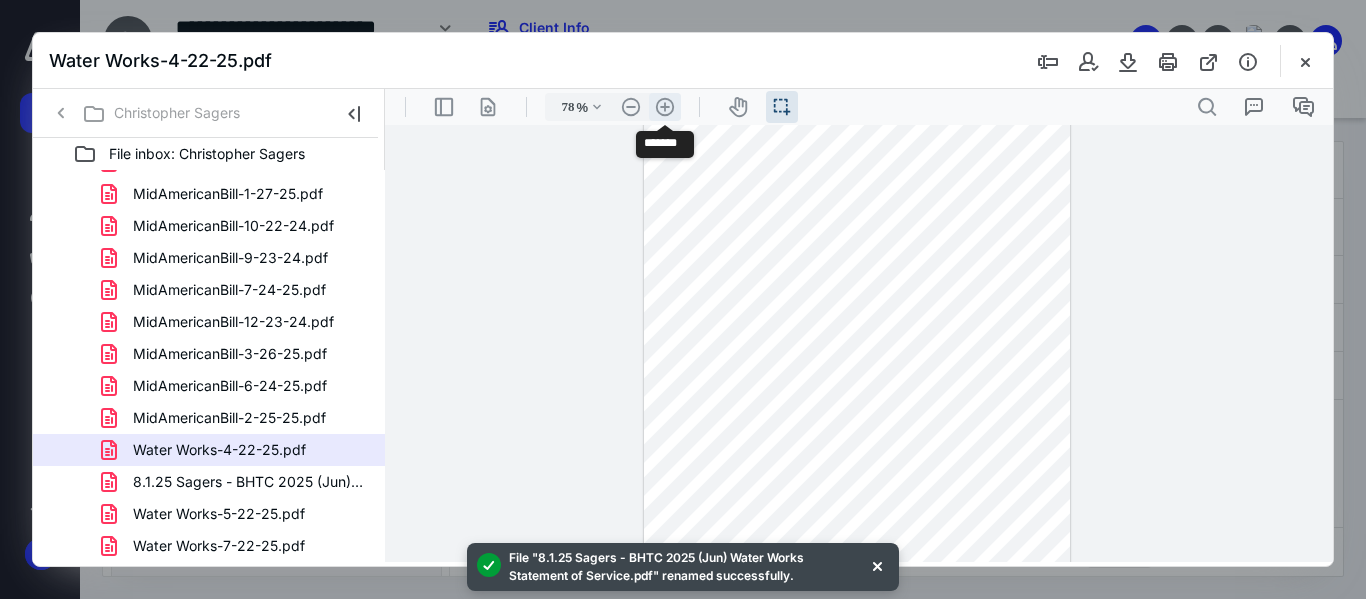 click on ".cls-1{fill:#abb0c4;} icon - header - zoom - in - line" at bounding box center [665, 107] 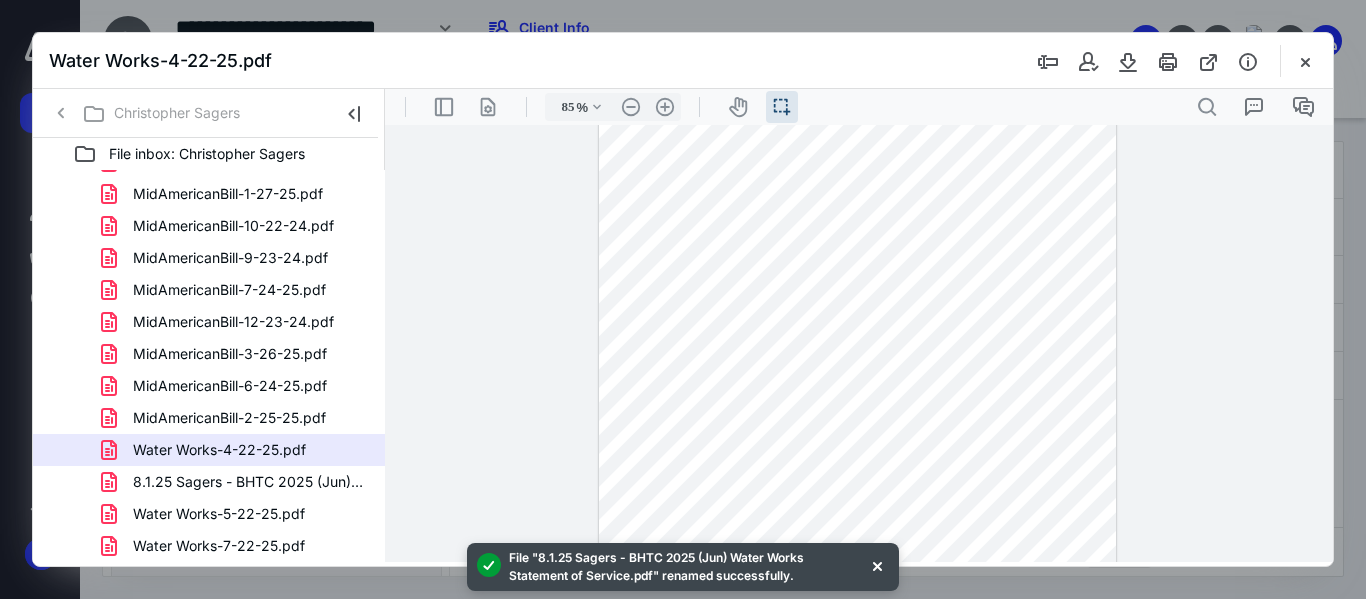 scroll, scrollTop: 0, scrollLeft: 0, axis: both 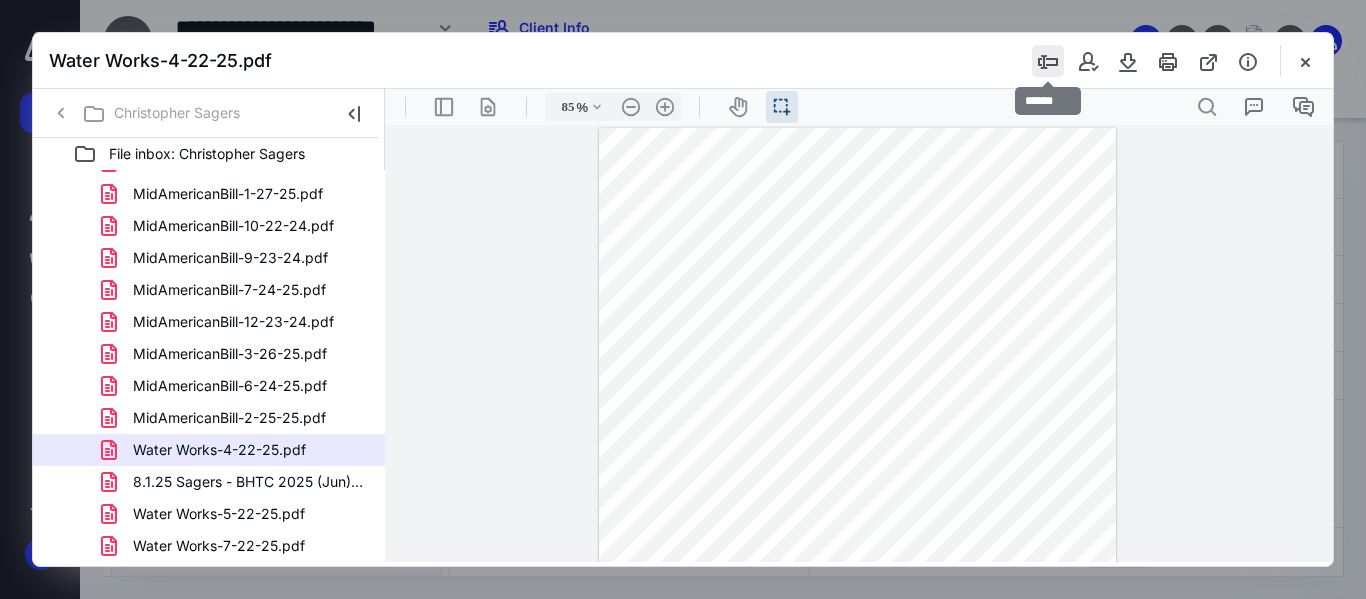 click at bounding box center [1048, 61] 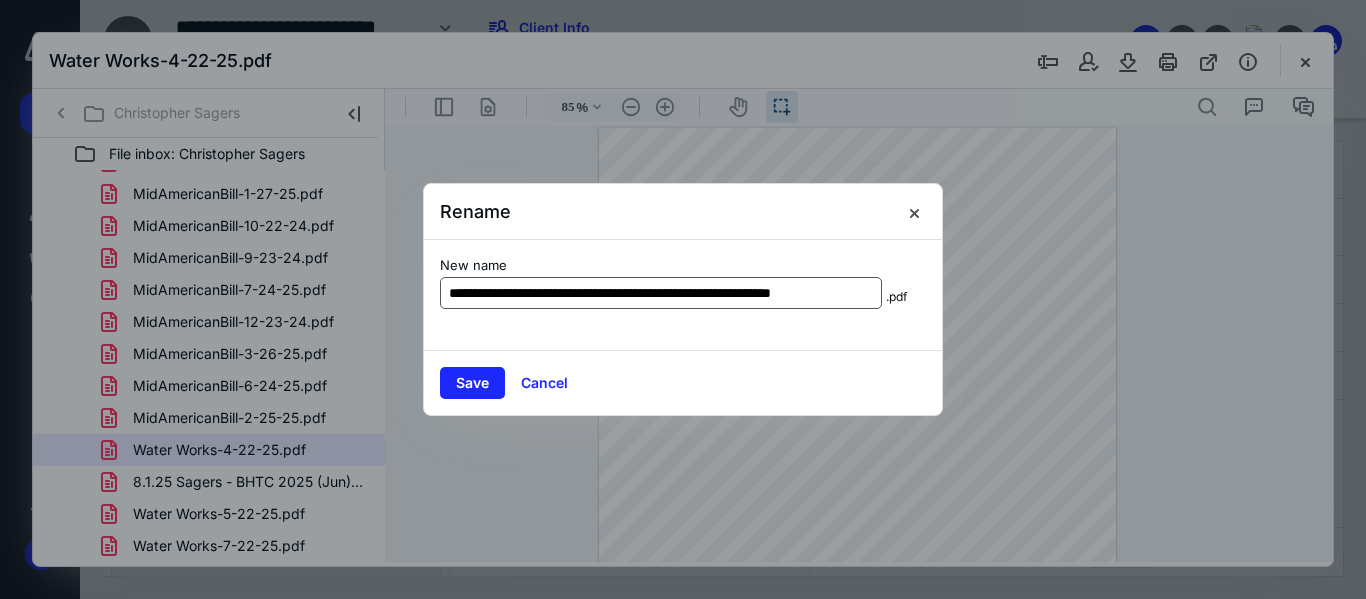 scroll, scrollTop: 0, scrollLeft: 25, axis: horizontal 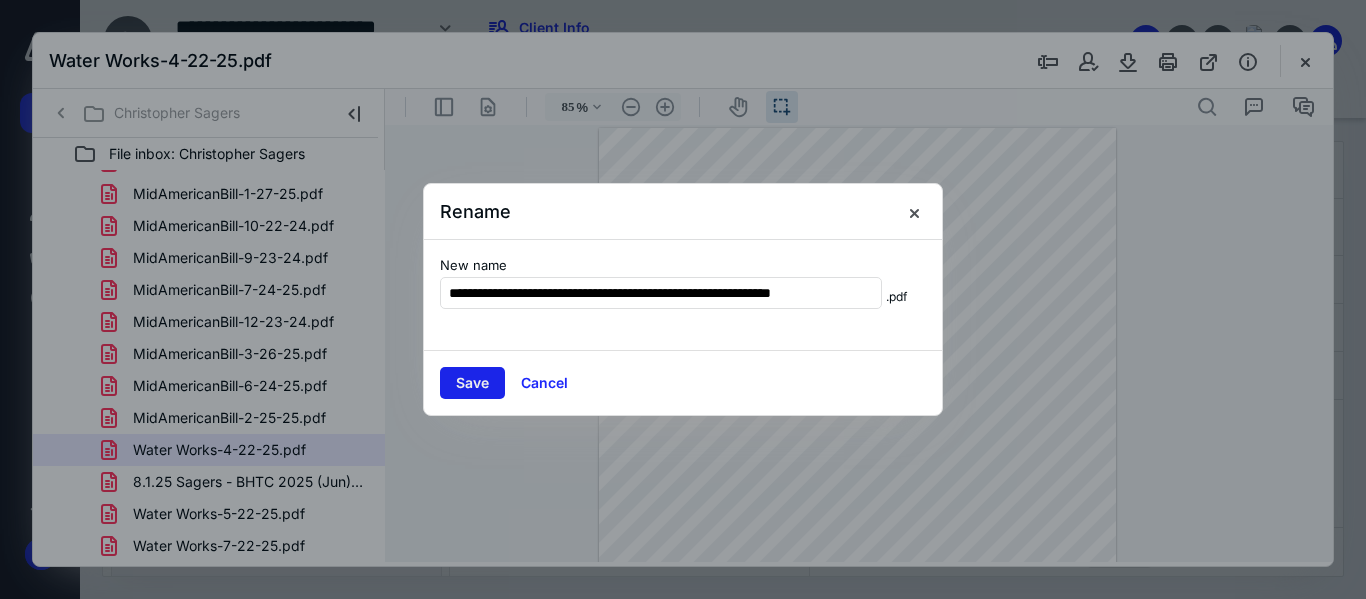 type on "**********" 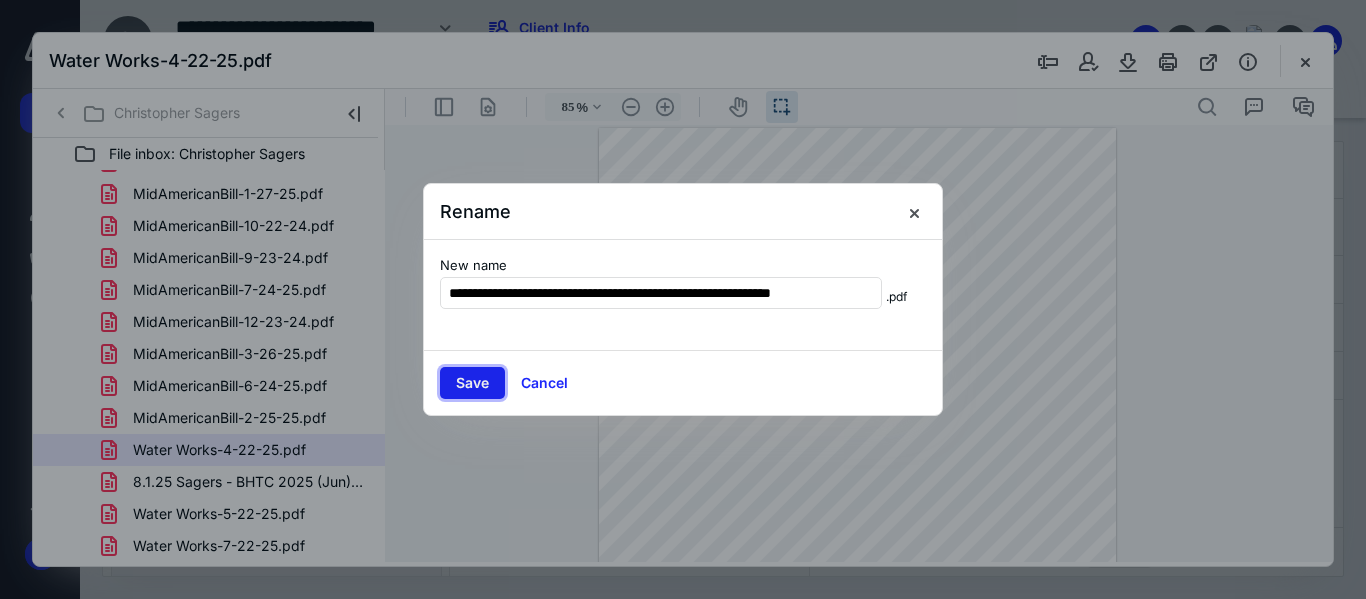 click on "Save" at bounding box center [472, 383] 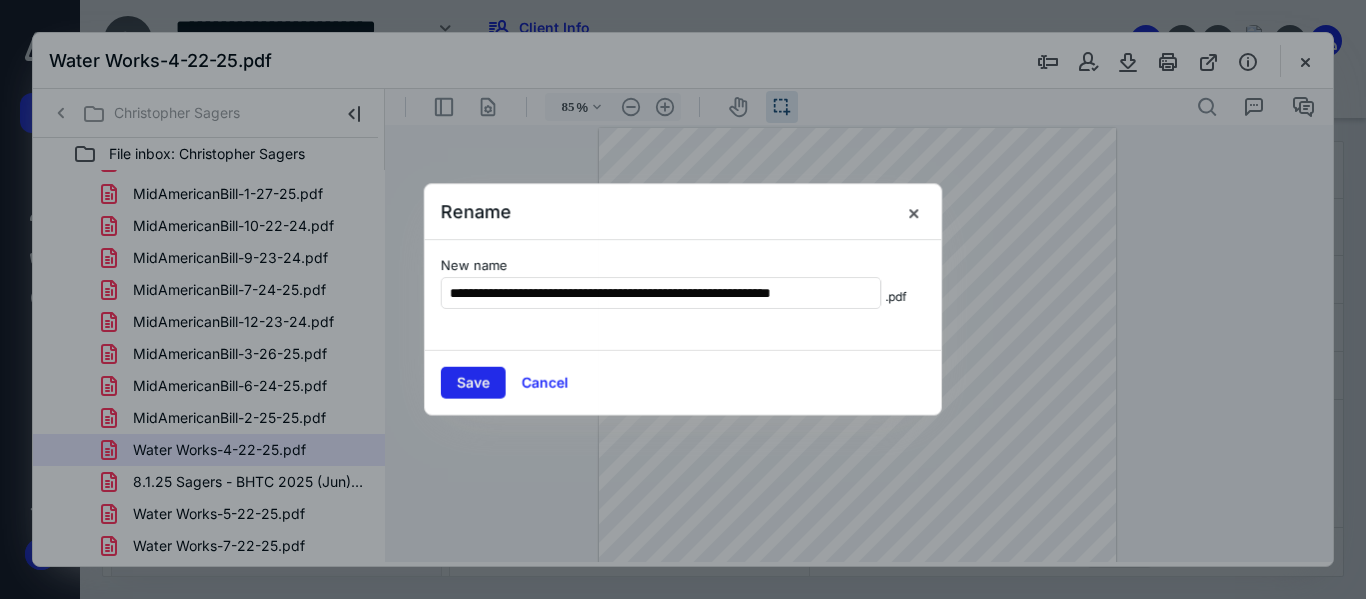 scroll, scrollTop: 0, scrollLeft: 0, axis: both 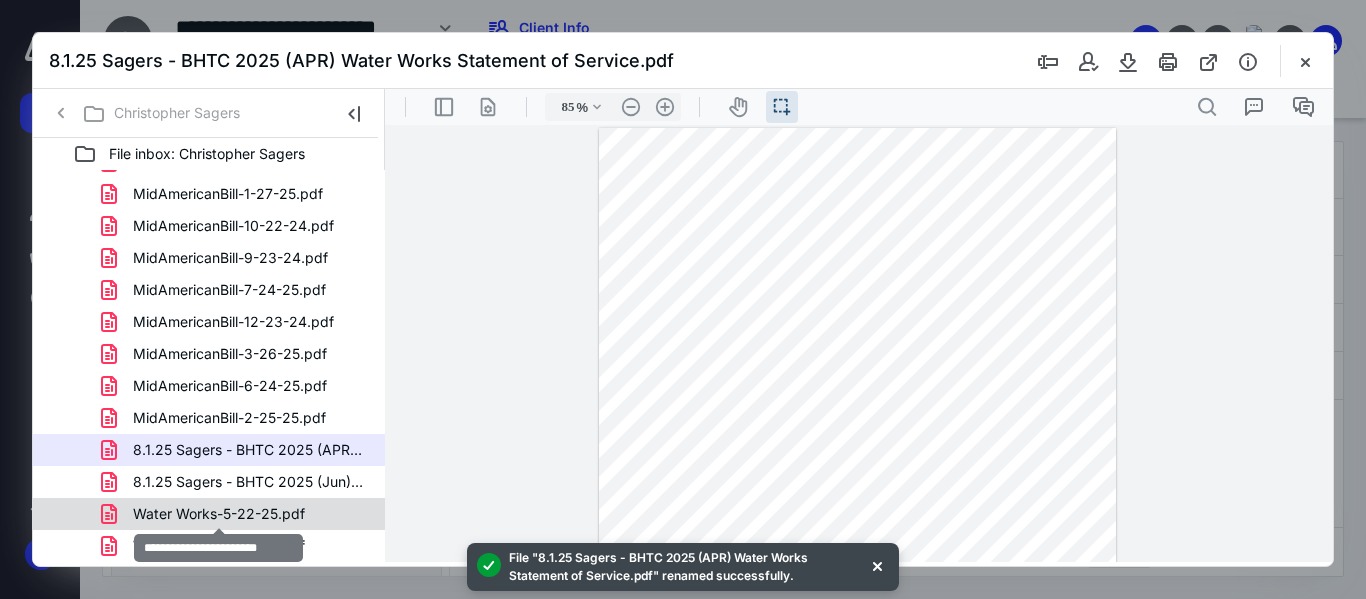 click on "Water Works-5-22-25.pdf" at bounding box center (219, 514) 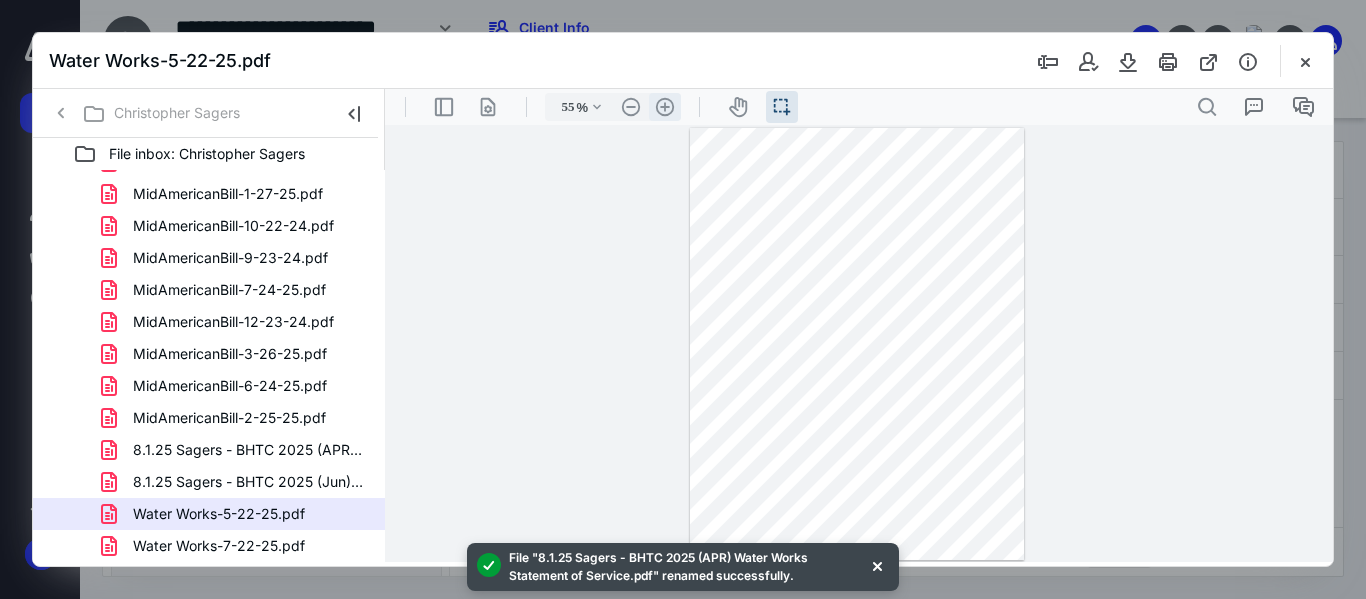click on ".cls-1{fill:#abb0c4;} icon - header - zoom - in - line" at bounding box center [665, 107] 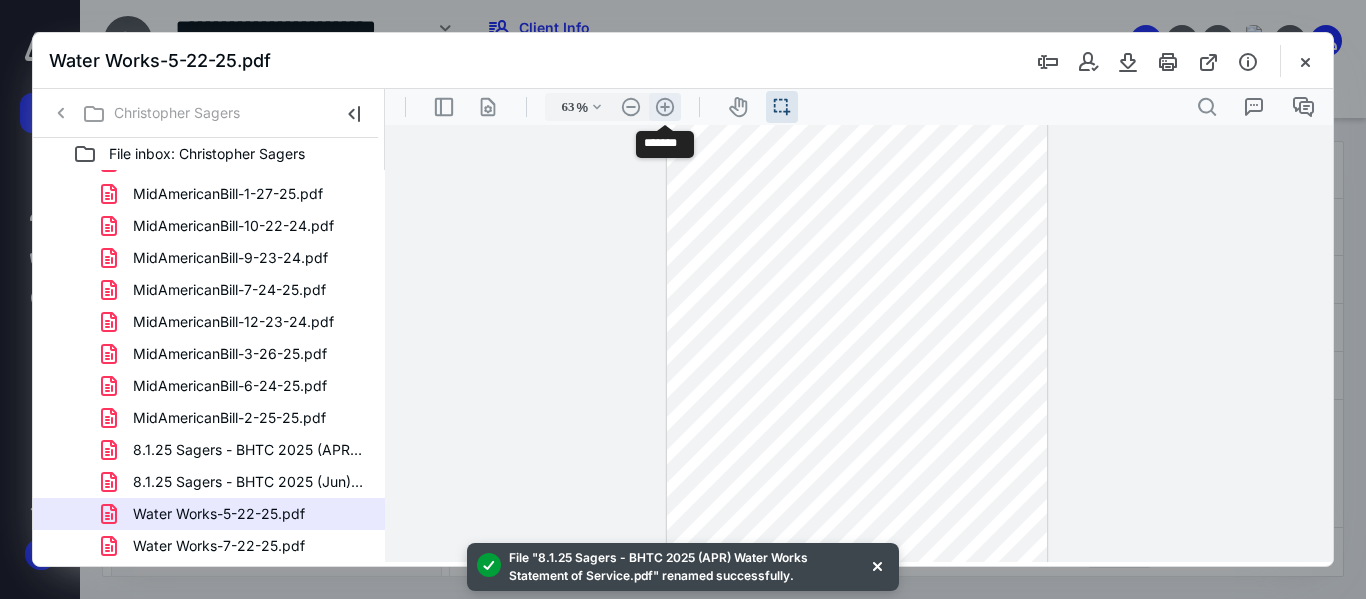click on ".cls-1{fill:#abb0c4;} icon - header - zoom - in - line" at bounding box center (665, 107) 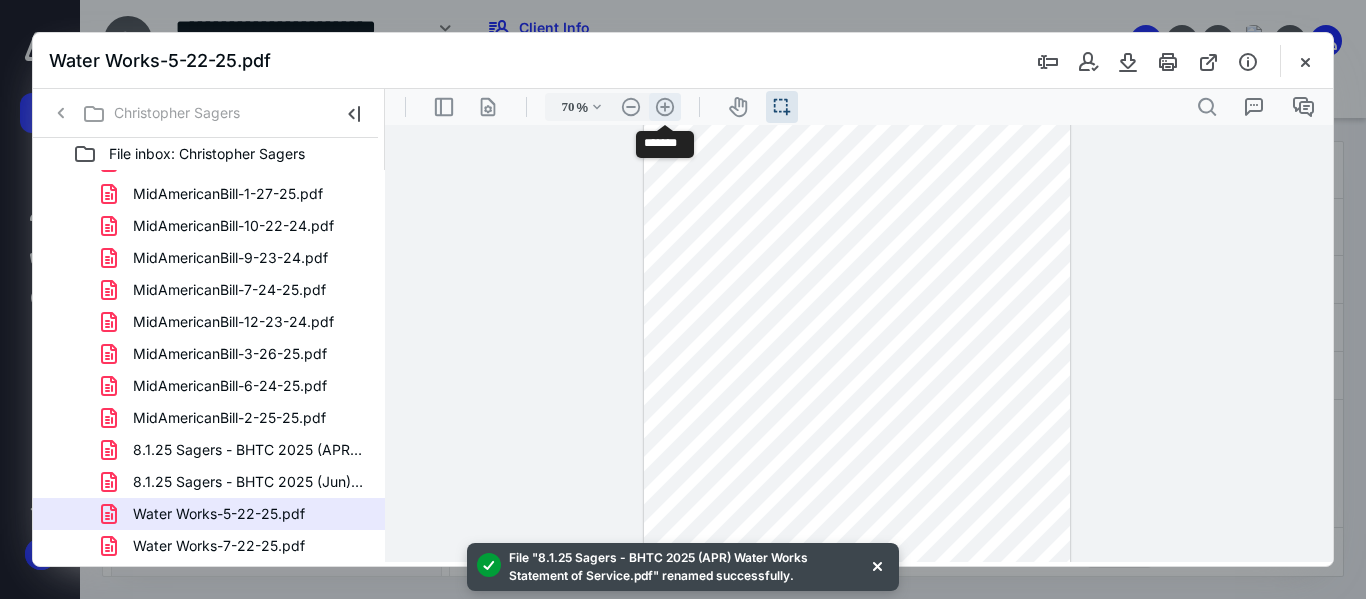 click on ".cls-1{fill:#abb0c4;} icon - header - zoom - in - line" at bounding box center [665, 107] 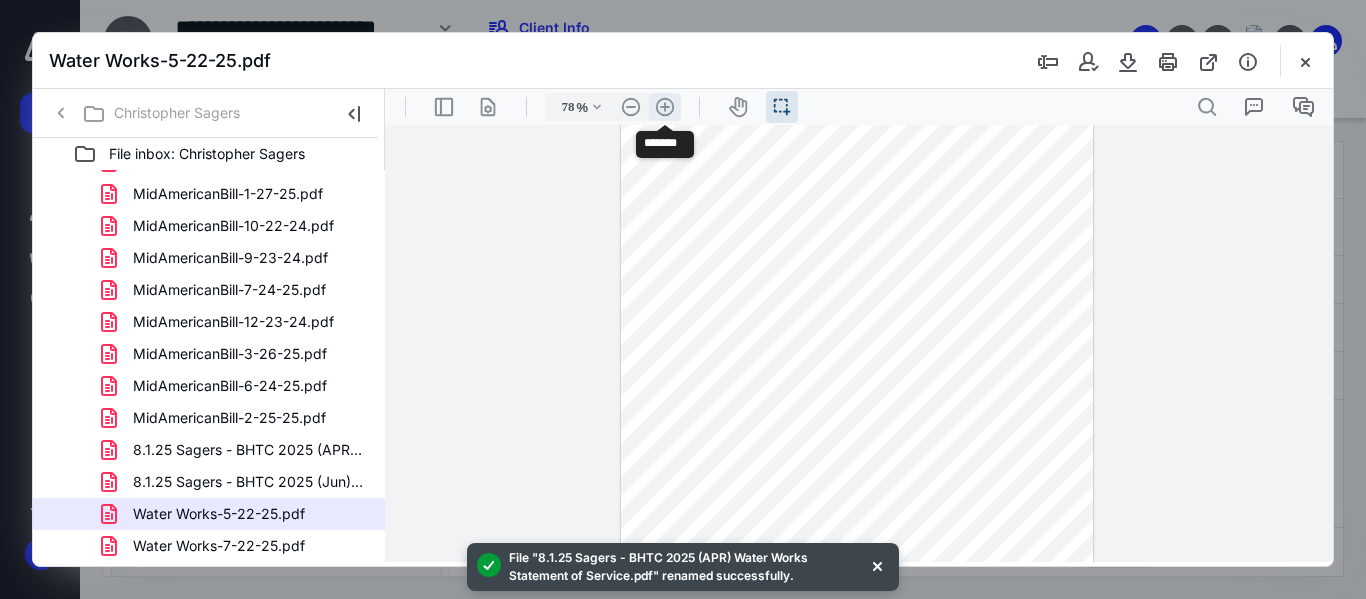 click on ".cls-1{fill:#abb0c4;} icon - header - zoom - in - line" at bounding box center (665, 107) 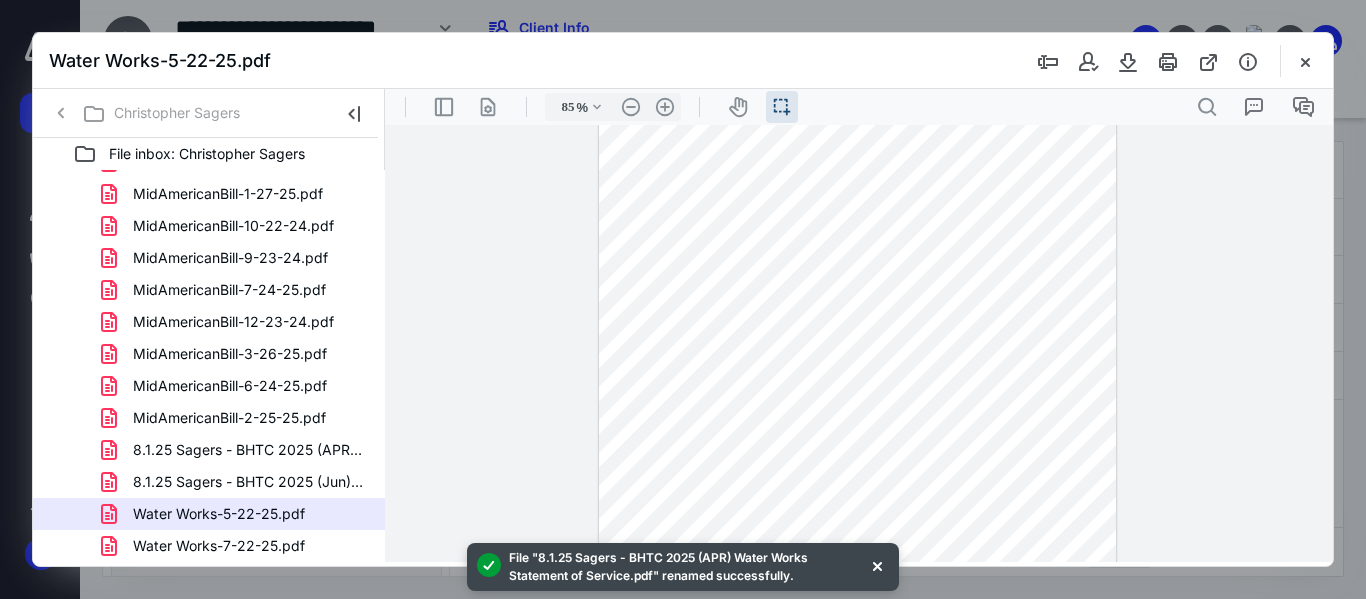 scroll, scrollTop: 0, scrollLeft: 0, axis: both 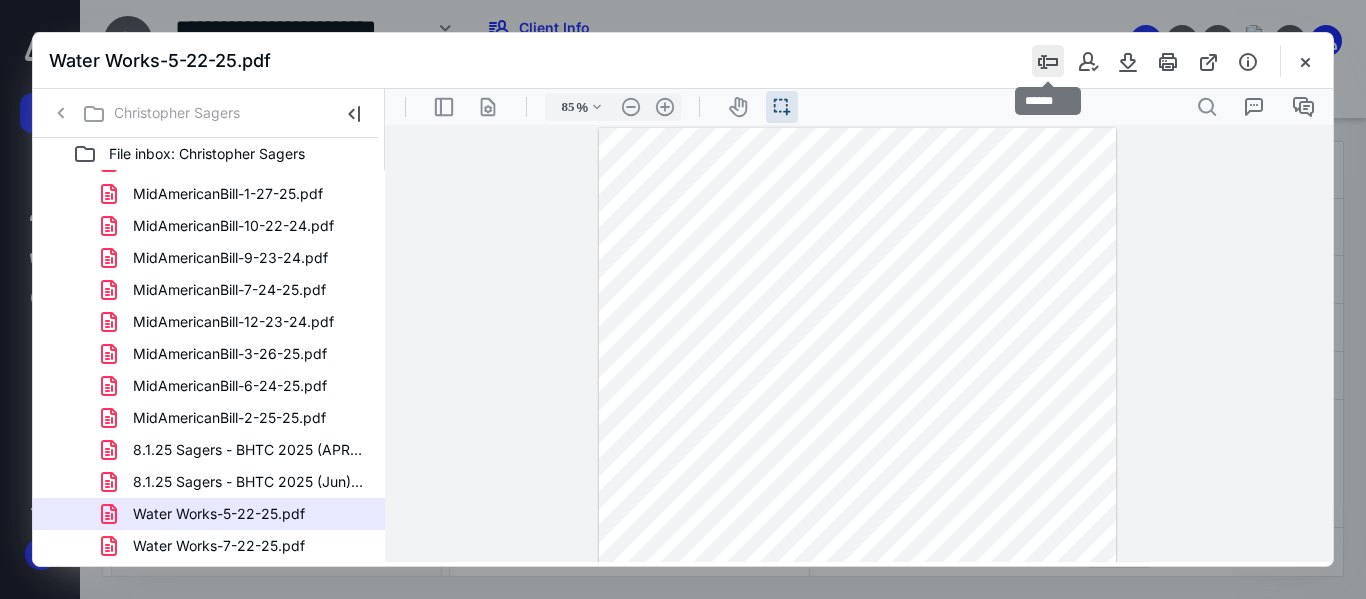 click at bounding box center (1048, 61) 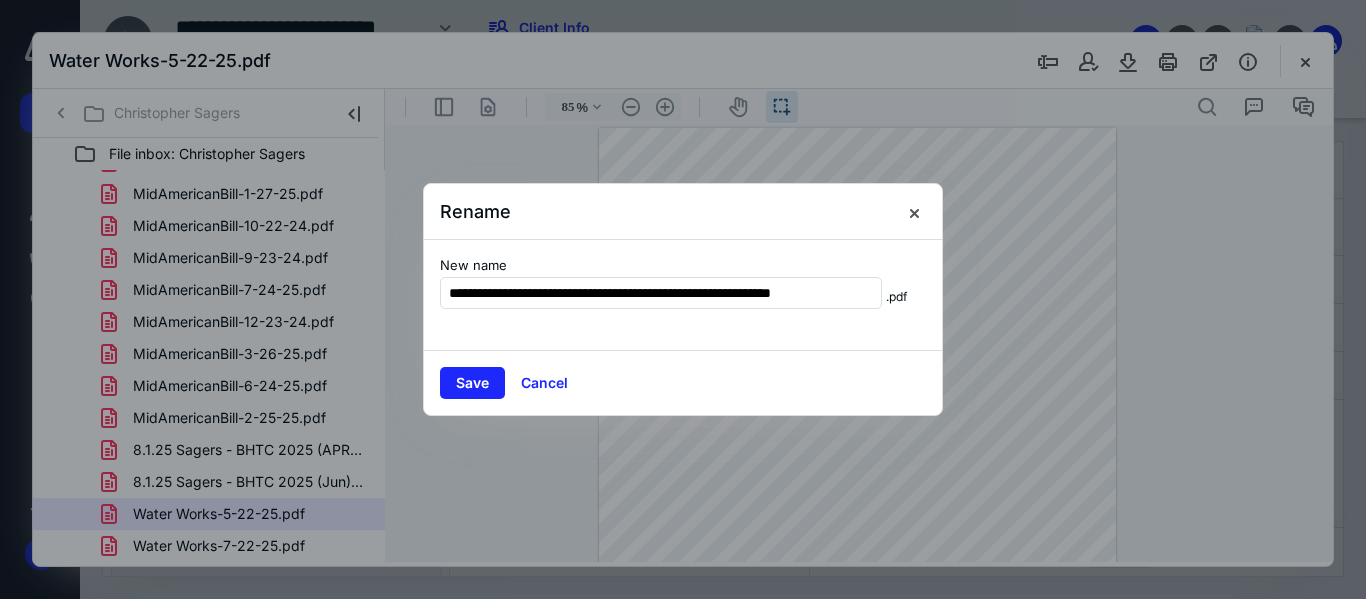 scroll, scrollTop: 0, scrollLeft: 25, axis: horizontal 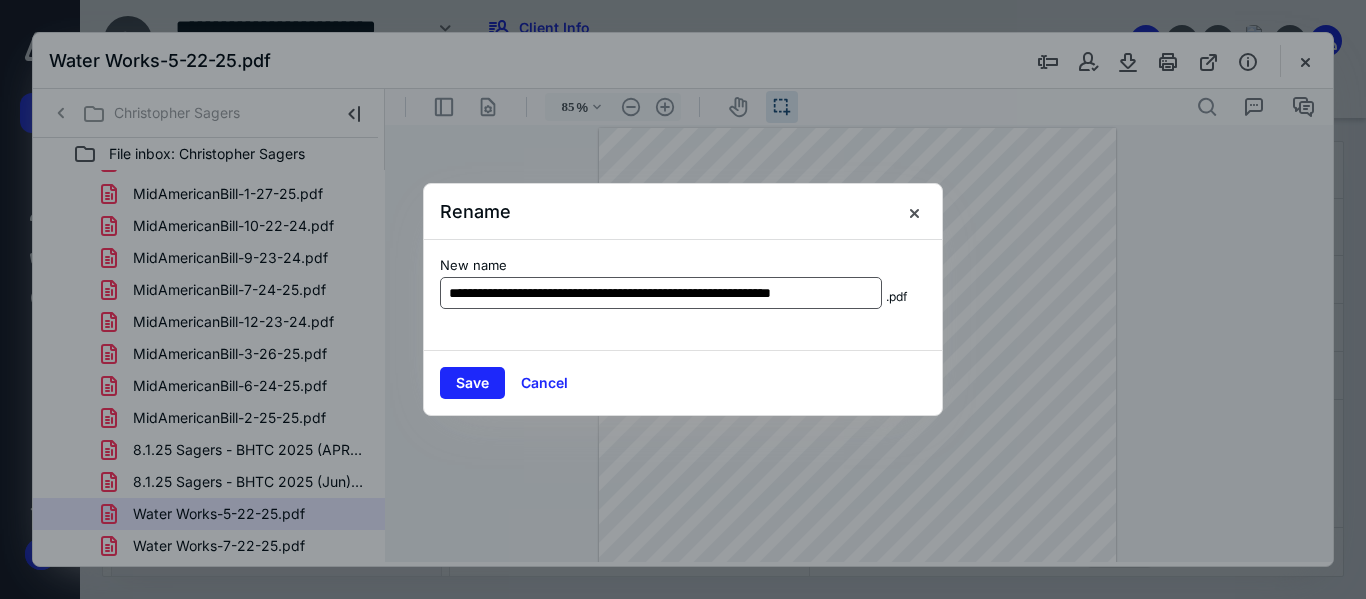 click on "**********" at bounding box center [661, 293] 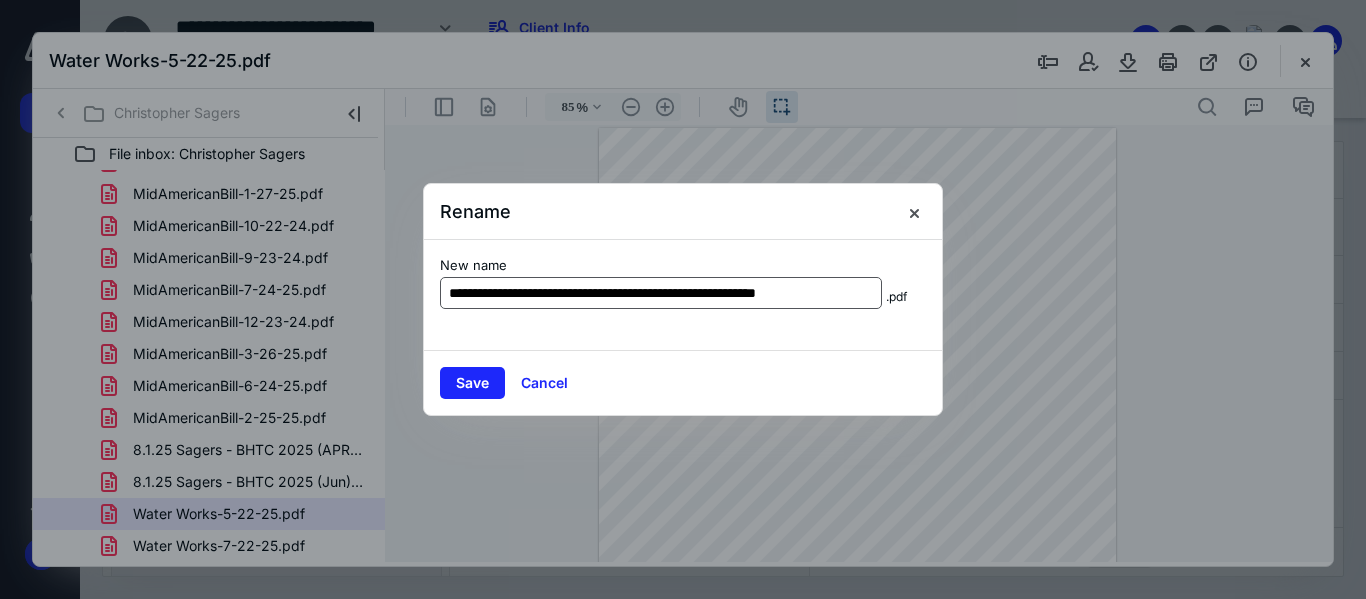scroll, scrollTop: 0, scrollLeft: 1, axis: horizontal 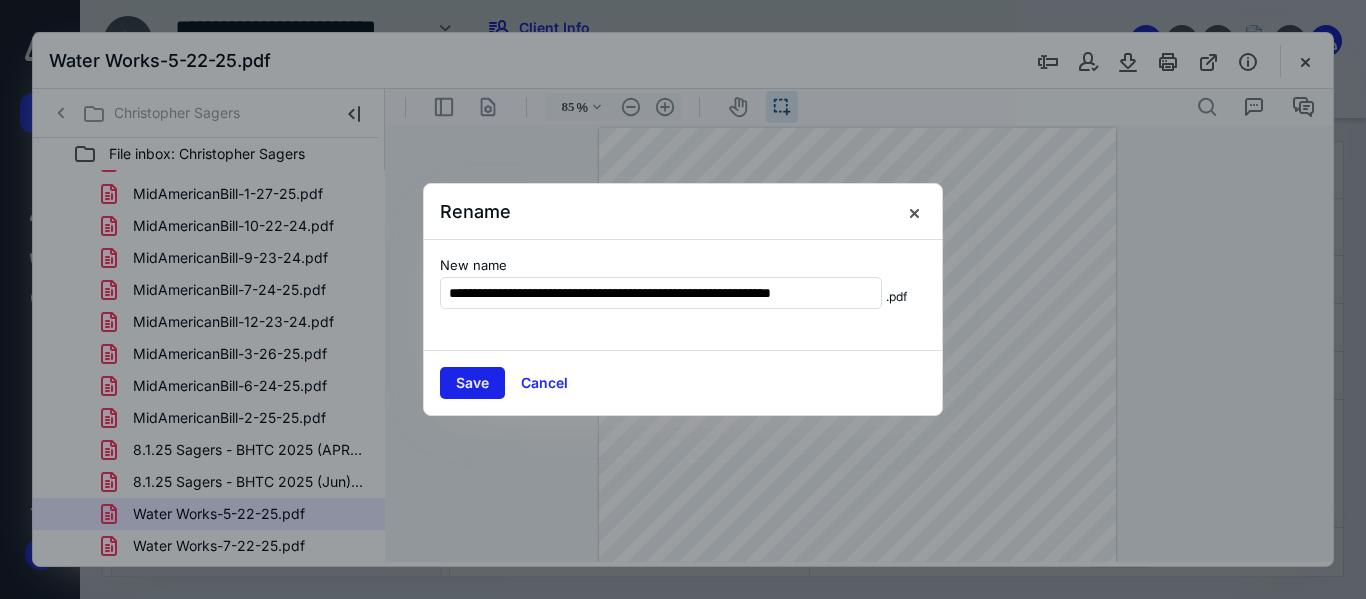 type on "**********" 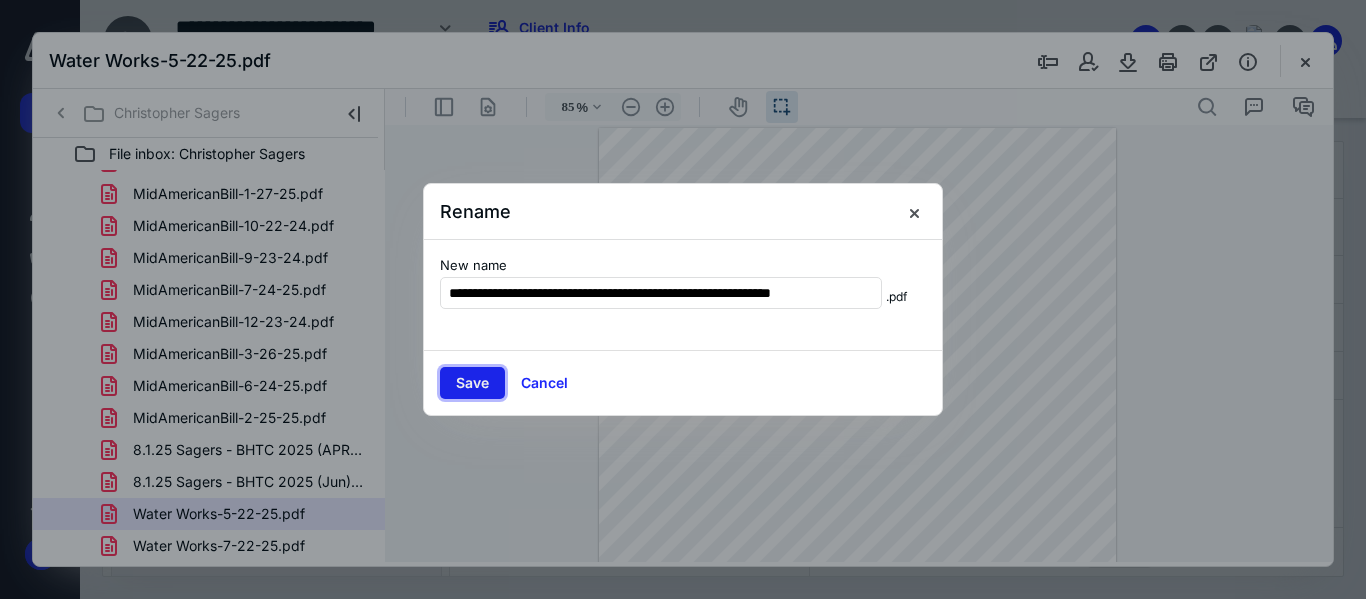 click on "Save" at bounding box center [472, 383] 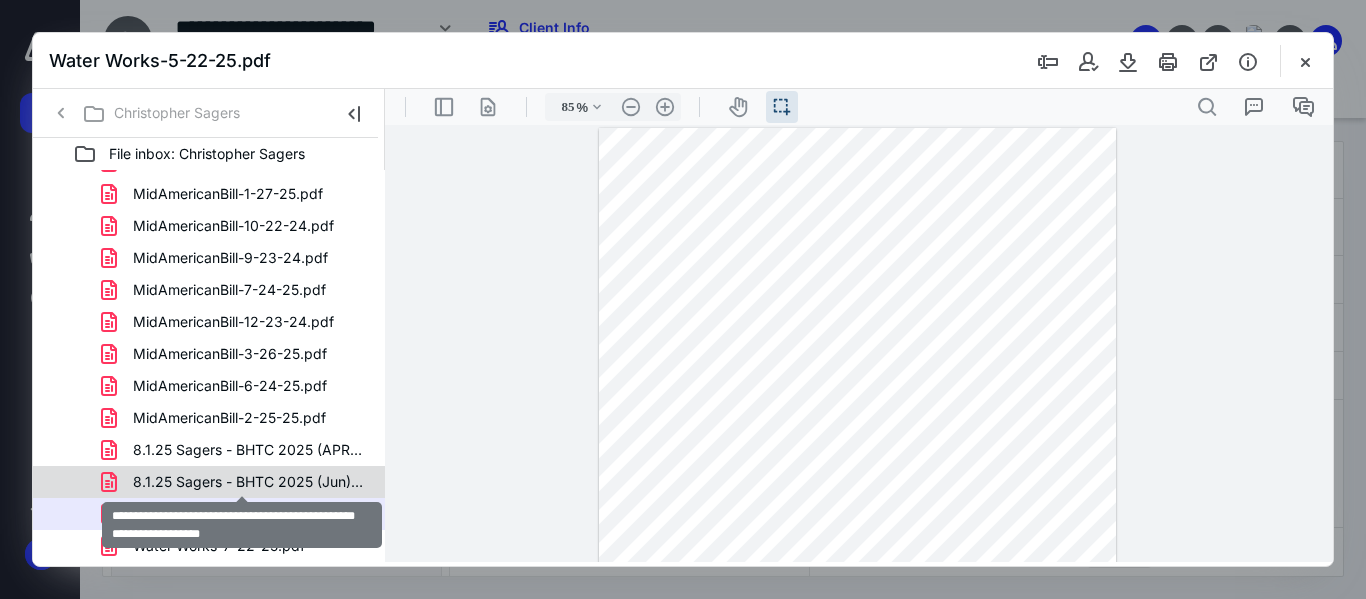 click on "8.1.25 Sagers - BHTC 2025 (Jun) Water Works Statement of Service.pdf" at bounding box center [249, 482] 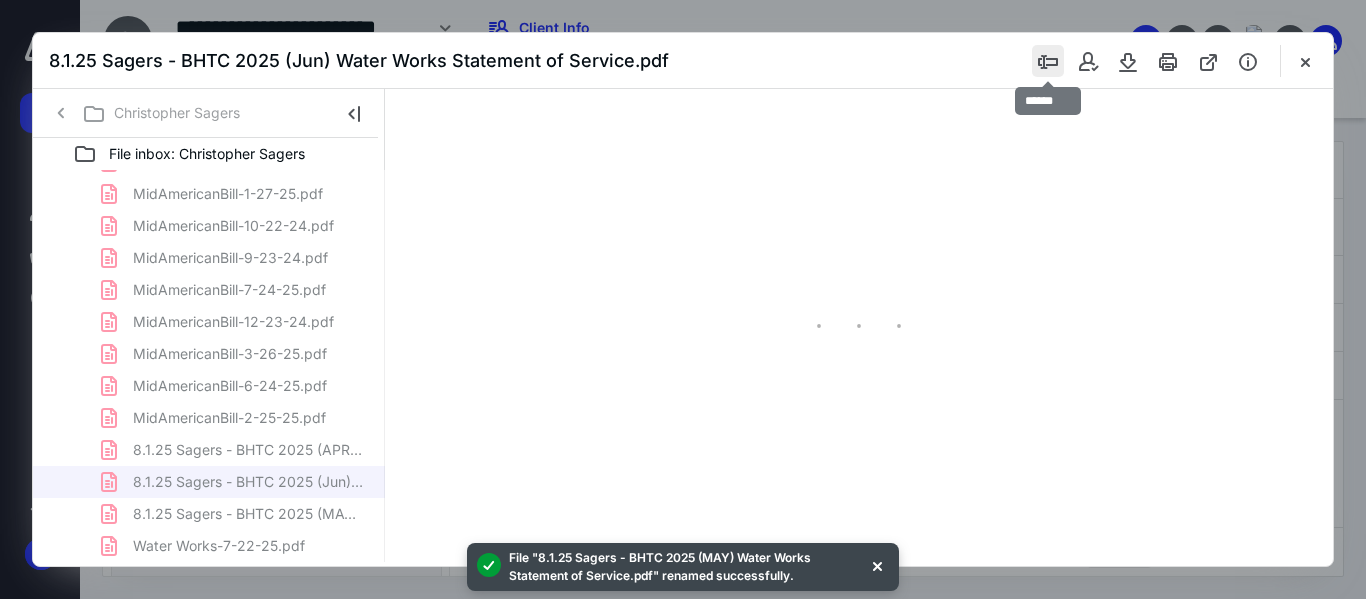 click at bounding box center [1048, 61] 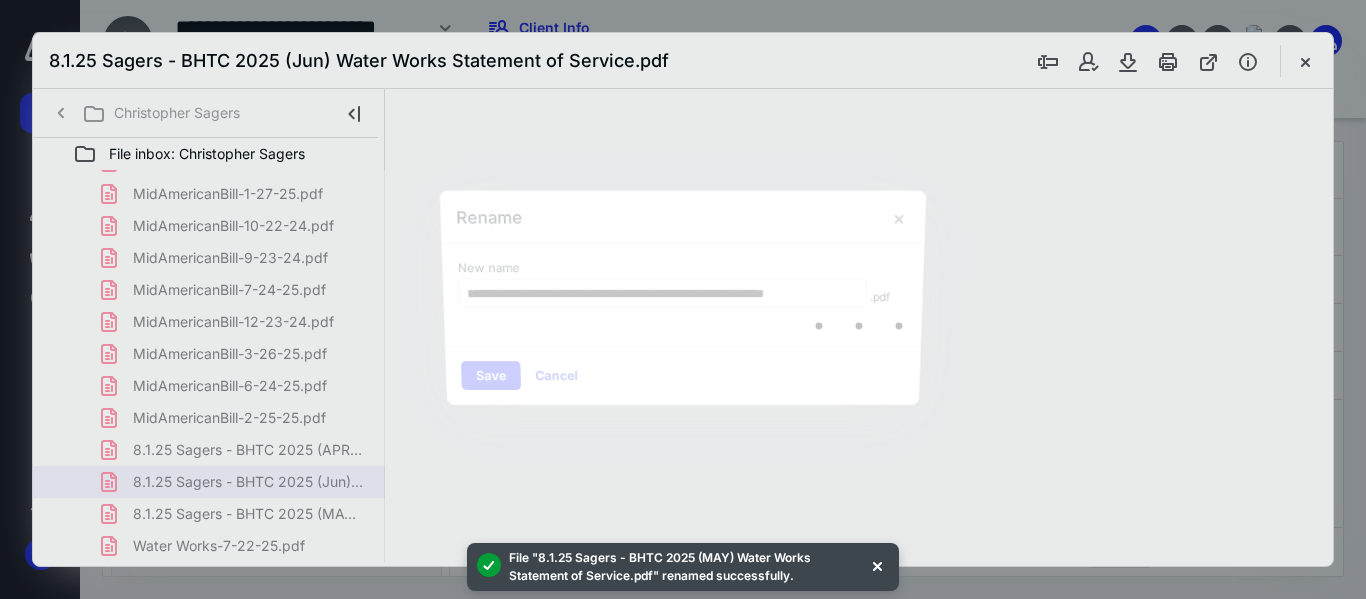 scroll, scrollTop: 0, scrollLeft: 25, axis: horizontal 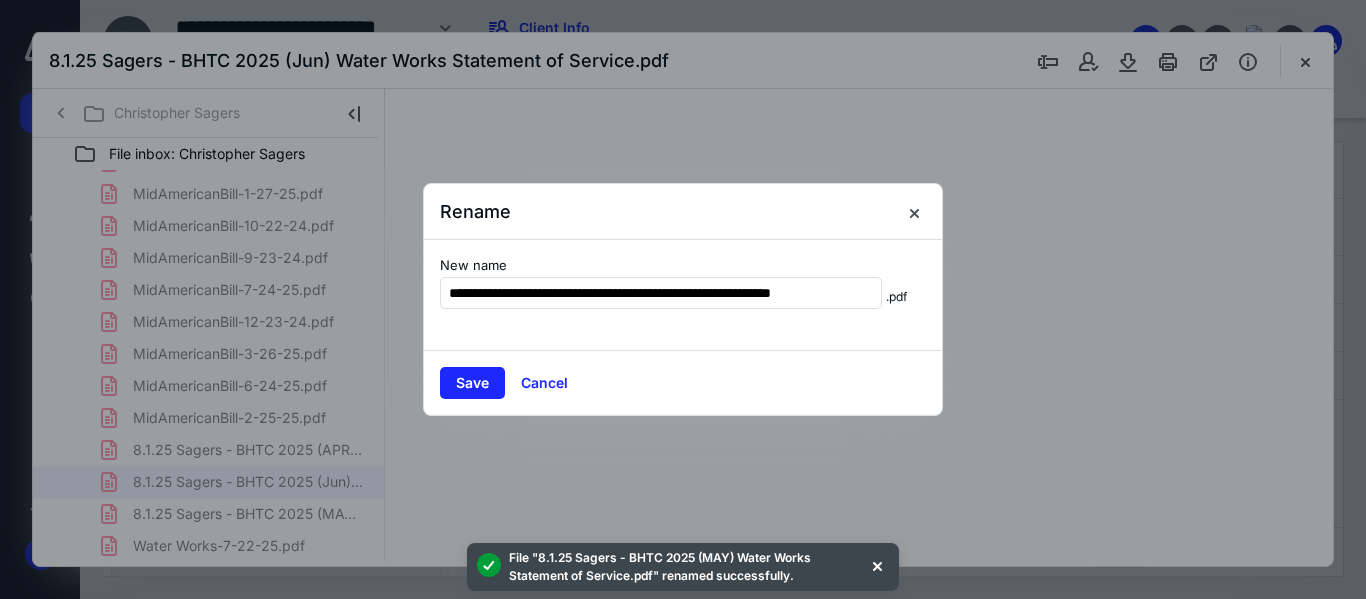 type on "55" 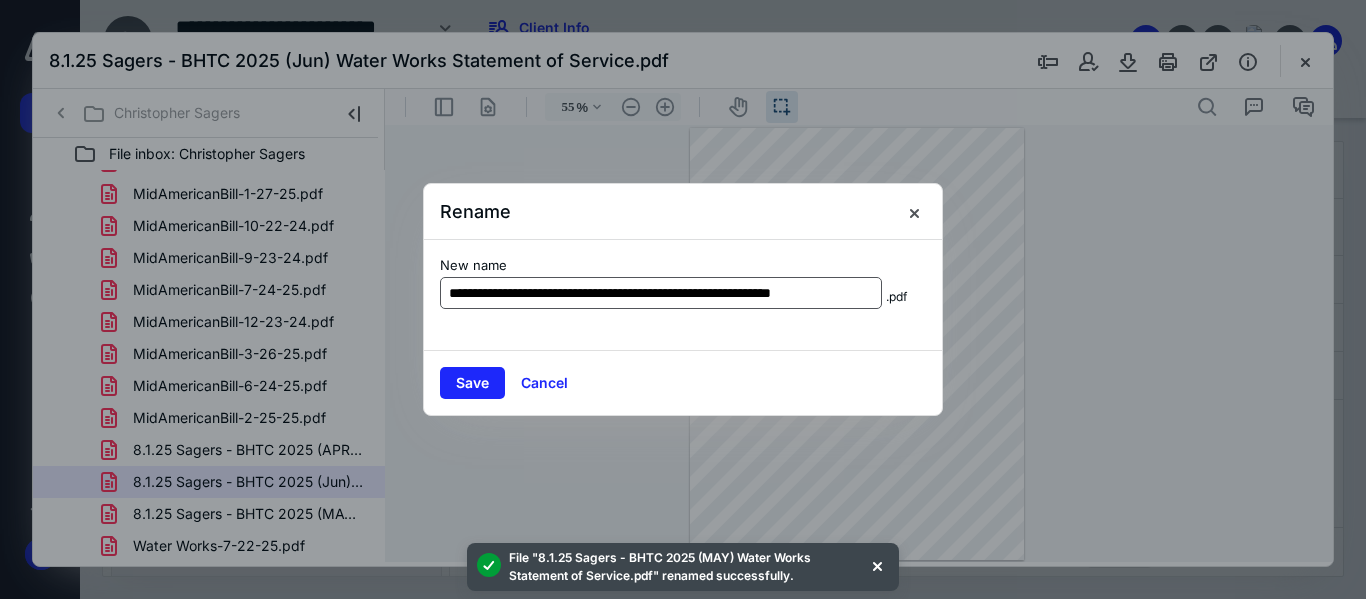 click on "**********" at bounding box center [661, 293] 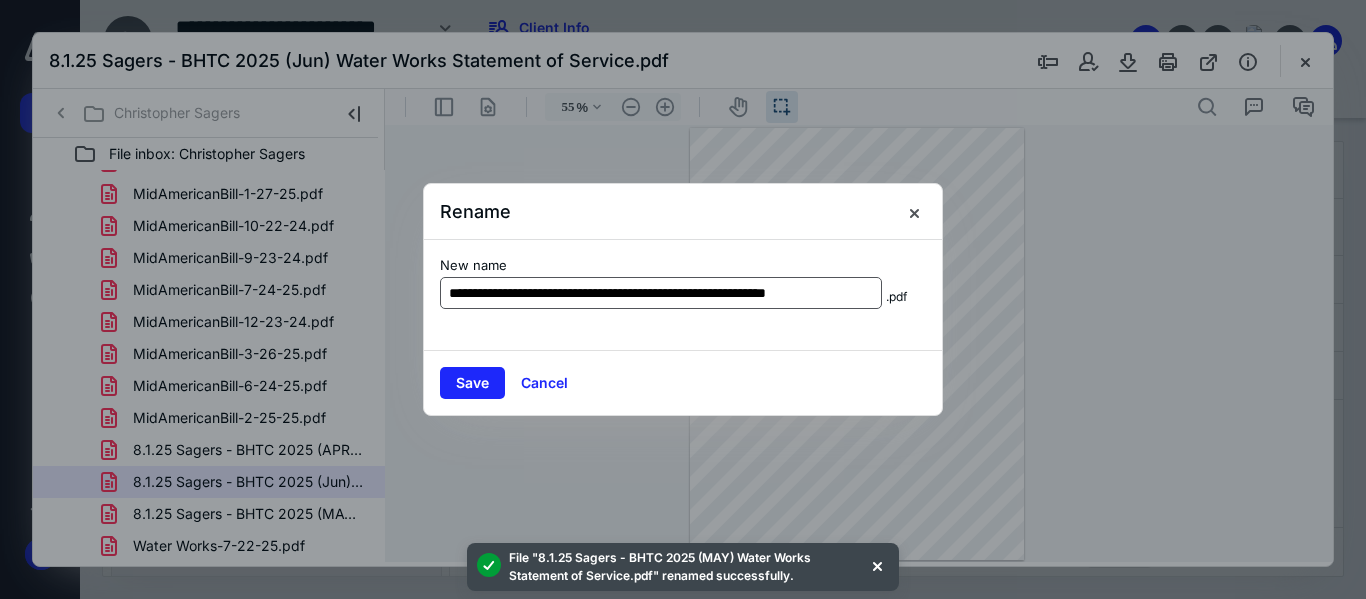 scroll, scrollTop: 0, scrollLeft: 9, axis: horizontal 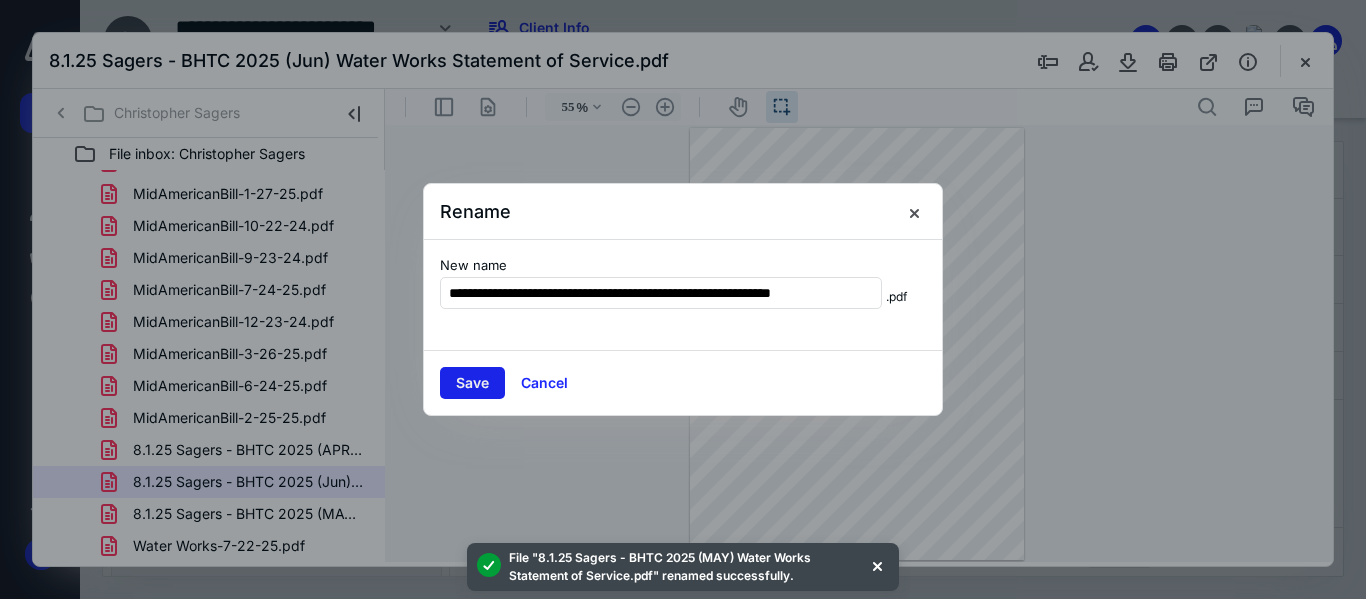 type on "**********" 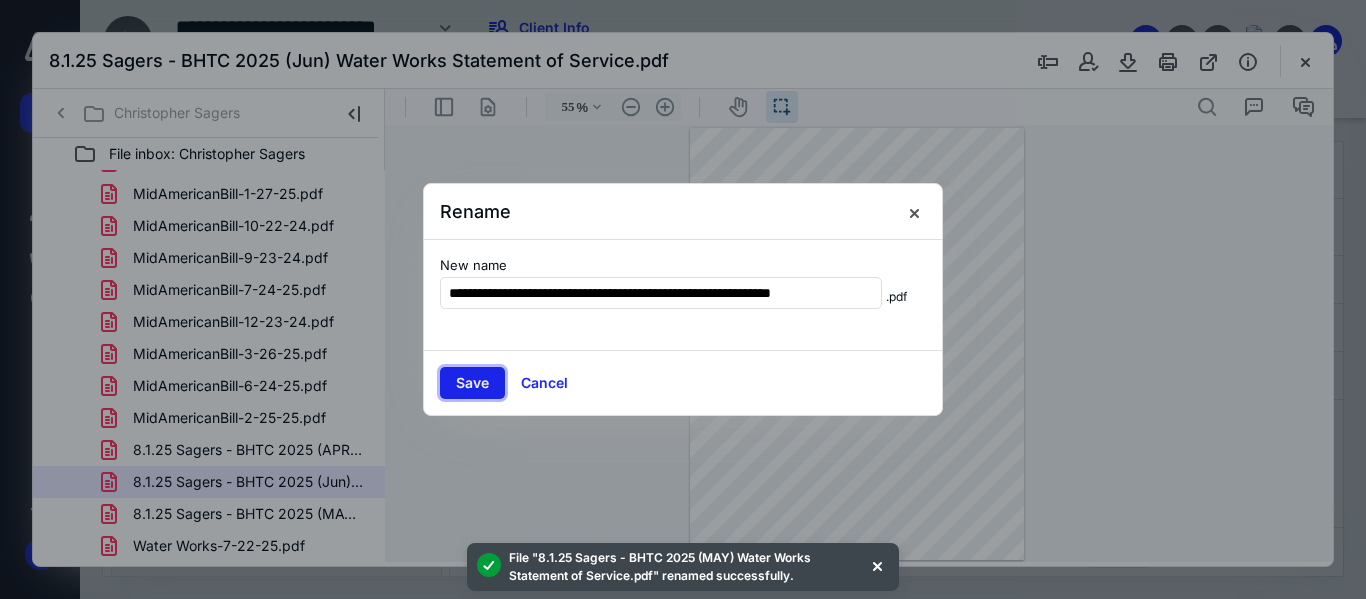 click on "Save" at bounding box center (472, 383) 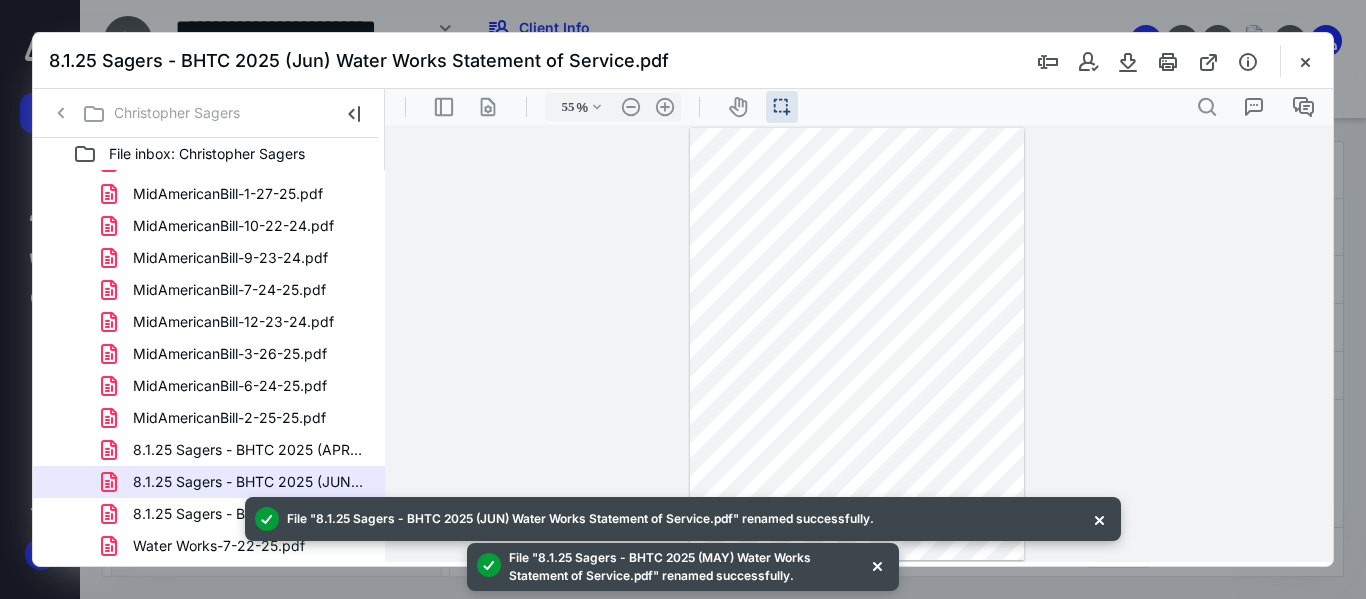 click on "File "8.1.25 Sagers - BHTC 2025 (JUN) Water Works Statement of Service.pdf" renamed successfully. File "8.1.25 Sagers - BHTC 2025 (MAY) Water Works Statement of Service.pdf" renamed successfully." at bounding box center (683, 544) 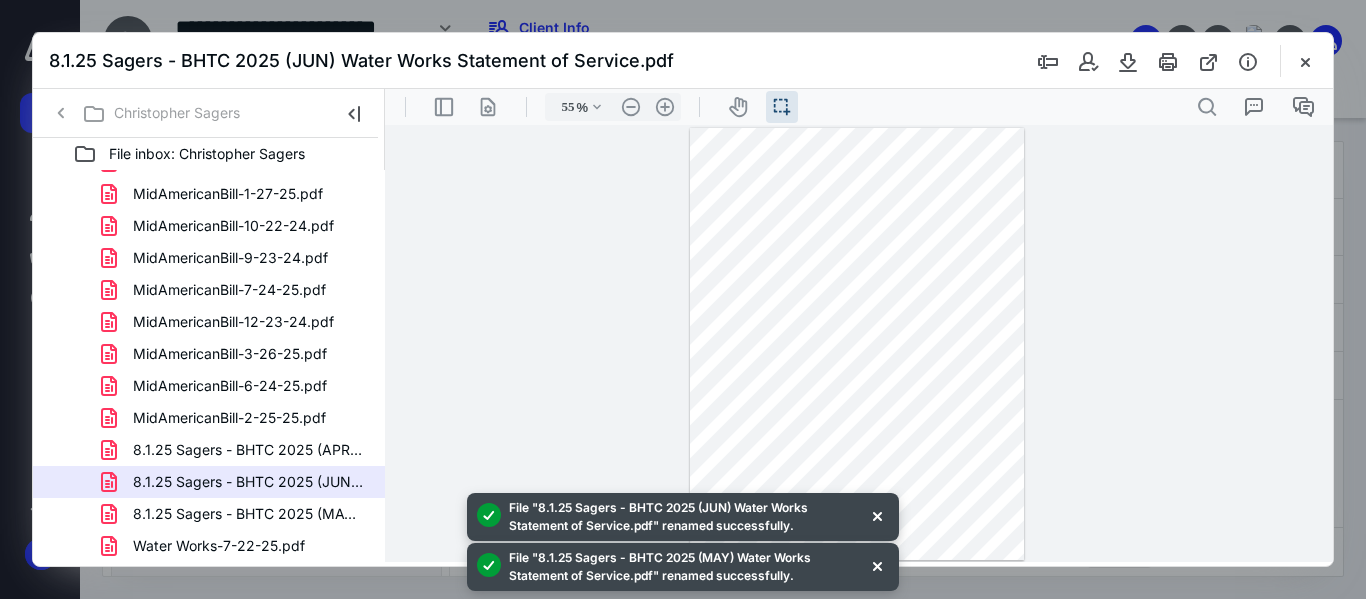 click on "File "8.1.25 Sagers - BHTC 2025 (JUN) Water Works Statement of Service.pdf" renamed successfully. File "8.1.25 Sagers - BHTC 2025 (MAY) Water Works Statement of Service.pdf" renamed successfully." at bounding box center [683, 542] 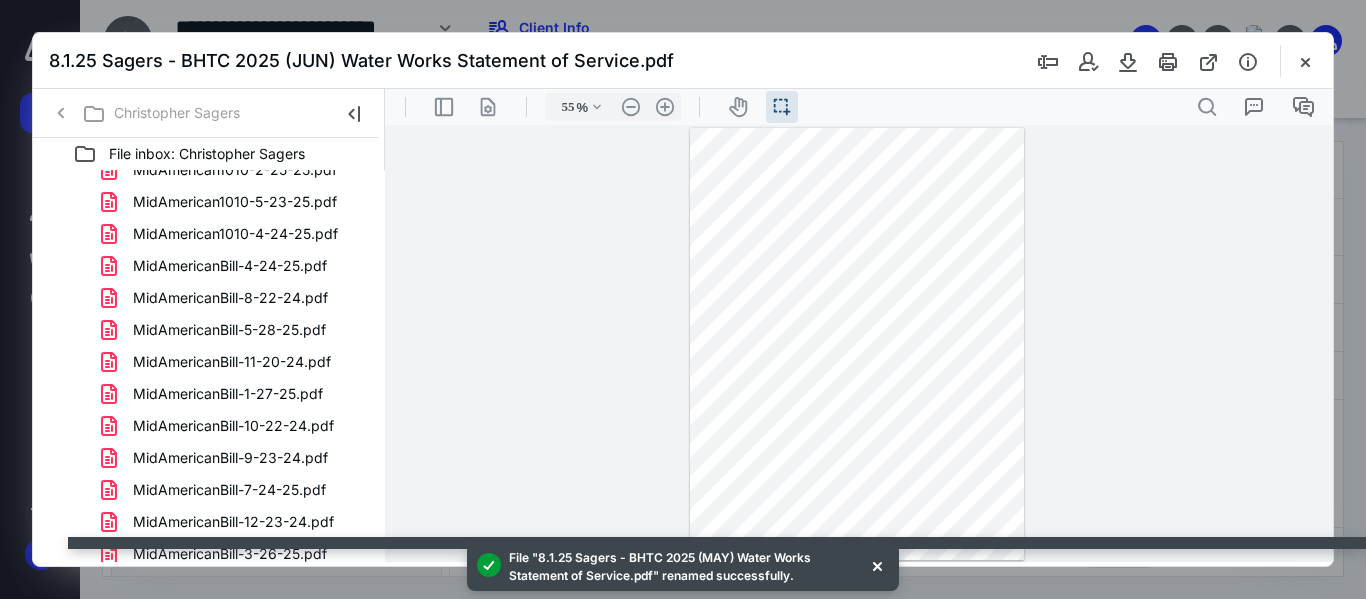 scroll, scrollTop: 504, scrollLeft: 0, axis: vertical 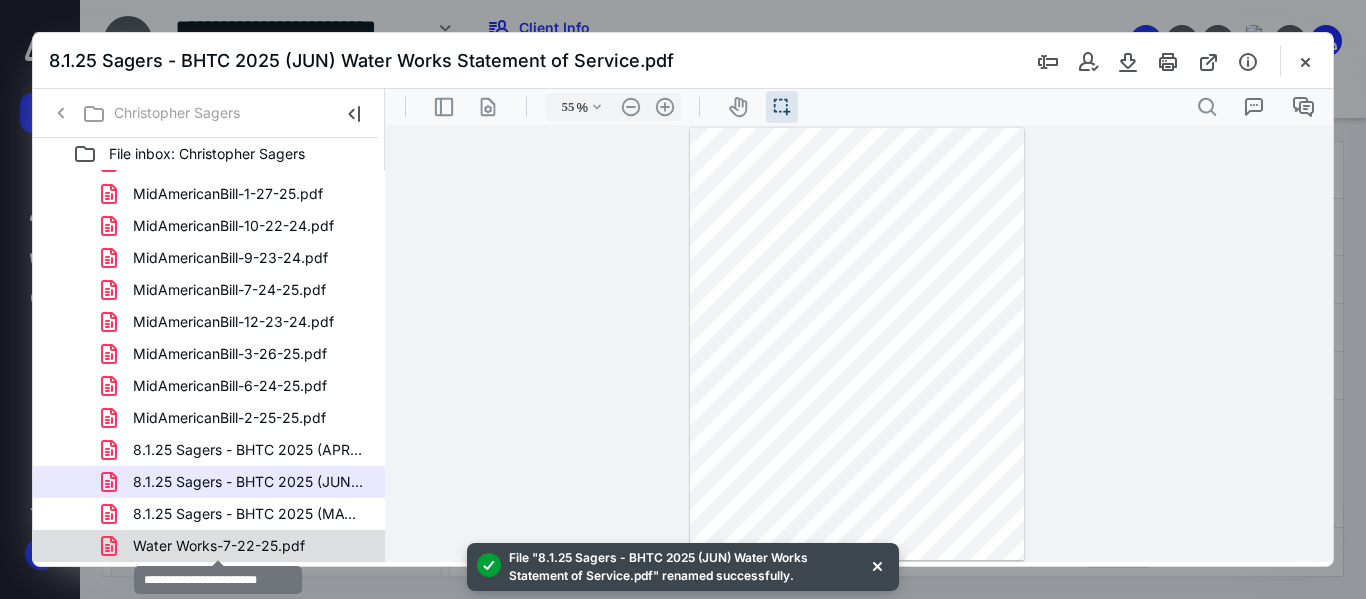 click on "Water Works-7-22-25.pdf" at bounding box center (219, 546) 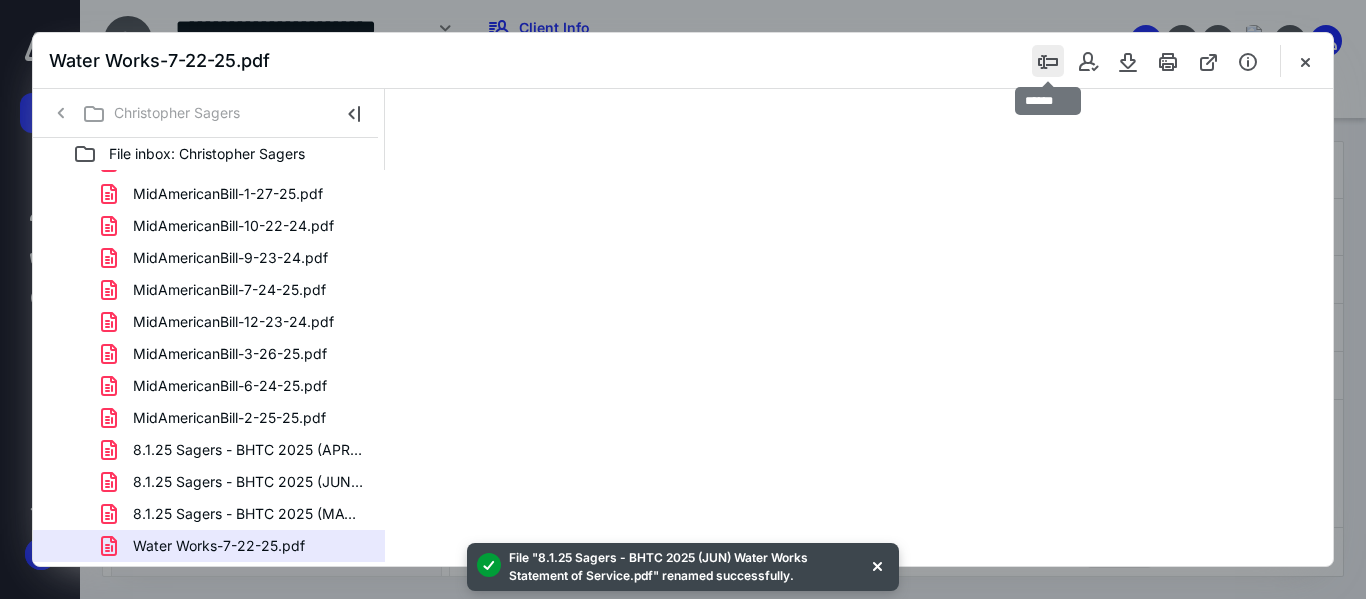 type on "55" 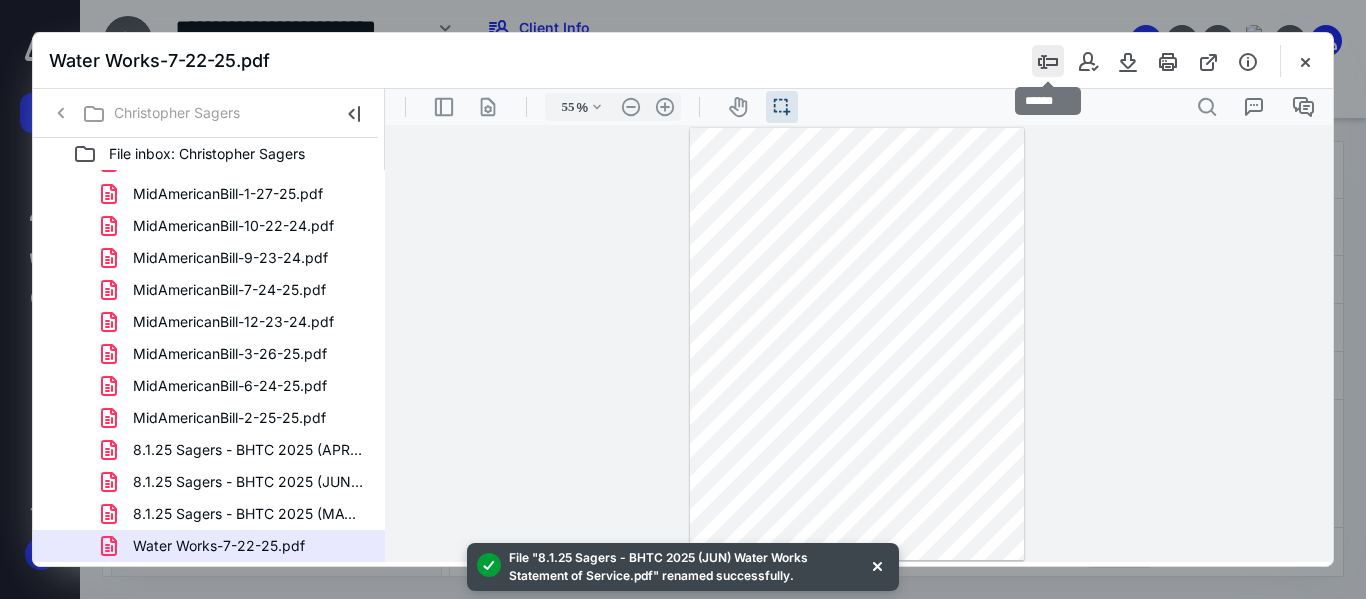 click at bounding box center [1048, 61] 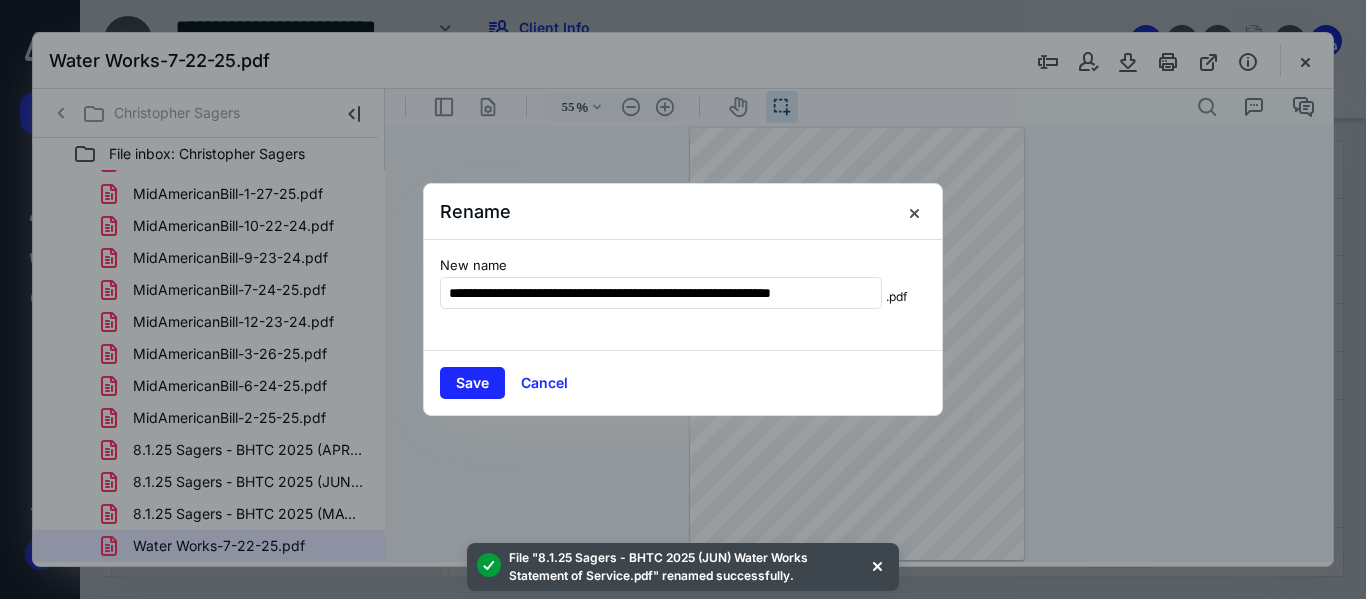 scroll, scrollTop: 0, scrollLeft: 25, axis: horizontal 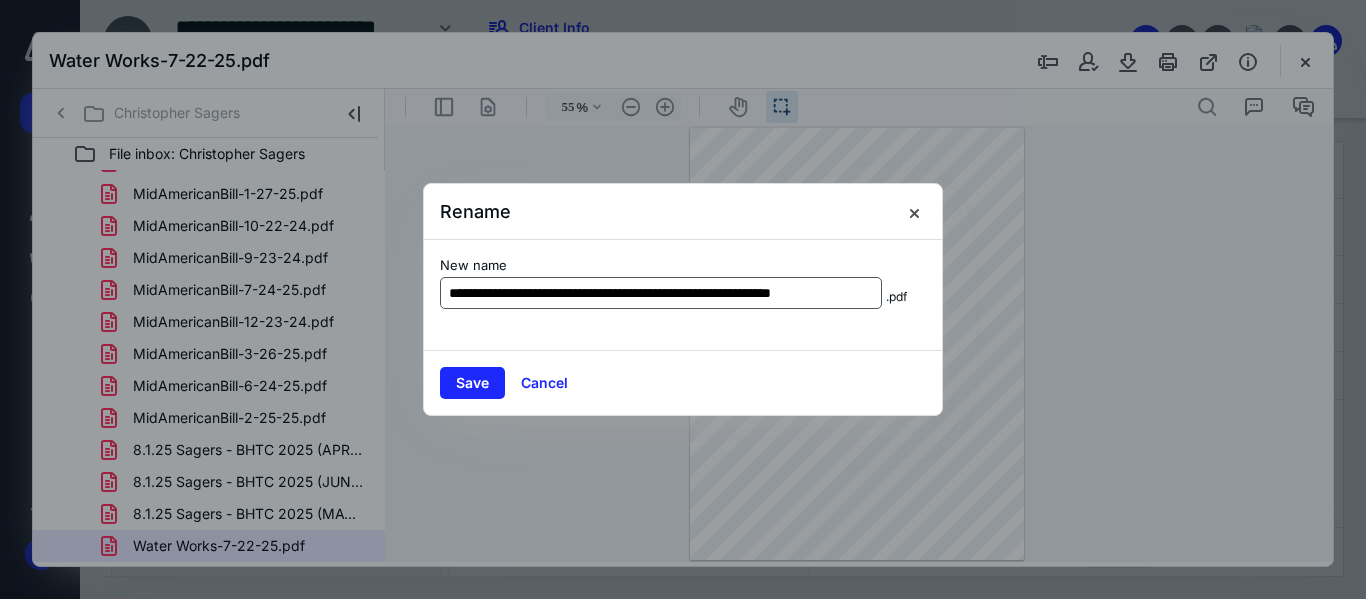 click on "**********" at bounding box center [661, 293] 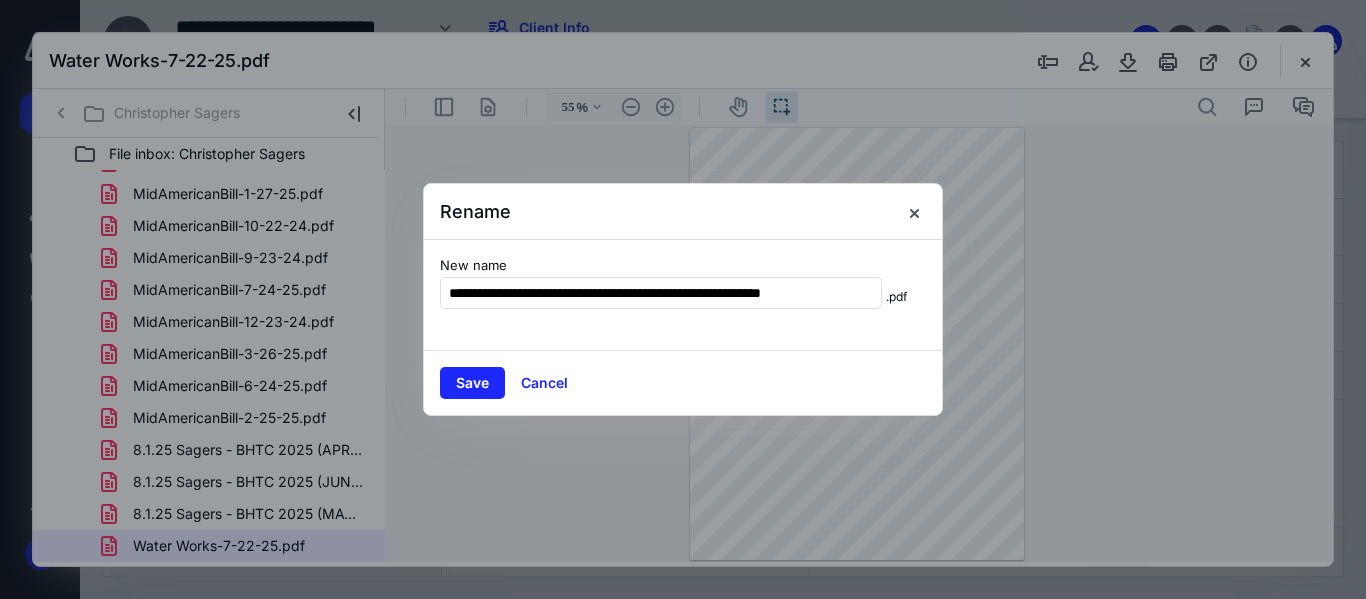 scroll, scrollTop: 0, scrollLeft: 12, axis: horizontal 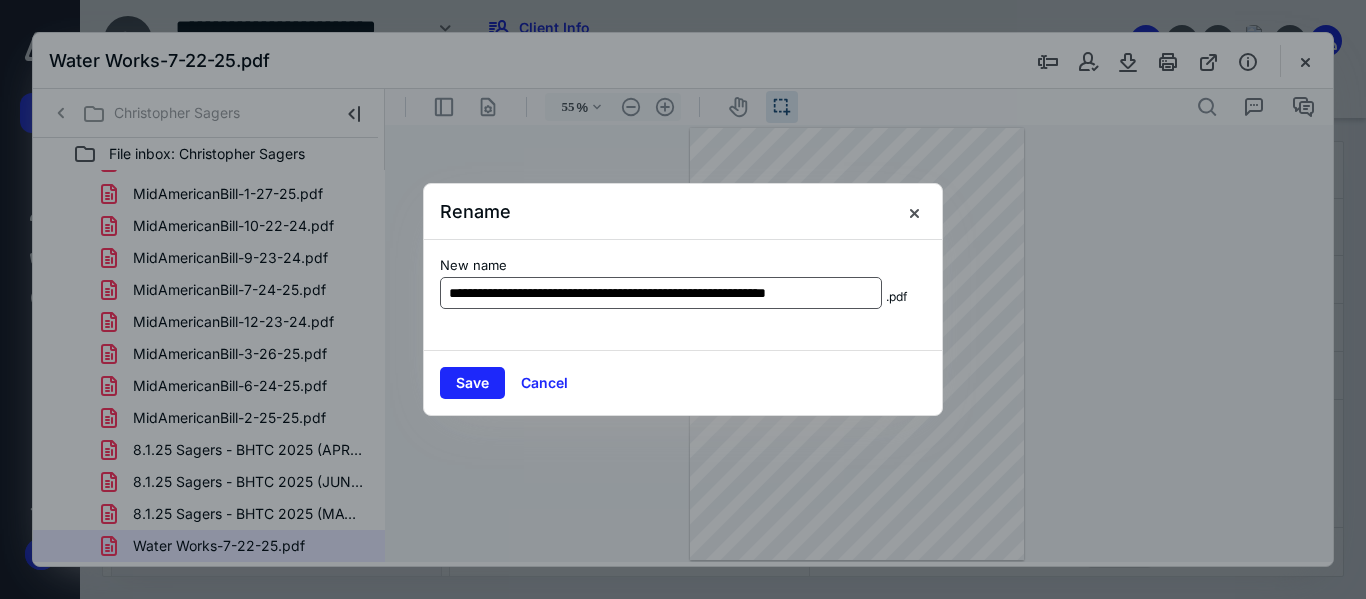 click on "**********" at bounding box center (661, 293) 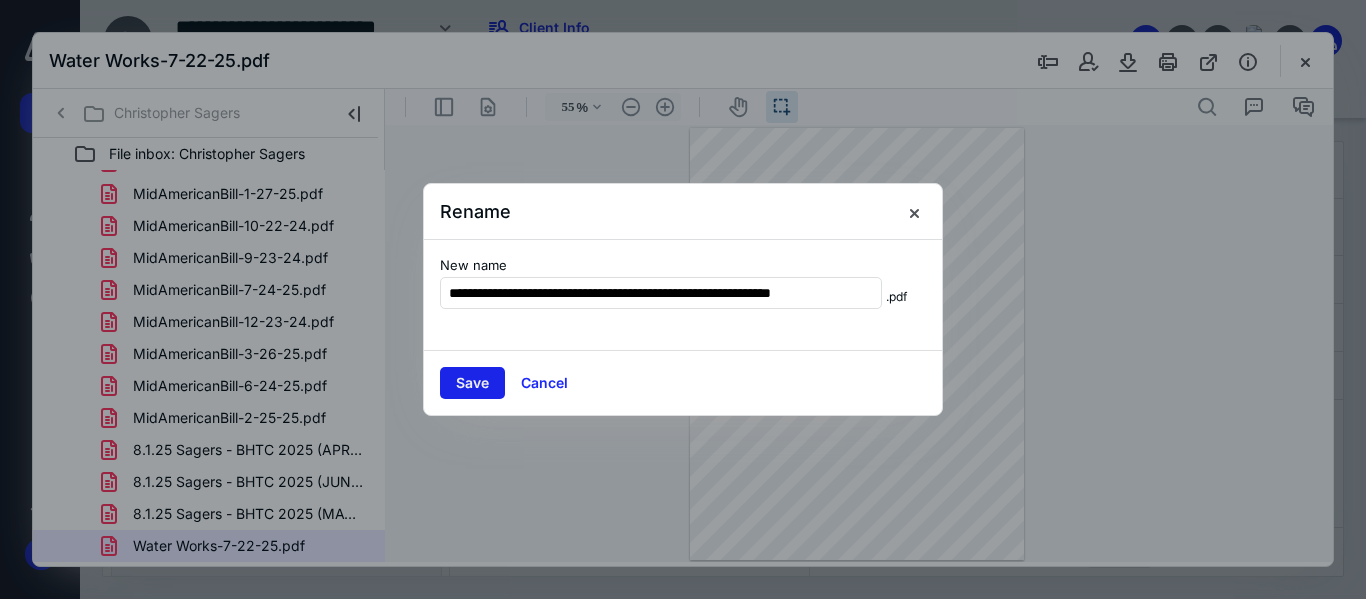 type on "**********" 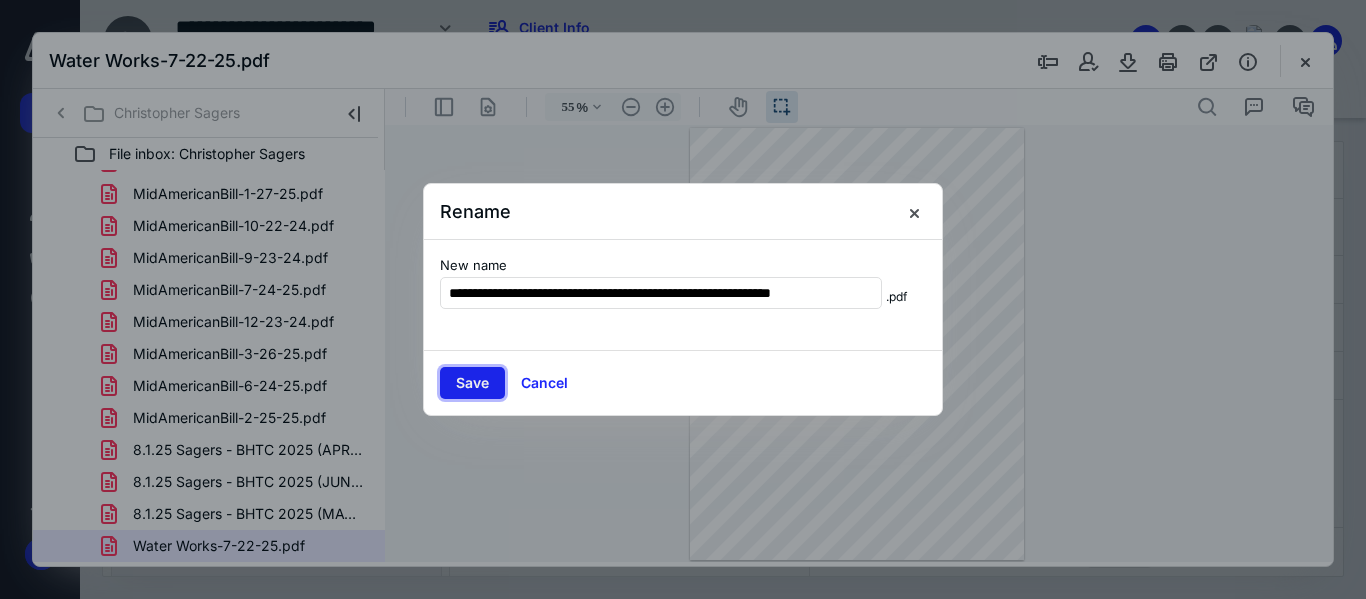 scroll, scrollTop: 0, scrollLeft: 0, axis: both 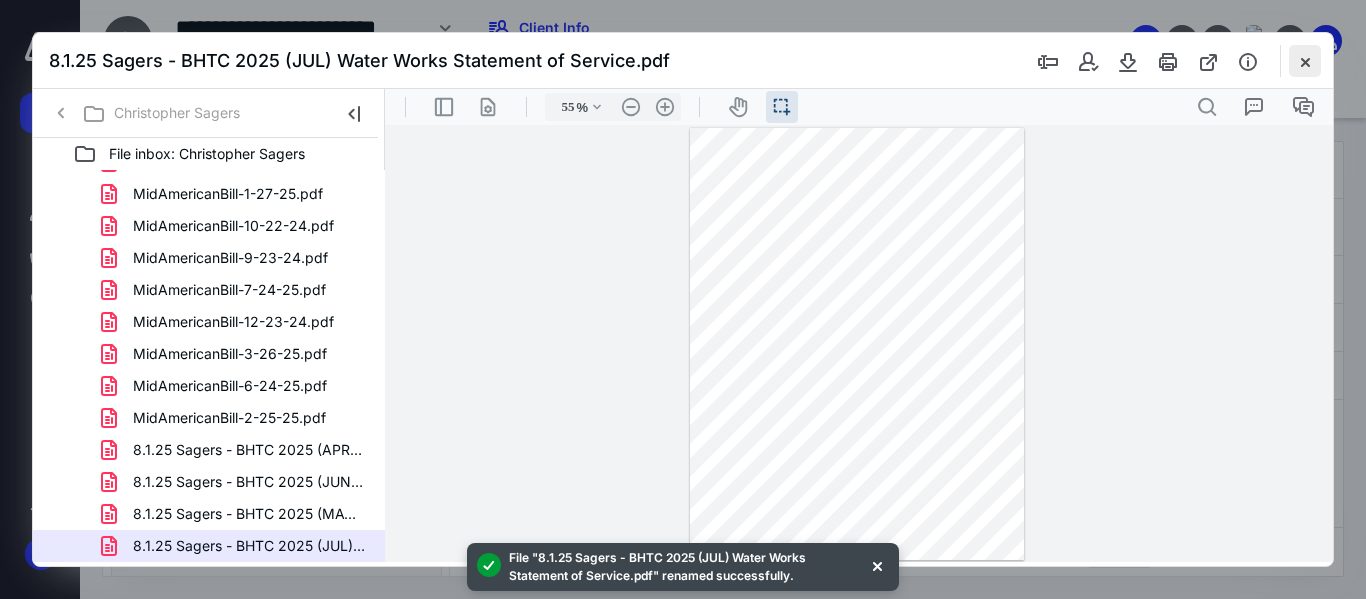 click at bounding box center (1305, 61) 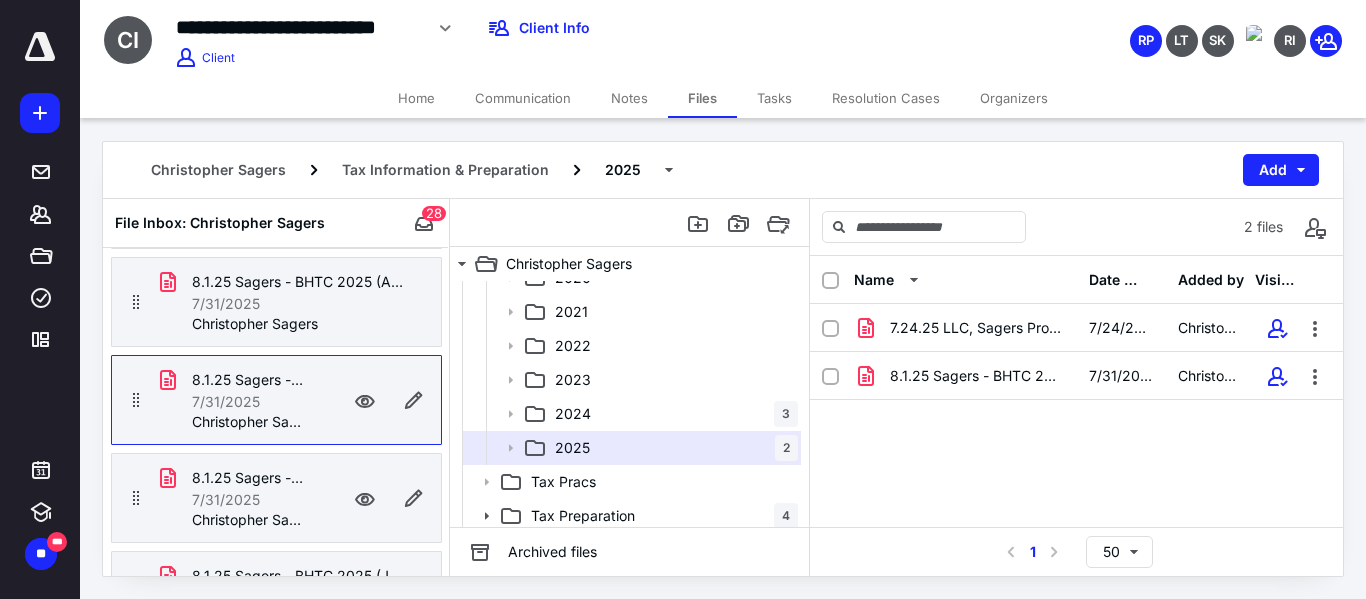 scroll, scrollTop: 2388, scrollLeft: 0, axis: vertical 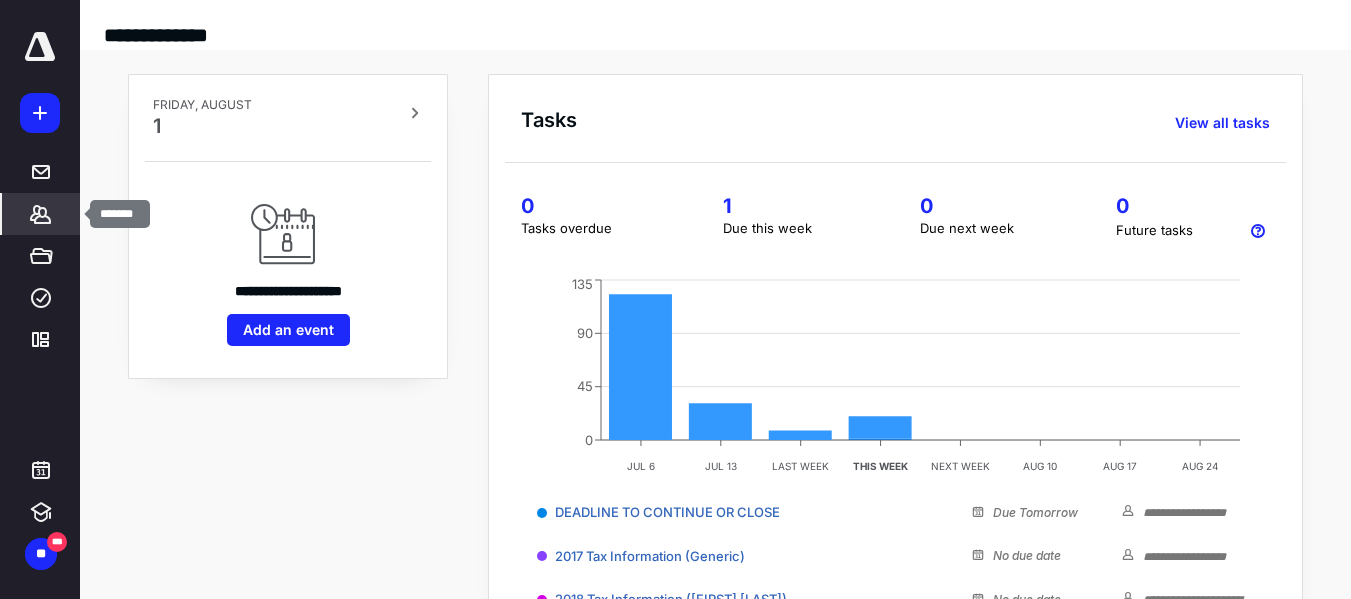 click on "*******" at bounding box center [41, 214] 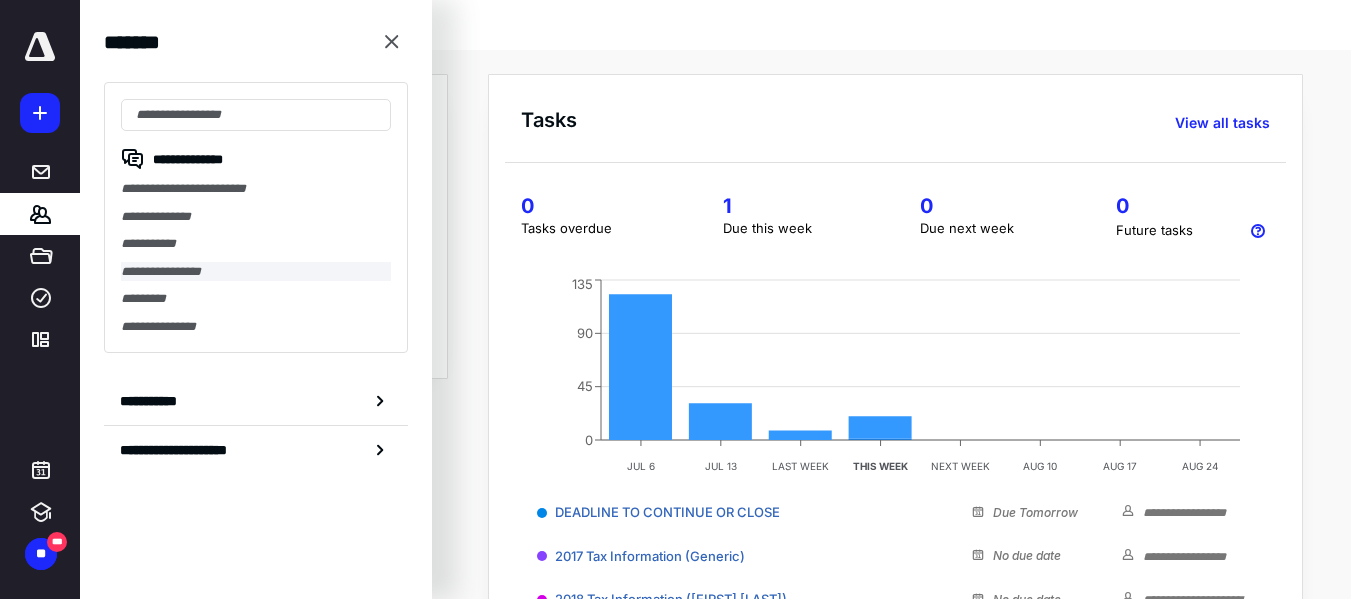 click on "**********" at bounding box center [256, 272] 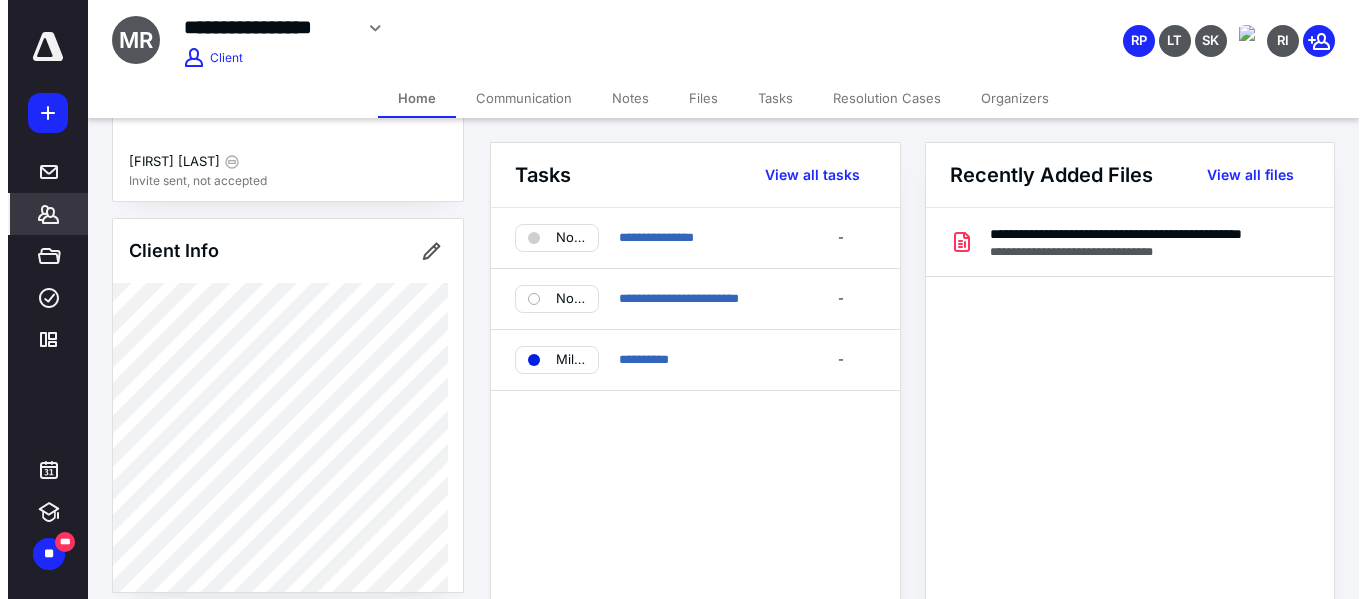 scroll, scrollTop: 100, scrollLeft: 0, axis: vertical 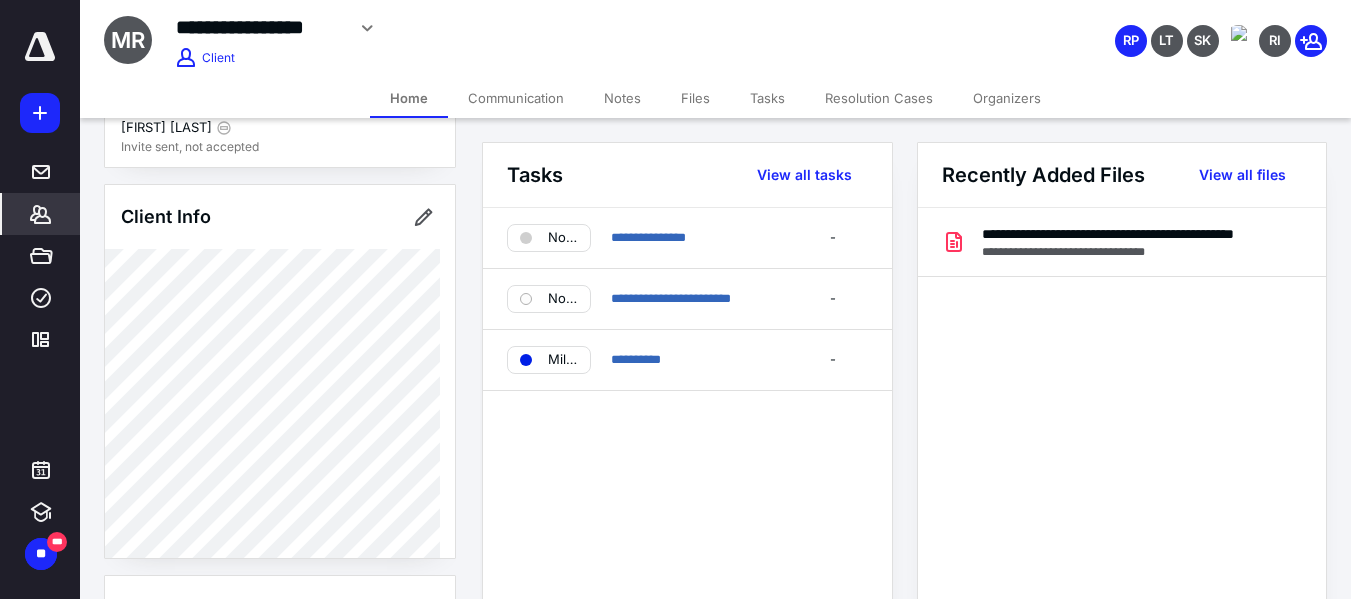 click on "Files" at bounding box center [695, 98] 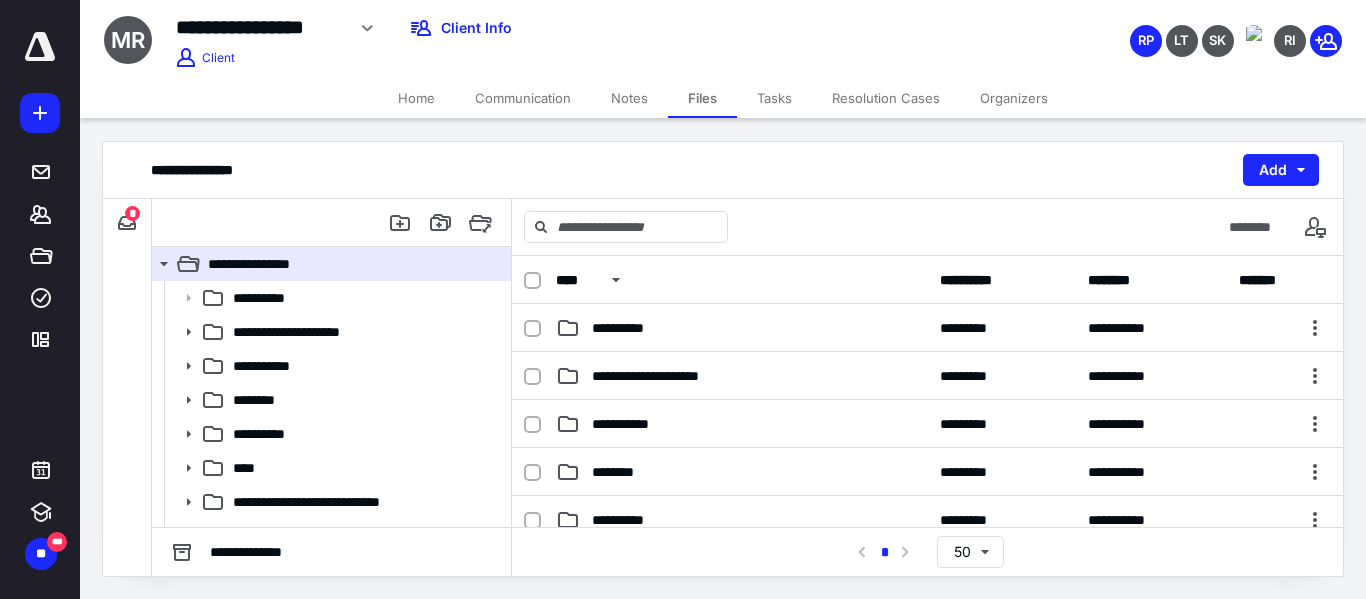 click on "*" at bounding box center [132, 213] 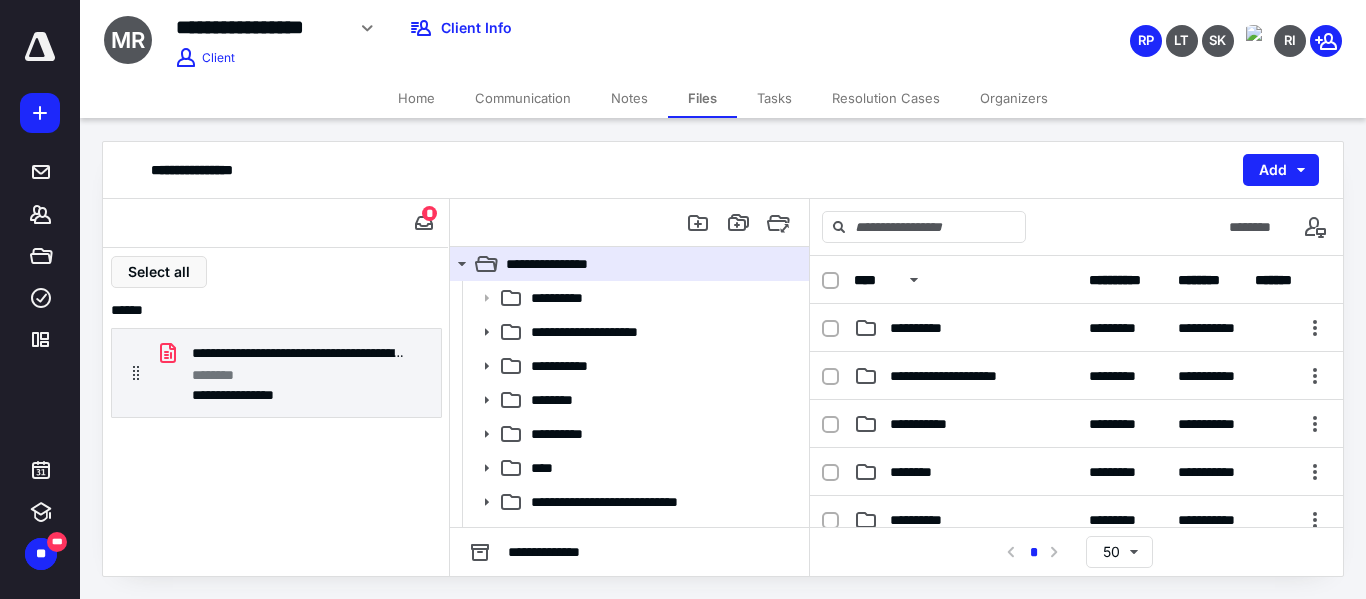 click on "**********" at bounding box center (109, 223) 